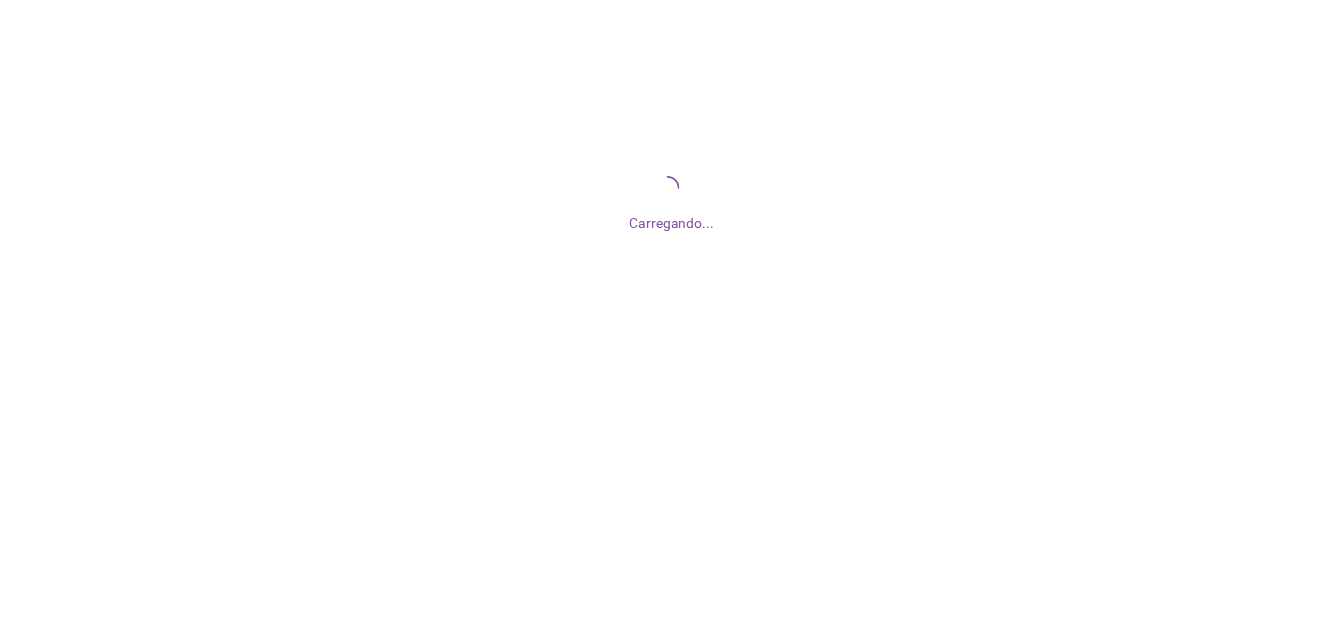 scroll, scrollTop: 0, scrollLeft: 0, axis: both 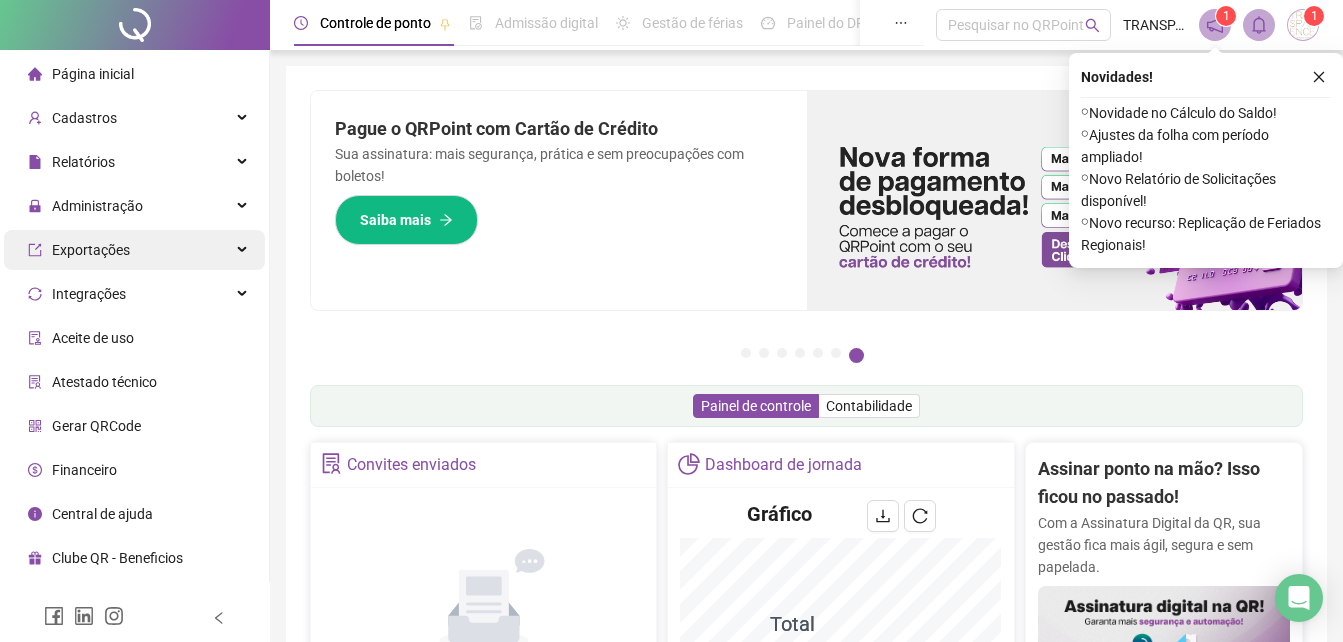 click on "Exportações" at bounding box center (134, 250) 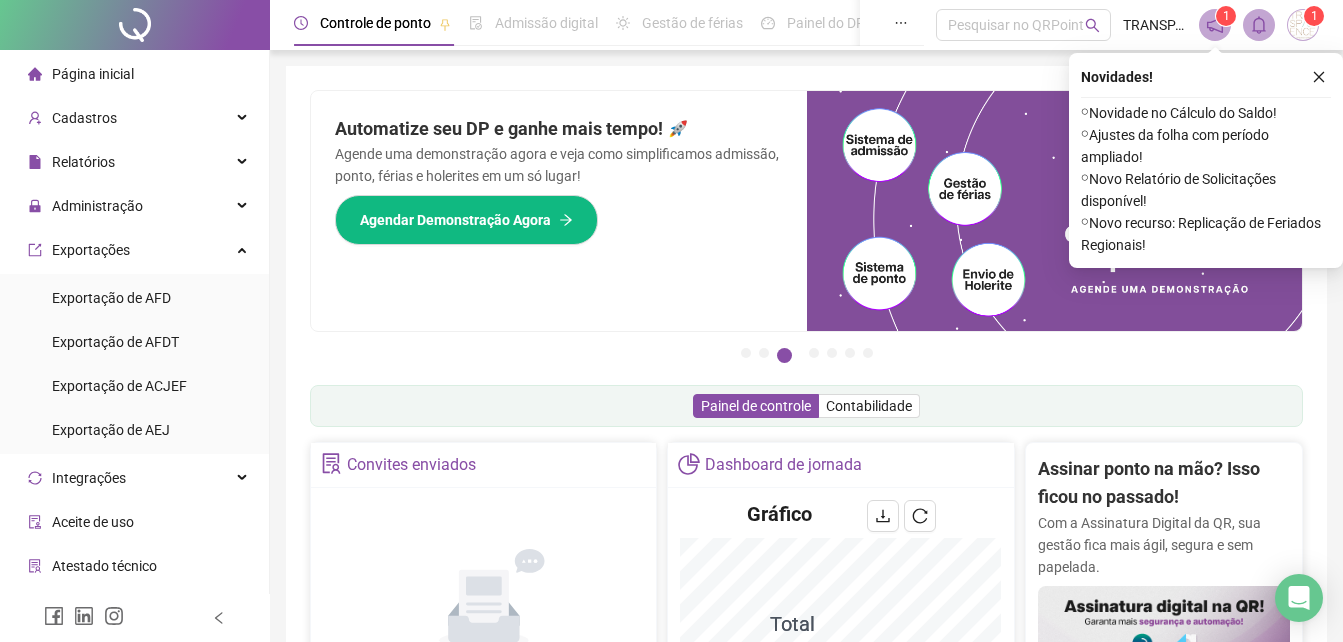 click on "Página inicial" at bounding box center (93, 74) 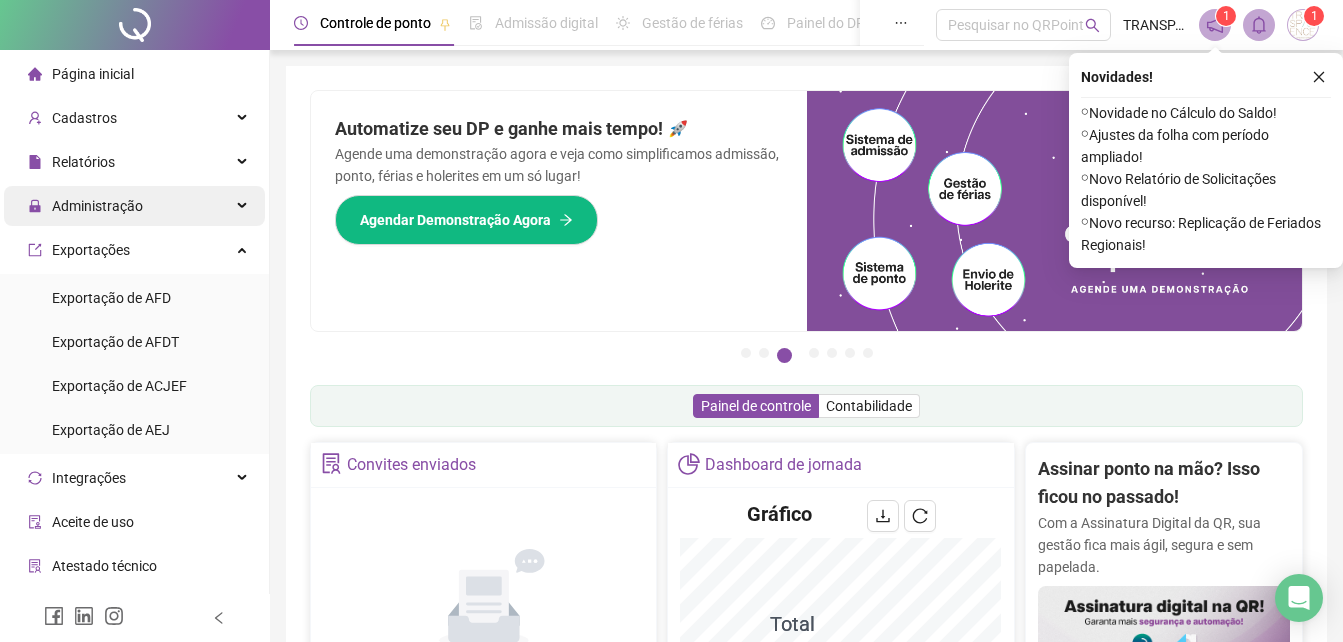 click on "Administração" at bounding box center (97, 206) 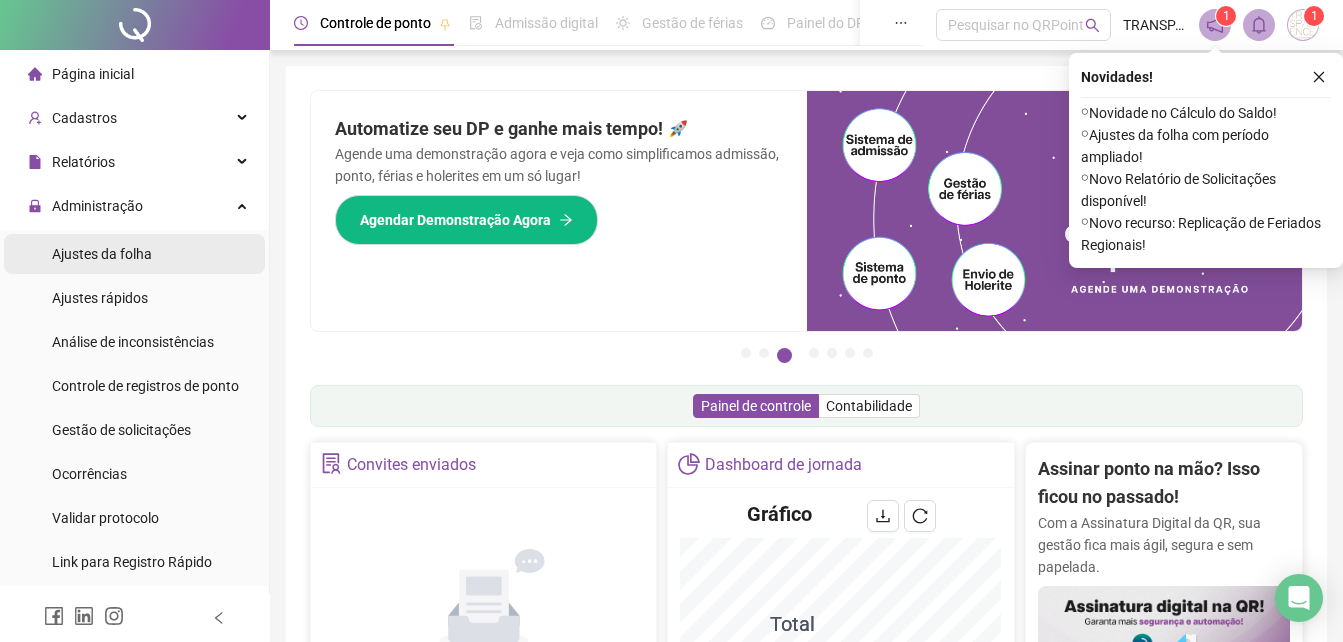 click on "Ajustes da folha" at bounding box center (102, 254) 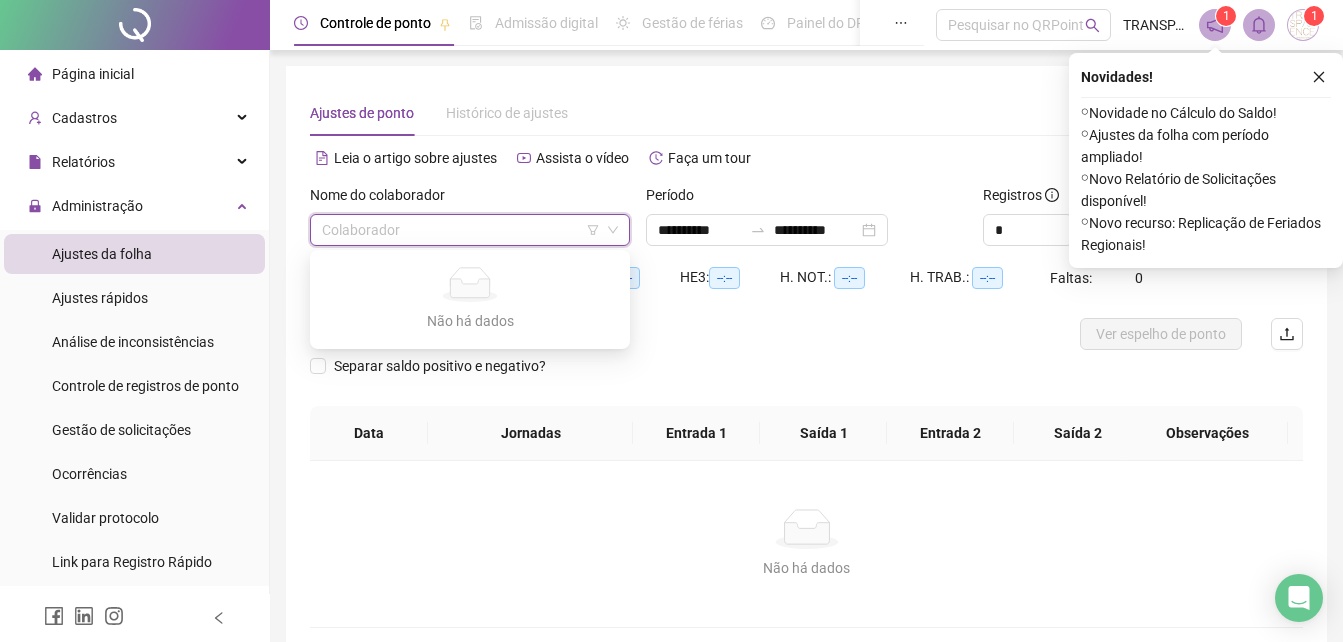 click at bounding box center [464, 230] 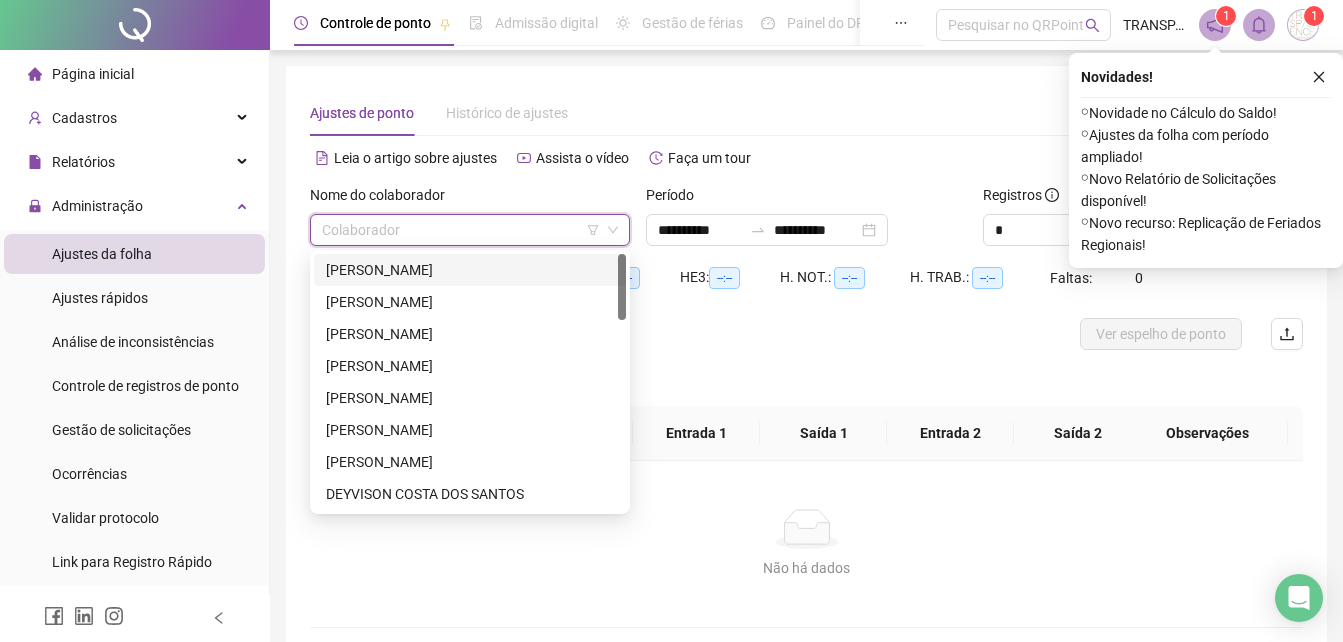 click on "[PERSON_NAME]" at bounding box center [470, 270] 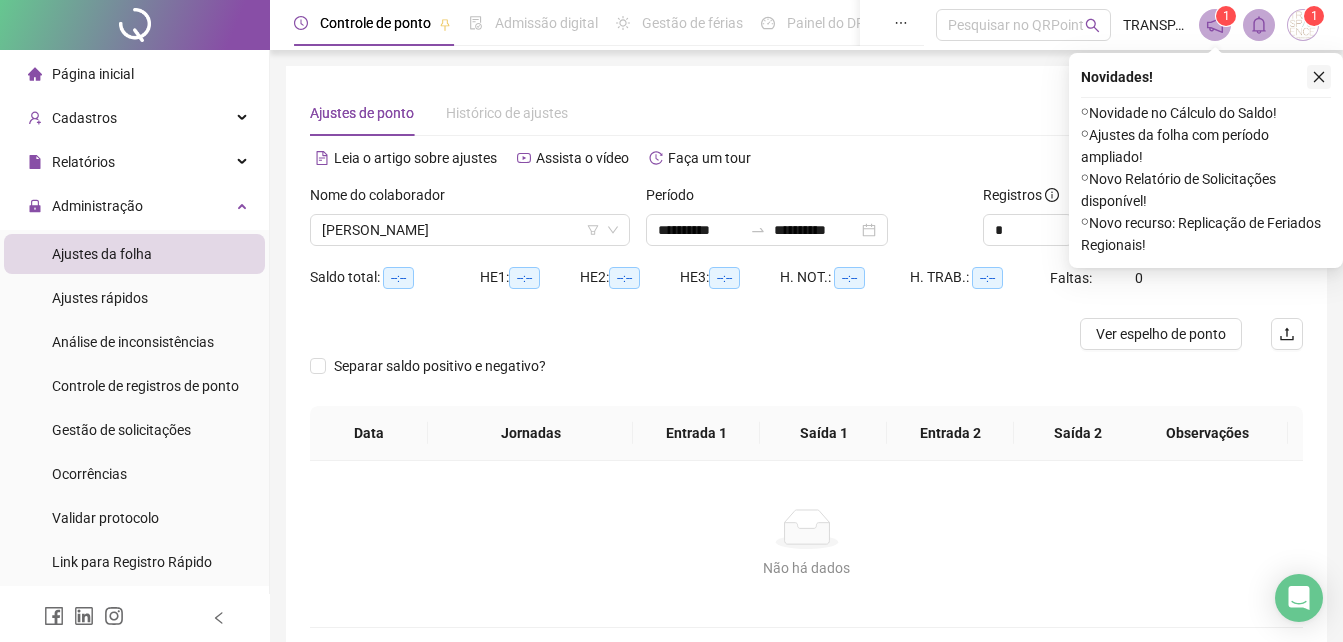 click at bounding box center [1319, 77] 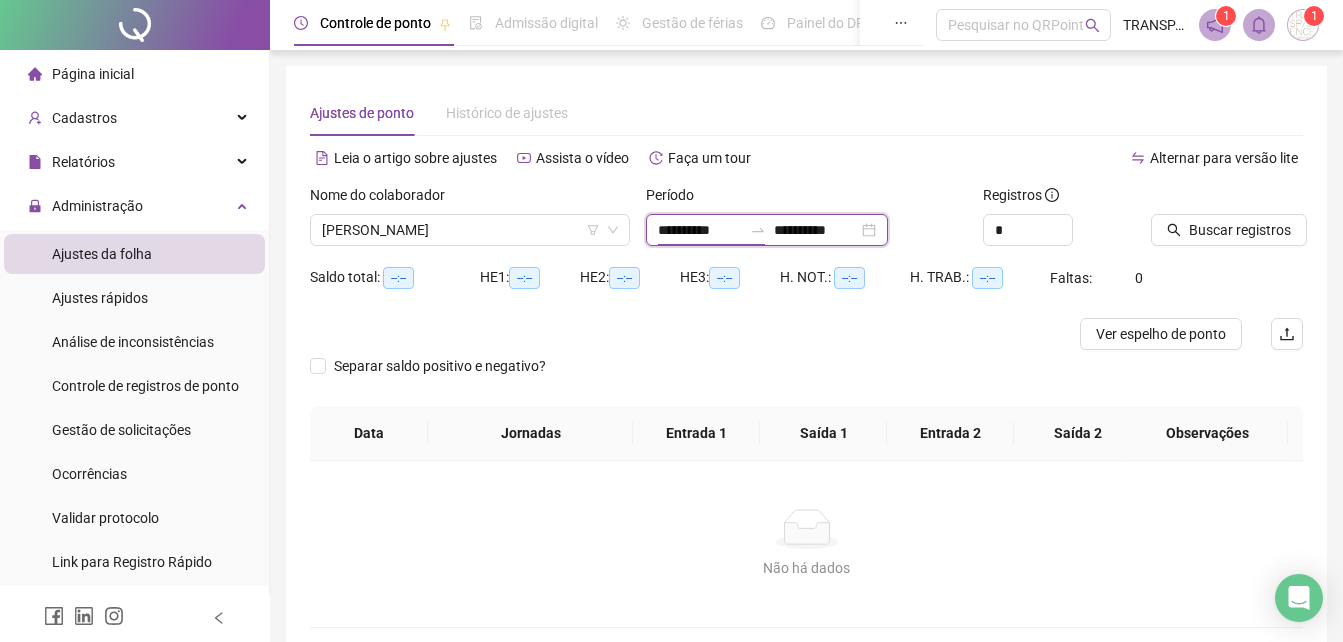 click on "**********" at bounding box center (700, 230) 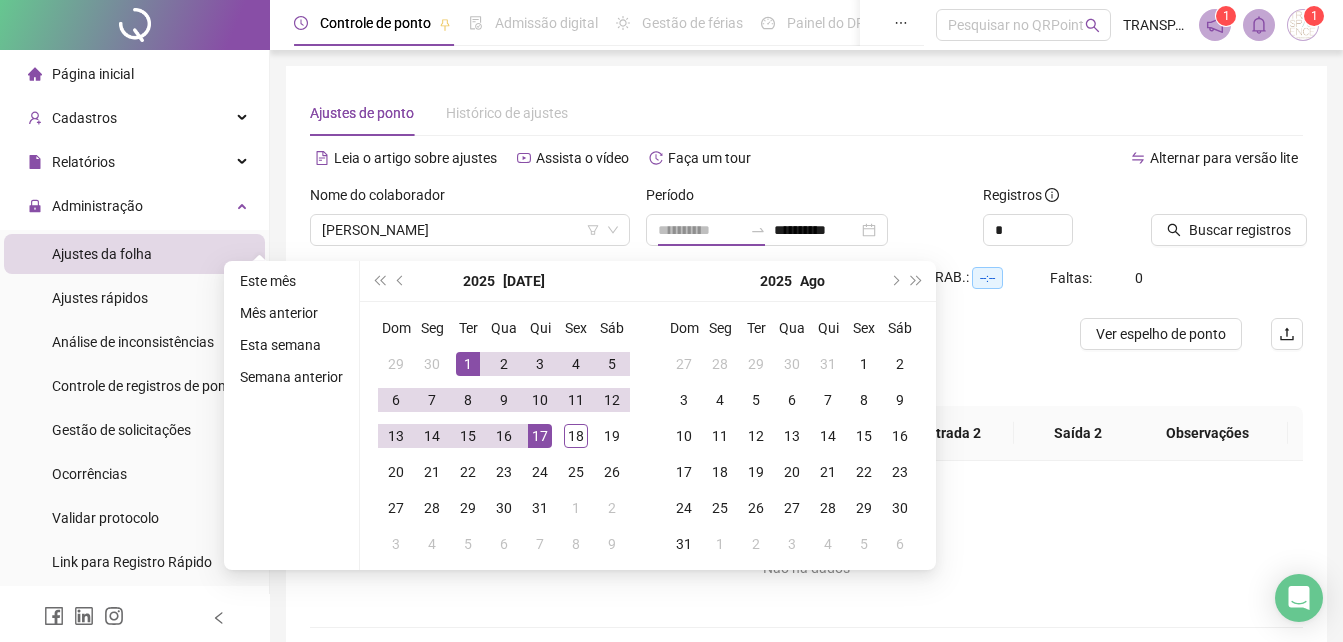 click on "1" at bounding box center (468, 364) 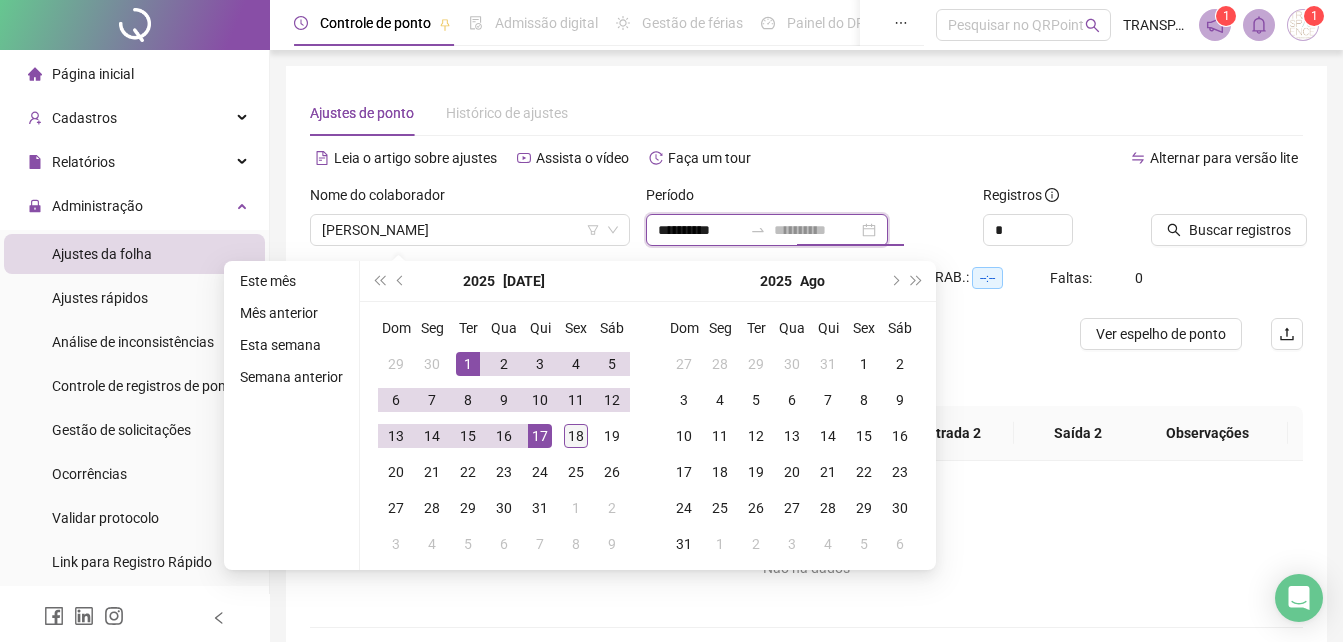 type on "**********" 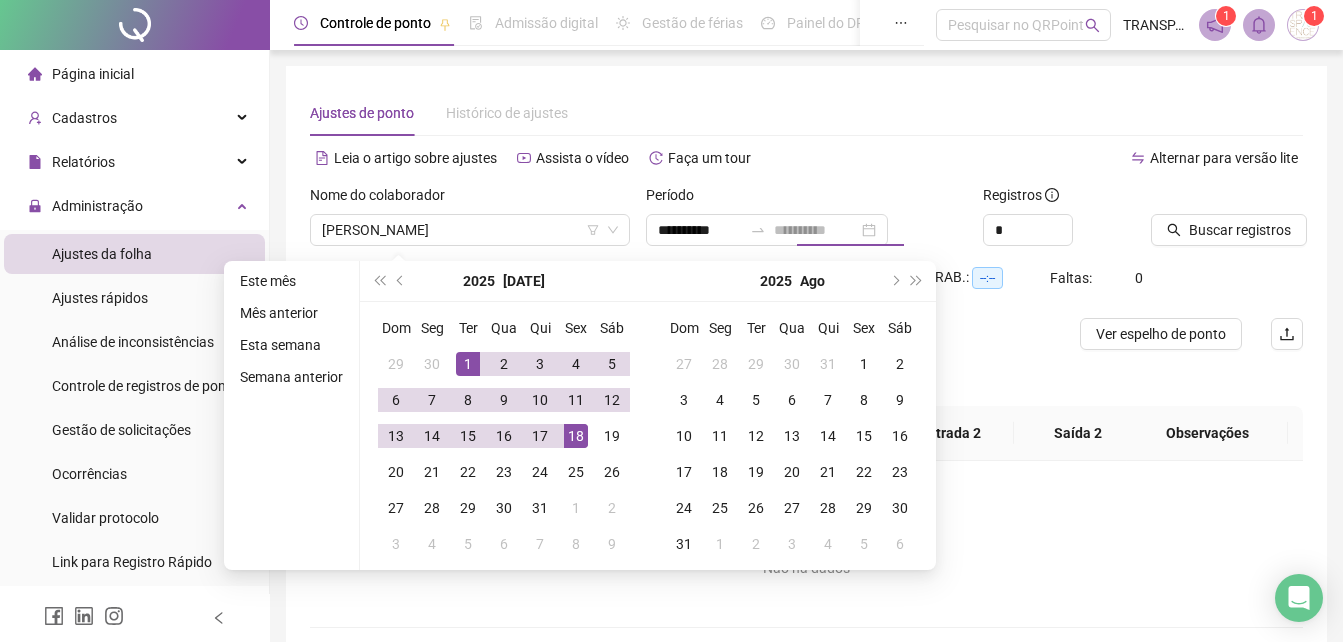 drag, startPoint x: 584, startPoint y: 434, endPoint x: 597, endPoint y: 437, distance: 13.341664 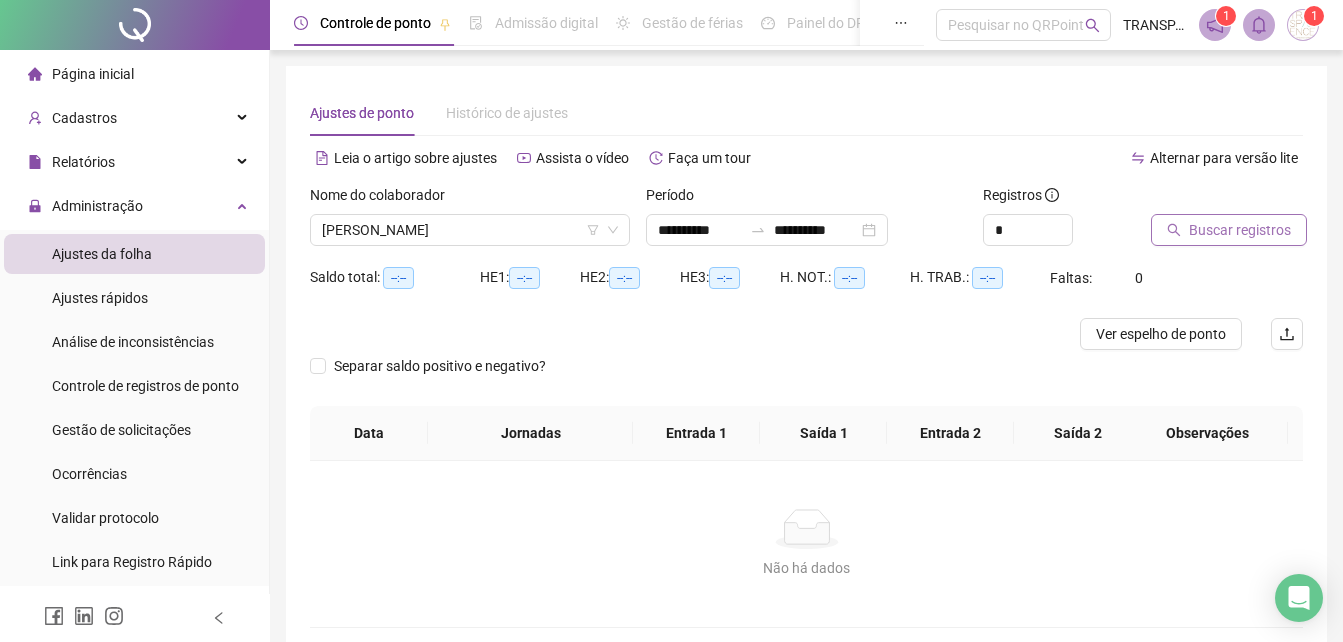 click on "Buscar registros" at bounding box center [1240, 230] 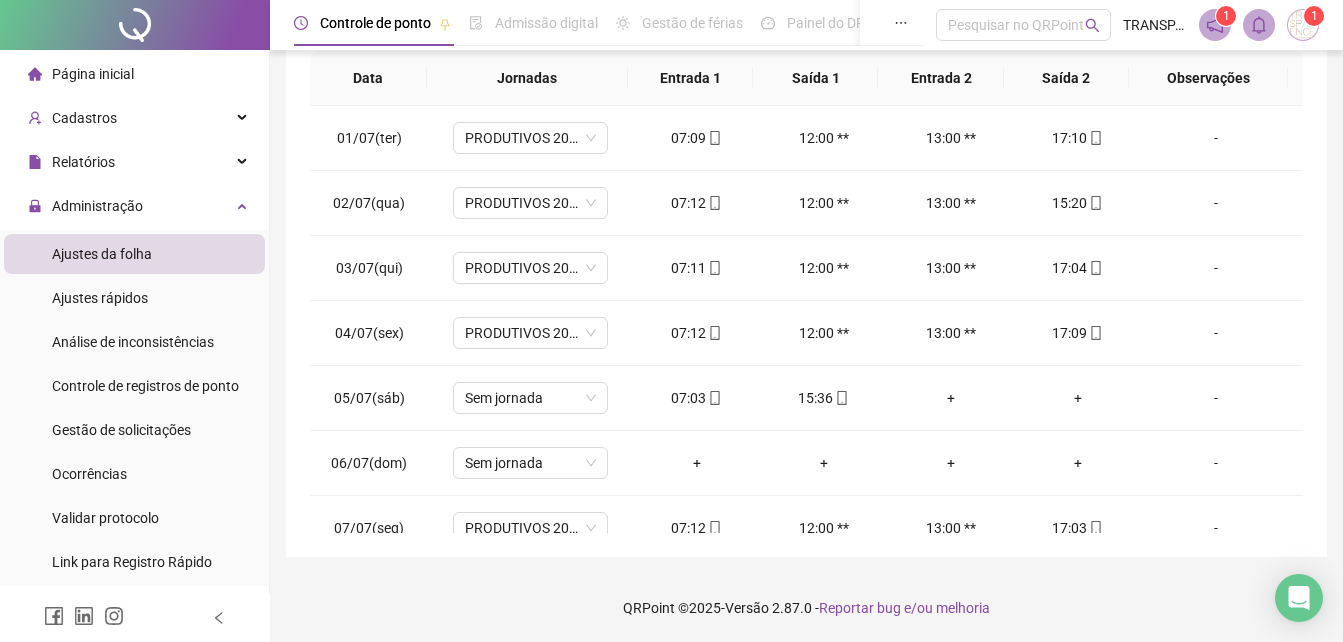 scroll, scrollTop: 380, scrollLeft: 0, axis: vertical 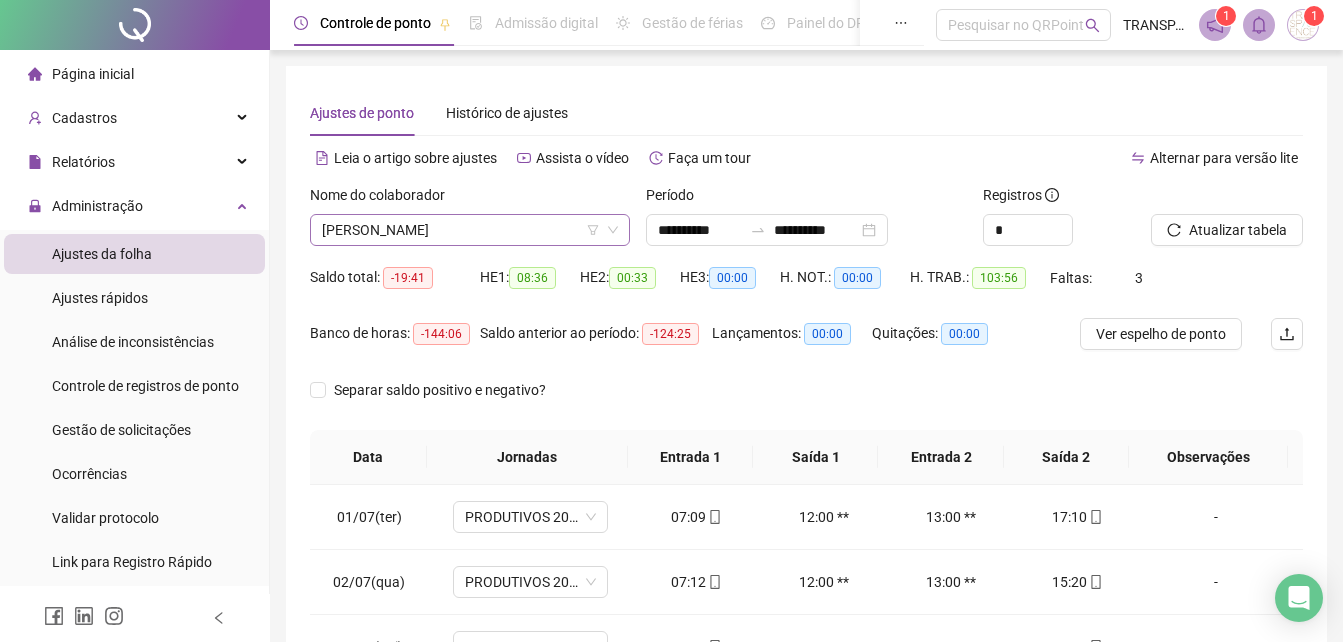 click on "[PERSON_NAME]" at bounding box center (470, 230) 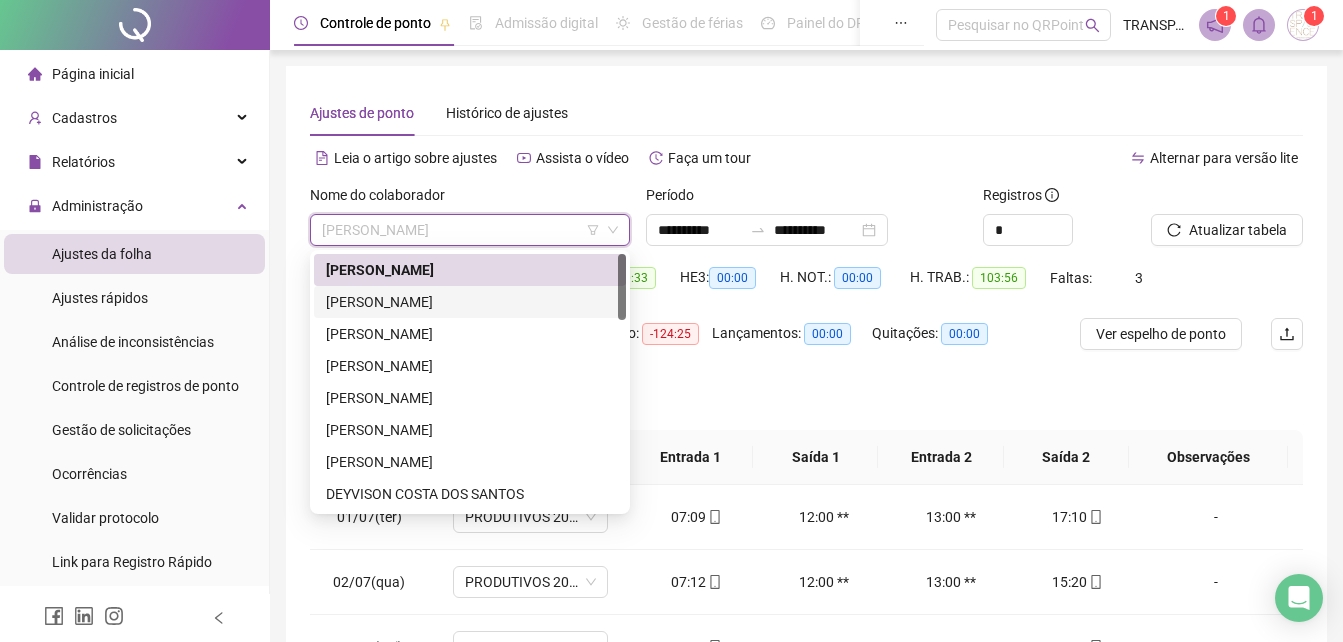 click on "[PERSON_NAME]" at bounding box center (470, 302) 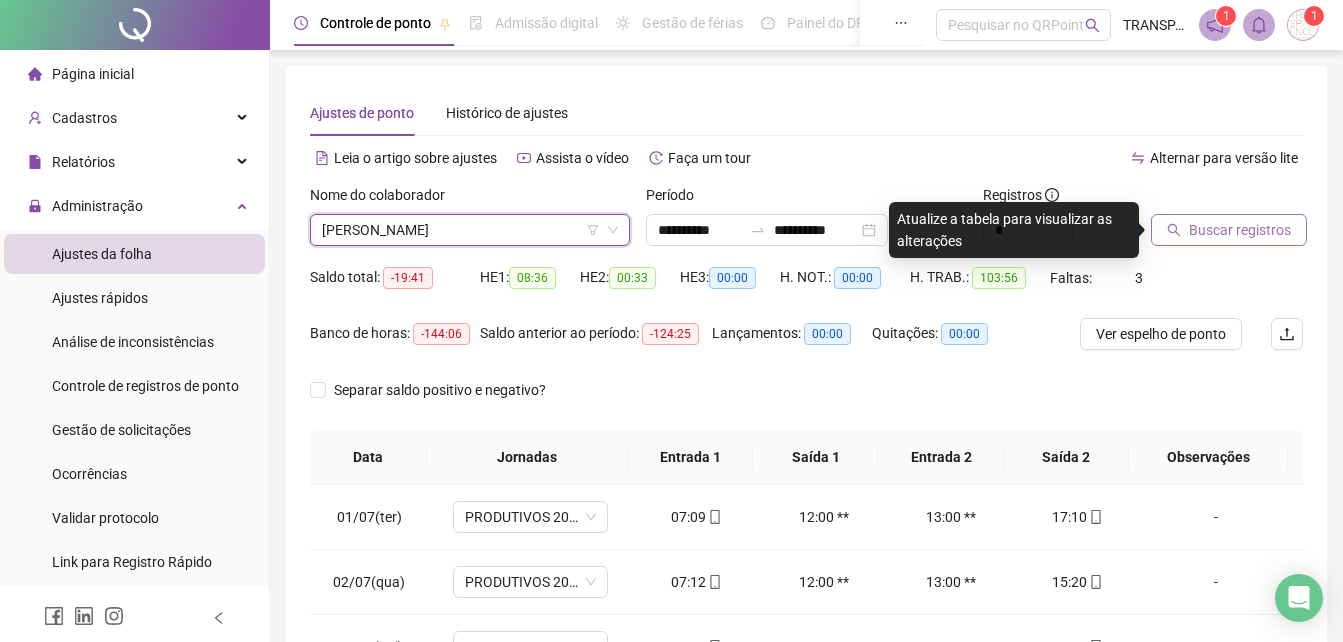click on "Buscar registros" at bounding box center [1240, 230] 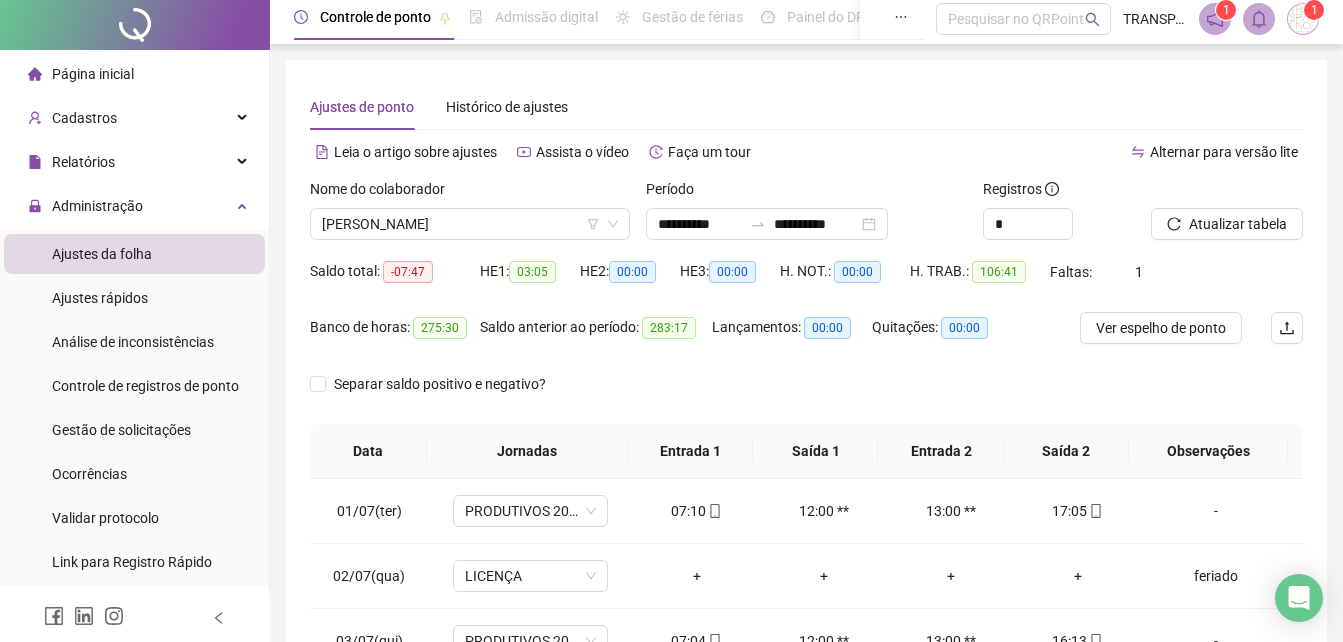 scroll, scrollTop: 380, scrollLeft: 0, axis: vertical 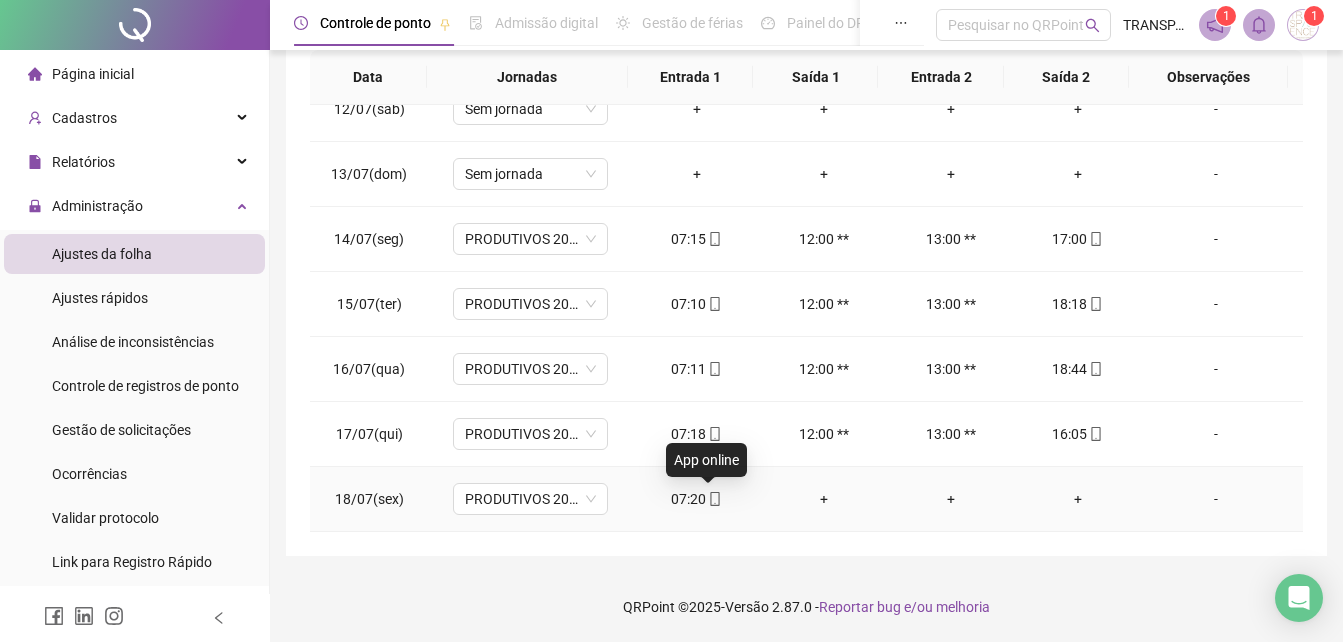 click on "07:20" at bounding box center (696, 499) 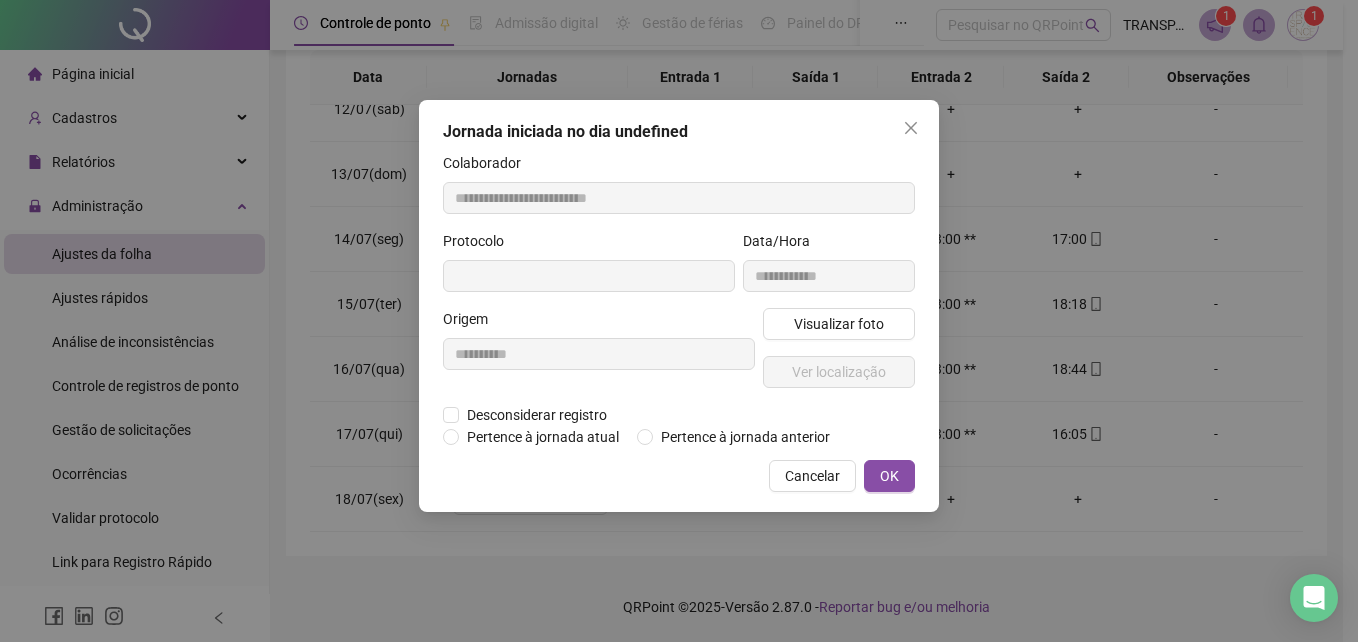 type on "**********" 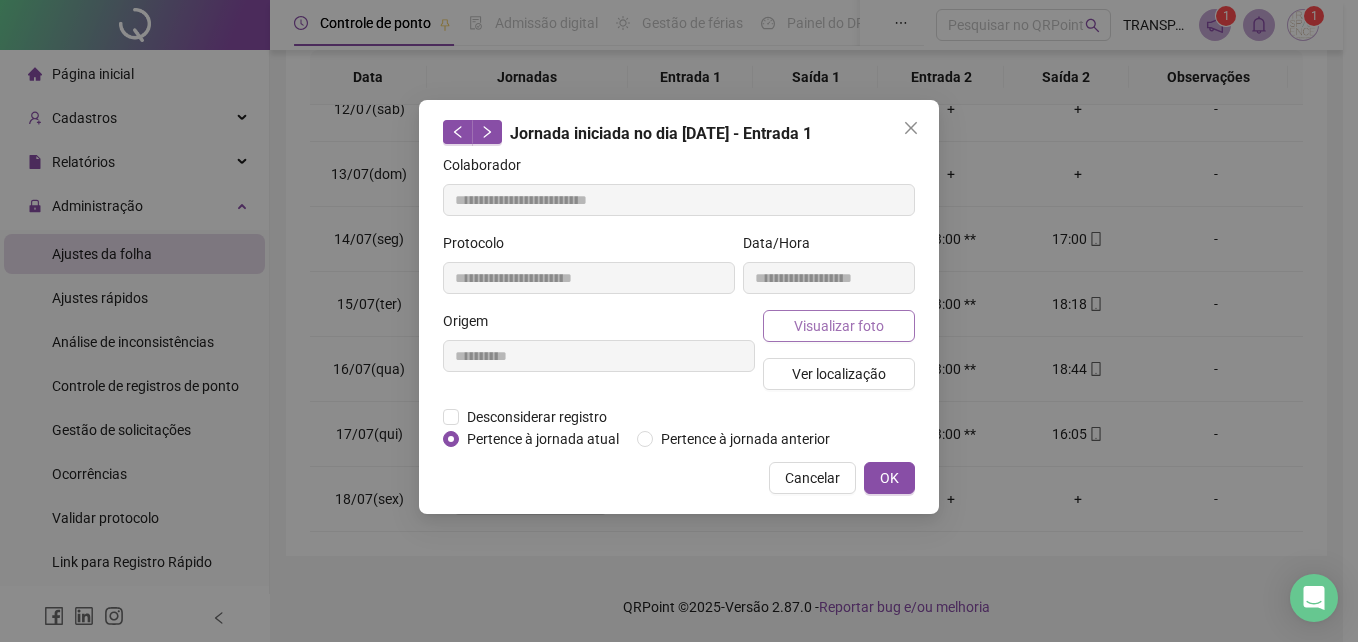 click on "Visualizar foto" at bounding box center [839, 326] 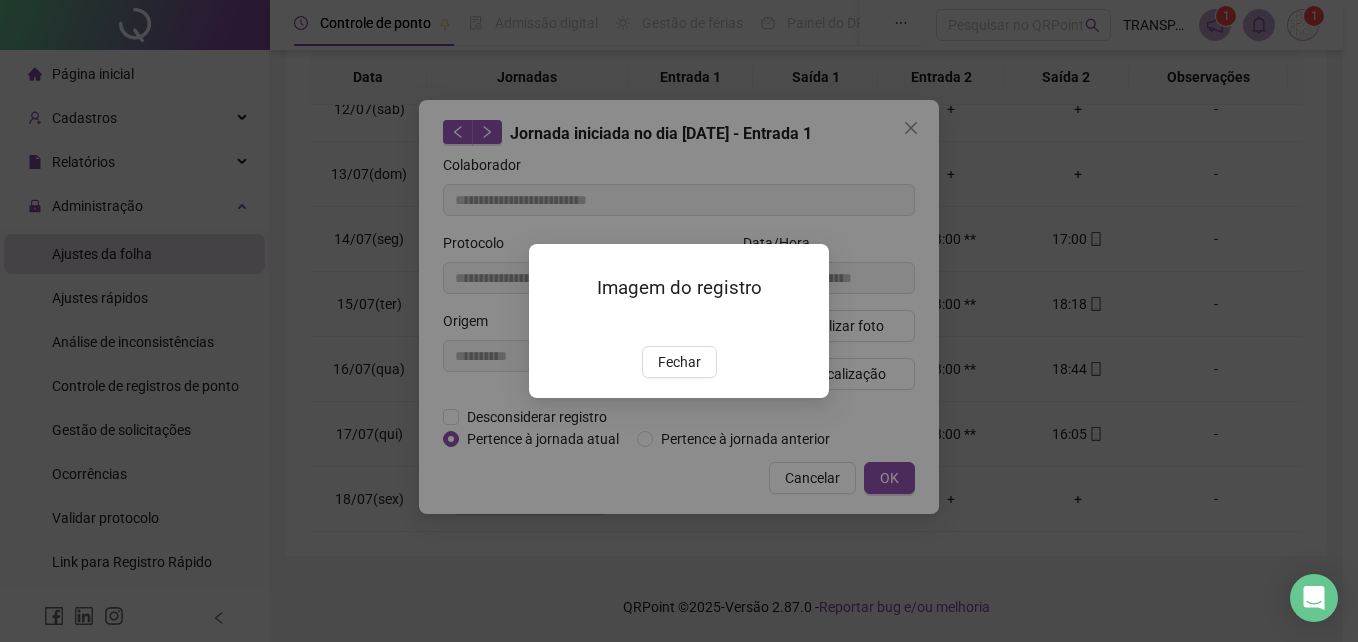 drag, startPoint x: 666, startPoint y: 465, endPoint x: 751, endPoint y: 358, distance: 136.65285 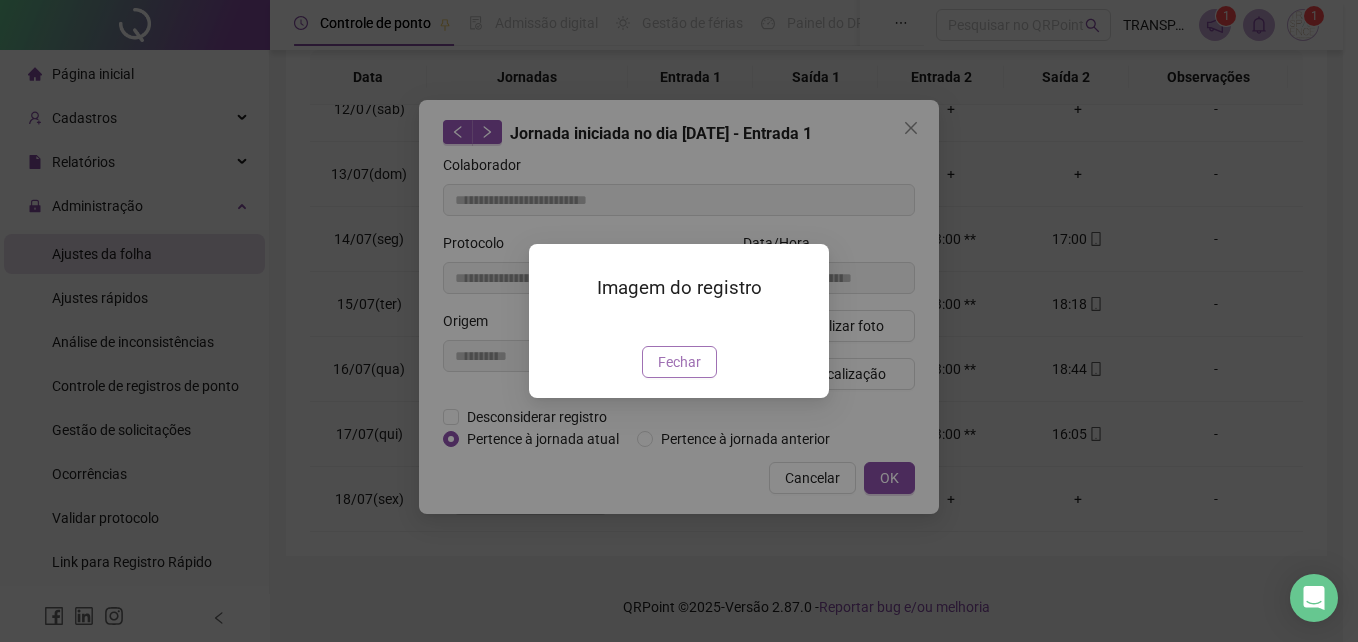 drag, startPoint x: 692, startPoint y: 476, endPoint x: 764, endPoint y: 392, distance: 110.63454 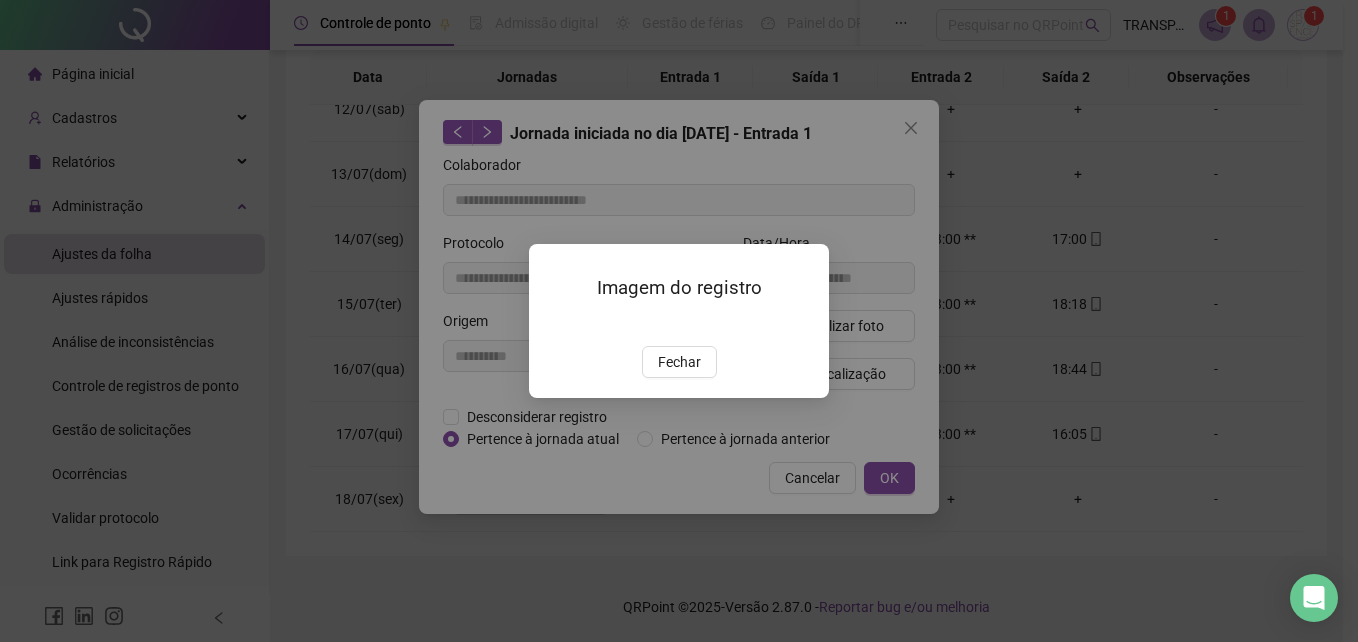 click on "Fechar" at bounding box center [679, 362] 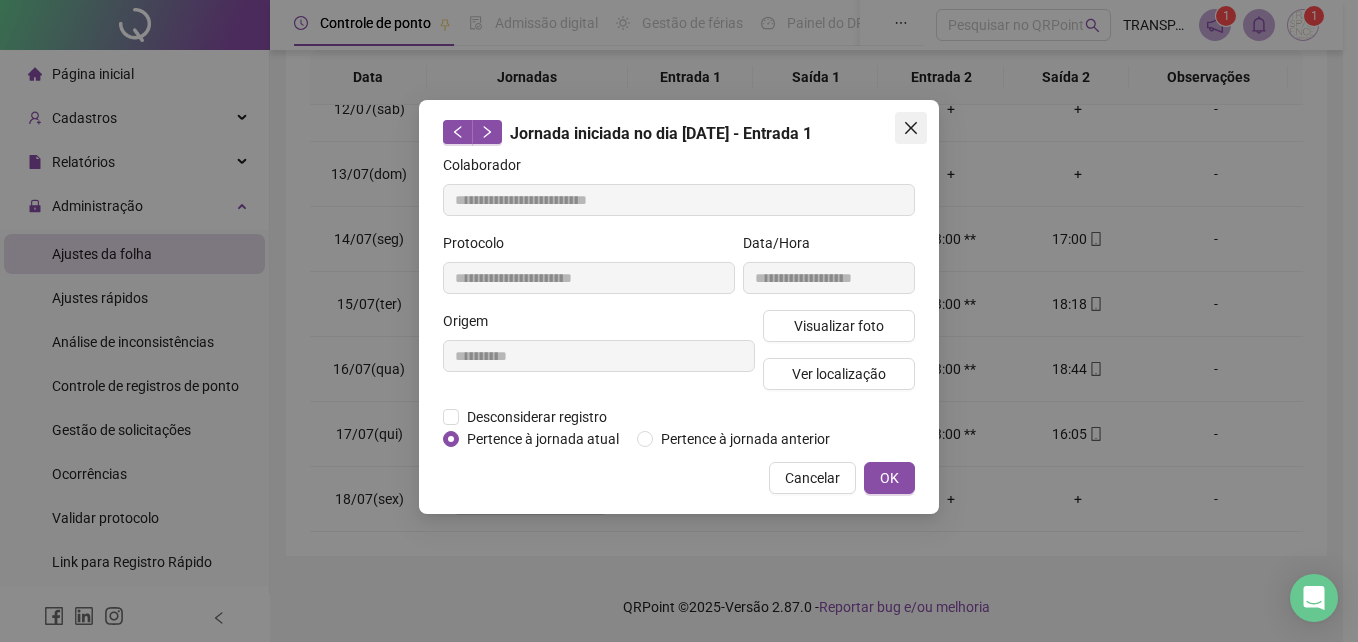 click 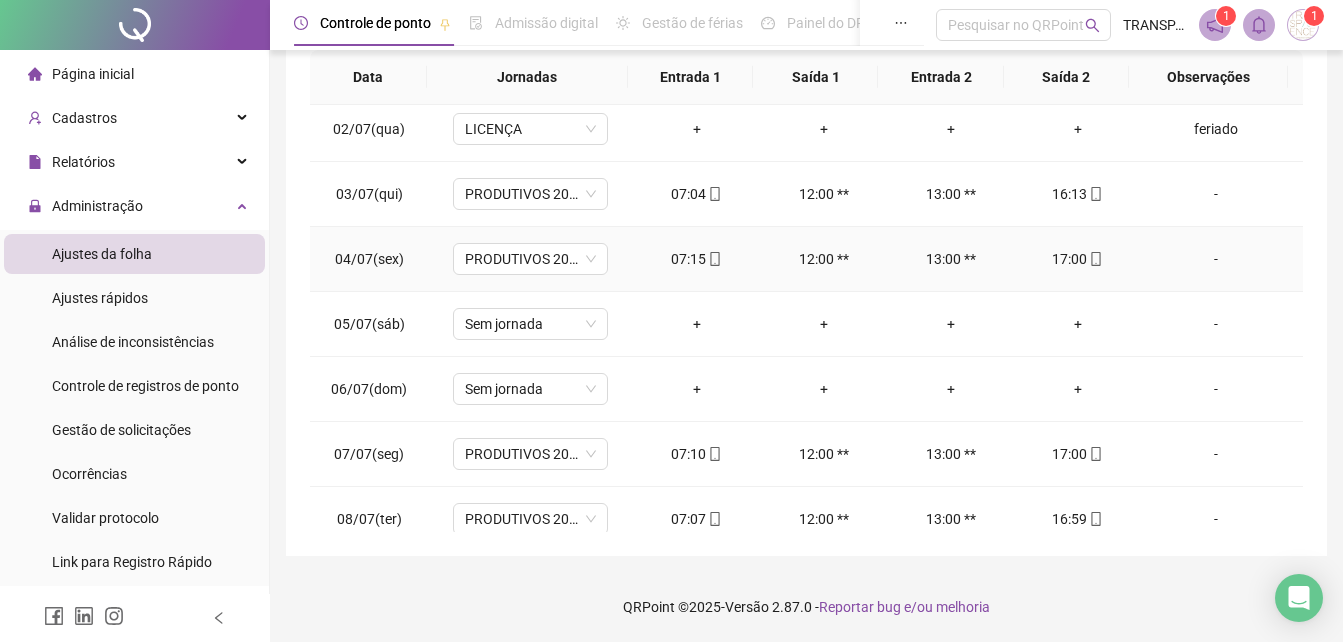 scroll, scrollTop: 0, scrollLeft: 0, axis: both 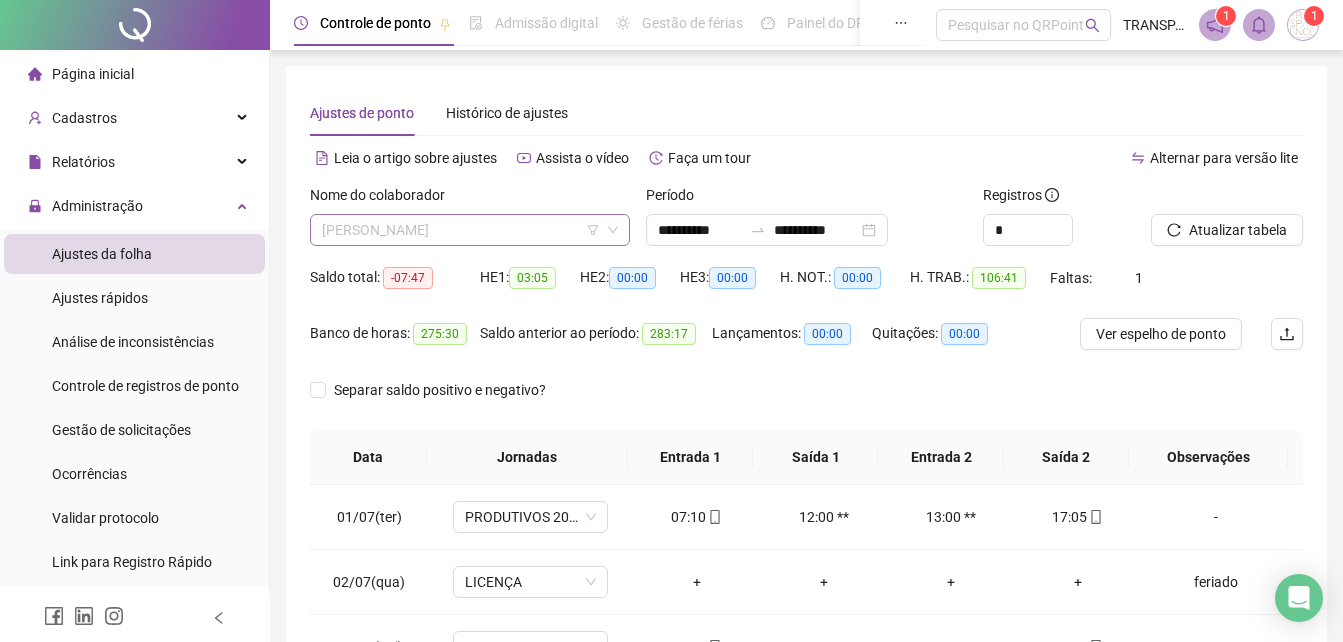 click on "[PERSON_NAME]" at bounding box center [470, 230] 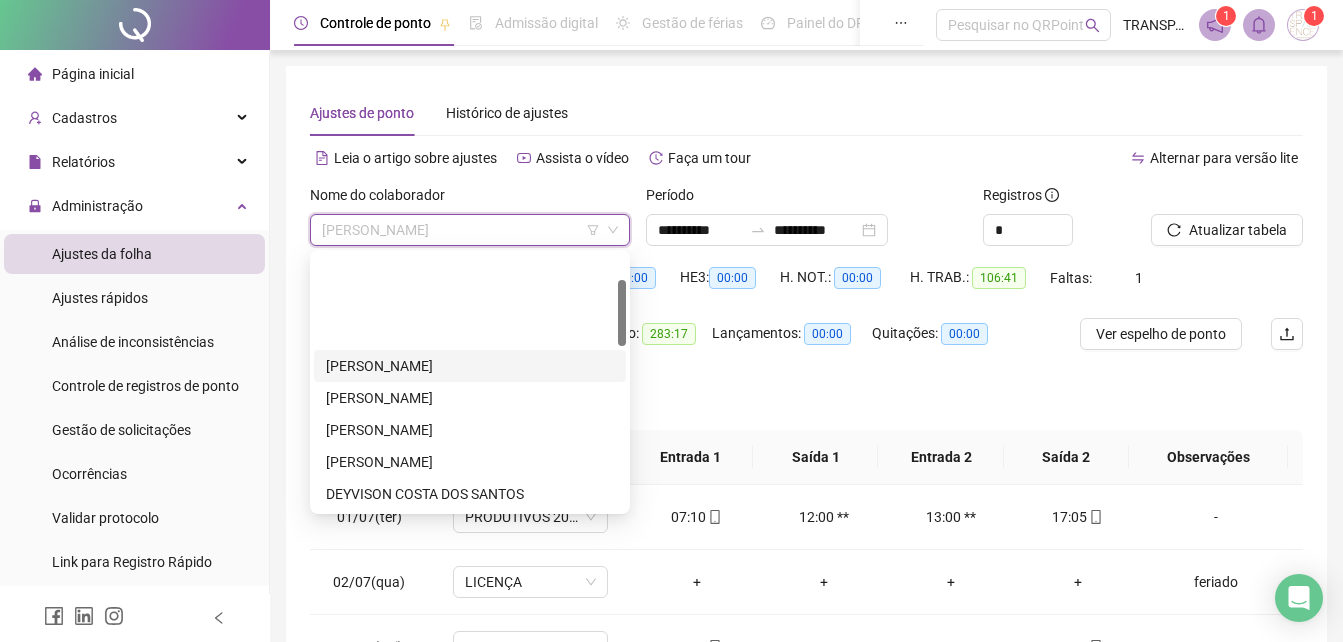 scroll, scrollTop: 100, scrollLeft: 0, axis: vertical 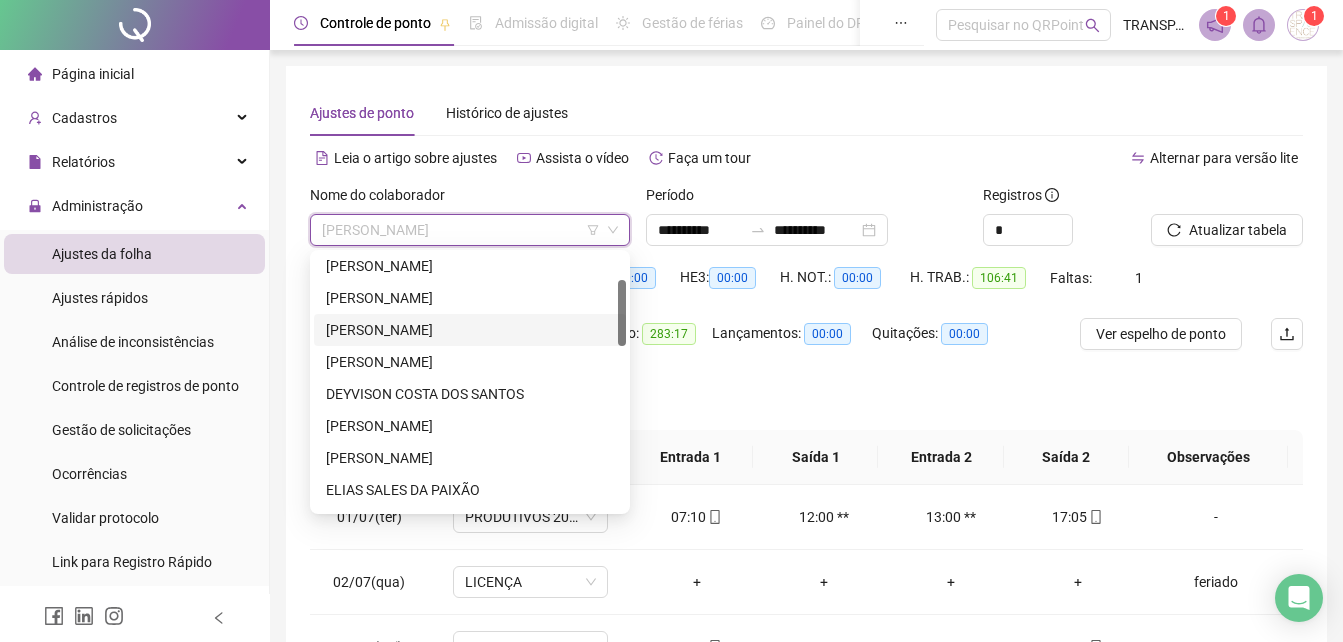 click on "[PERSON_NAME]" at bounding box center (470, 330) 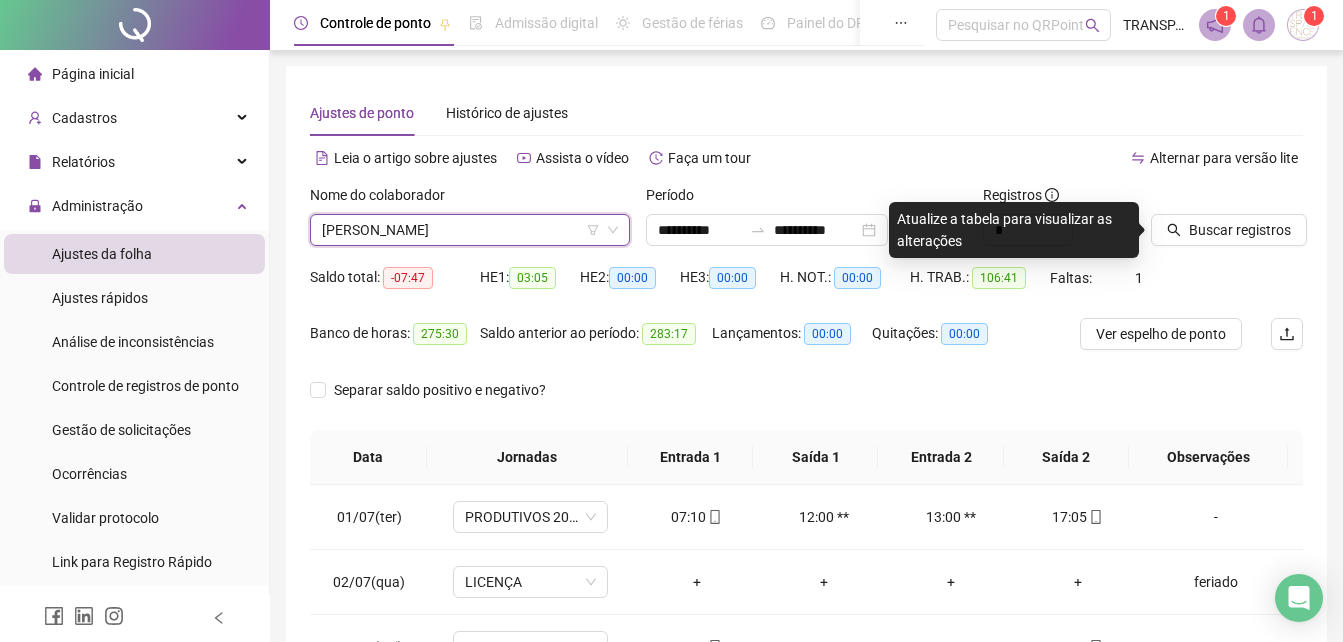 click 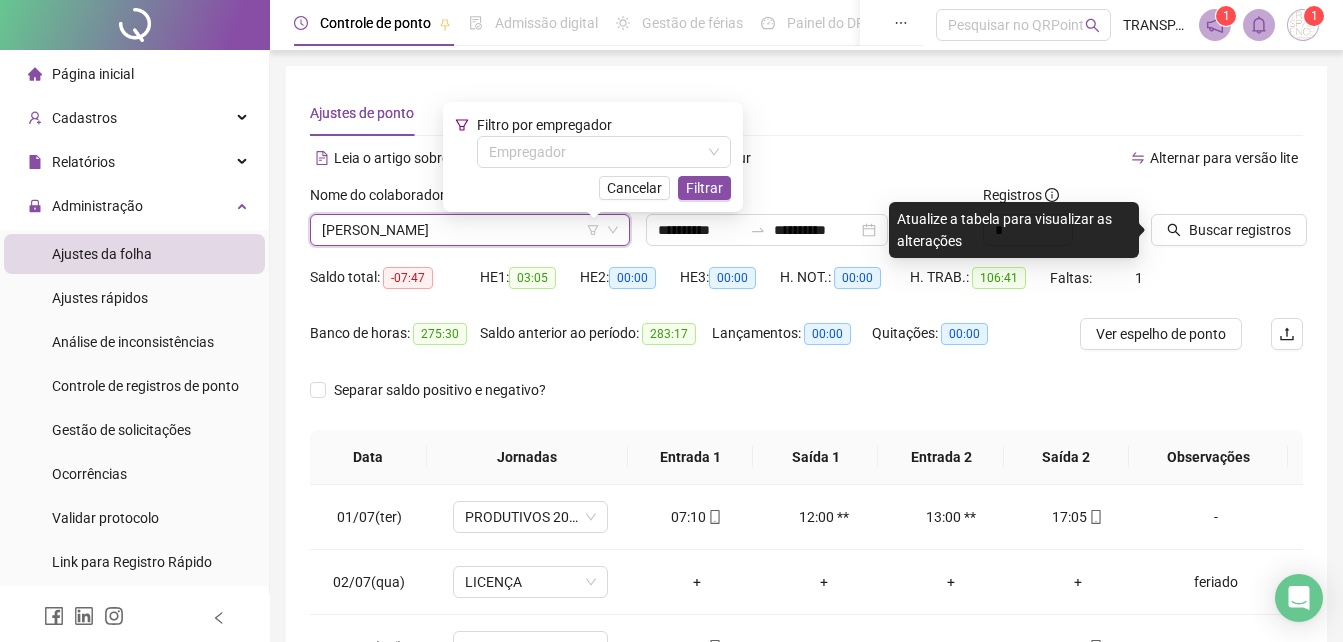 click on "[PERSON_NAME]" at bounding box center (470, 230) 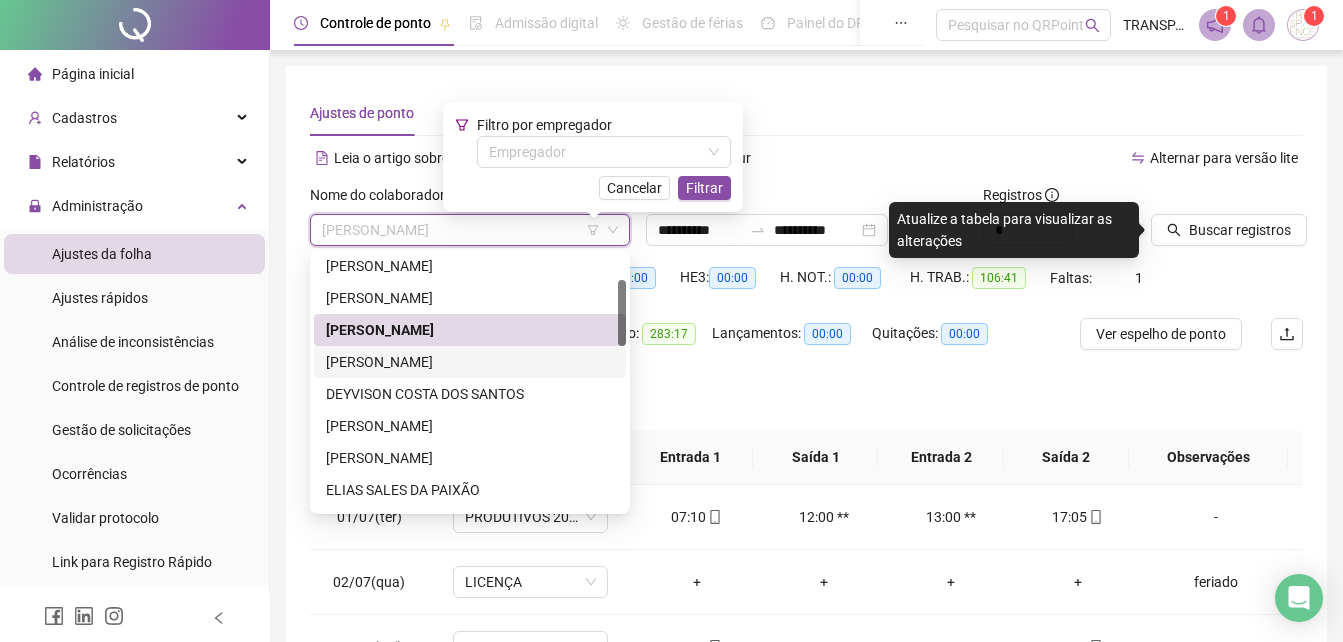 click on "[PERSON_NAME]" at bounding box center (470, 362) 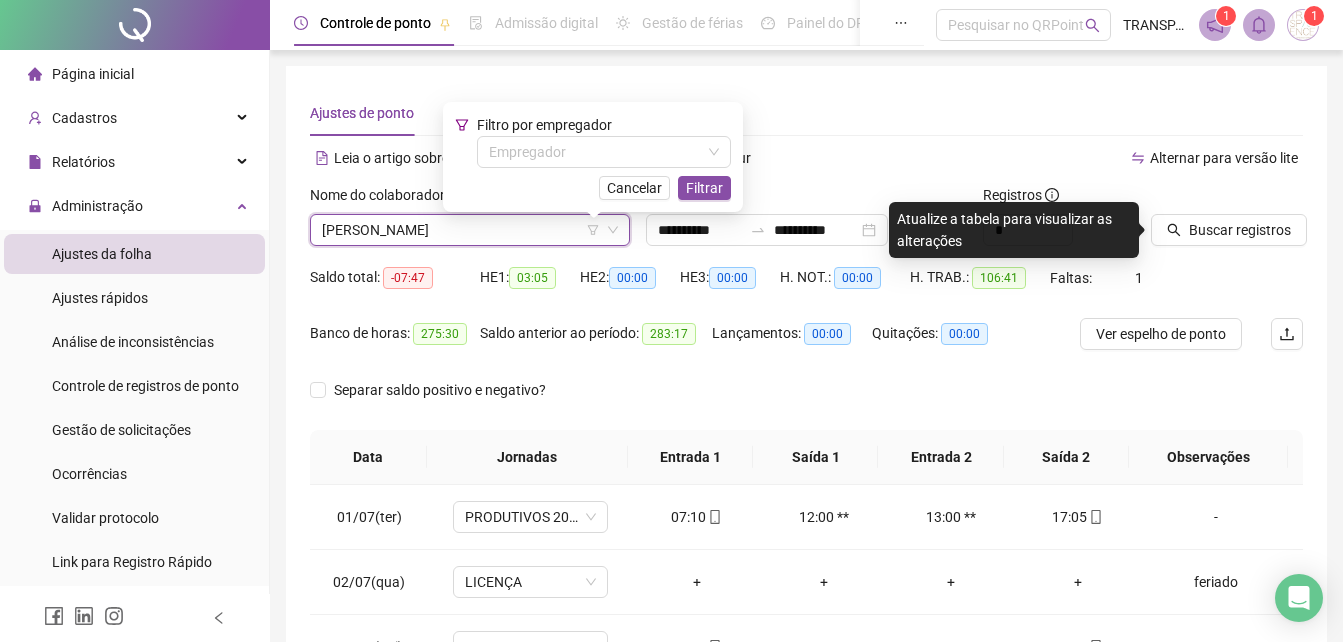 click on "**********" at bounding box center [806, 501] 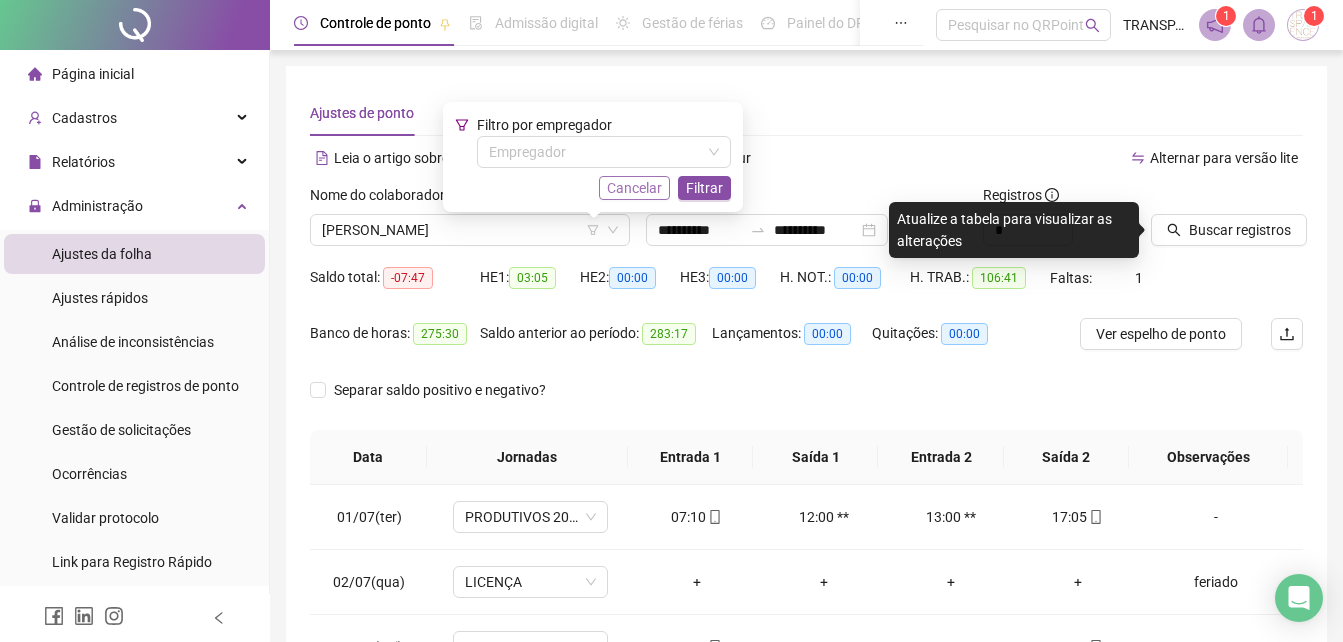 click on "Cancelar" at bounding box center (634, 188) 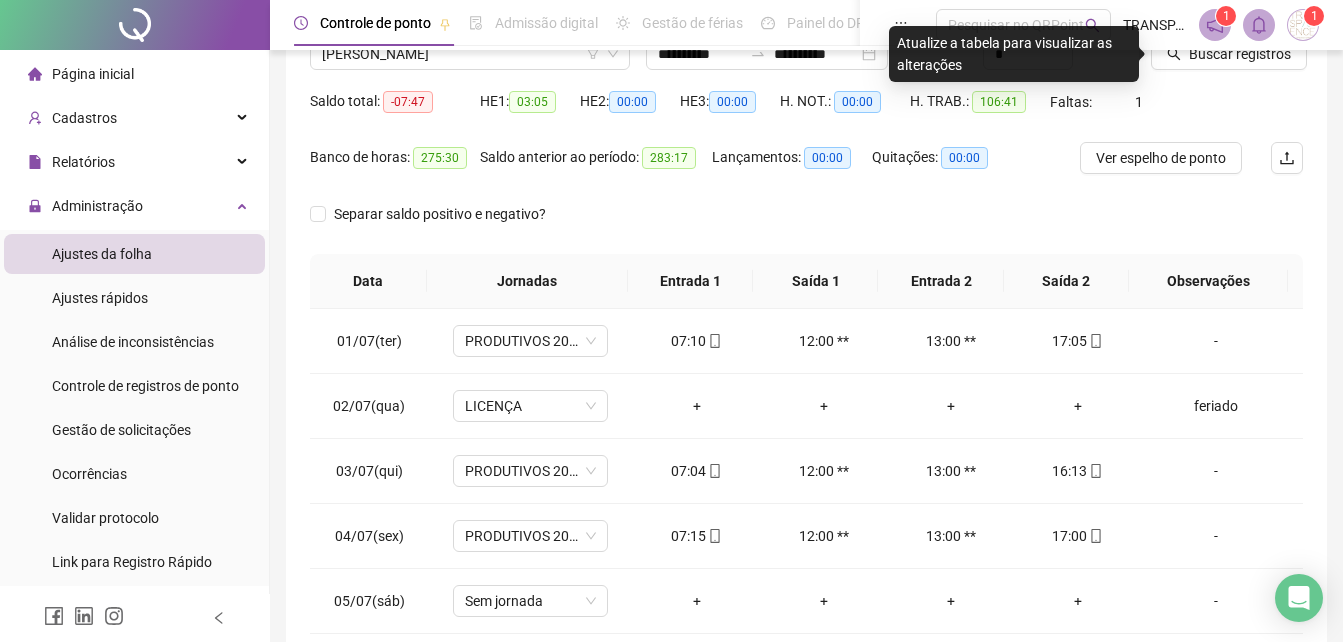 scroll, scrollTop: 0, scrollLeft: 0, axis: both 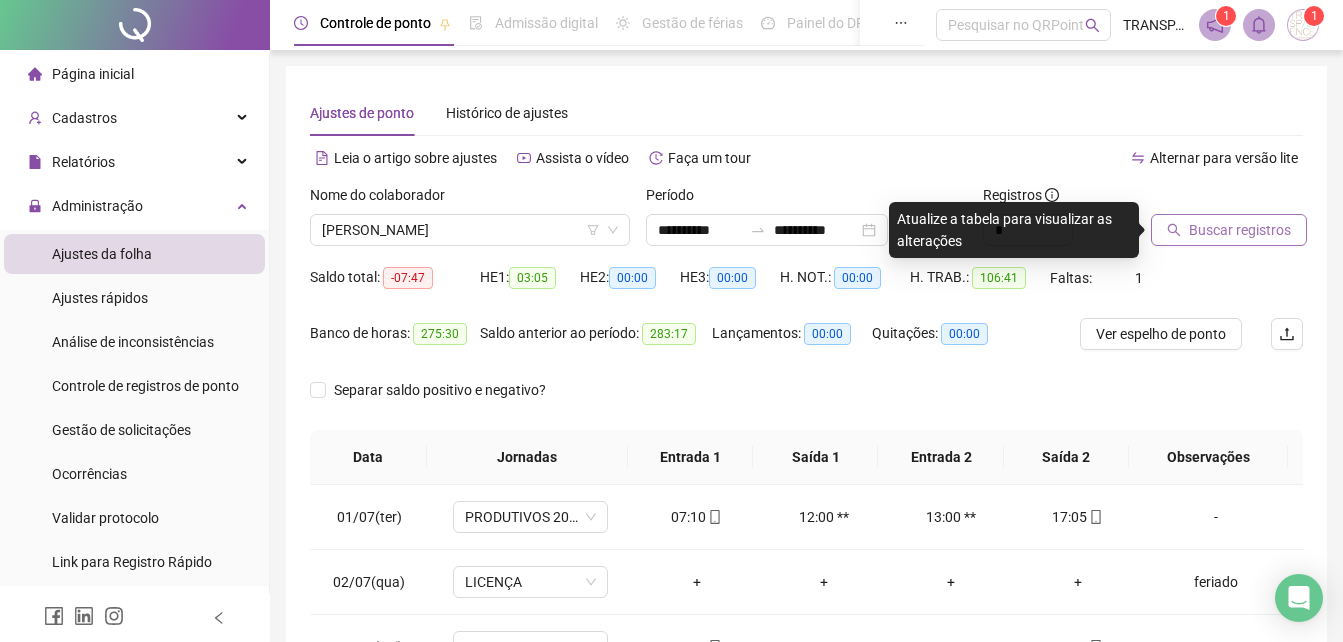 click on "Buscar registros" at bounding box center [1229, 230] 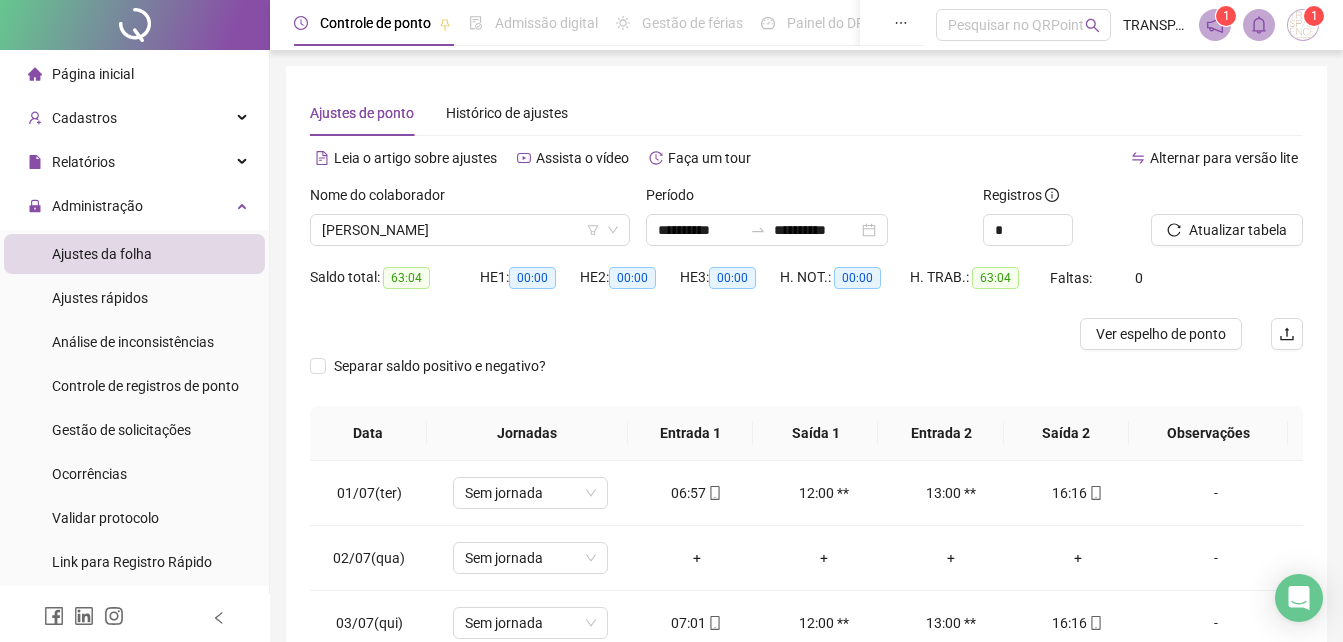 scroll, scrollTop: 356, scrollLeft: 0, axis: vertical 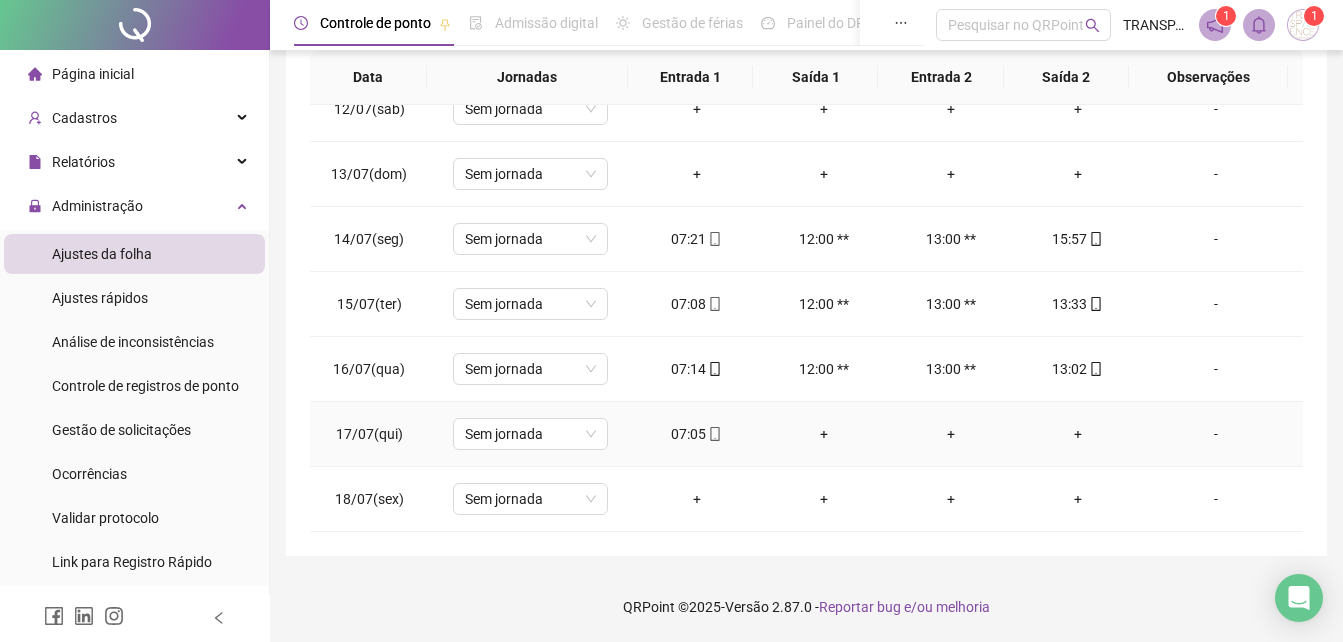 click on "07:05" at bounding box center (696, 434) 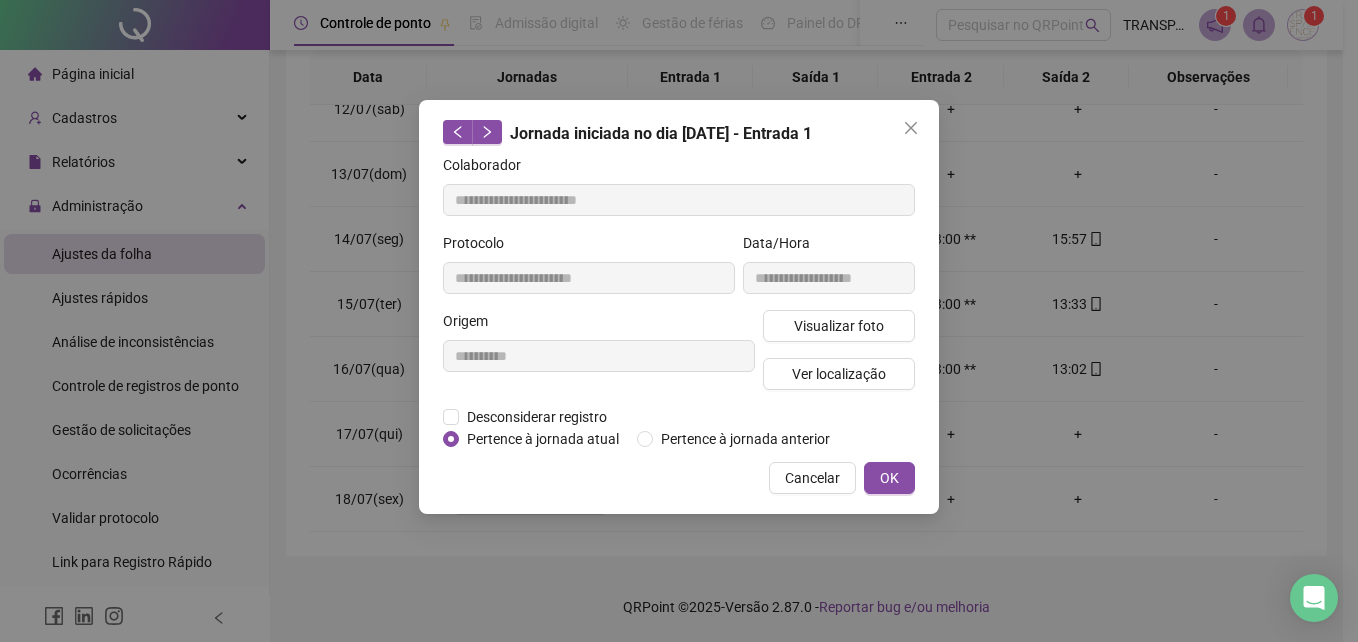 type on "**********" 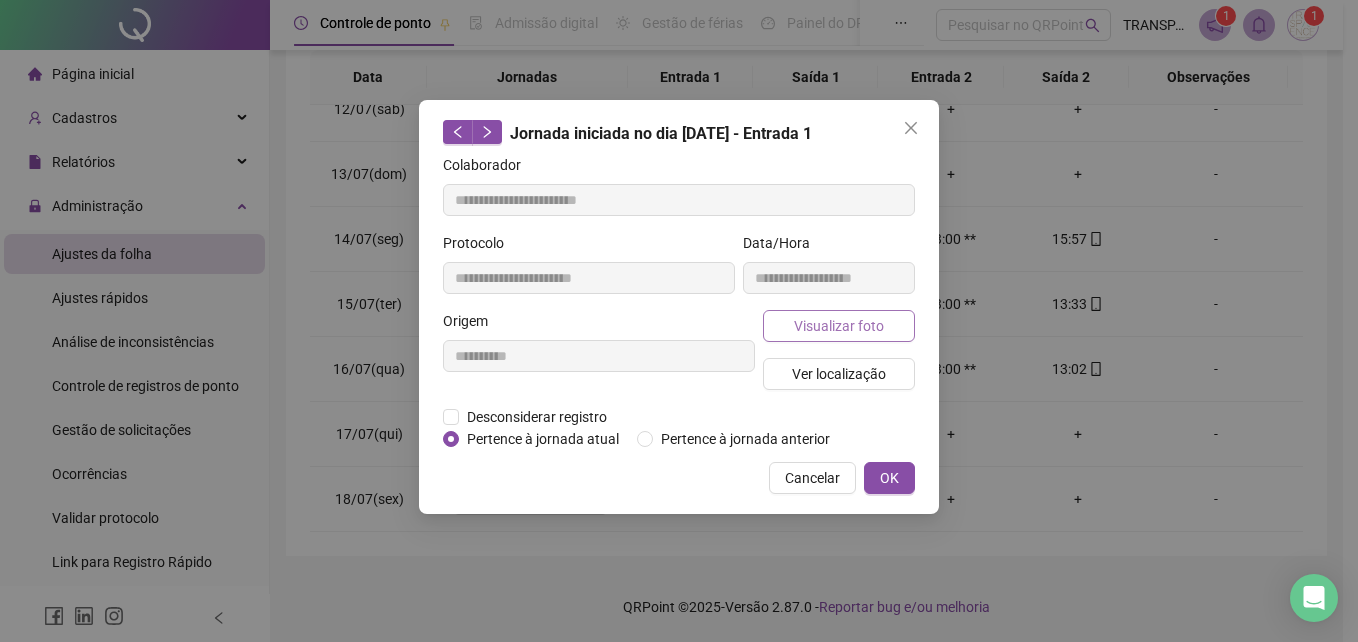 click on "Visualizar foto" at bounding box center (839, 326) 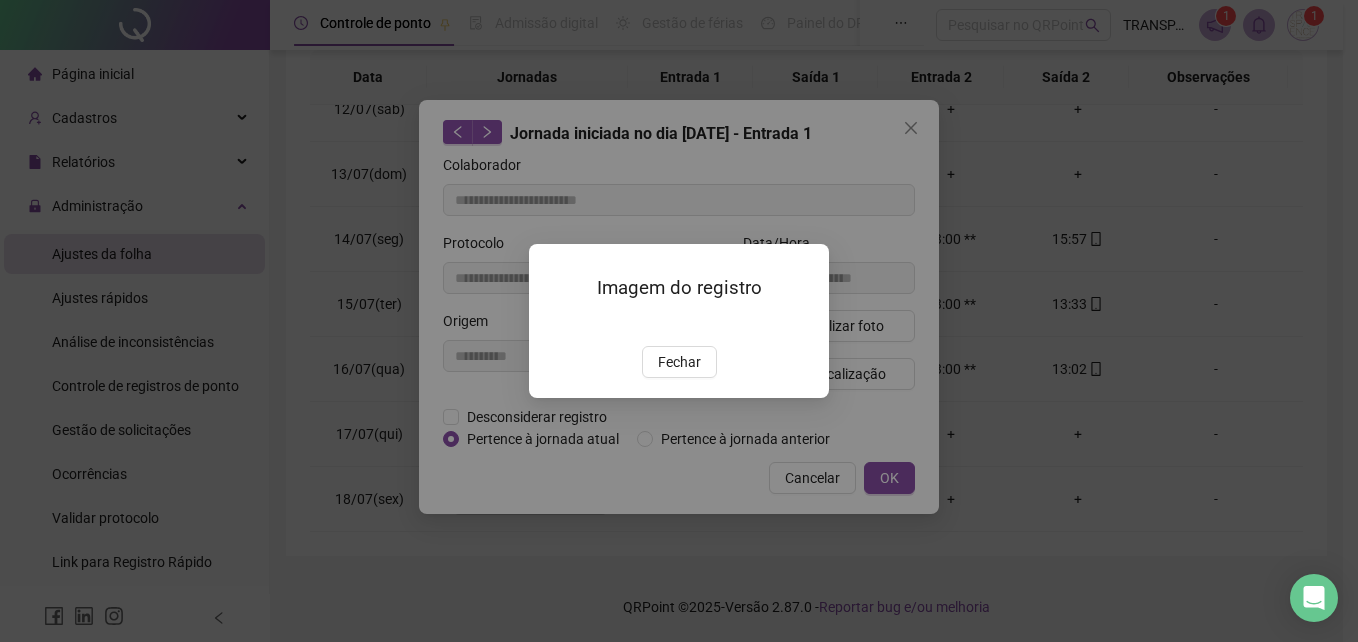 drag, startPoint x: 703, startPoint y: 461, endPoint x: 749, endPoint y: 382, distance: 91.416626 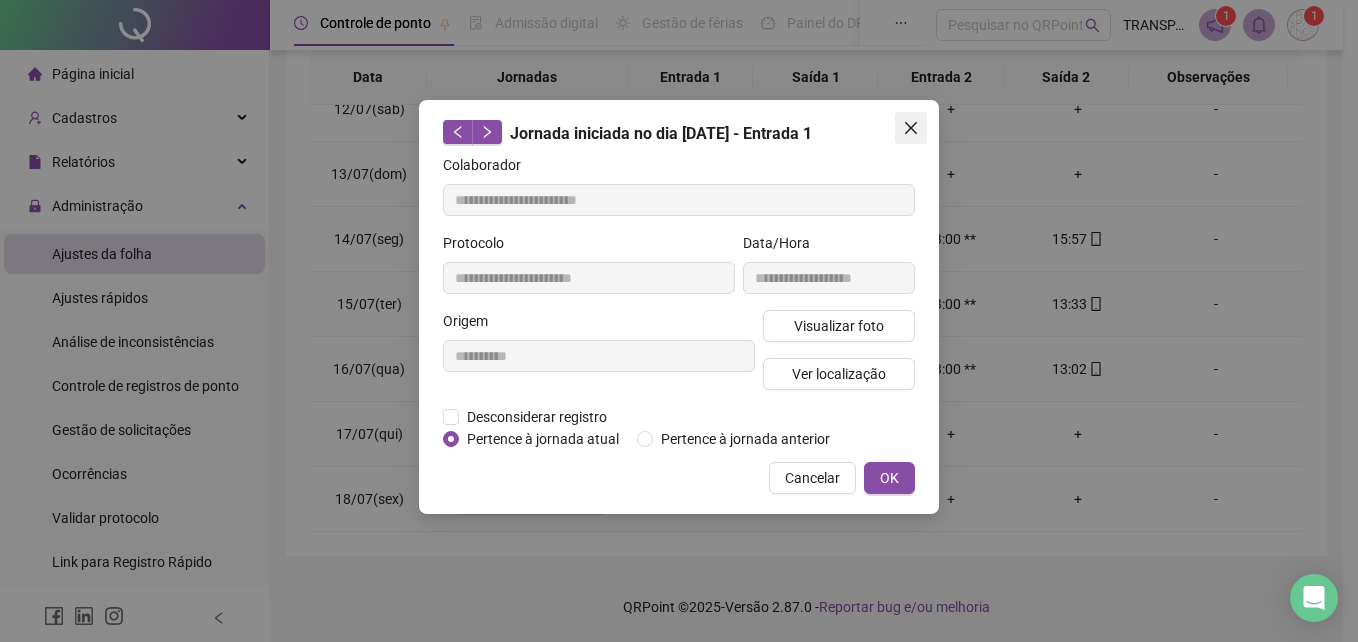 click 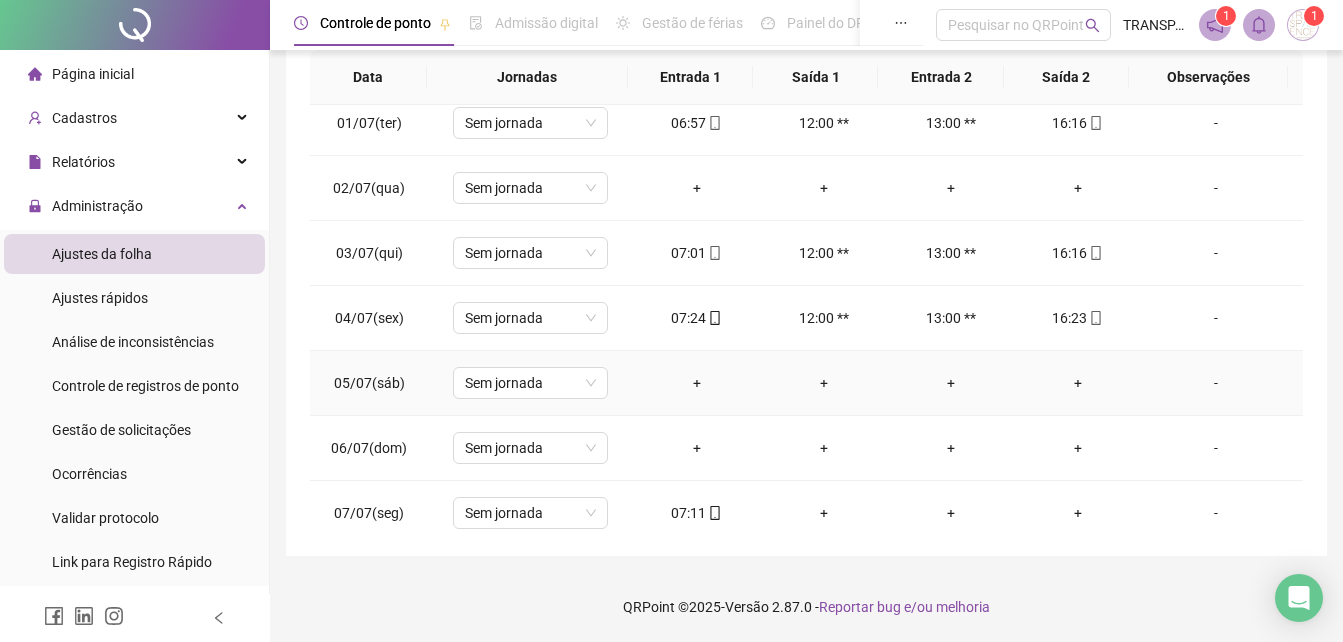 scroll, scrollTop: 0, scrollLeft: 0, axis: both 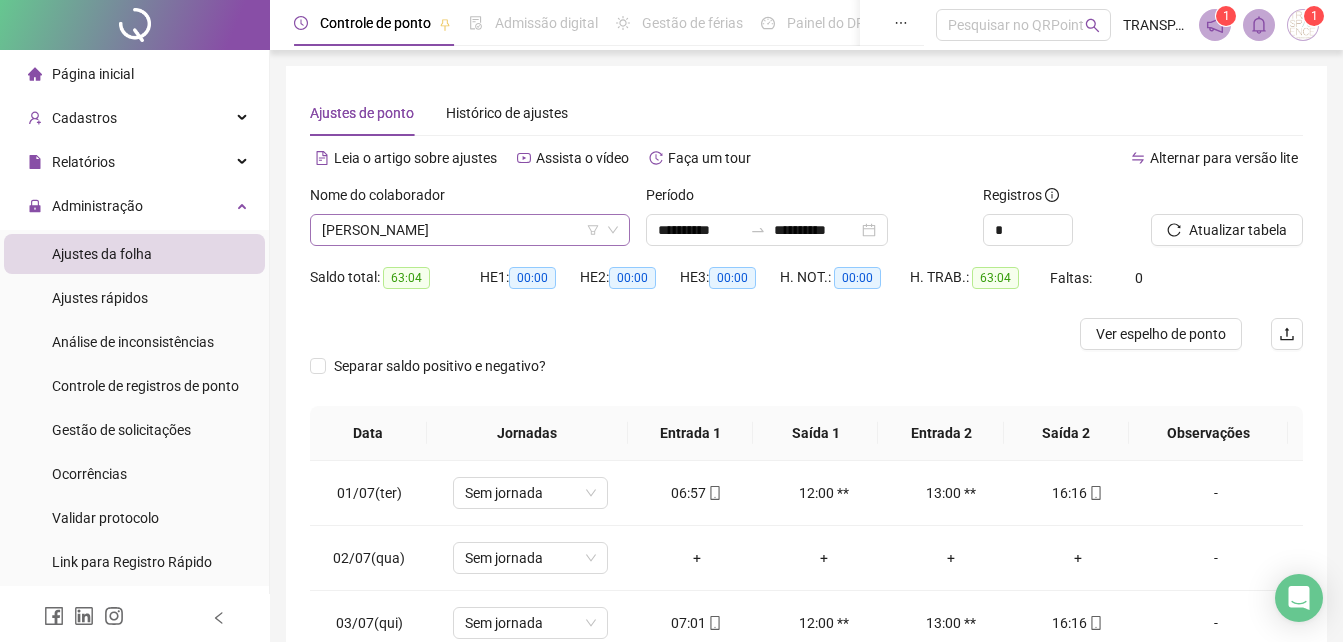 click on "[PERSON_NAME]" at bounding box center [470, 230] 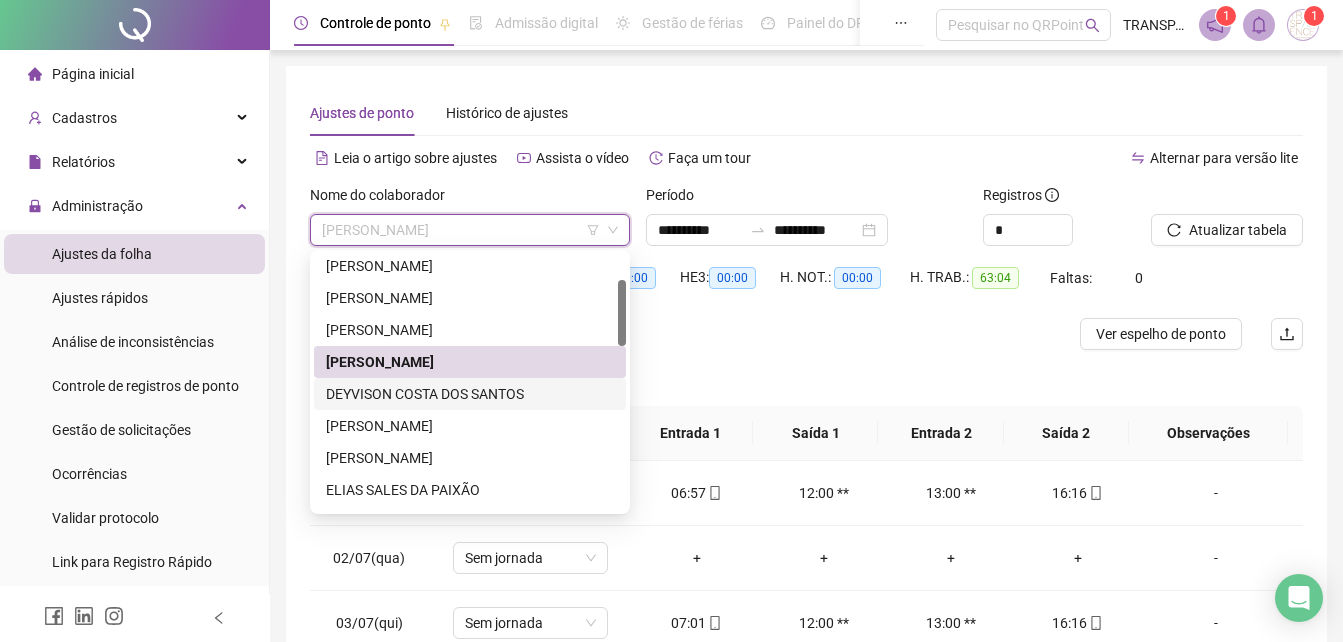 click on "DEYVISON  COSTA DOS SANTOS" at bounding box center (470, 394) 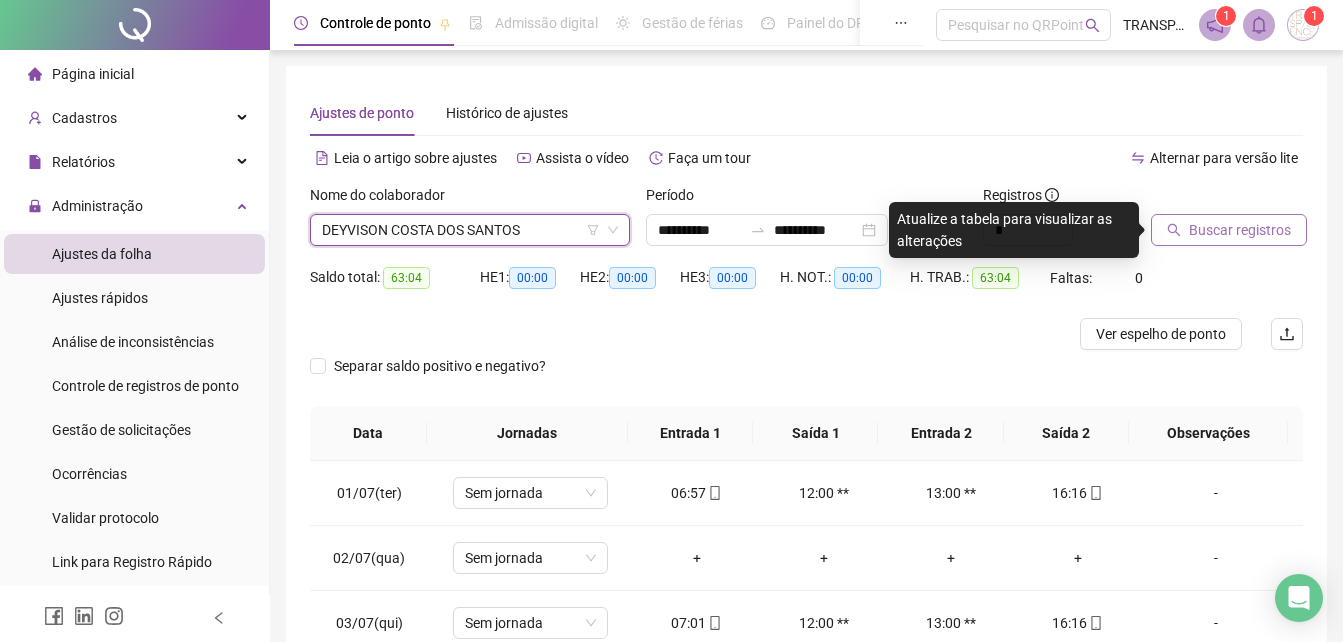 click on "Buscar registros" at bounding box center (1240, 230) 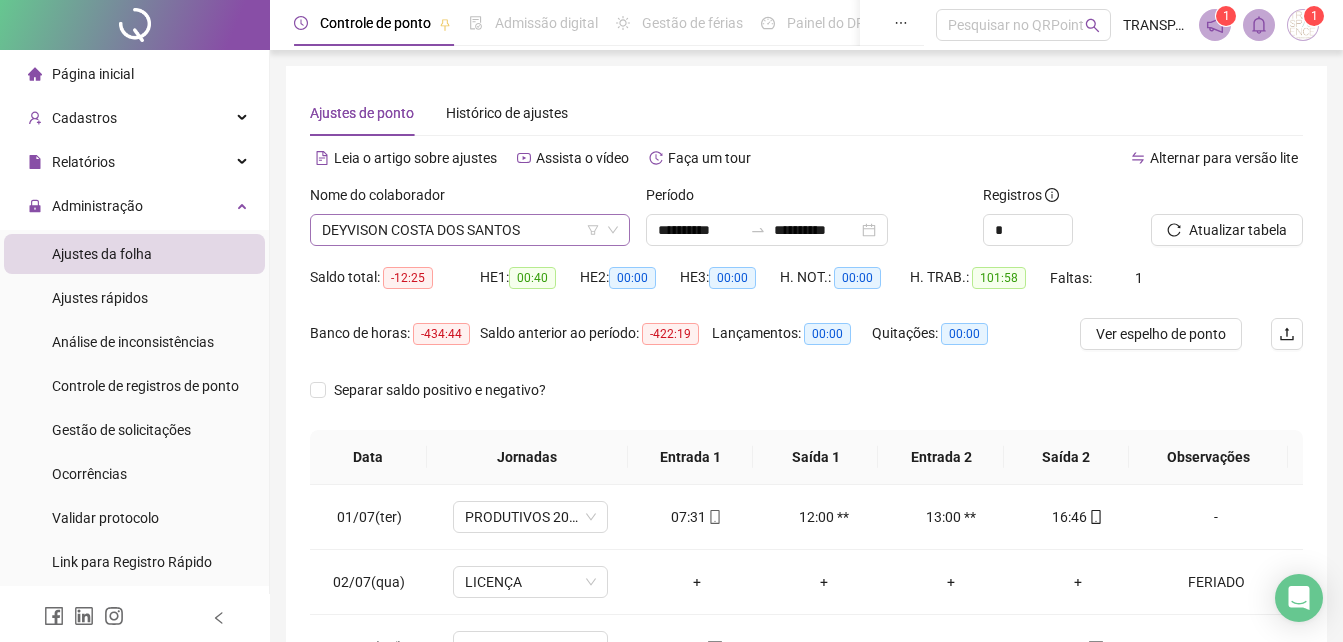 click on "DEYVISON  COSTA DOS SANTOS" at bounding box center [470, 230] 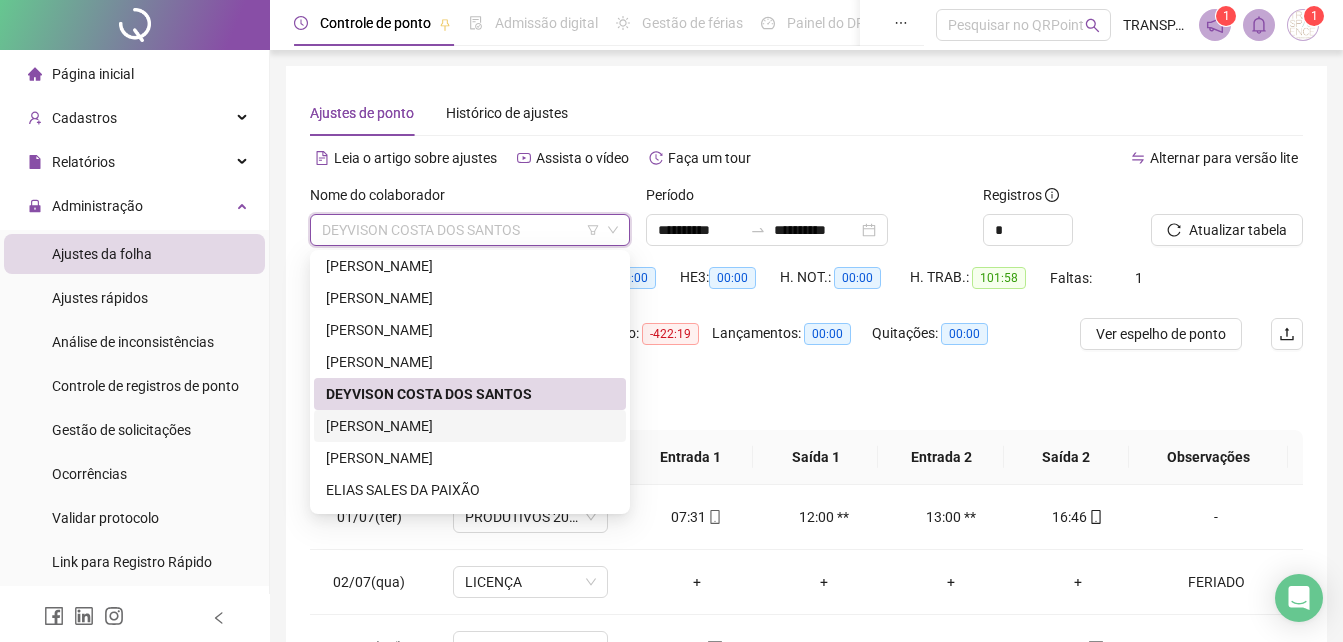 click on "[PERSON_NAME]" at bounding box center (470, 426) 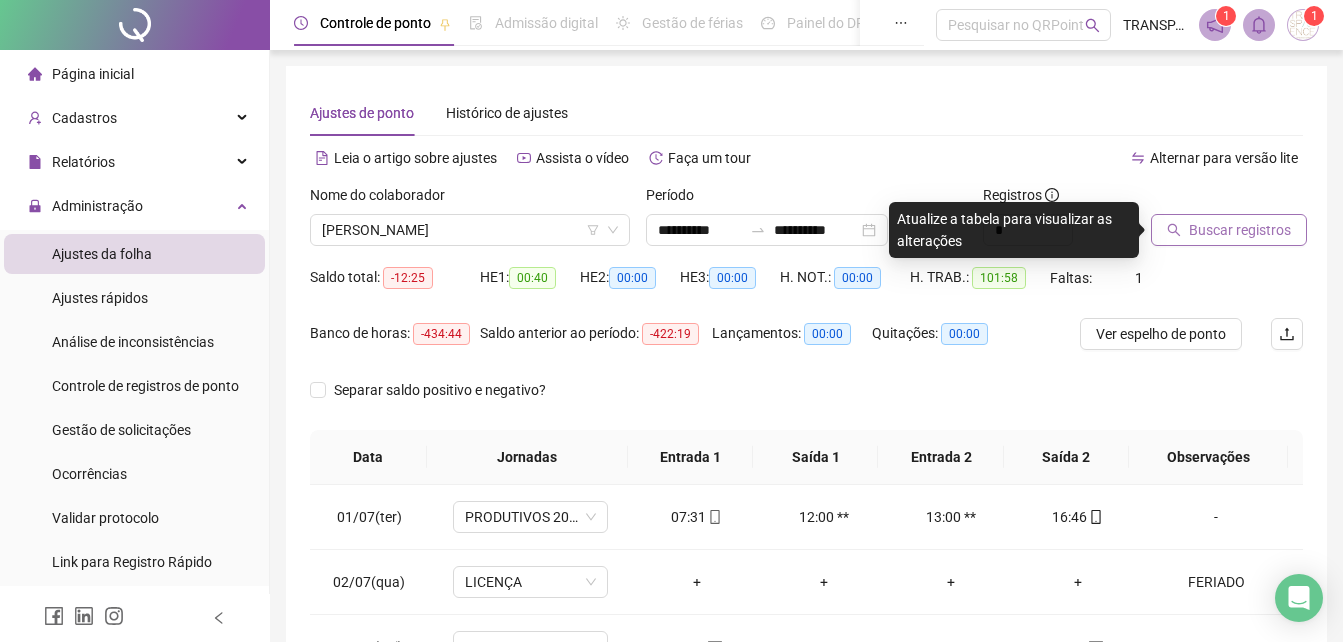 click on "Buscar registros" at bounding box center (1229, 230) 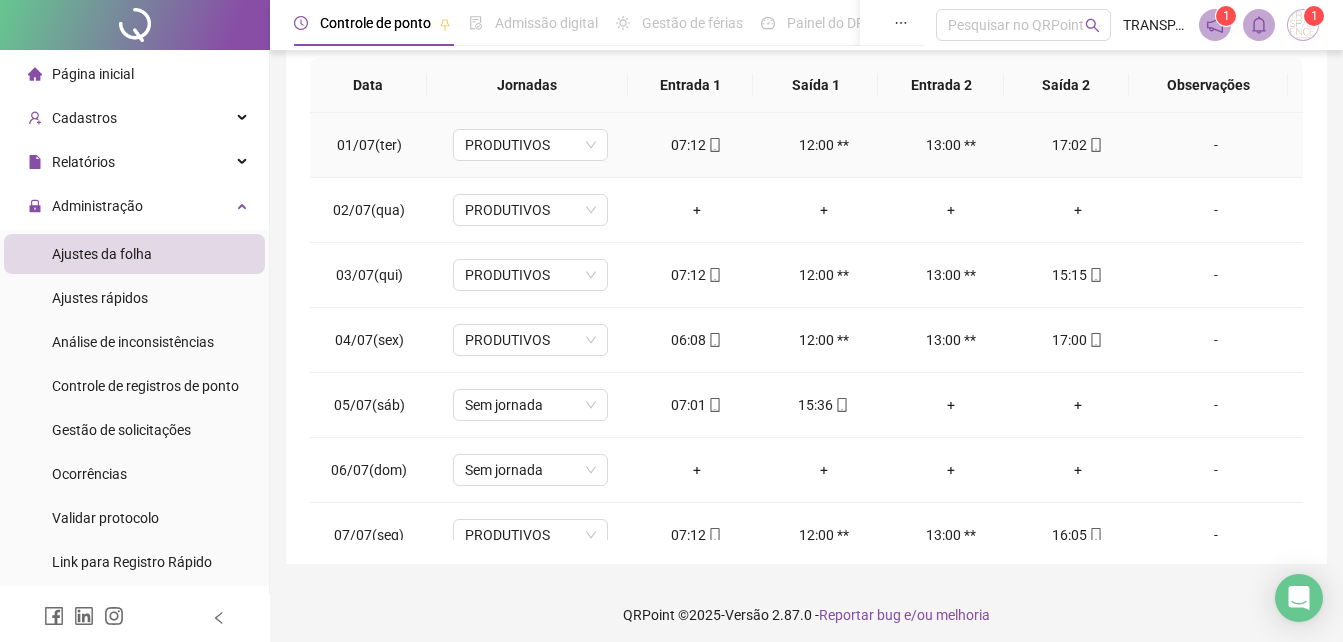 scroll, scrollTop: 380, scrollLeft: 0, axis: vertical 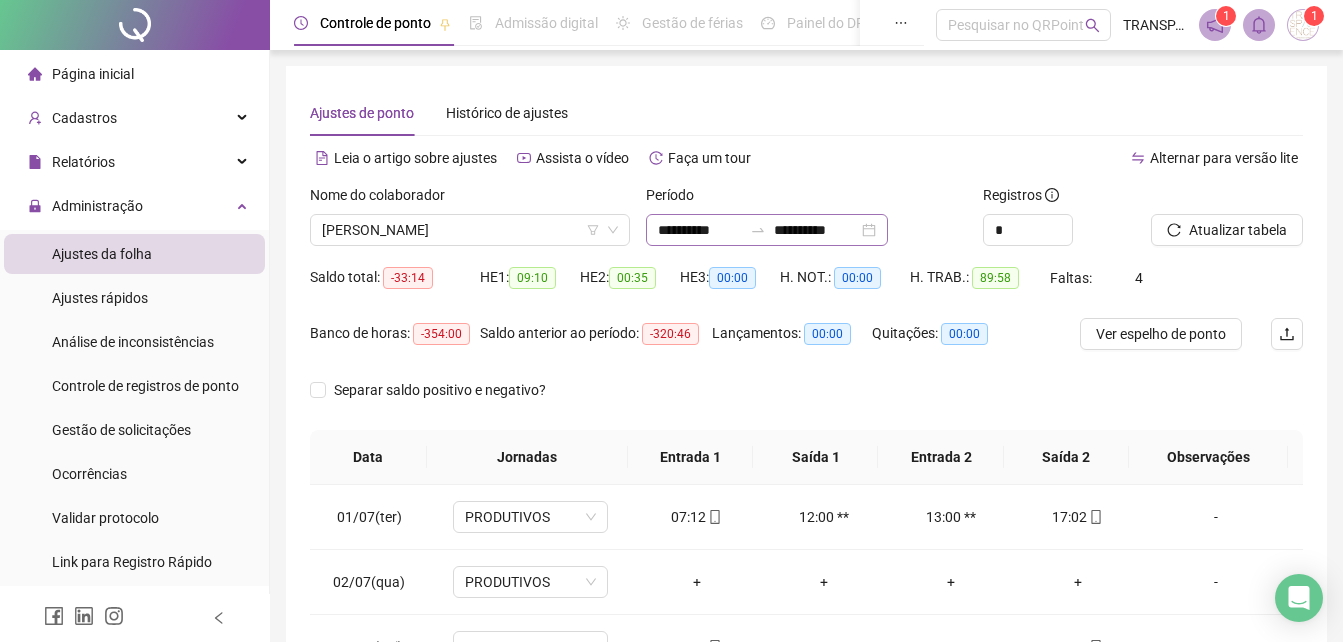 click on "**********" at bounding box center [767, 230] 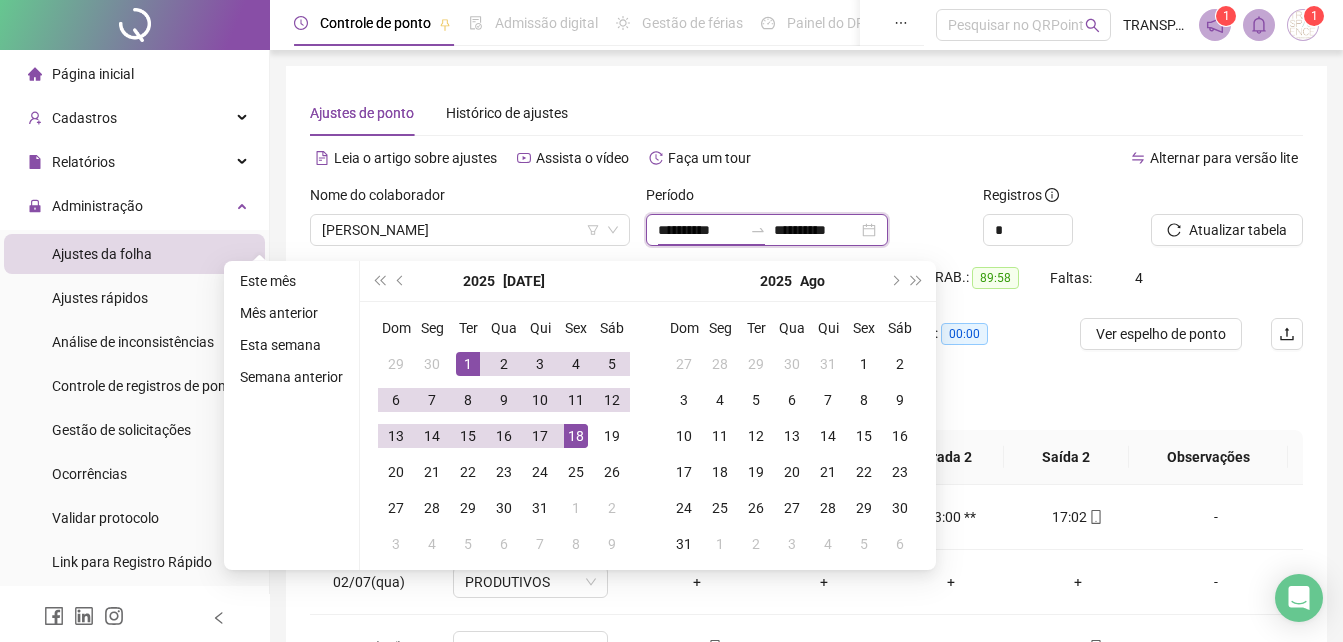 type on "**********" 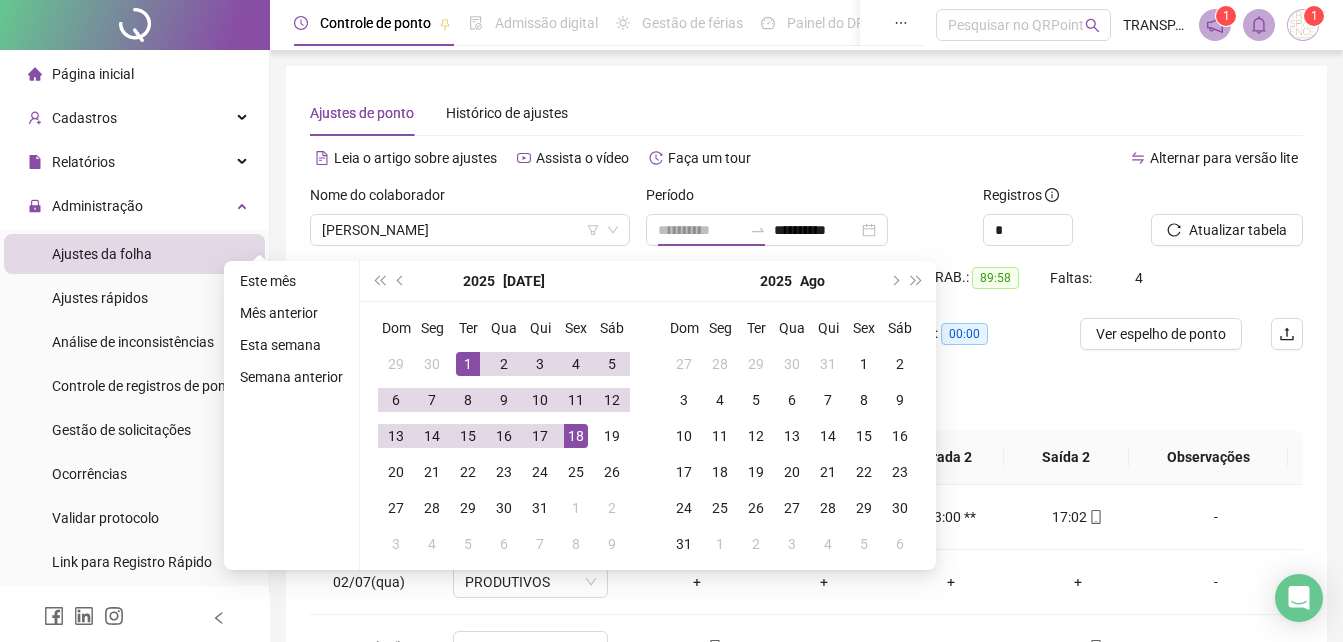 click on "1" at bounding box center (468, 364) 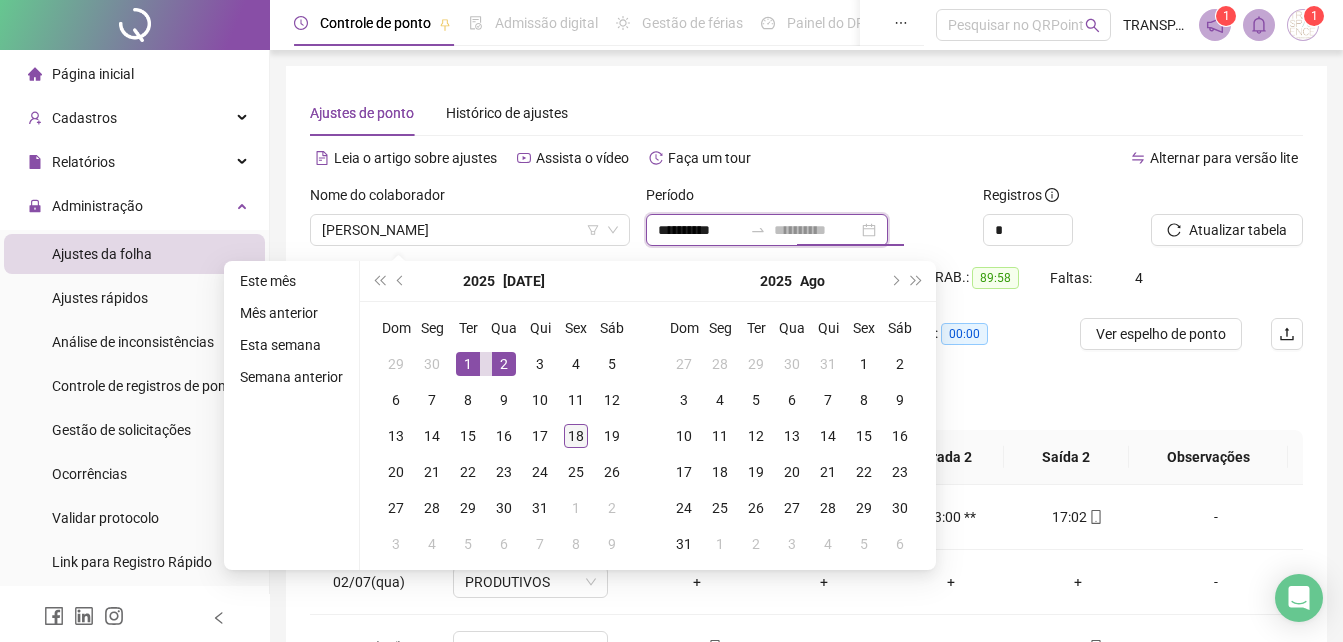 type on "**********" 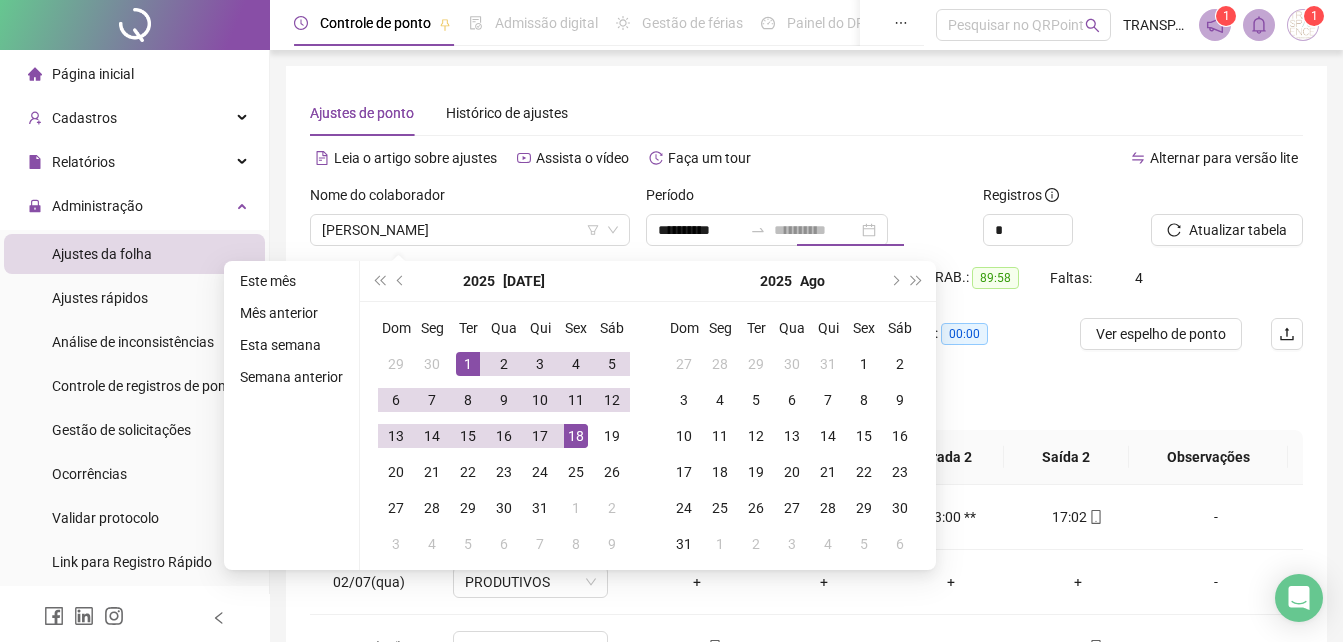 click on "18" at bounding box center (576, 436) 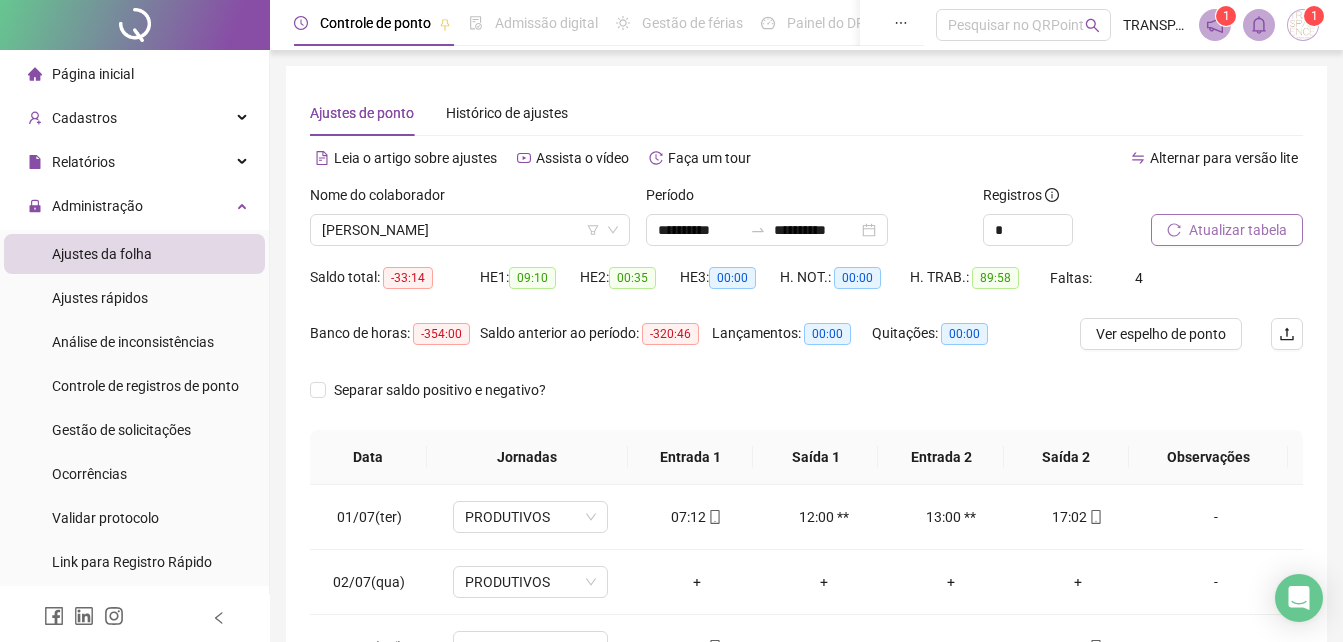 click on "Atualizar tabela" at bounding box center [1238, 230] 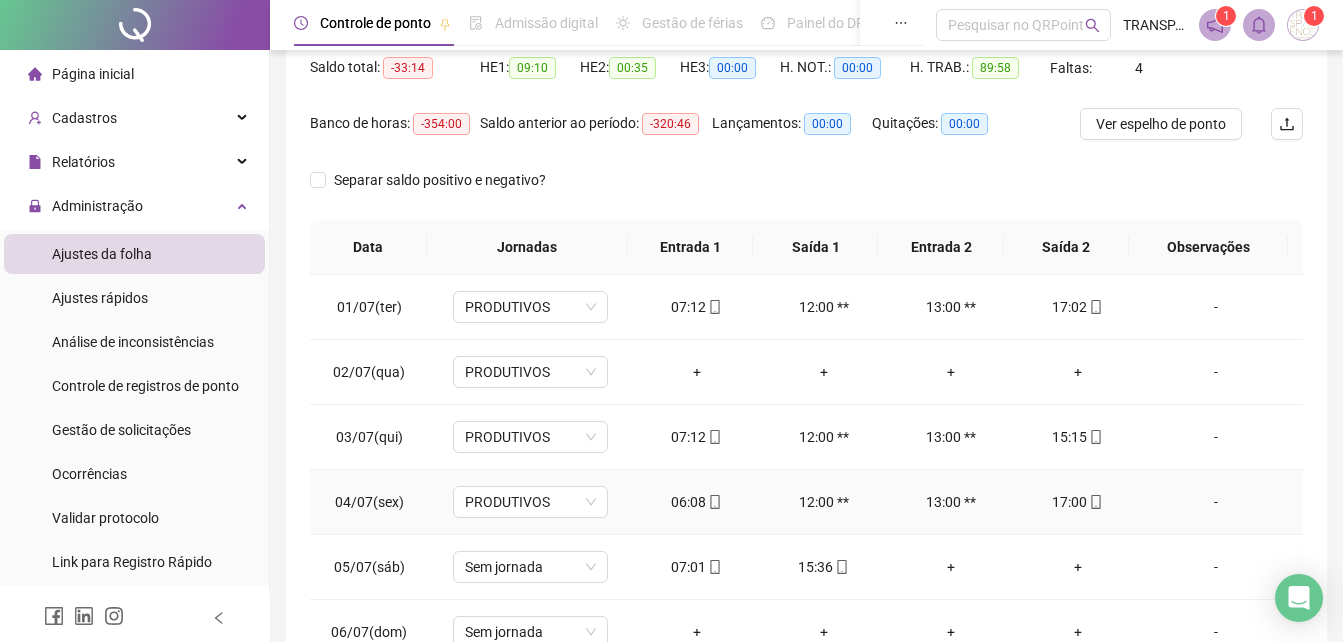 scroll, scrollTop: 380, scrollLeft: 0, axis: vertical 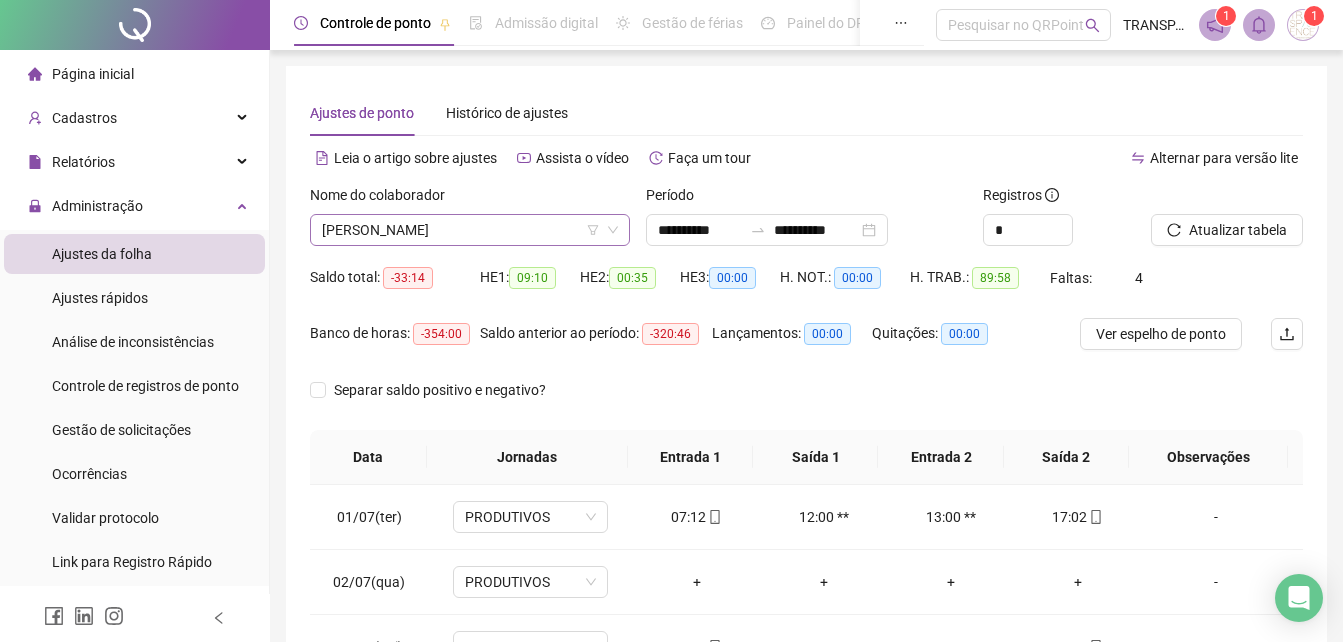 click on "[PERSON_NAME]" at bounding box center [470, 230] 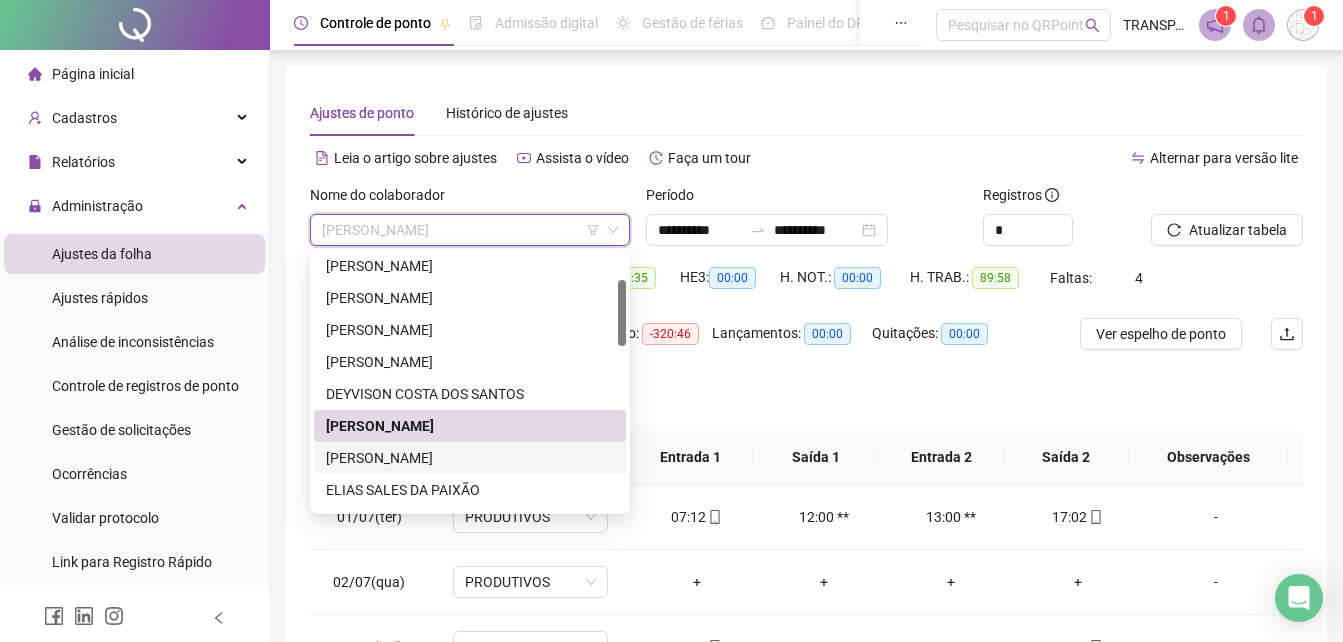 drag, startPoint x: 437, startPoint y: 455, endPoint x: 459, endPoint y: 431, distance: 32.55764 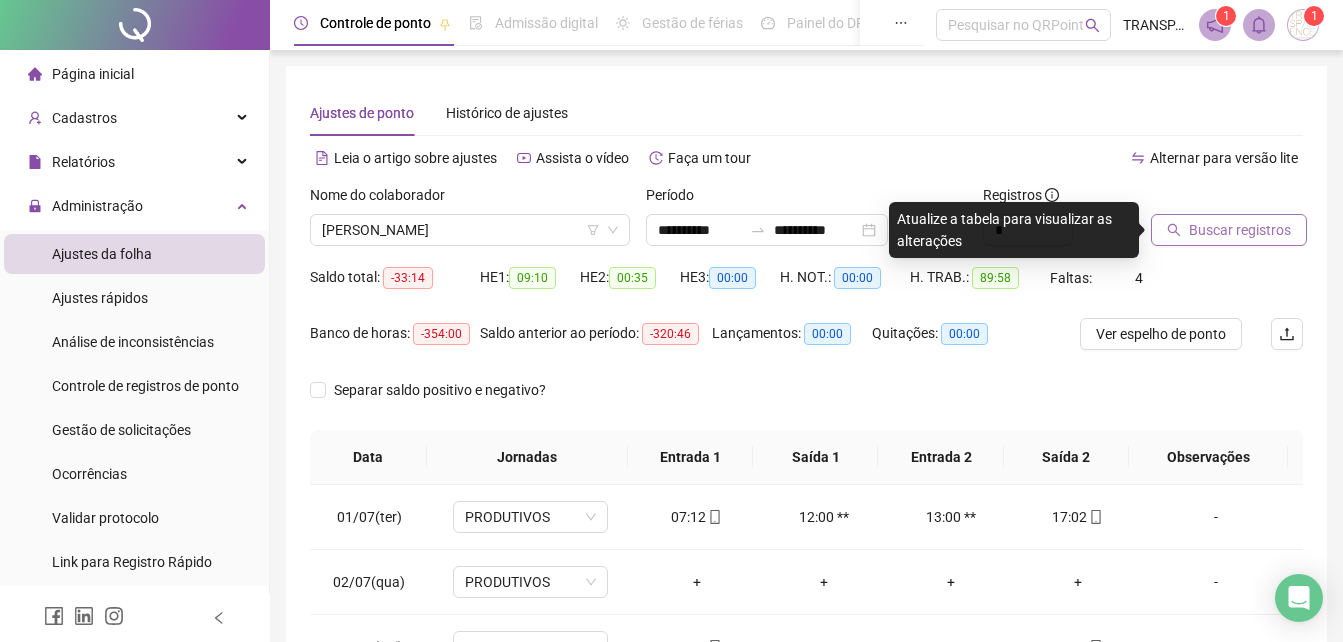 click on "Buscar registros" at bounding box center (1240, 230) 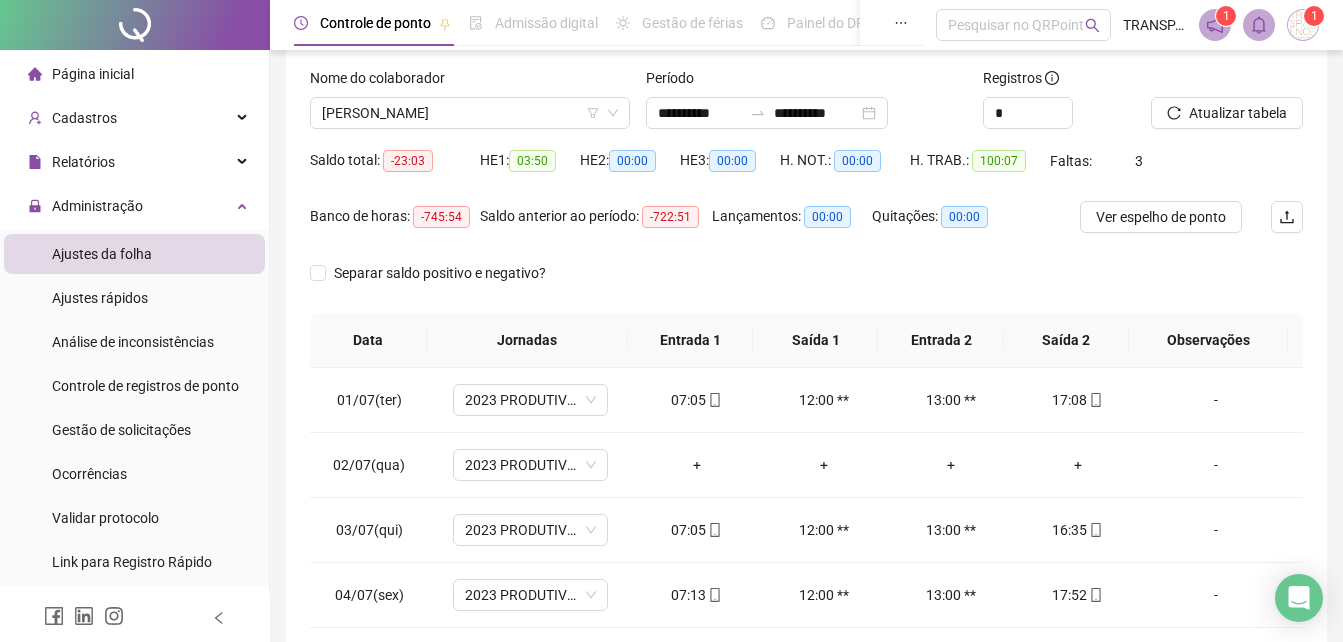 scroll, scrollTop: 380, scrollLeft: 0, axis: vertical 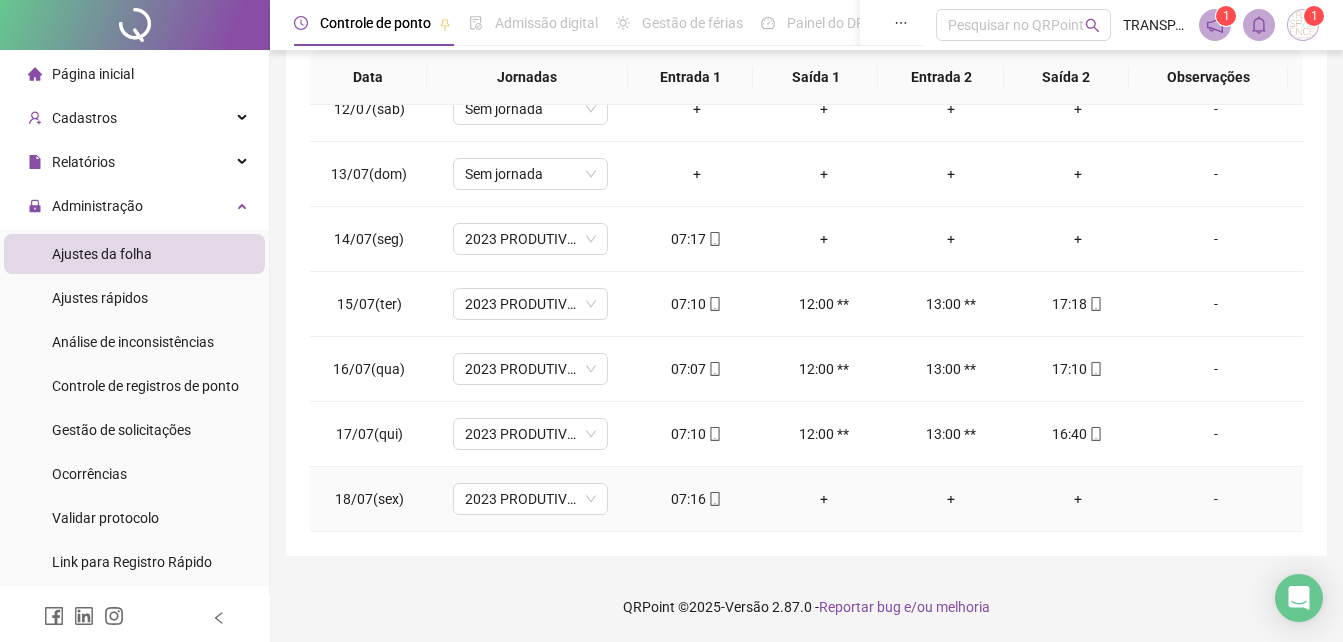 click 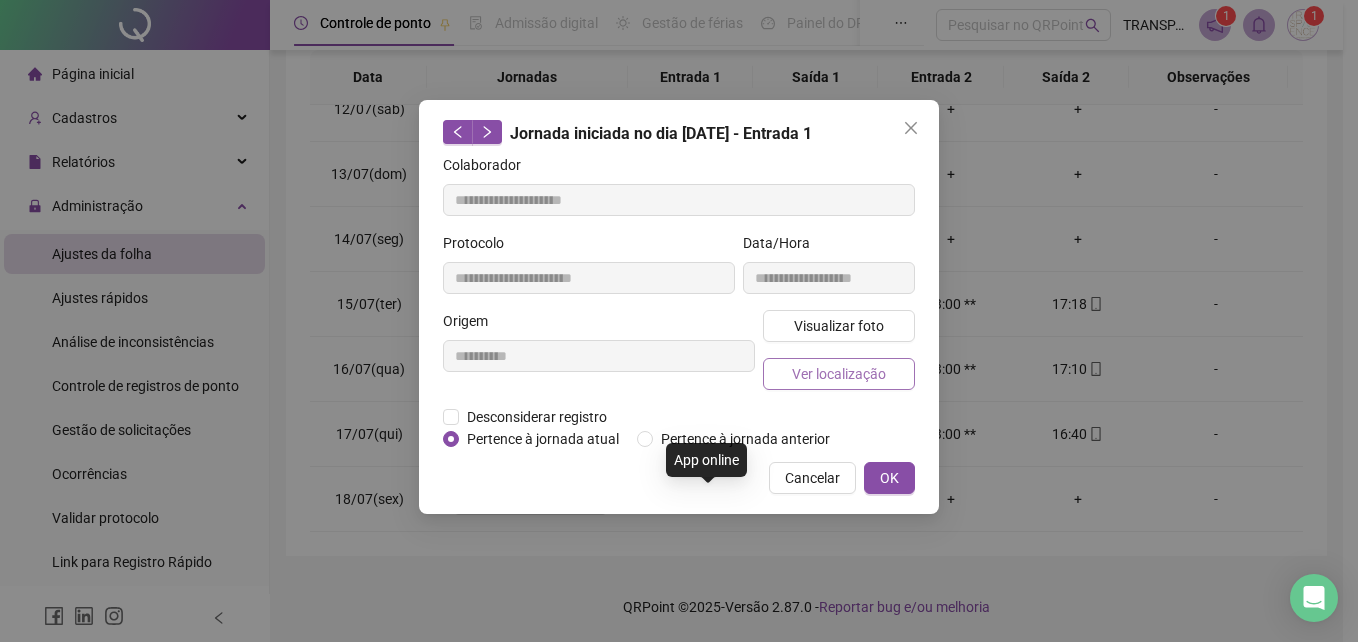 type on "**********" 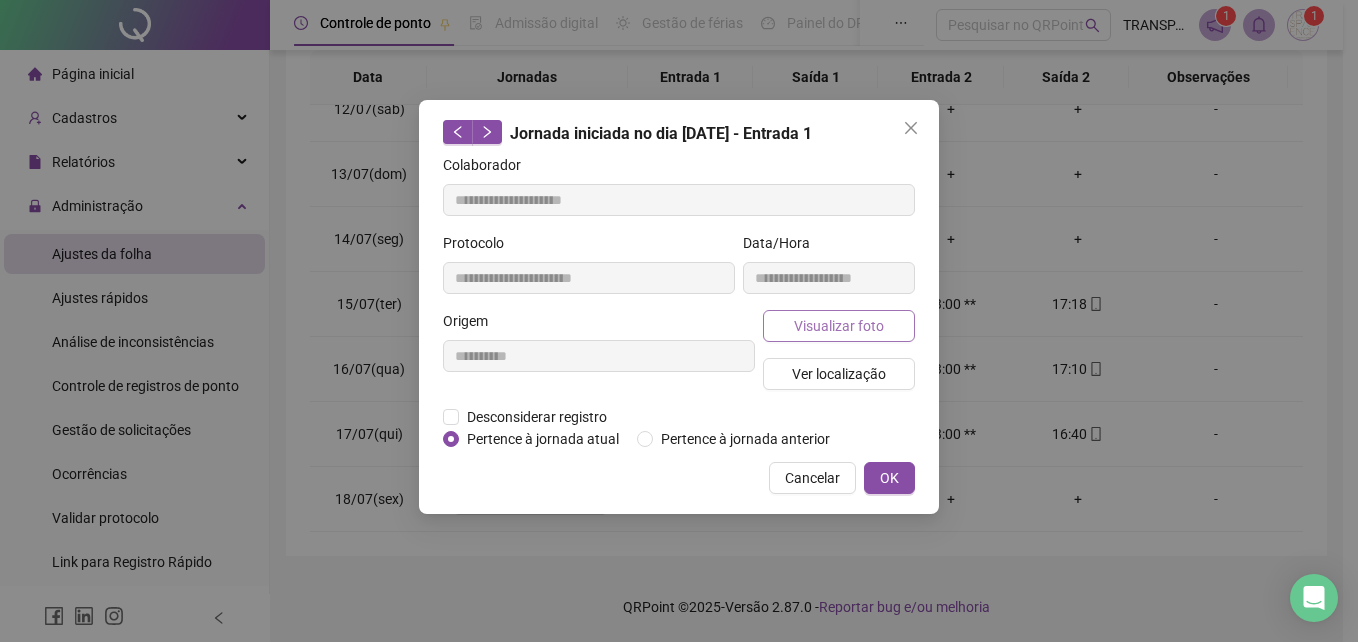 click on "Visualizar foto" at bounding box center [839, 326] 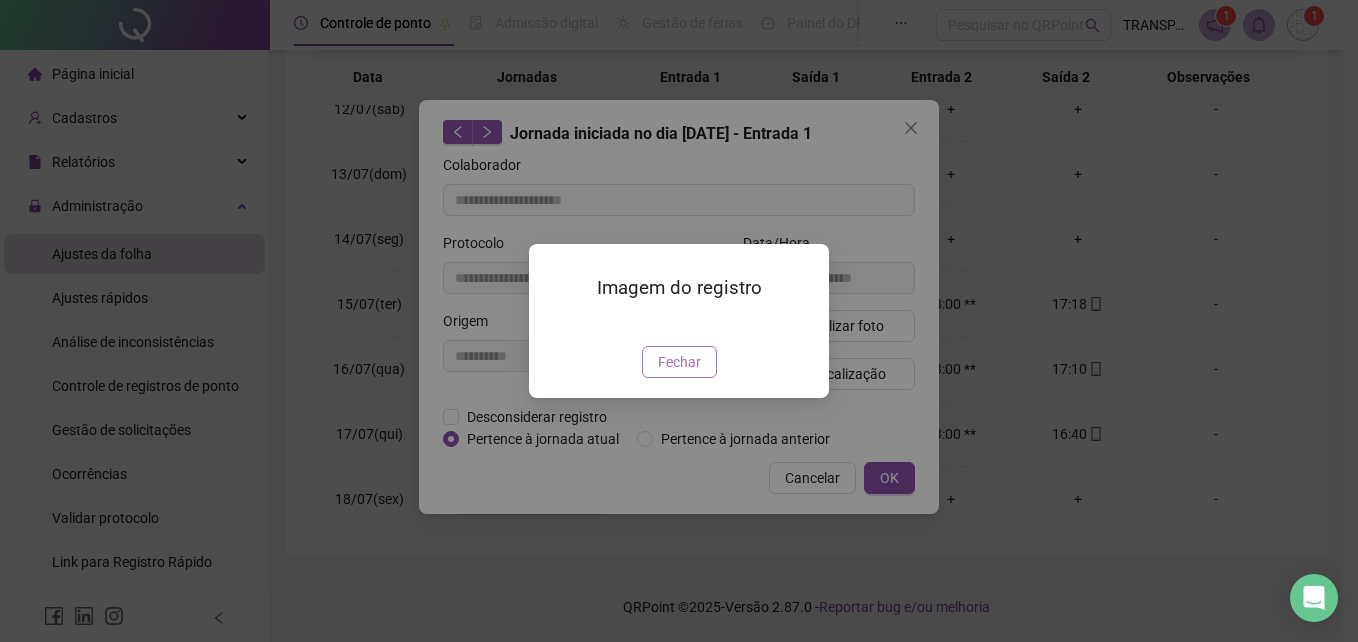 click on "Imagem do registro Fechar" at bounding box center [679, 320] 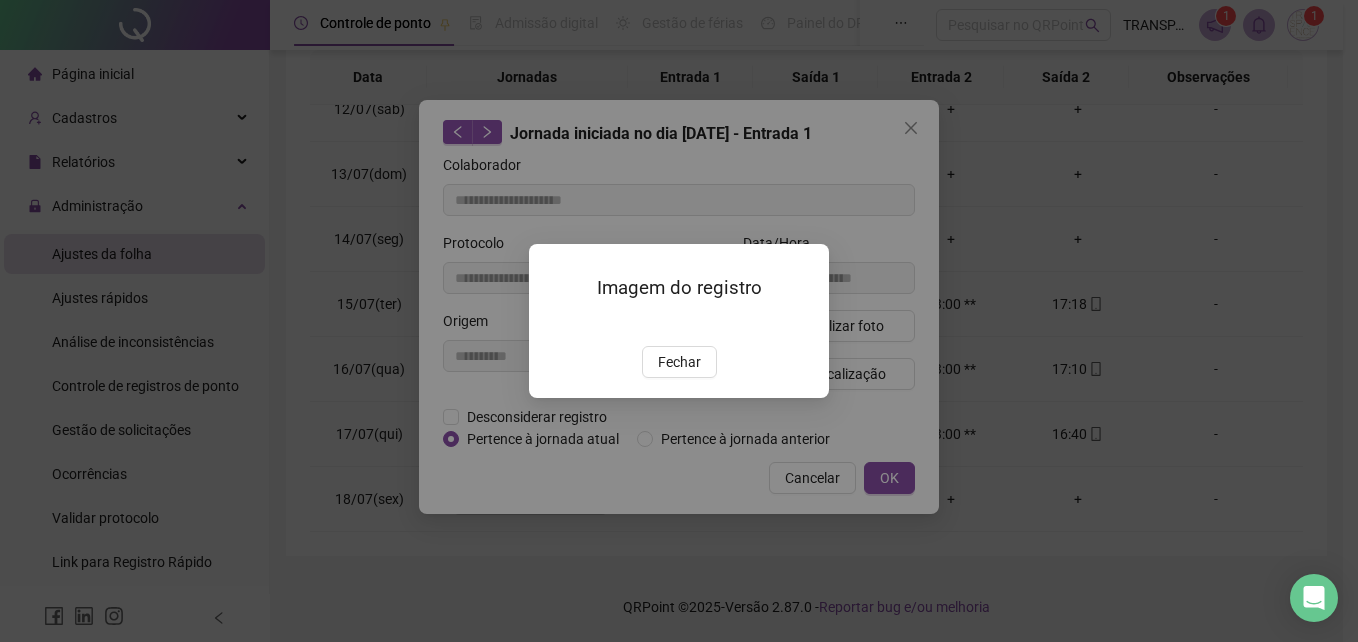 drag, startPoint x: 683, startPoint y: 477, endPoint x: 830, endPoint y: 328, distance: 209.30838 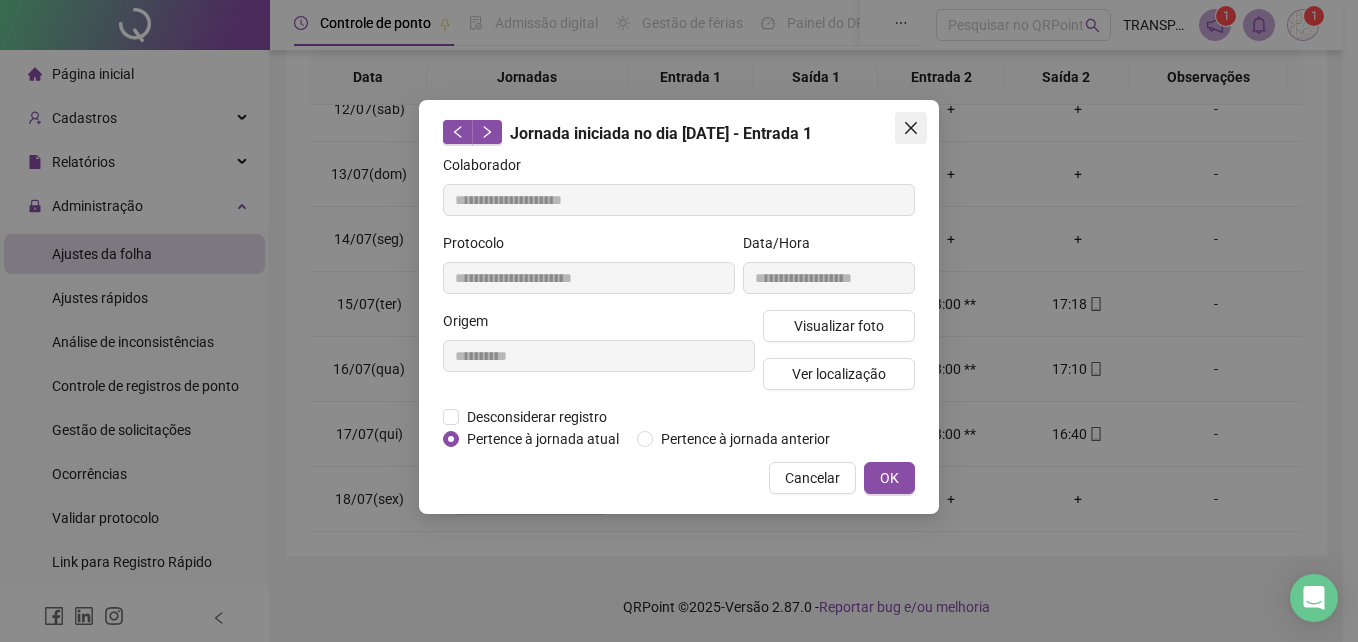 click at bounding box center (911, 128) 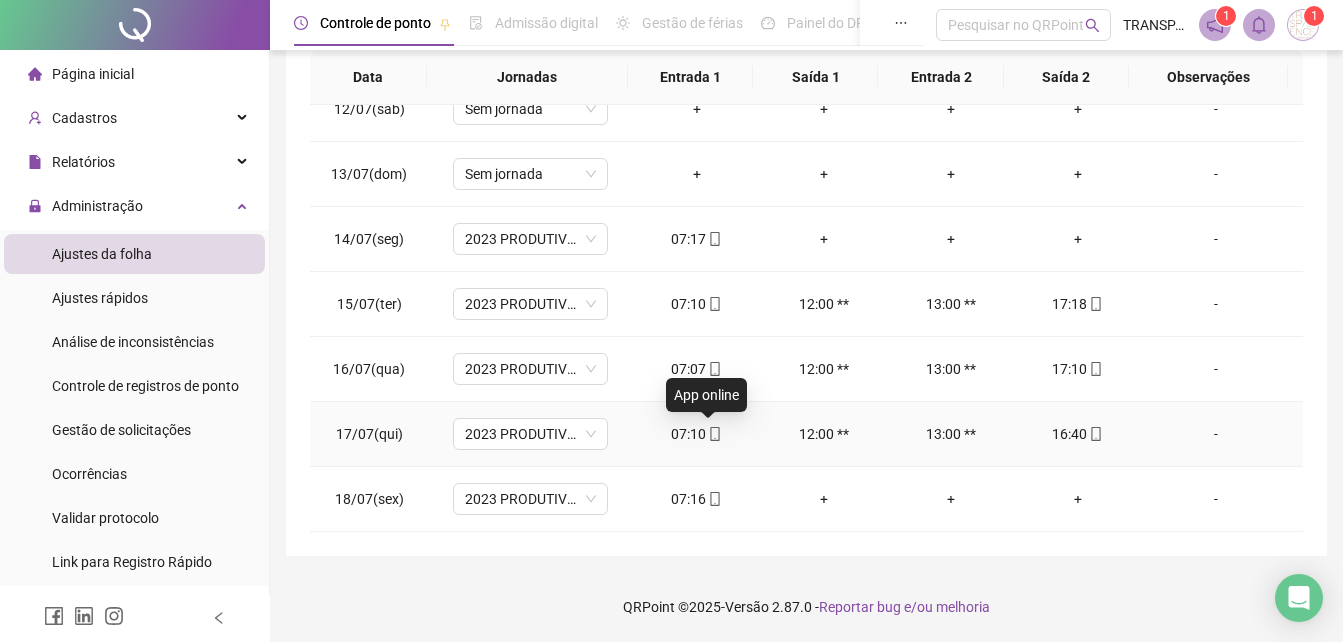 click at bounding box center (714, 434) 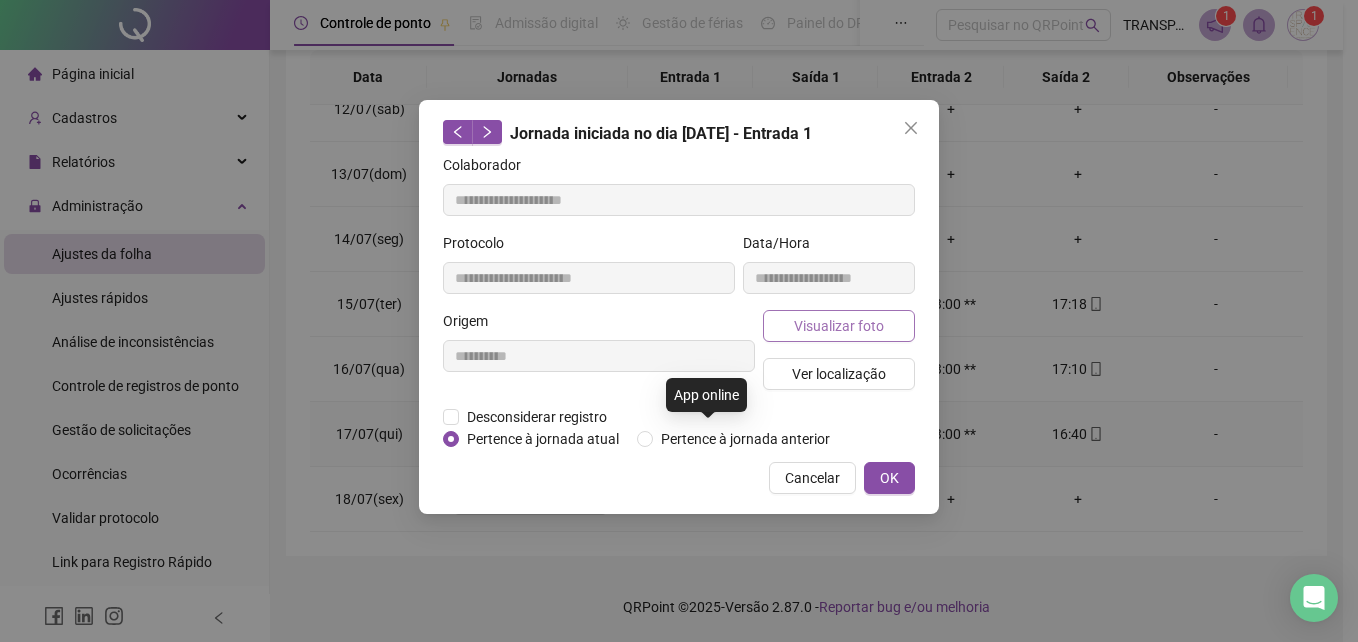 type on "**********" 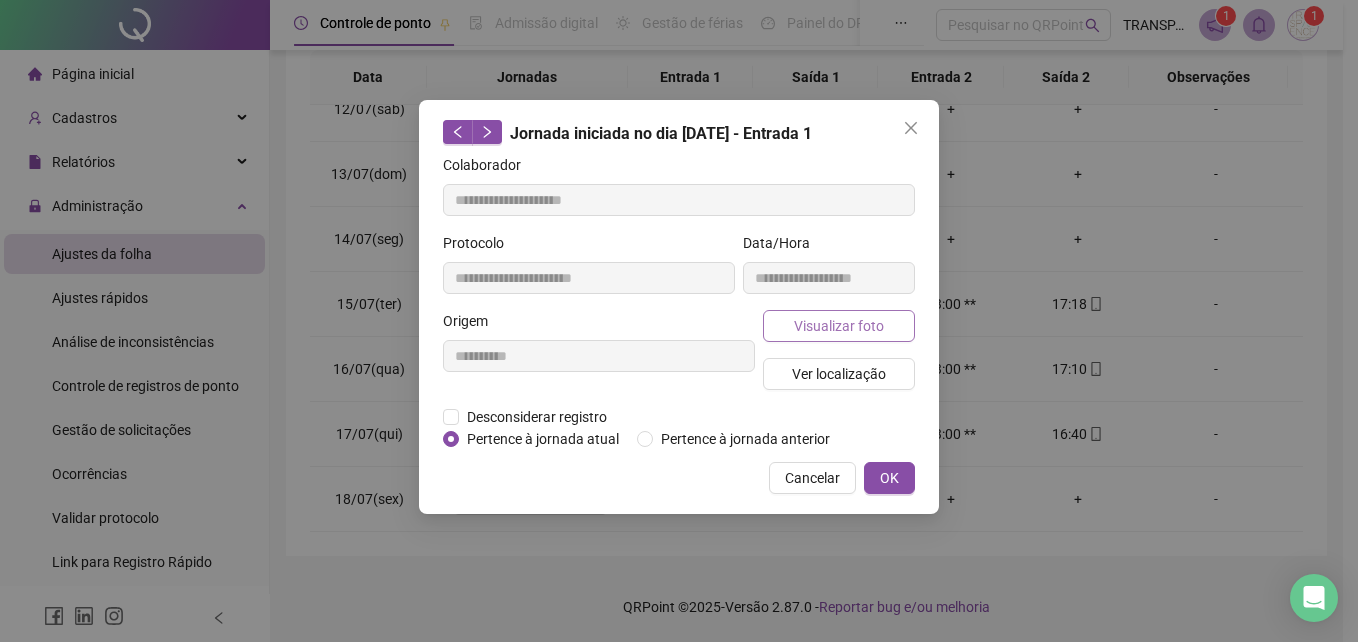 click on "Visualizar foto" at bounding box center [839, 326] 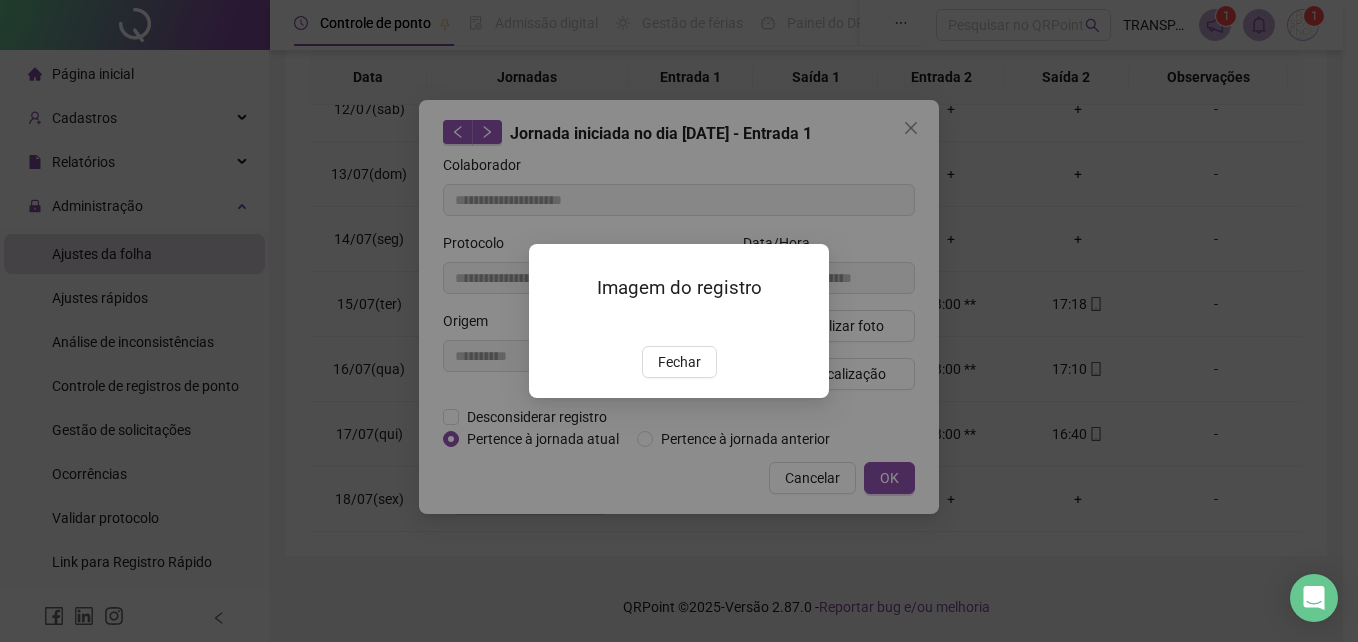 drag, startPoint x: 667, startPoint y: 483, endPoint x: 773, endPoint y: 356, distance: 165.42369 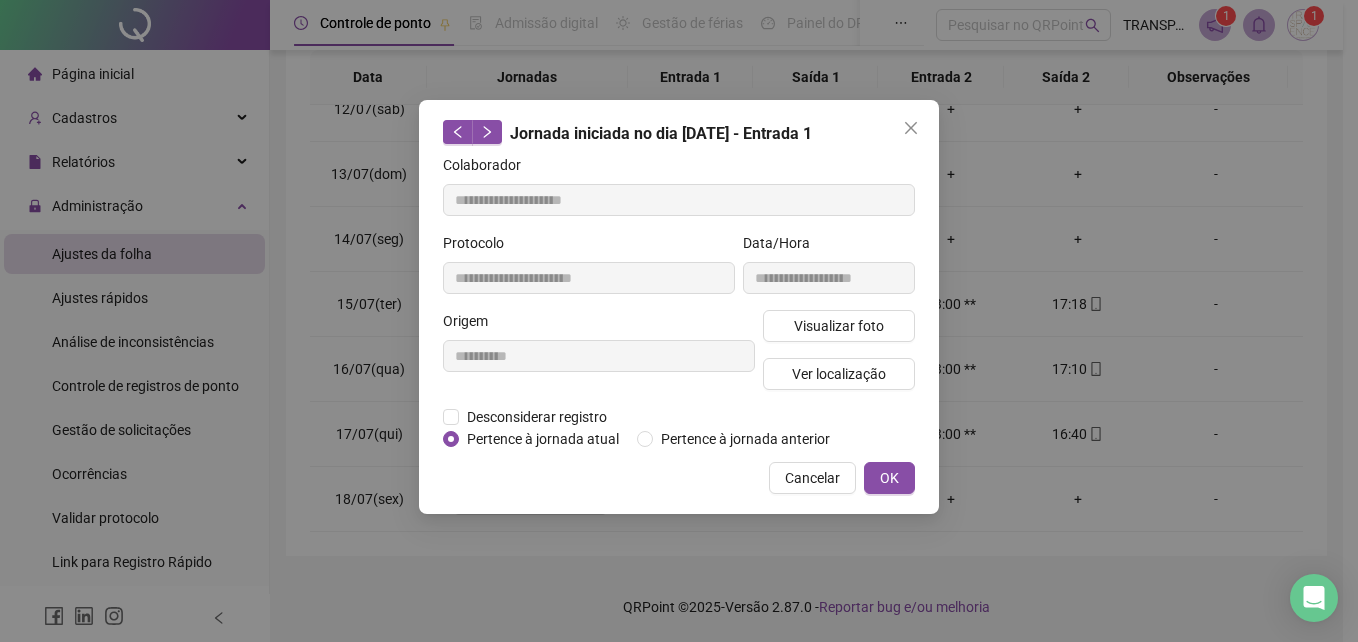 drag, startPoint x: 919, startPoint y: 123, endPoint x: 905, endPoint y: 133, distance: 17.20465 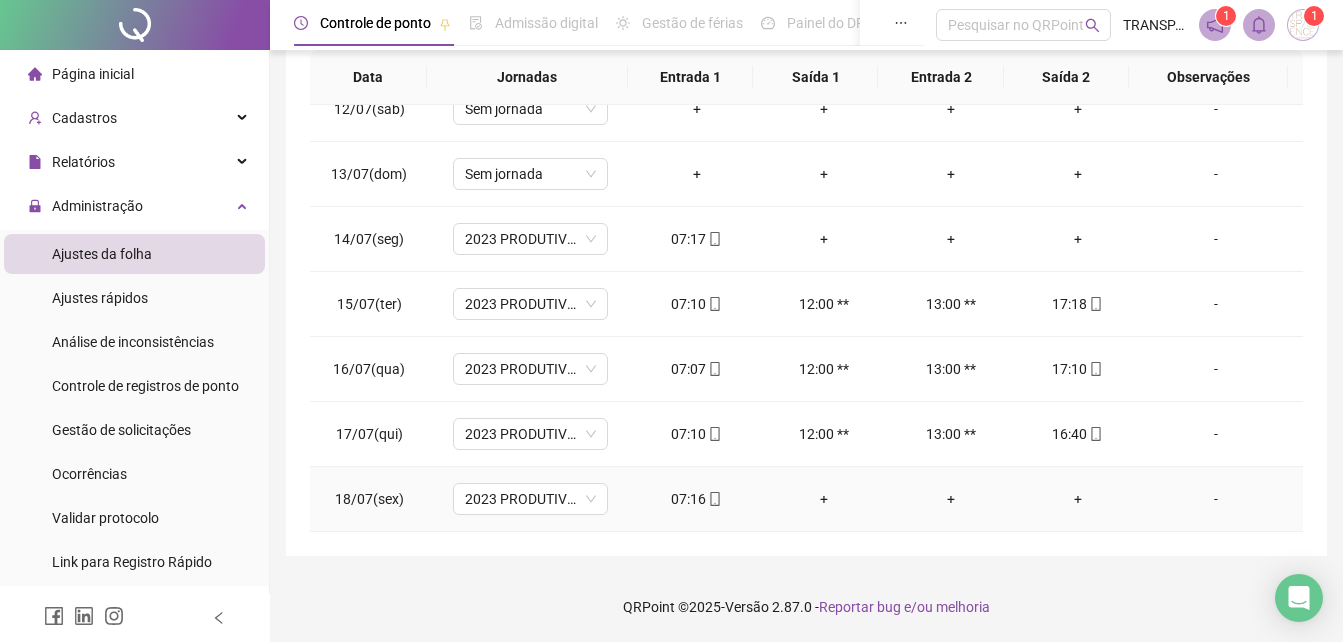 drag, startPoint x: 705, startPoint y: 499, endPoint x: 748, endPoint y: 449, distance: 65.946945 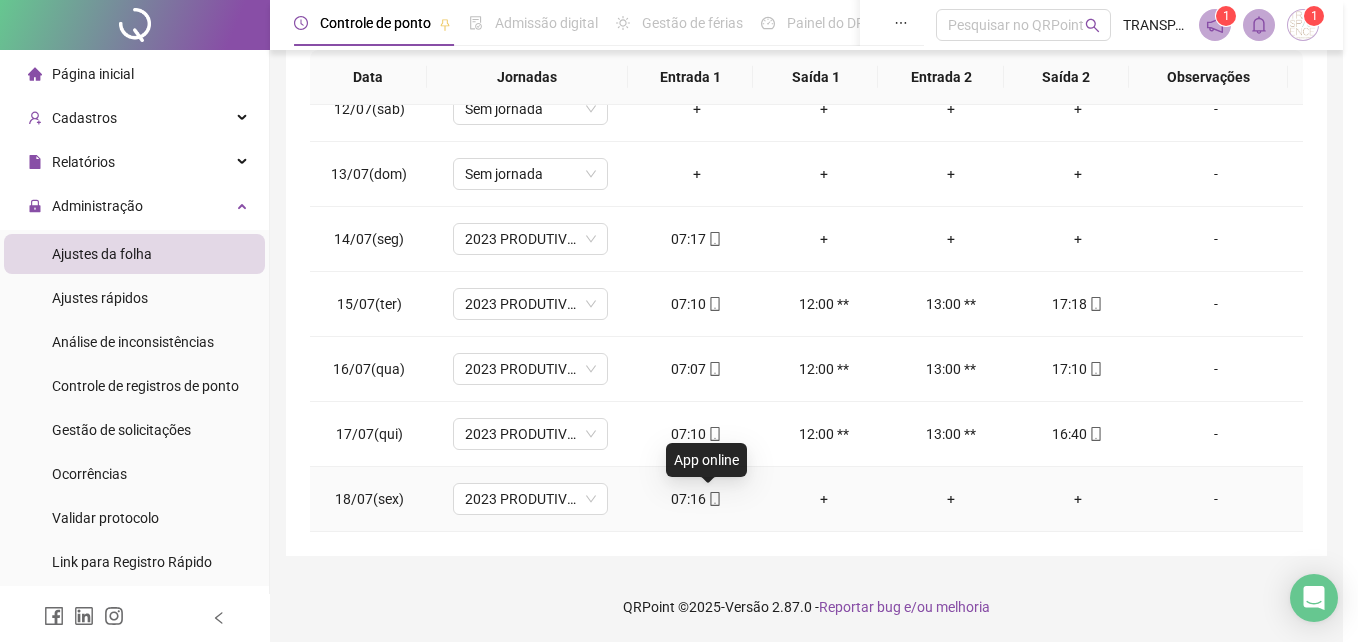 type on "**********" 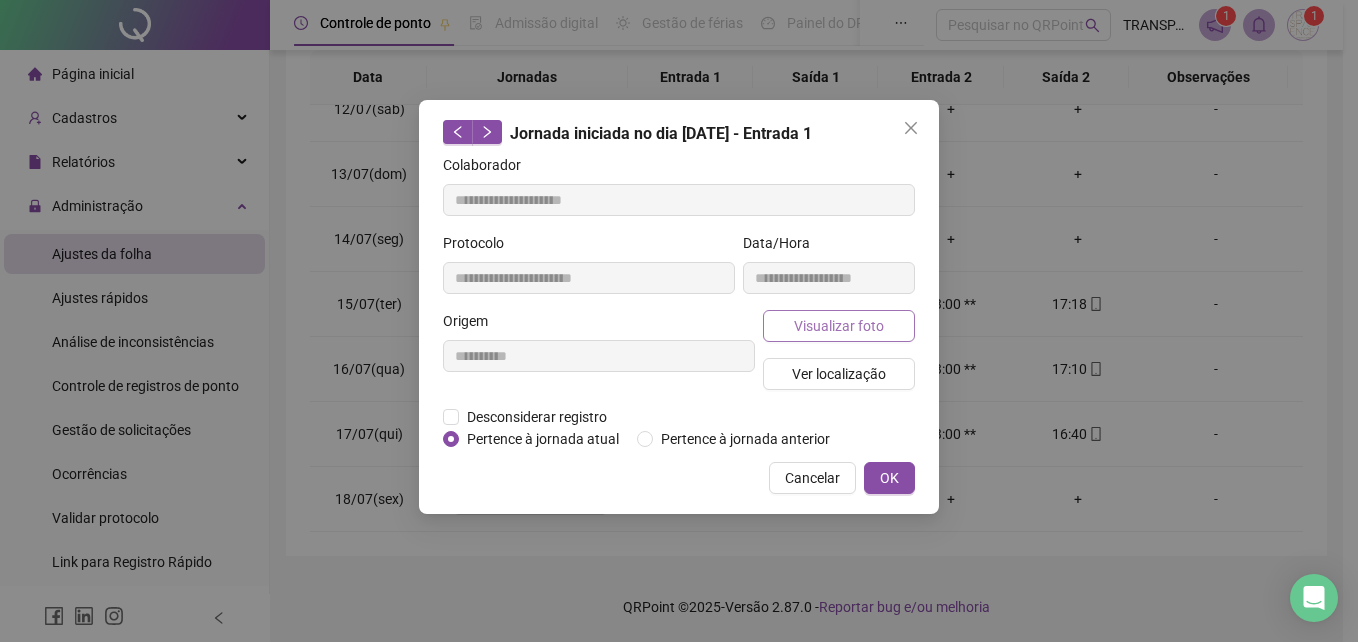 click on "Visualizar foto" at bounding box center [839, 326] 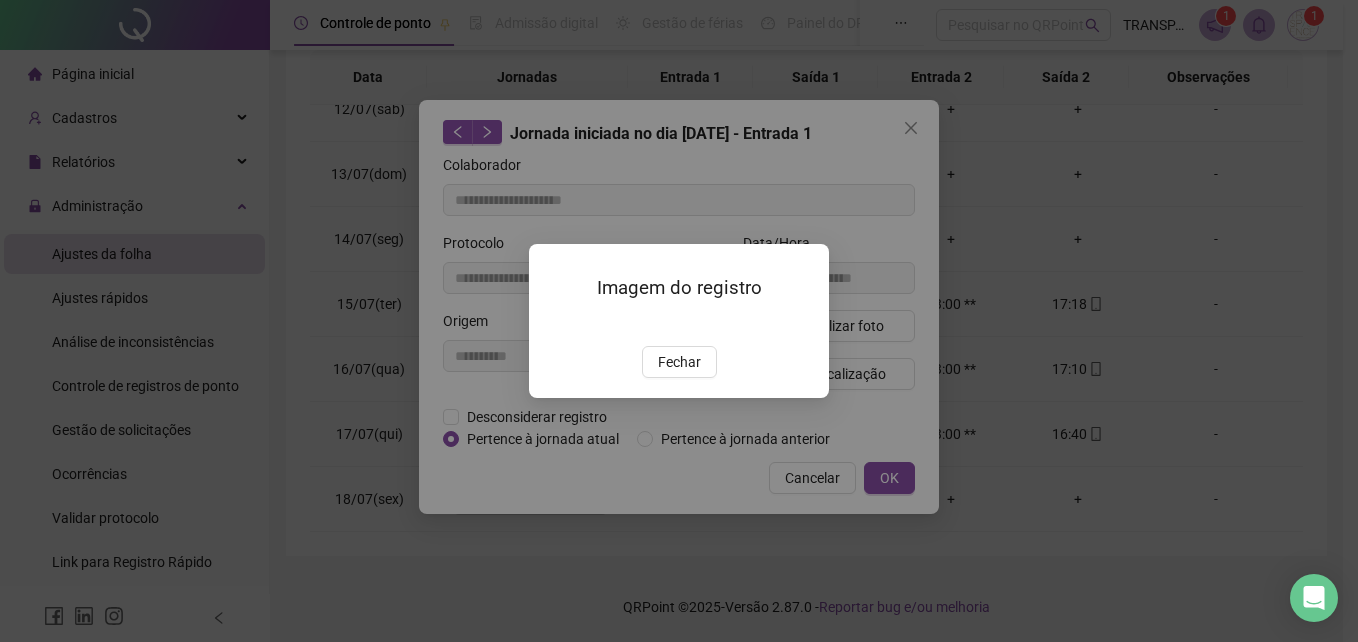 drag, startPoint x: 674, startPoint y: 483, endPoint x: 857, endPoint y: 208, distance: 330.3241 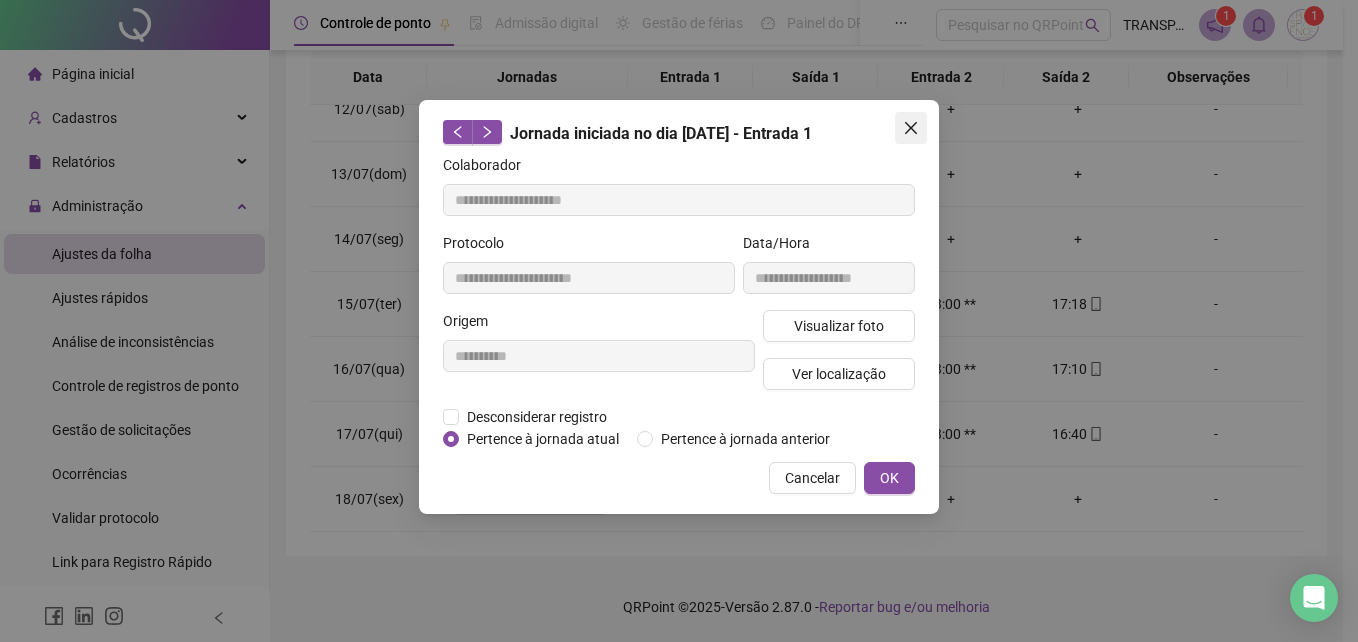 click at bounding box center [911, 128] 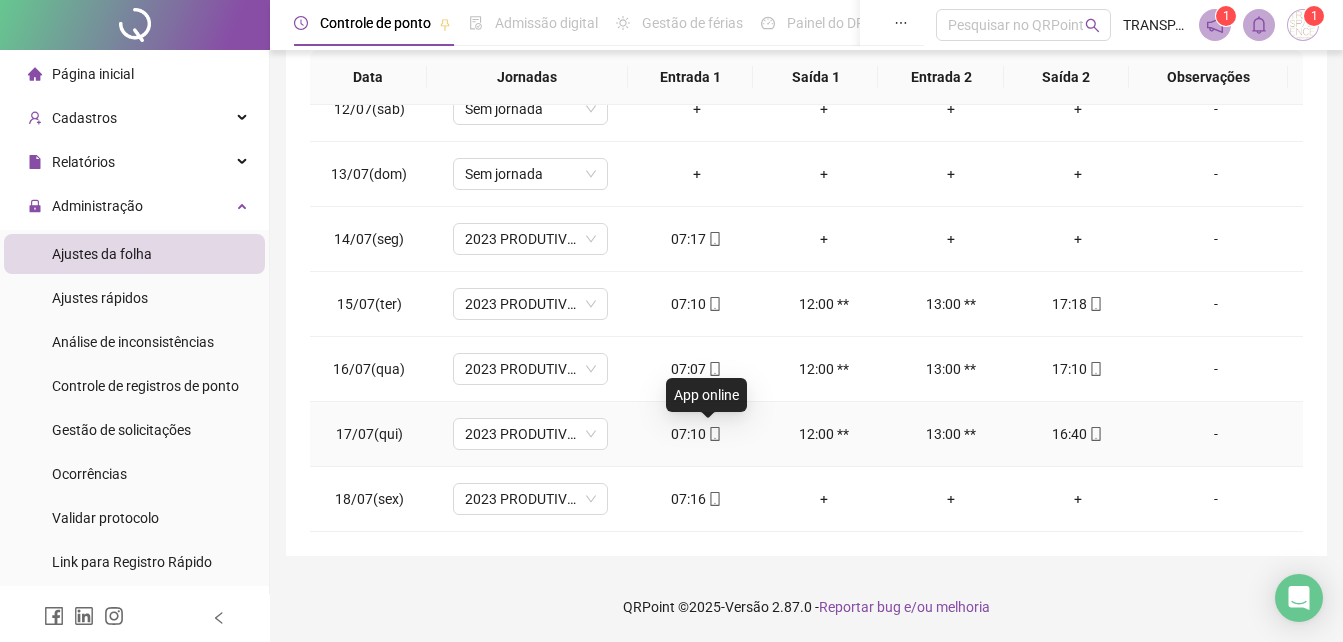 drag, startPoint x: 704, startPoint y: 434, endPoint x: 712, endPoint y: 423, distance: 13.601471 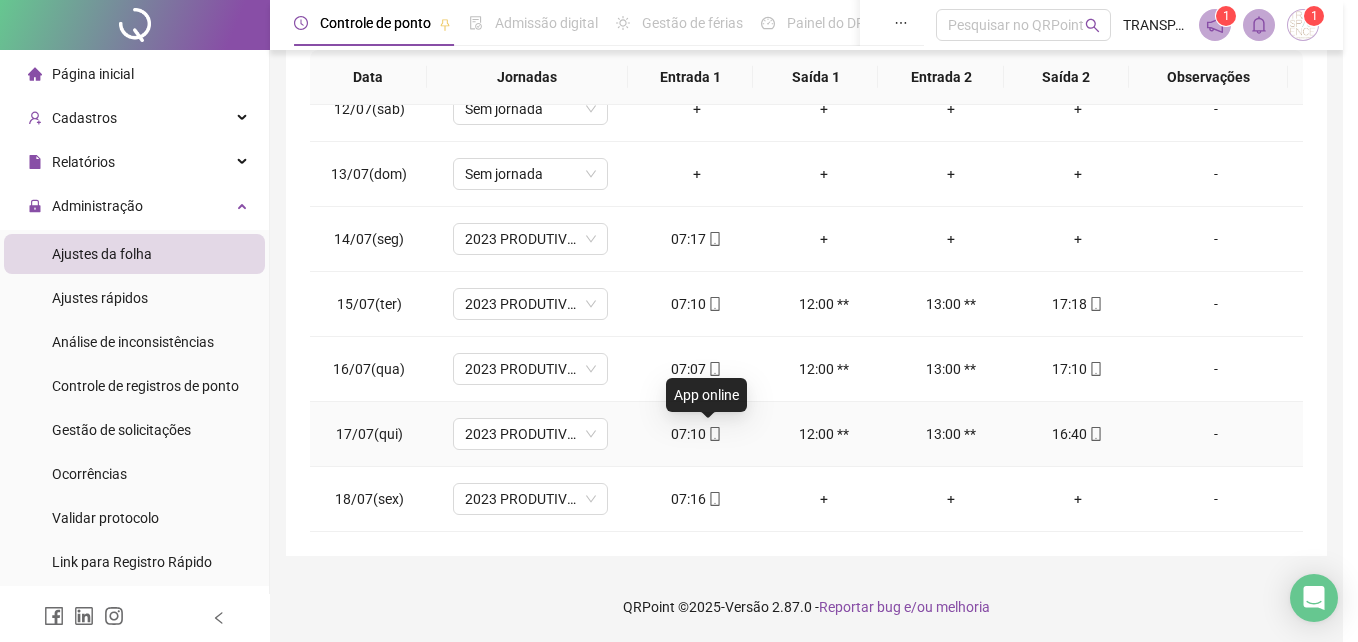 type on "**********" 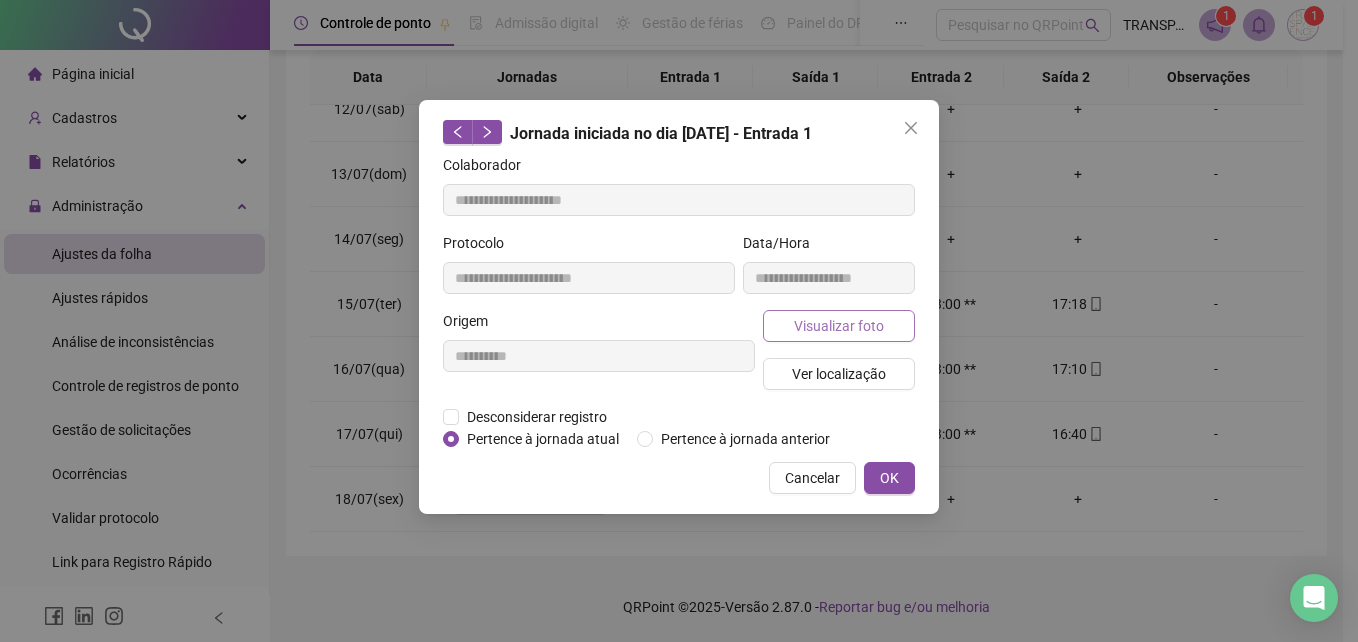 click on "Visualizar foto" at bounding box center (839, 326) 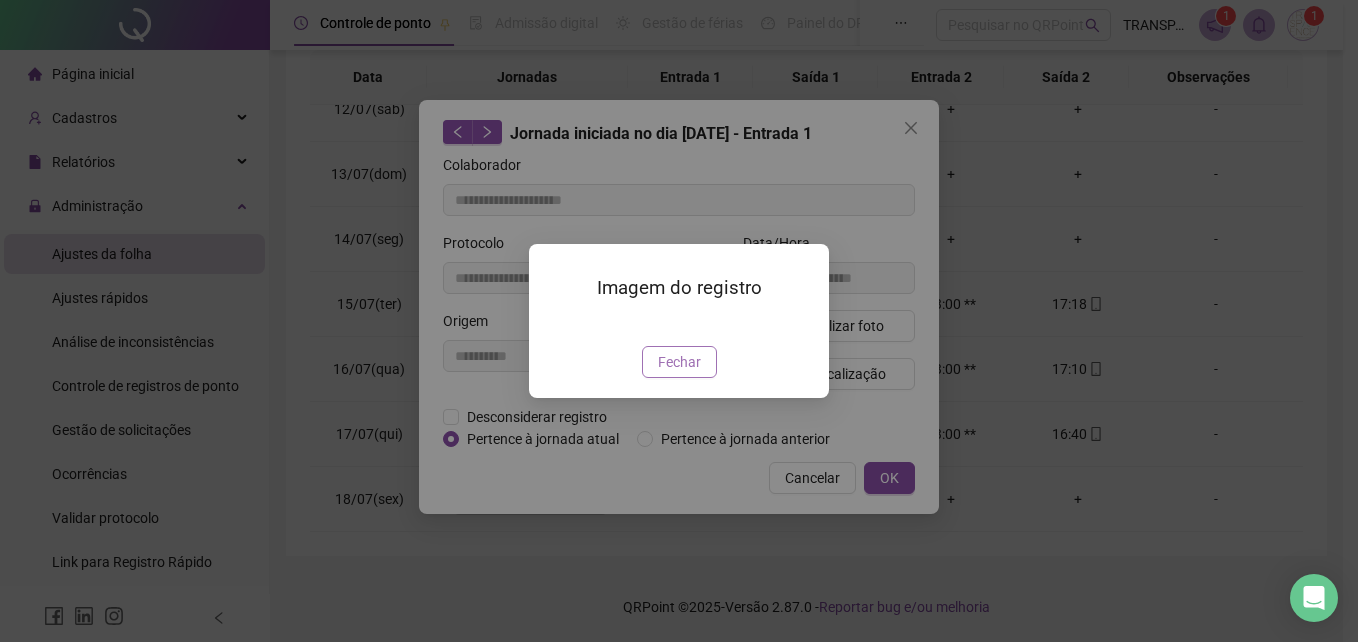 drag, startPoint x: 664, startPoint y: 489, endPoint x: 673, endPoint y: 480, distance: 12.727922 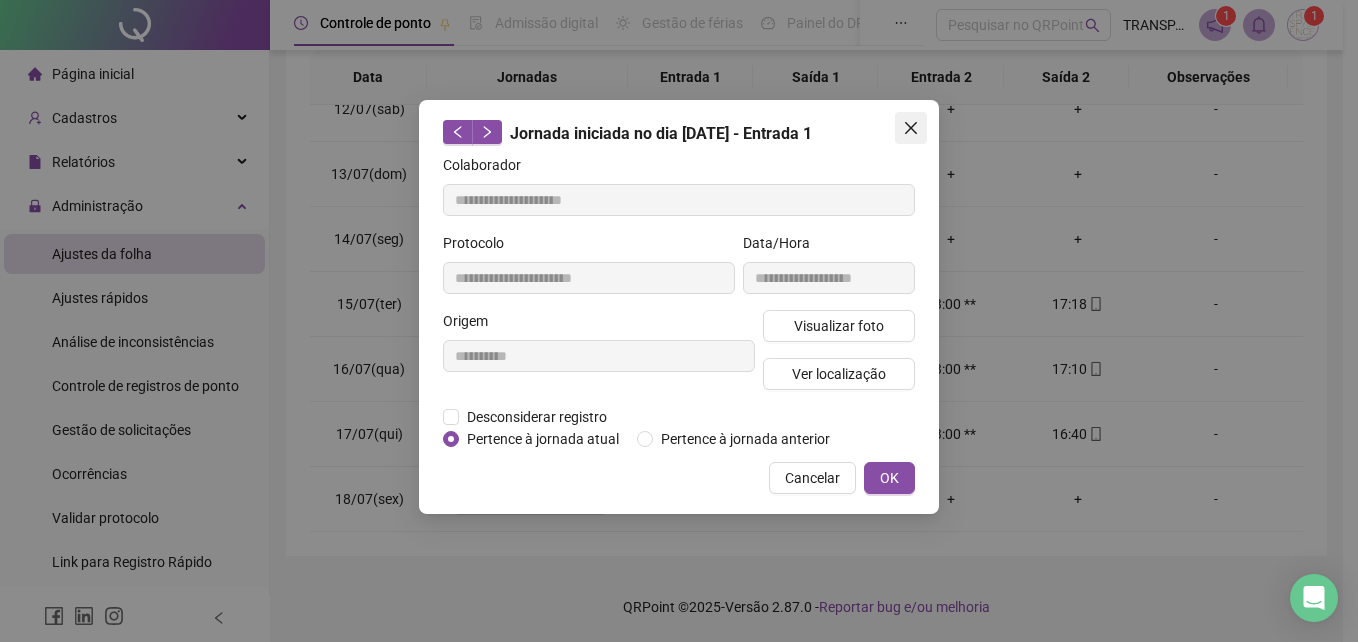 click at bounding box center [911, 128] 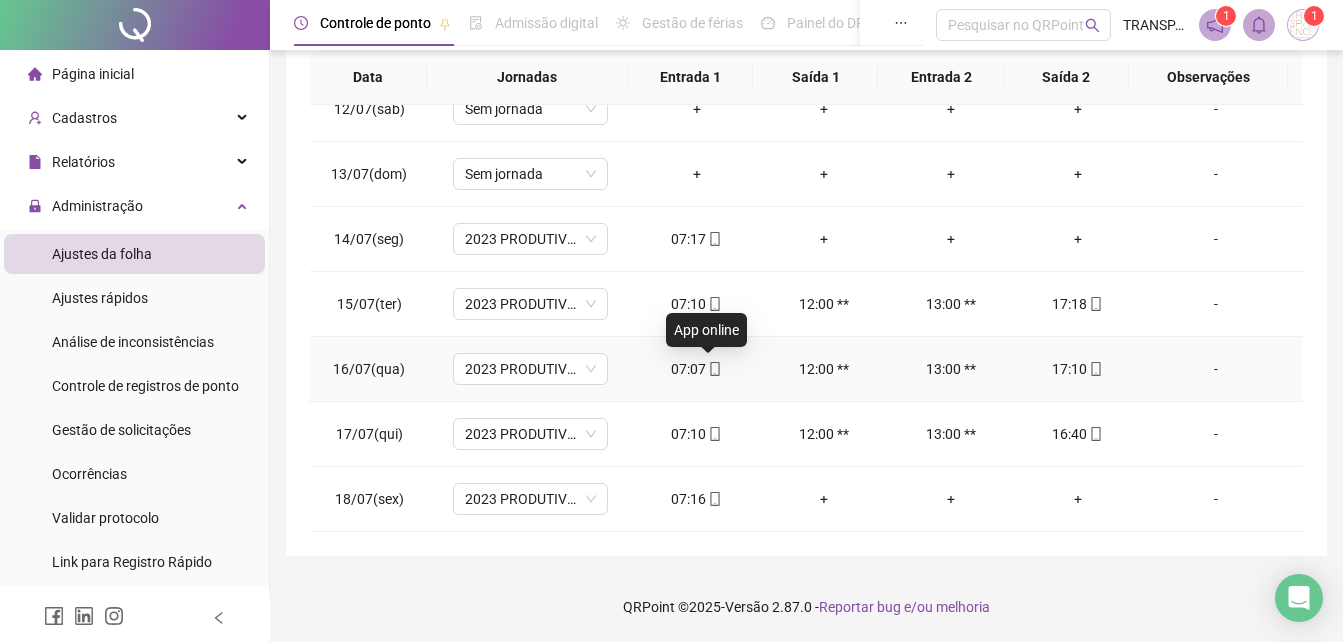 click 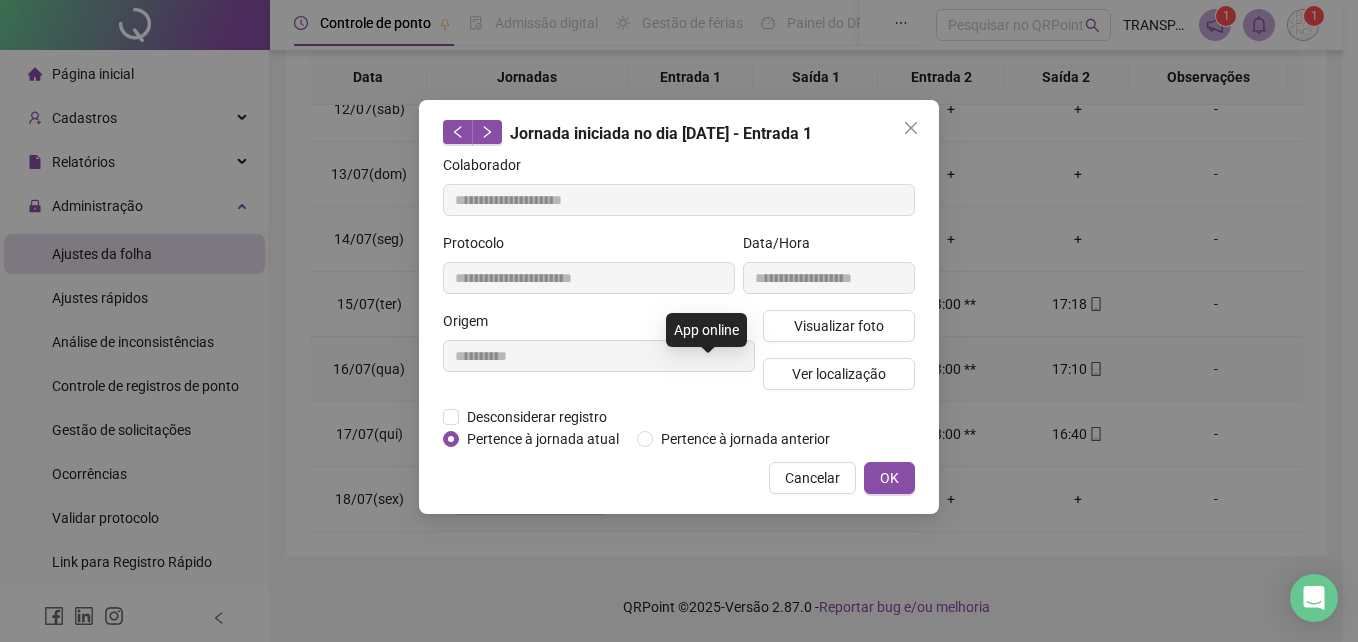 type on "**********" 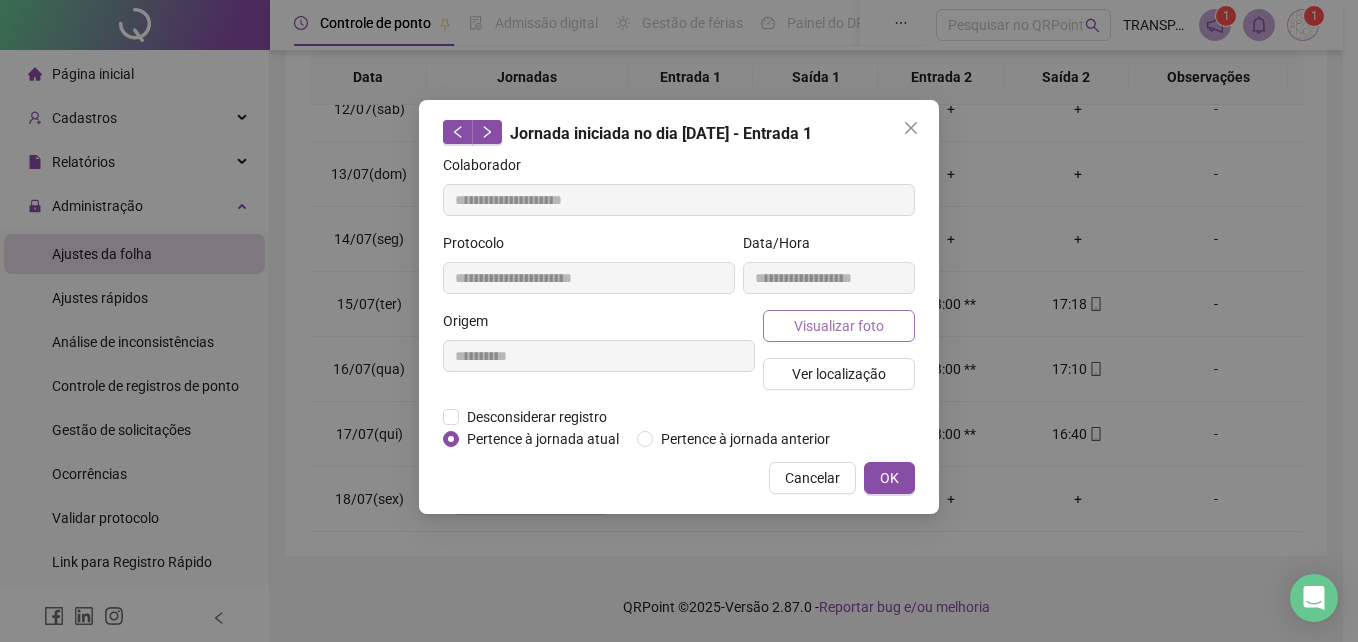 click on "Visualizar foto" at bounding box center (839, 326) 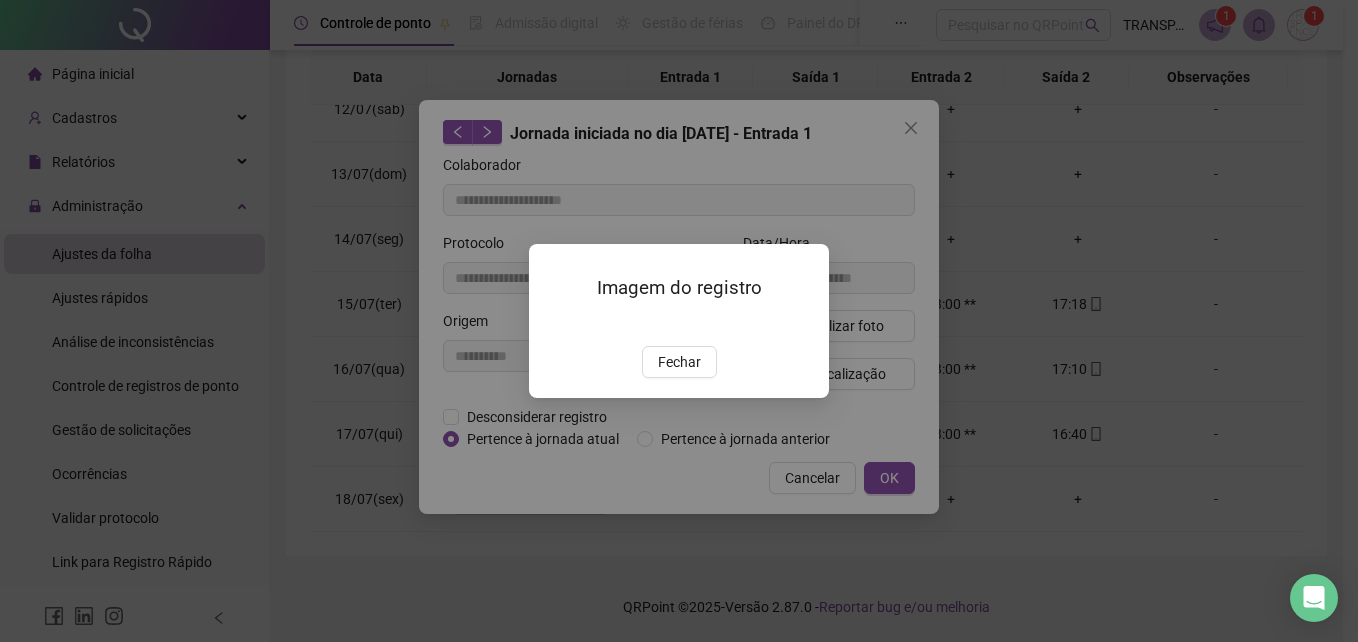 drag, startPoint x: 690, startPoint y: 458, endPoint x: 693, endPoint y: 448, distance: 10.440307 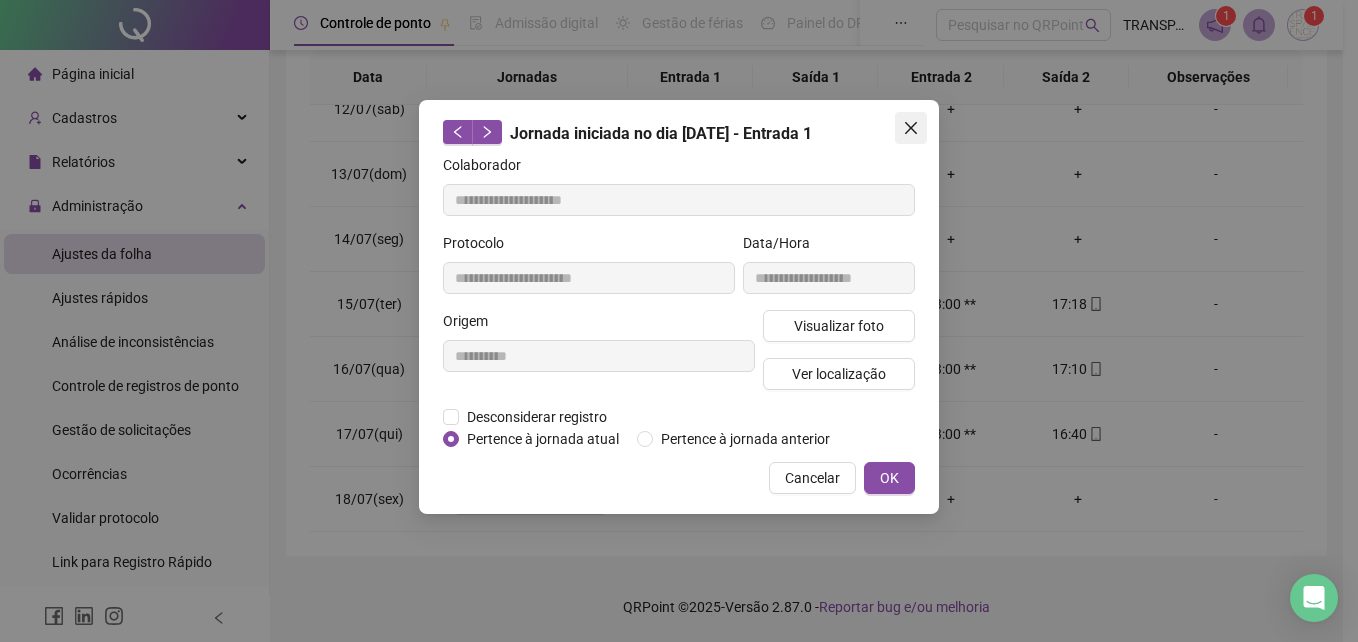 click at bounding box center (911, 128) 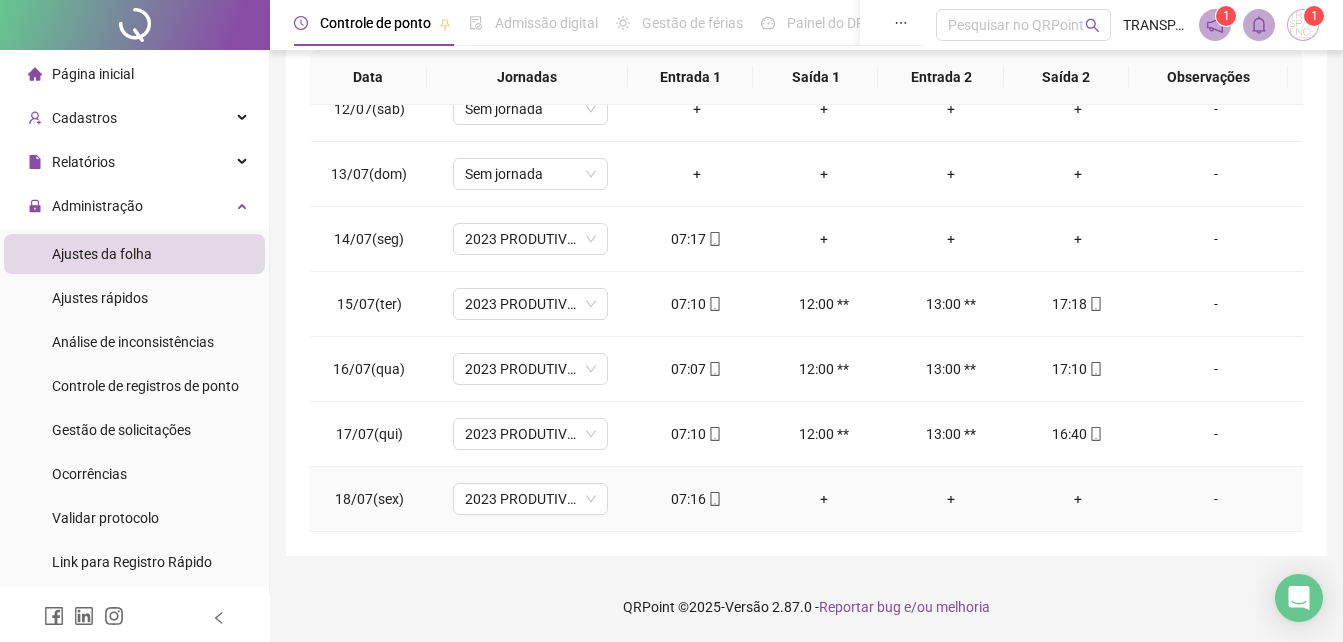 click on "07:16" at bounding box center [696, 499] 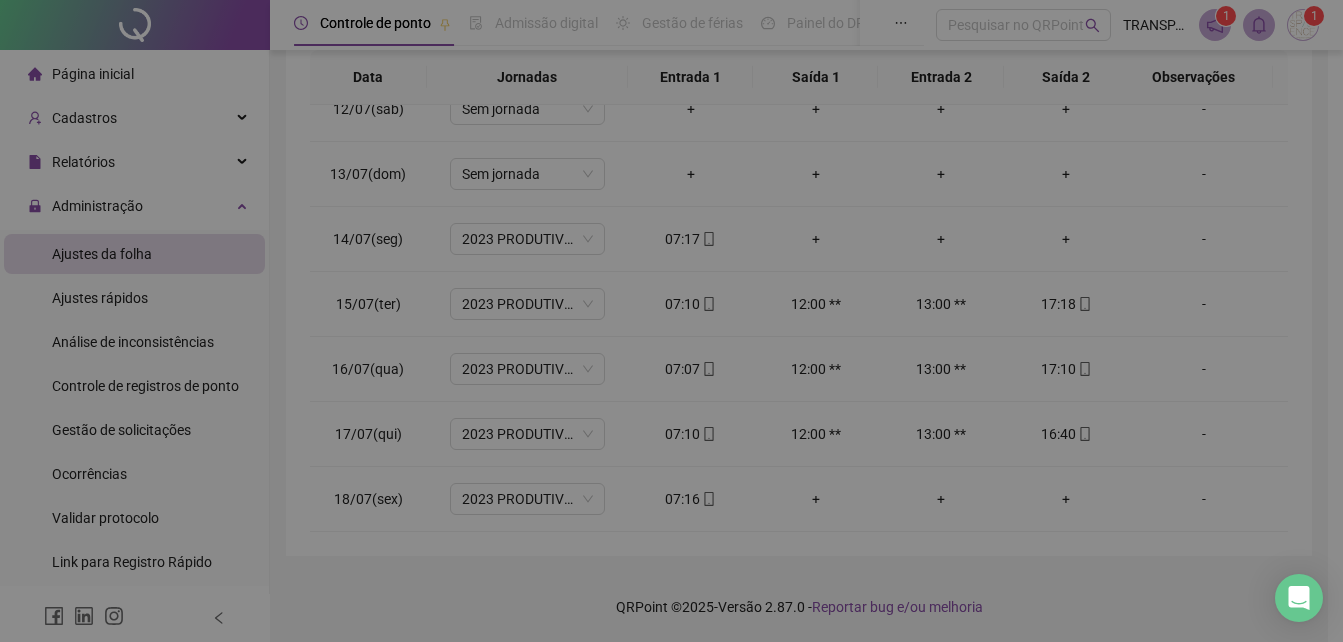 type on "**********" 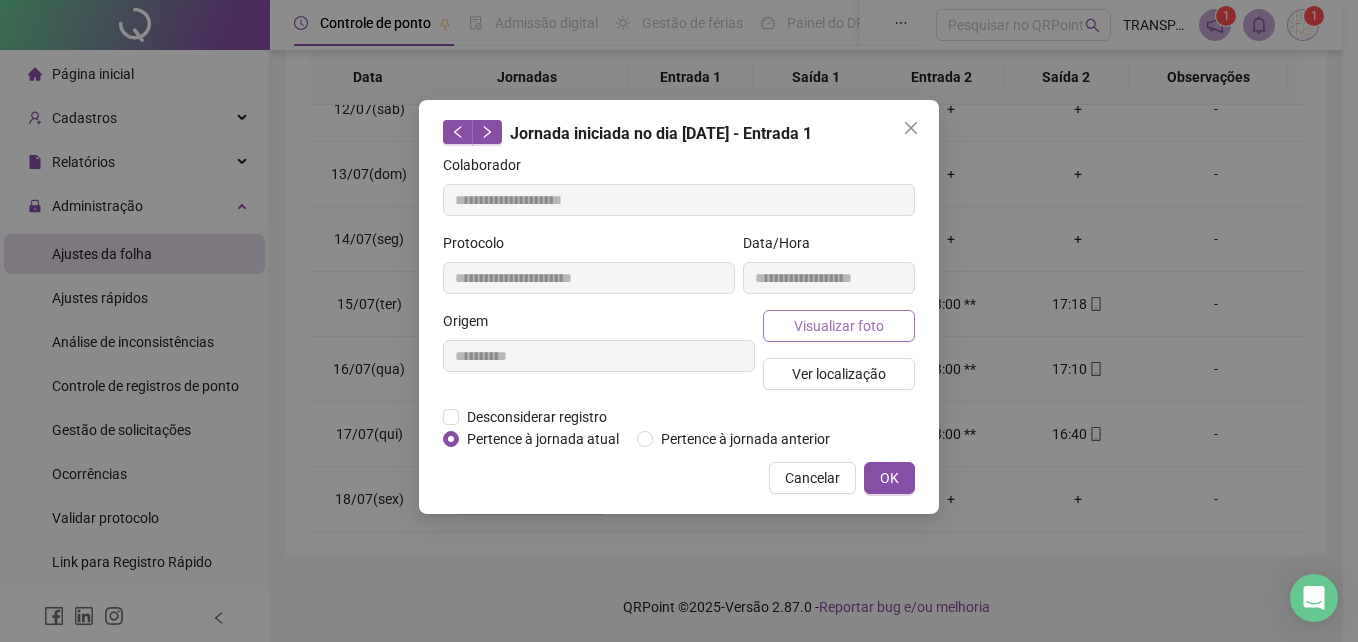 click on "Visualizar foto" at bounding box center [839, 326] 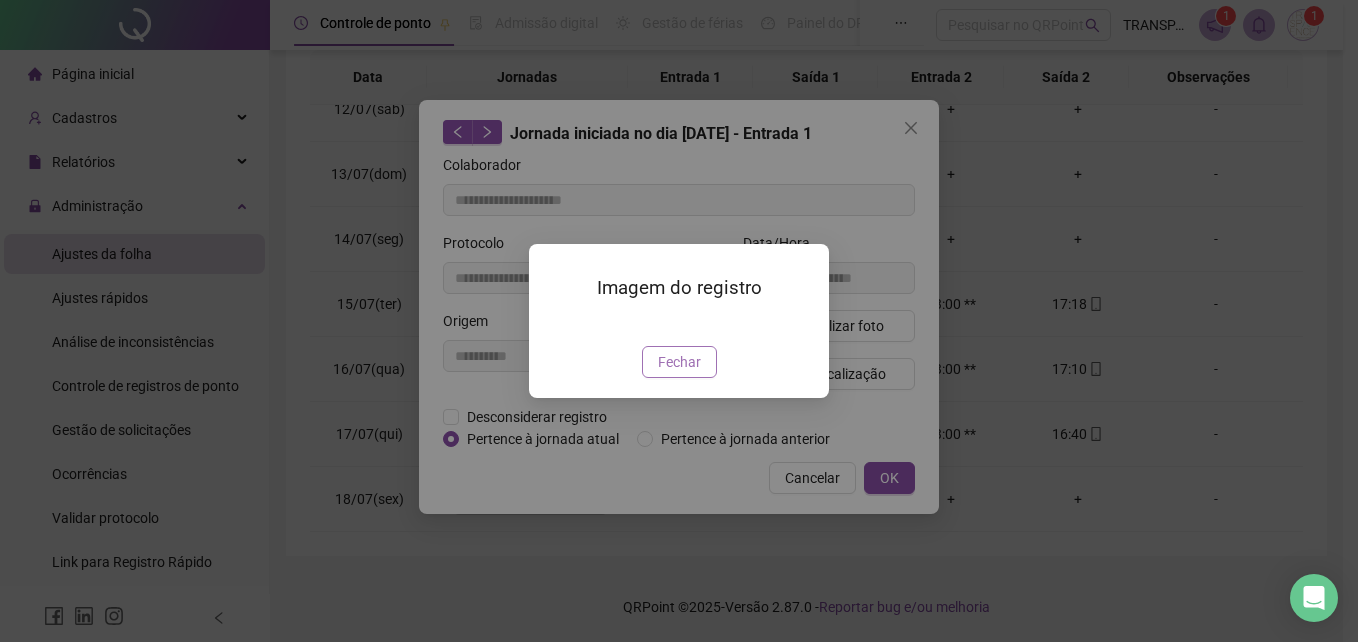 drag, startPoint x: 918, startPoint y: 121, endPoint x: 701, endPoint y: 460, distance: 402.50467 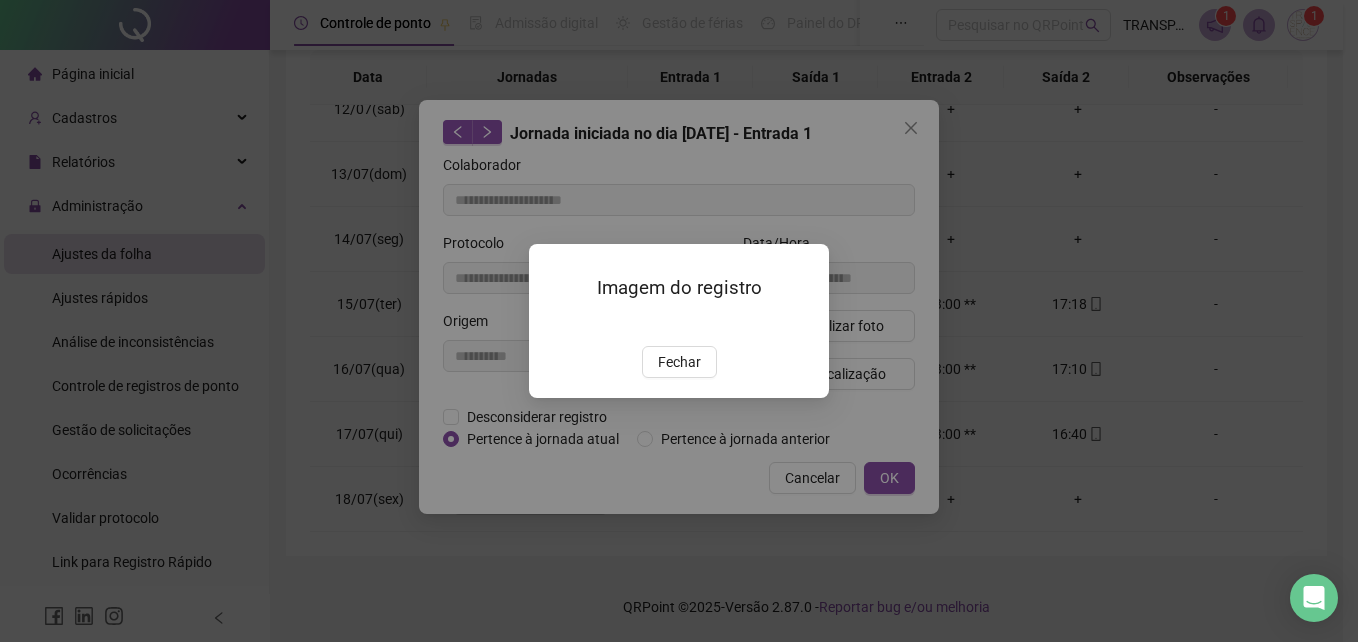 drag, startPoint x: 683, startPoint y: 480, endPoint x: 726, endPoint y: 421, distance: 73.00685 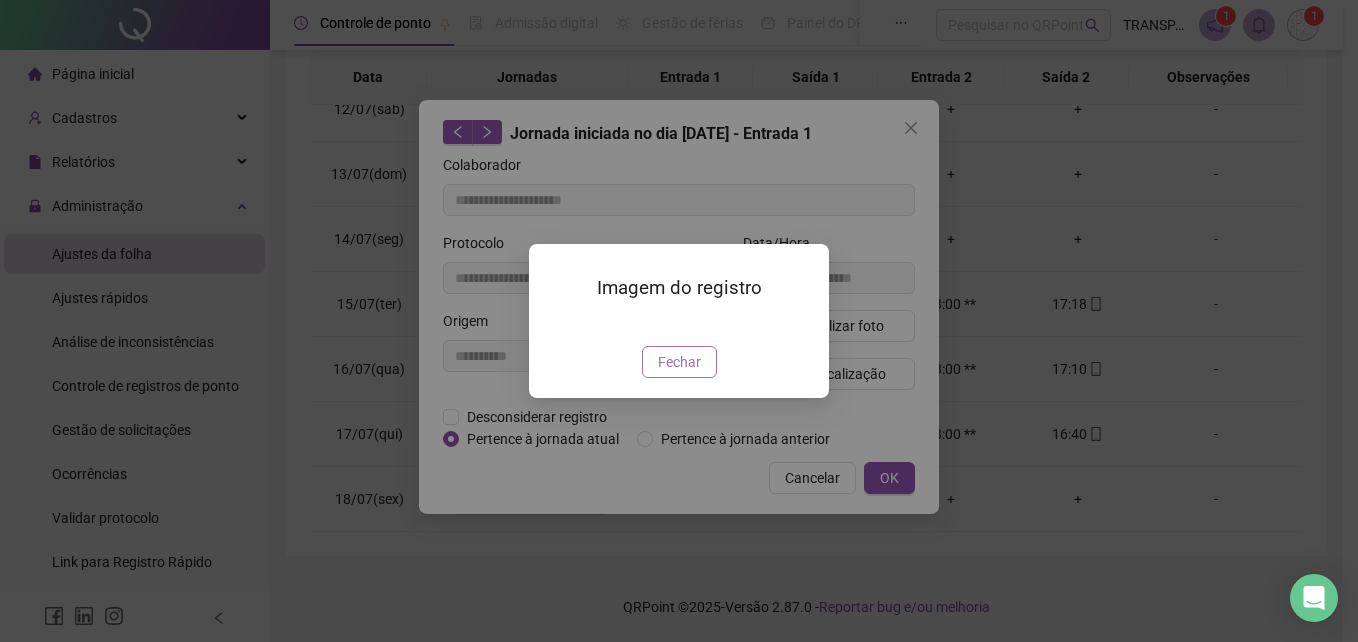 click on "Fechar" at bounding box center (679, 362) 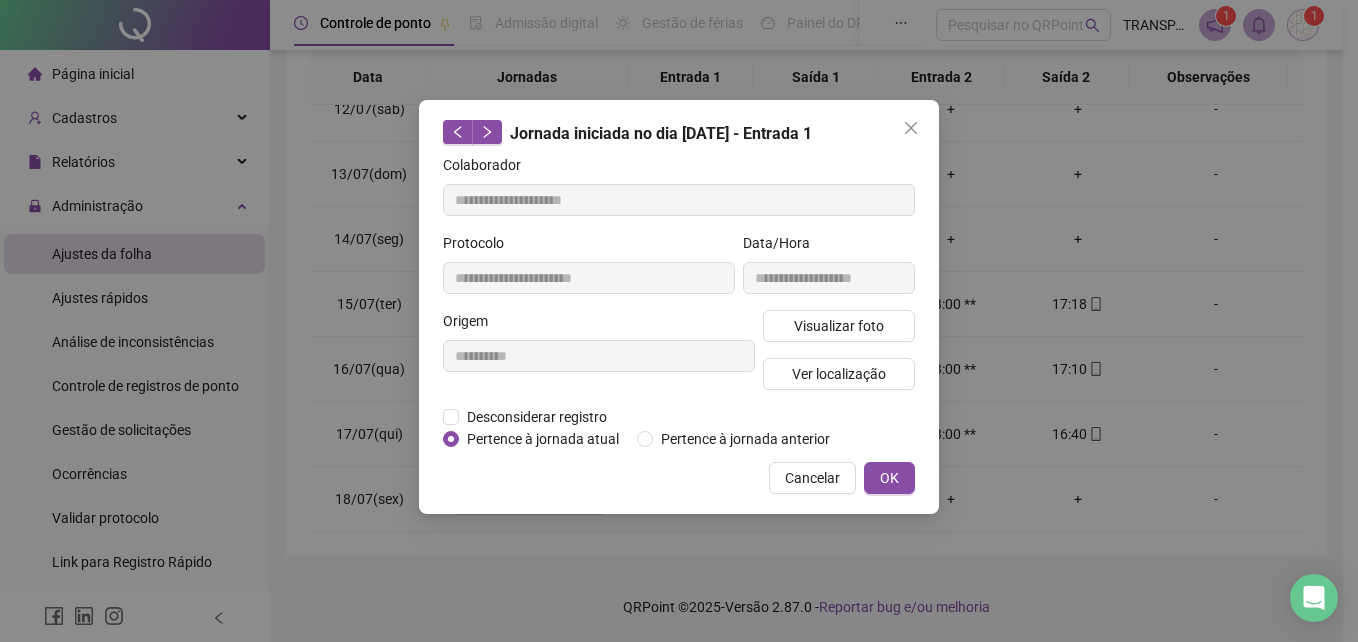 drag, startPoint x: 911, startPoint y: 121, endPoint x: 891, endPoint y: 130, distance: 21.931713 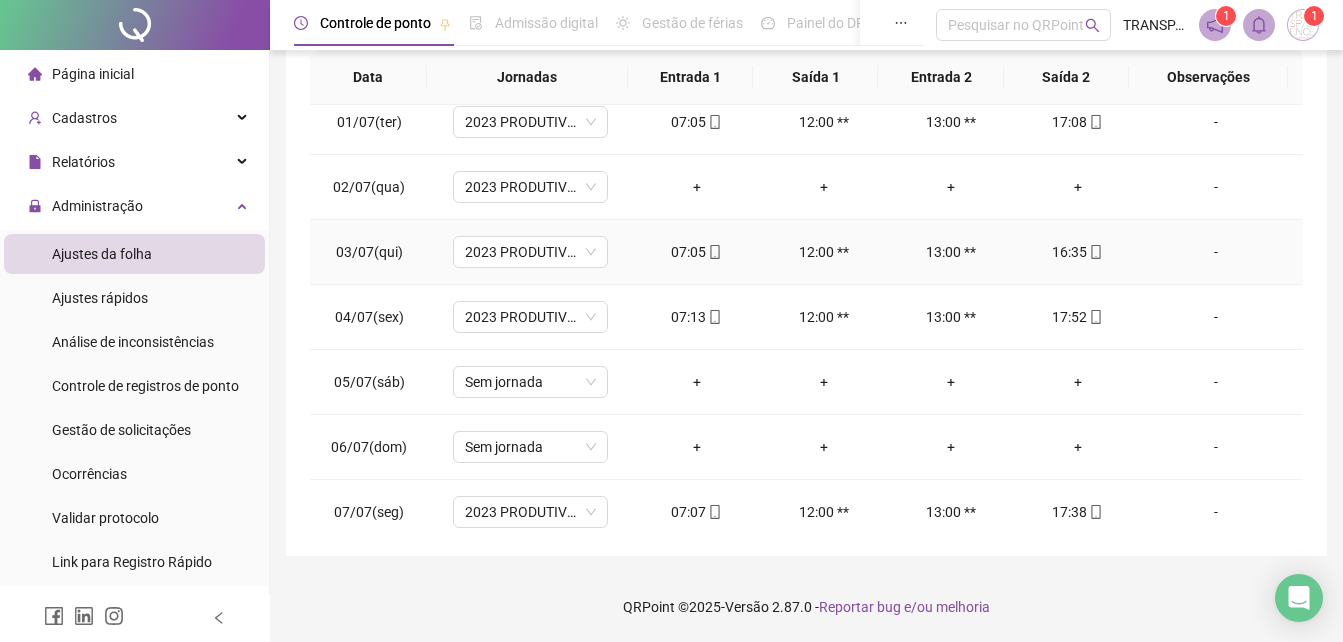 scroll, scrollTop: 0, scrollLeft: 0, axis: both 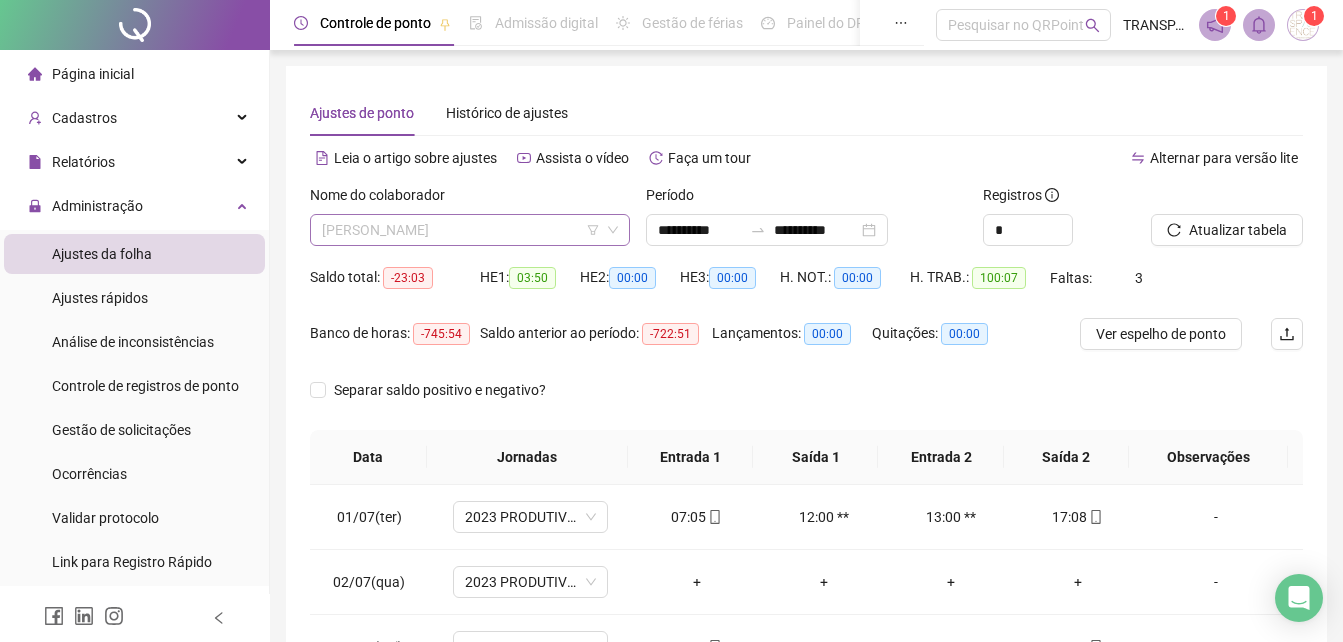 click on "[PERSON_NAME]" at bounding box center [470, 230] 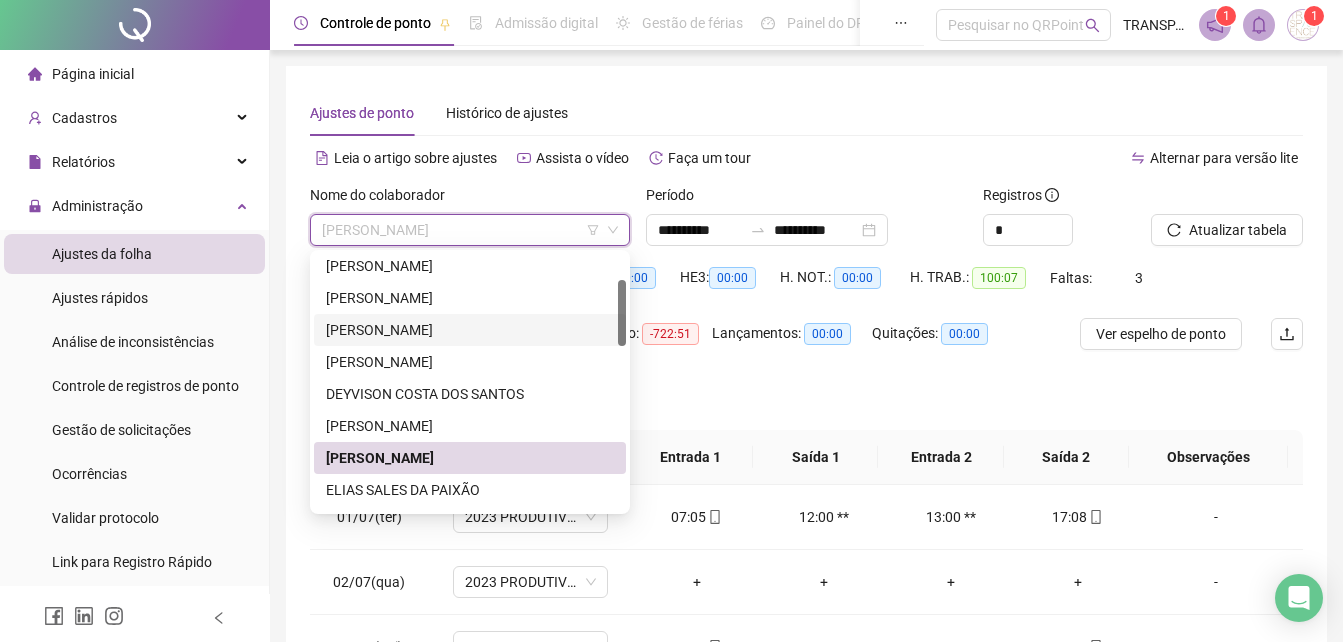 scroll, scrollTop: 200, scrollLeft: 0, axis: vertical 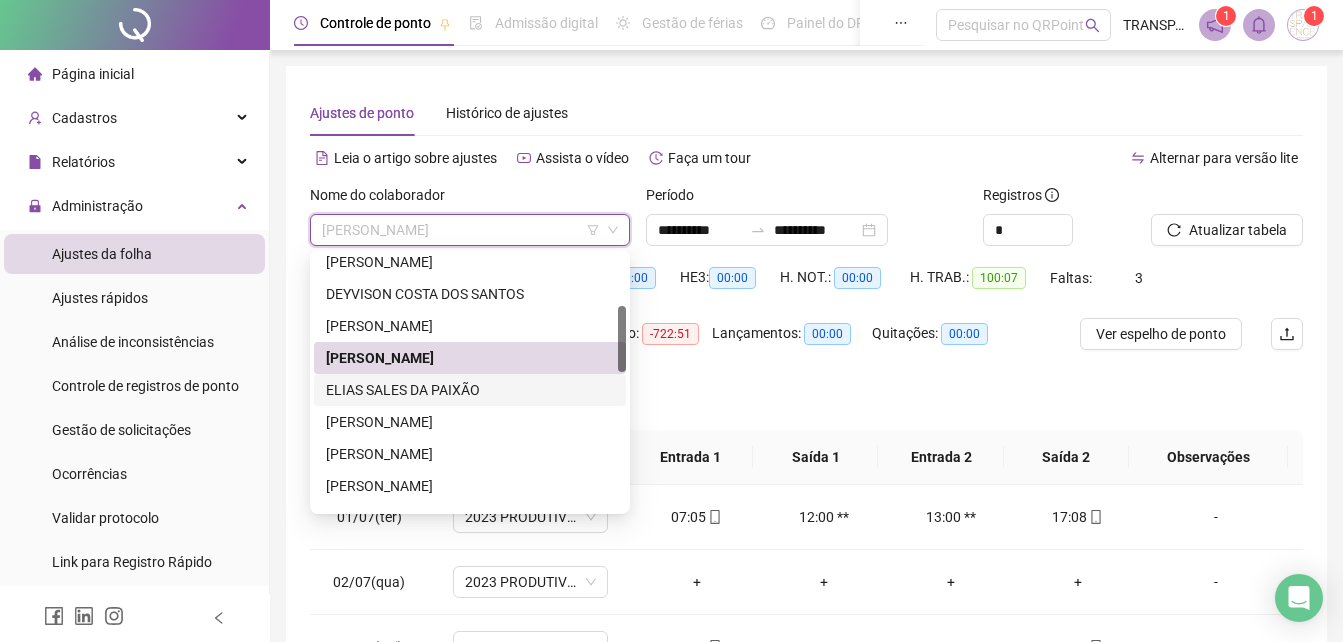 drag, startPoint x: 451, startPoint y: 398, endPoint x: 463, endPoint y: 388, distance: 15.6205 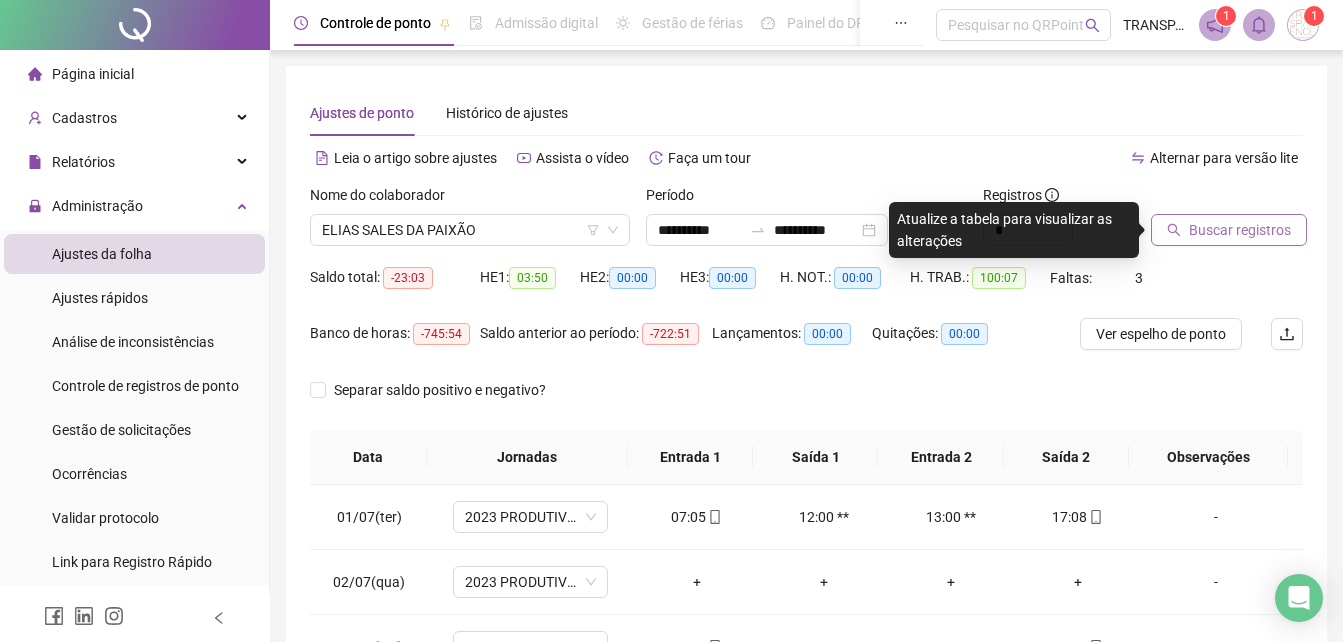 click on "Buscar registros" at bounding box center (1240, 230) 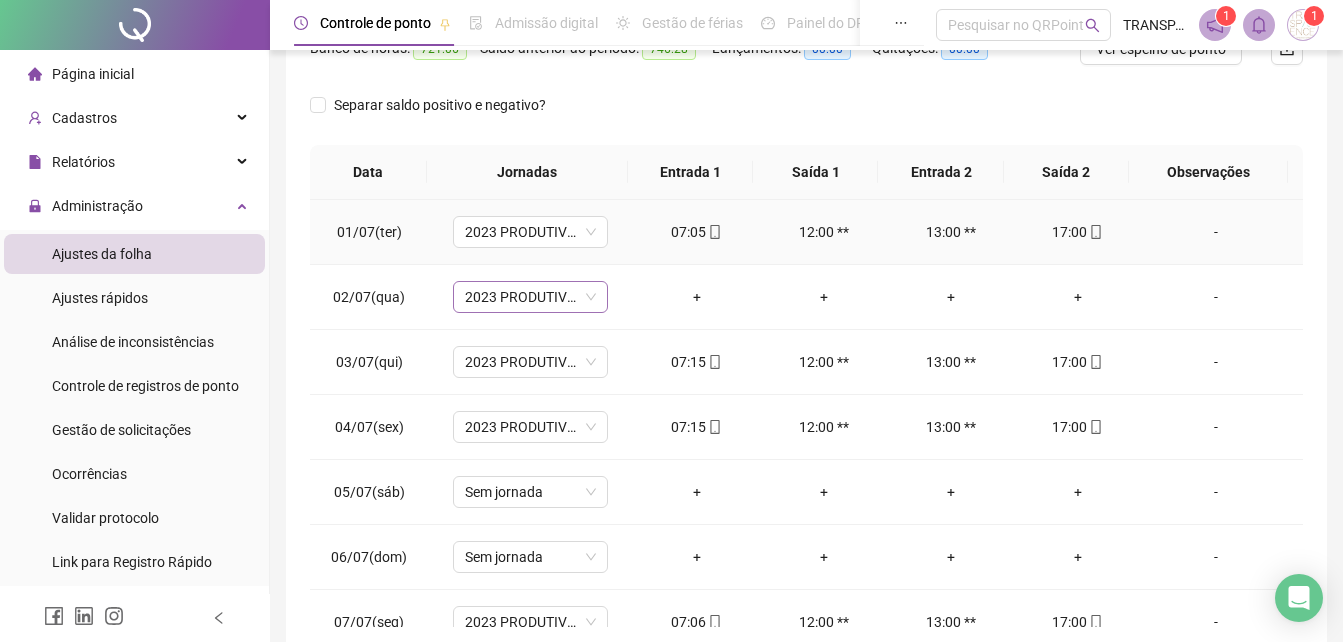 scroll, scrollTop: 280, scrollLeft: 0, axis: vertical 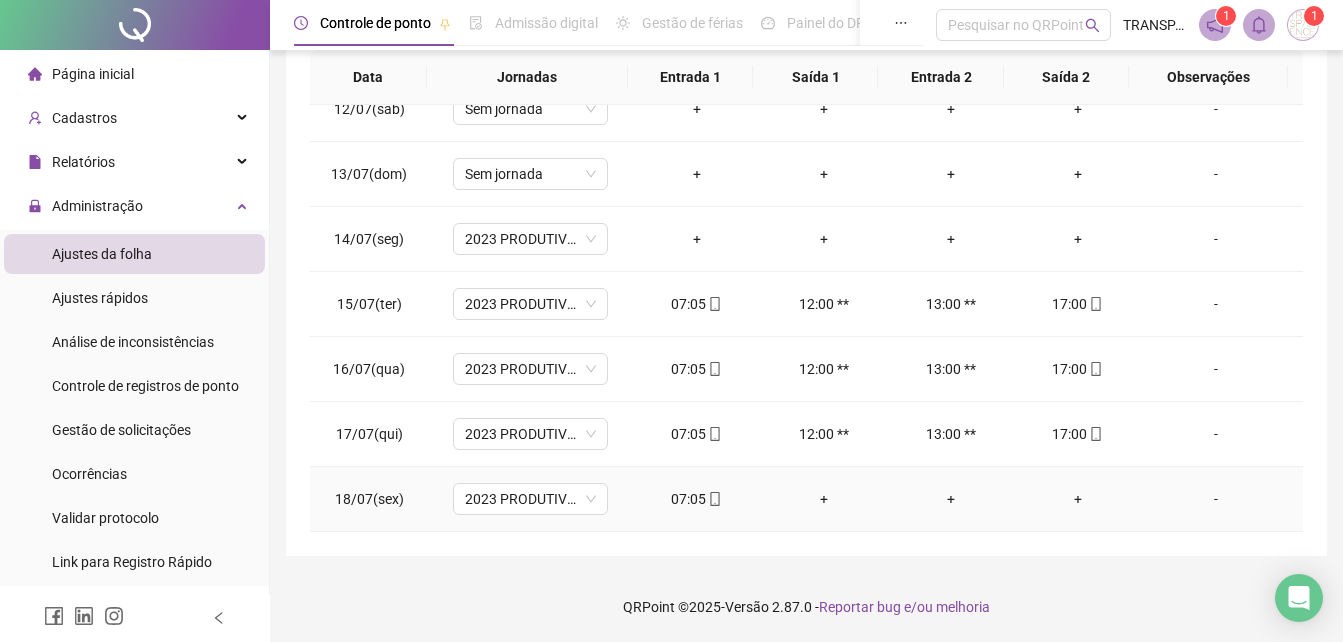 click at bounding box center (714, 499) 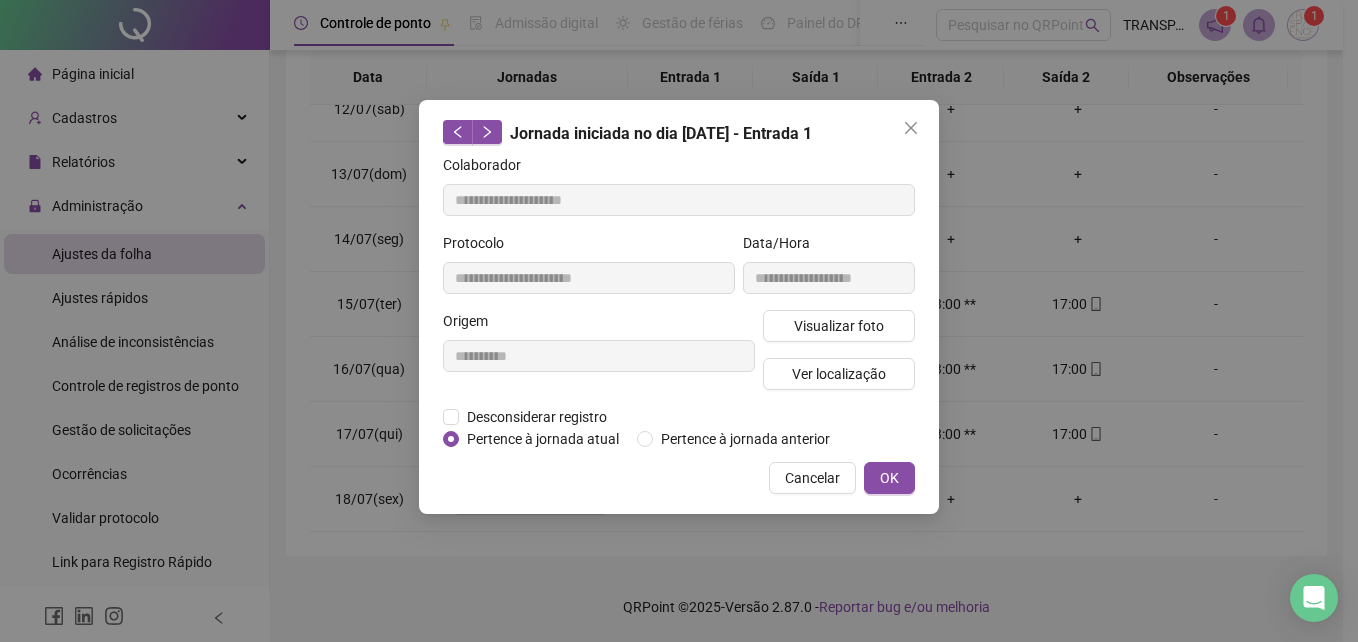 type on "**********" 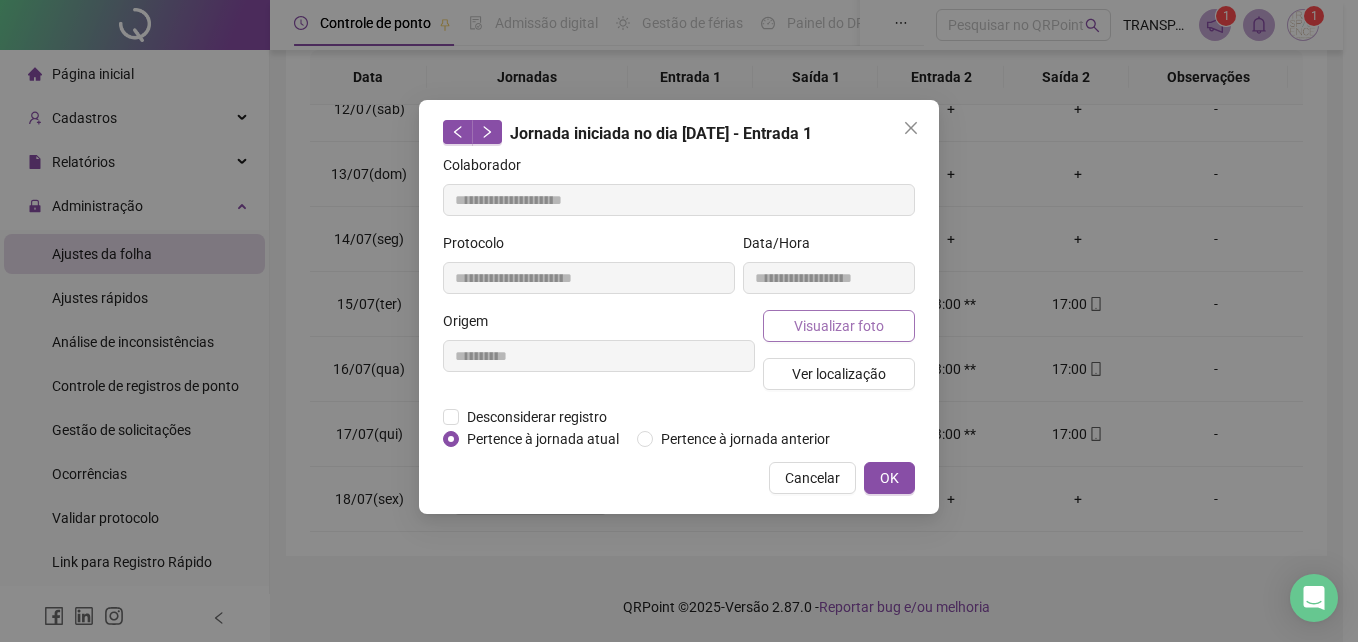 click on "Visualizar foto" at bounding box center [839, 326] 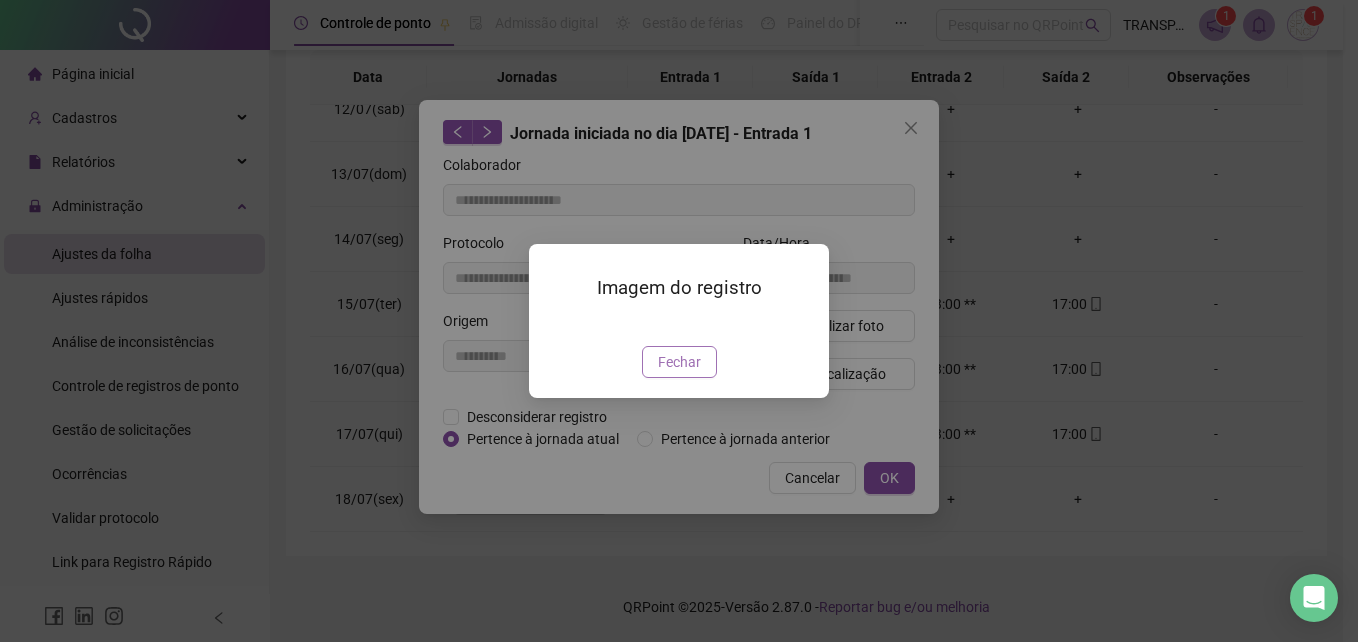 drag, startPoint x: 674, startPoint y: 477, endPoint x: 702, endPoint y: 426, distance: 58.18075 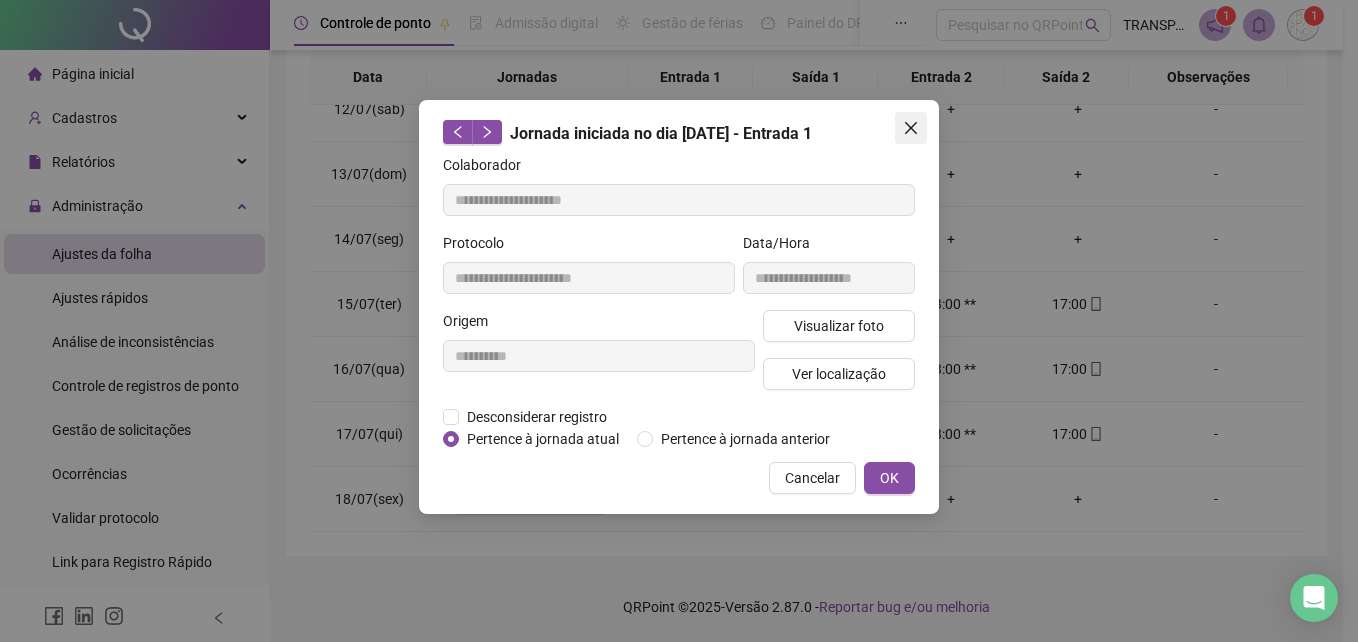 click at bounding box center (911, 128) 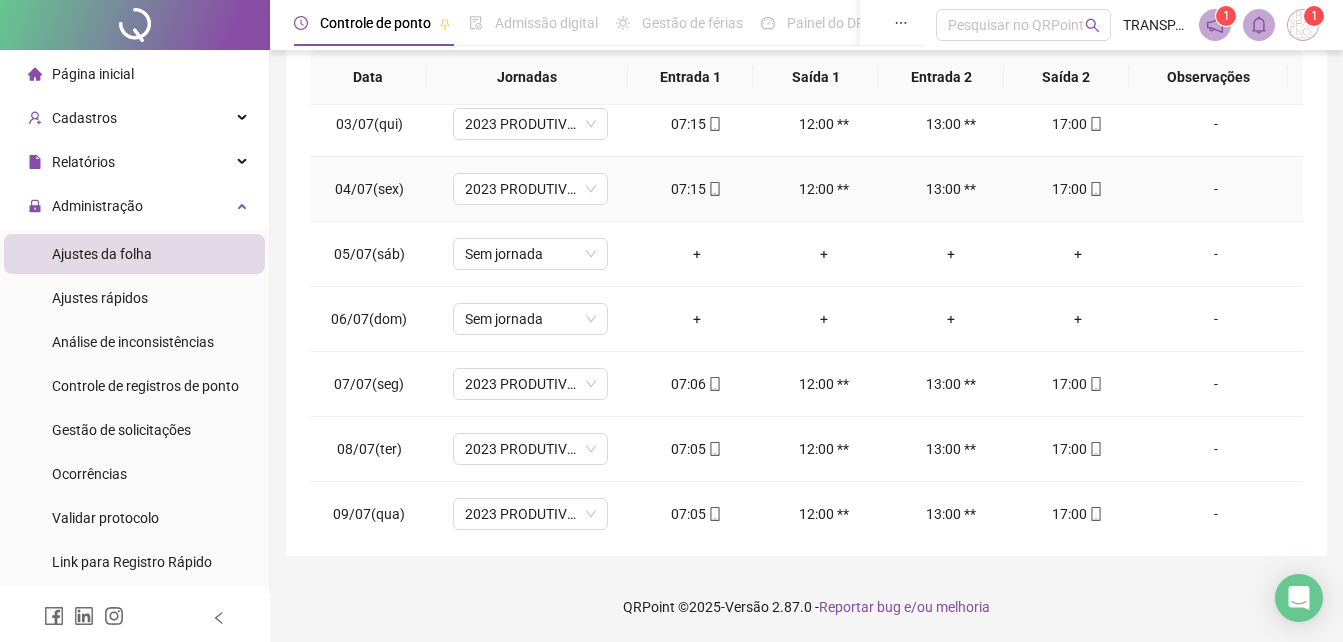 scroll, scrollTop: 0, scrollLeft: 0, axis: both 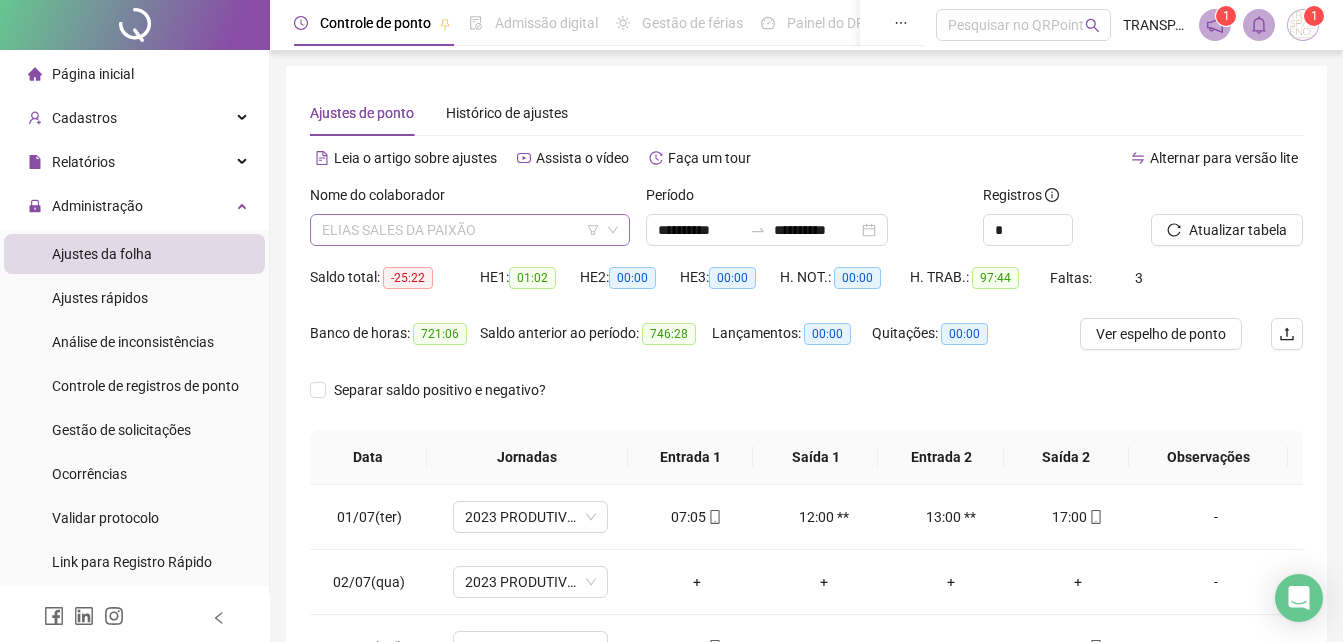 click on "ELIAS SALES DA PAIXÃO" at bounding box center [470, 230] 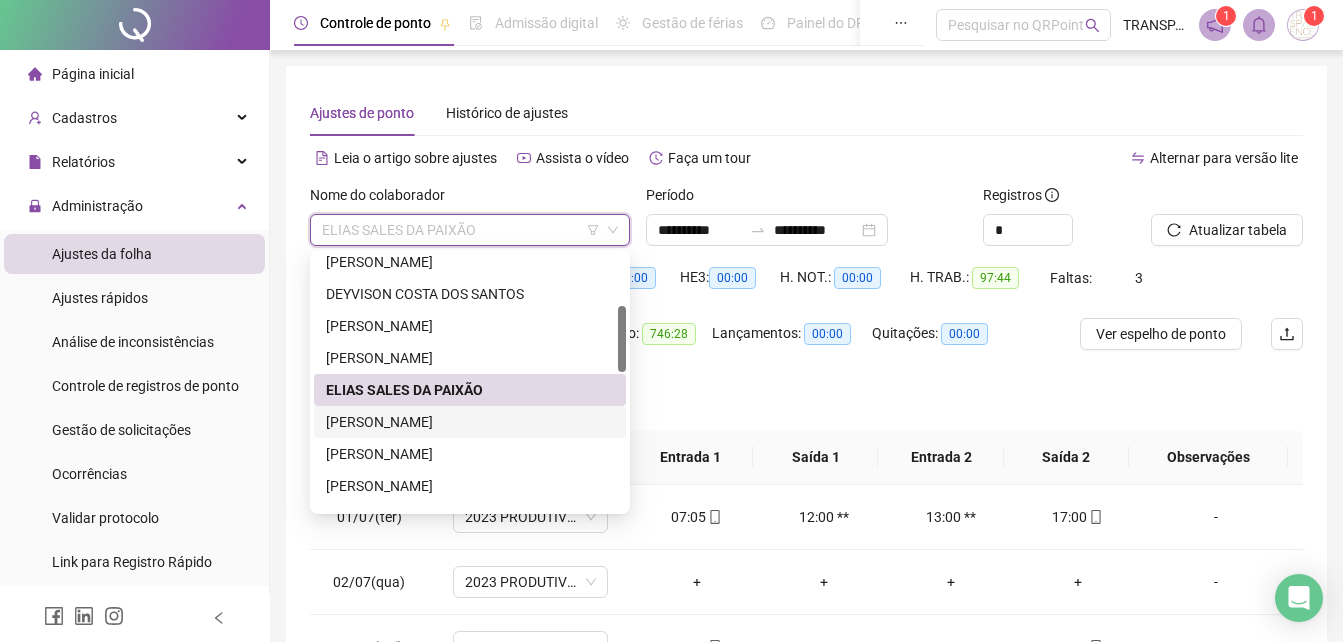 click on "[PERSON_NAME]" at bounding box center [470, 422] 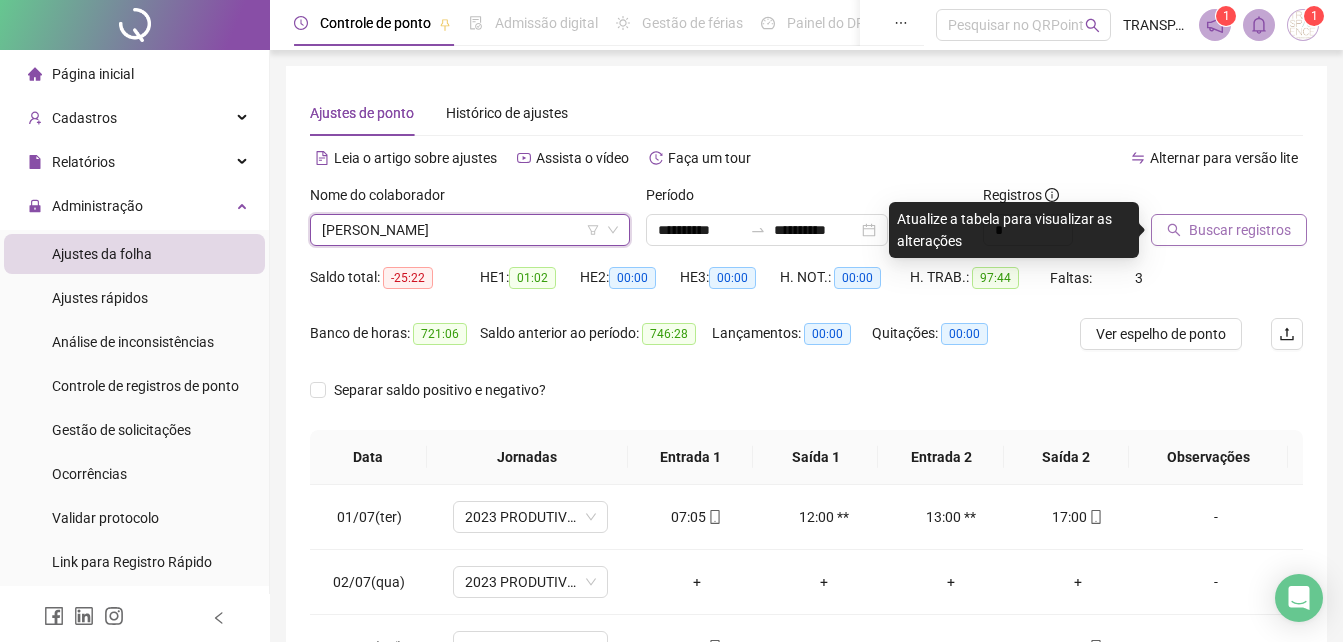 click on "Buscar registros" at bounding box center [1240, 230] 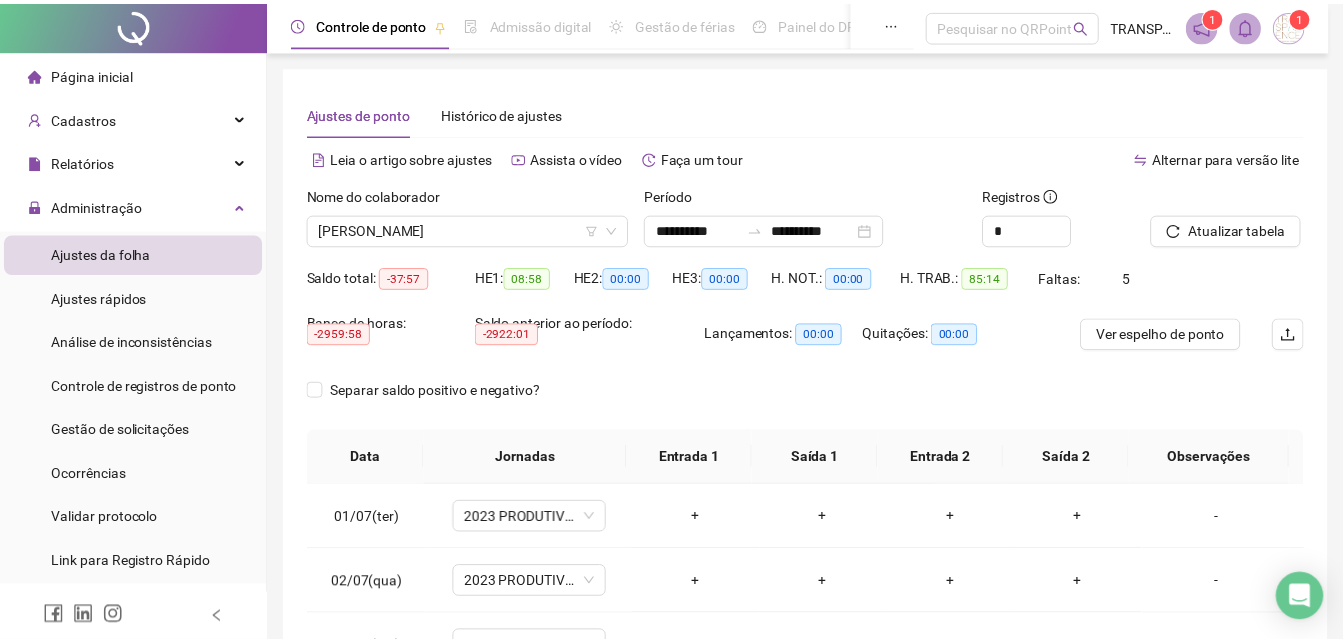 scroll, scrollTop: 380, scrollLeft: 0, axis: vertical 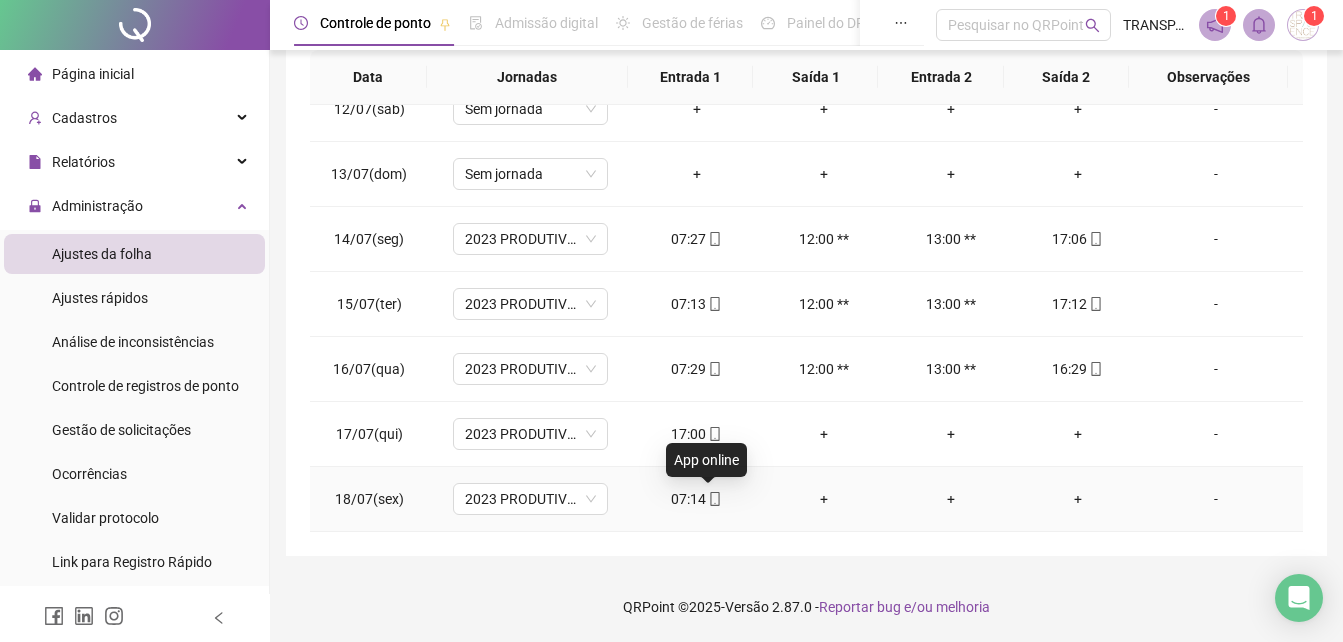 click 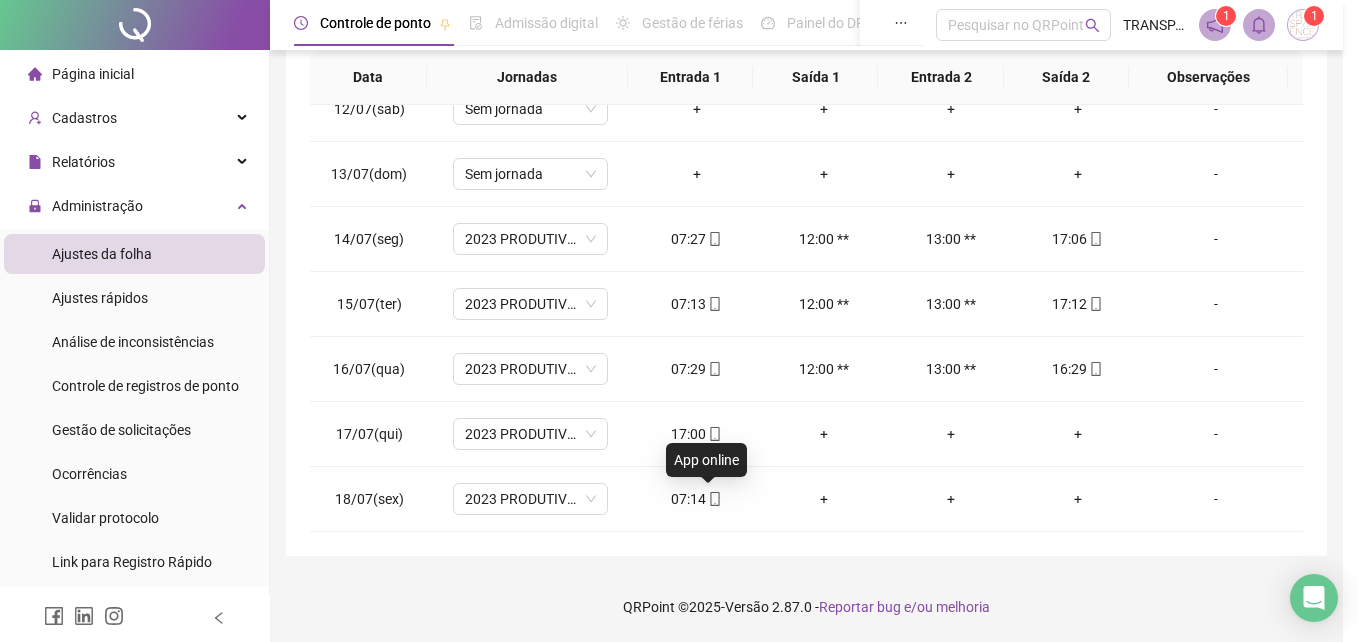 type on "**********" 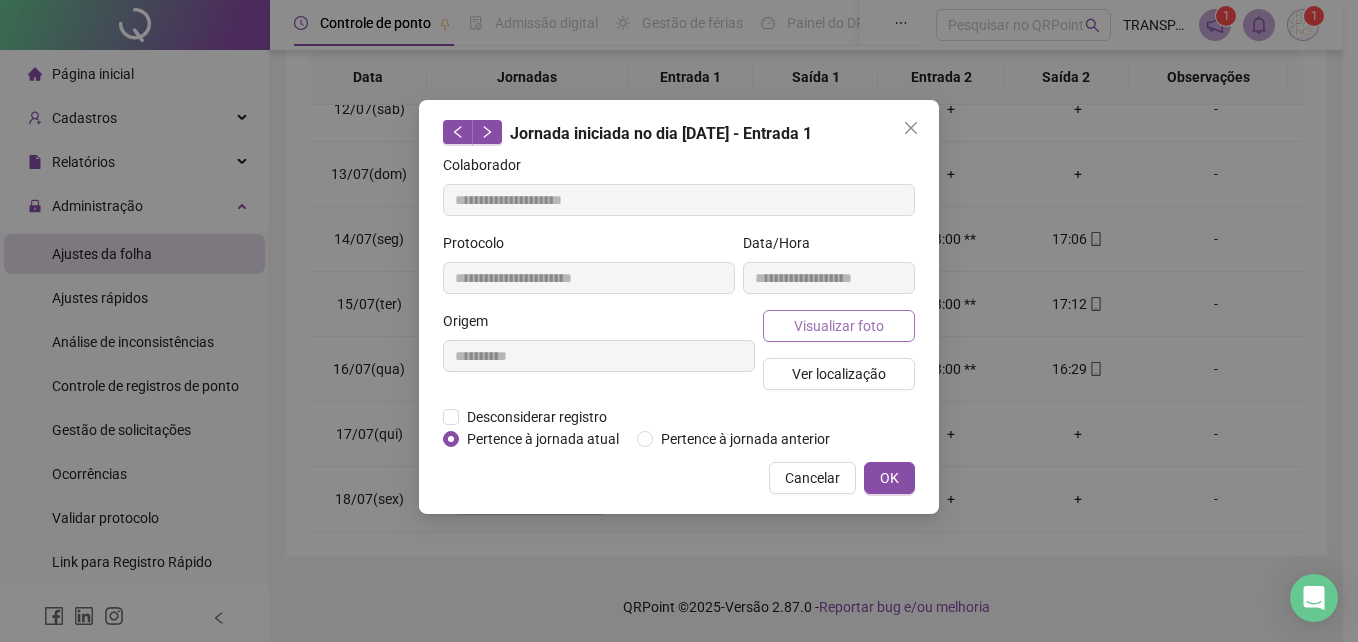 click on "Visualizar foto" at bounding box center [839, 326] 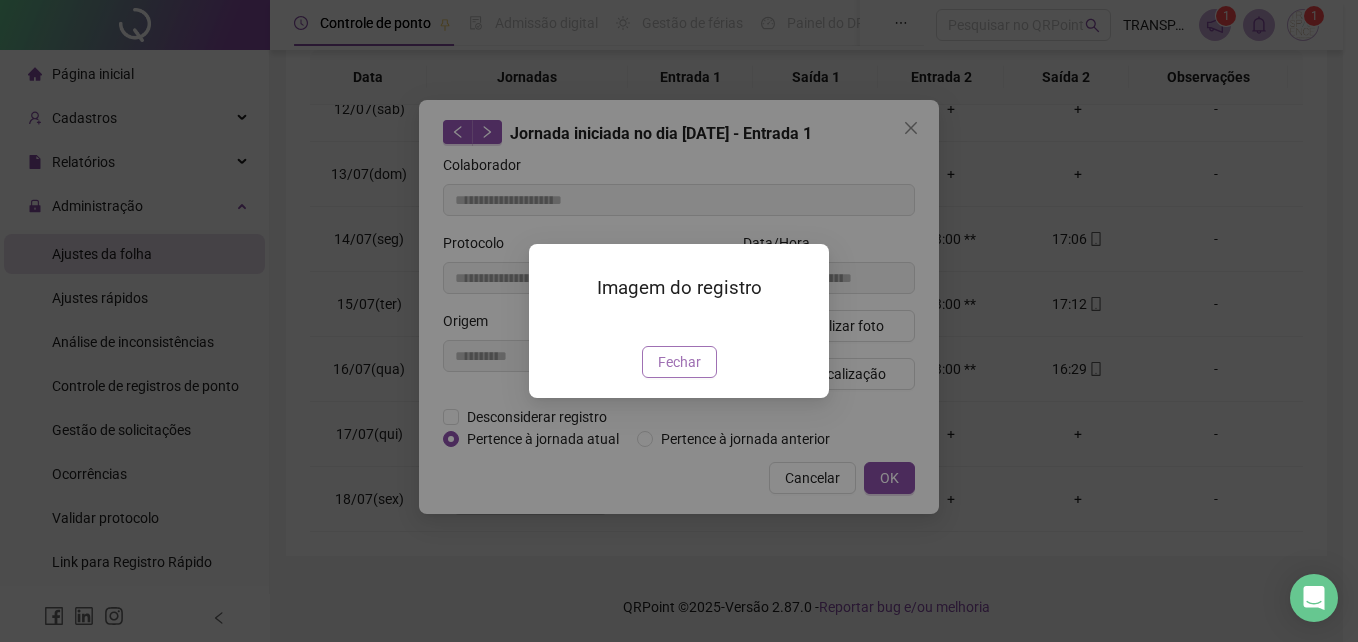 click on "Fechar" at bounding box center (679, 362) 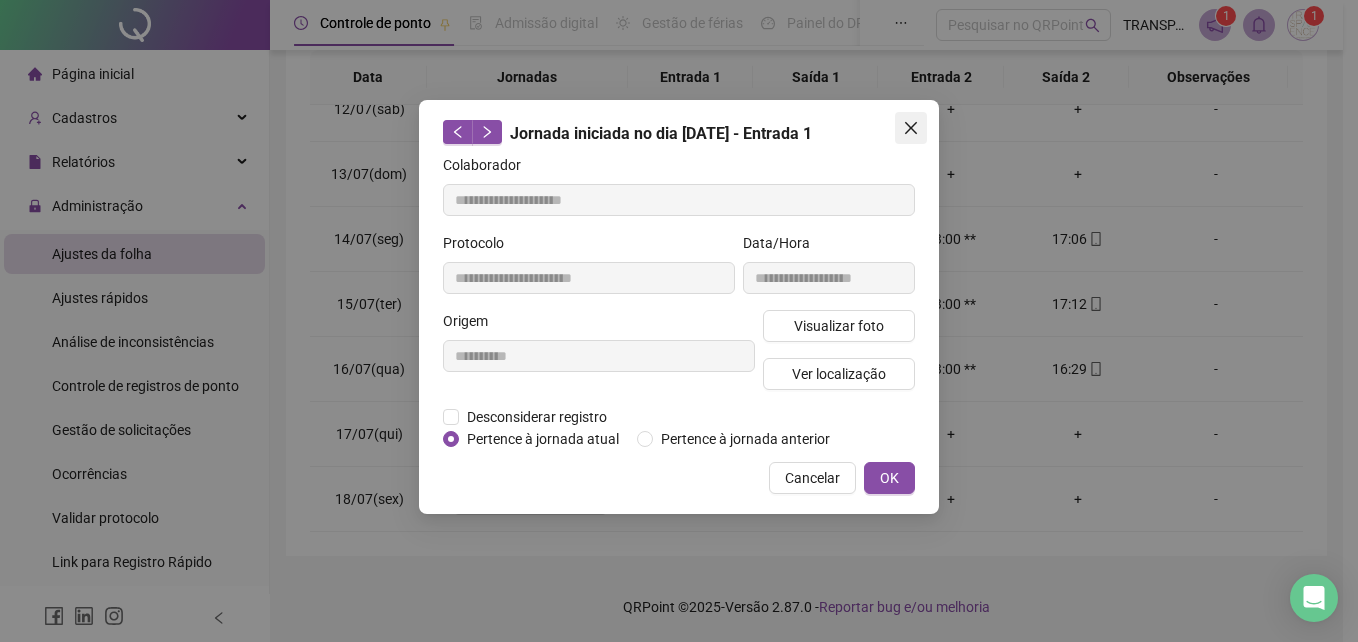 click at bounding box center [911, 128] 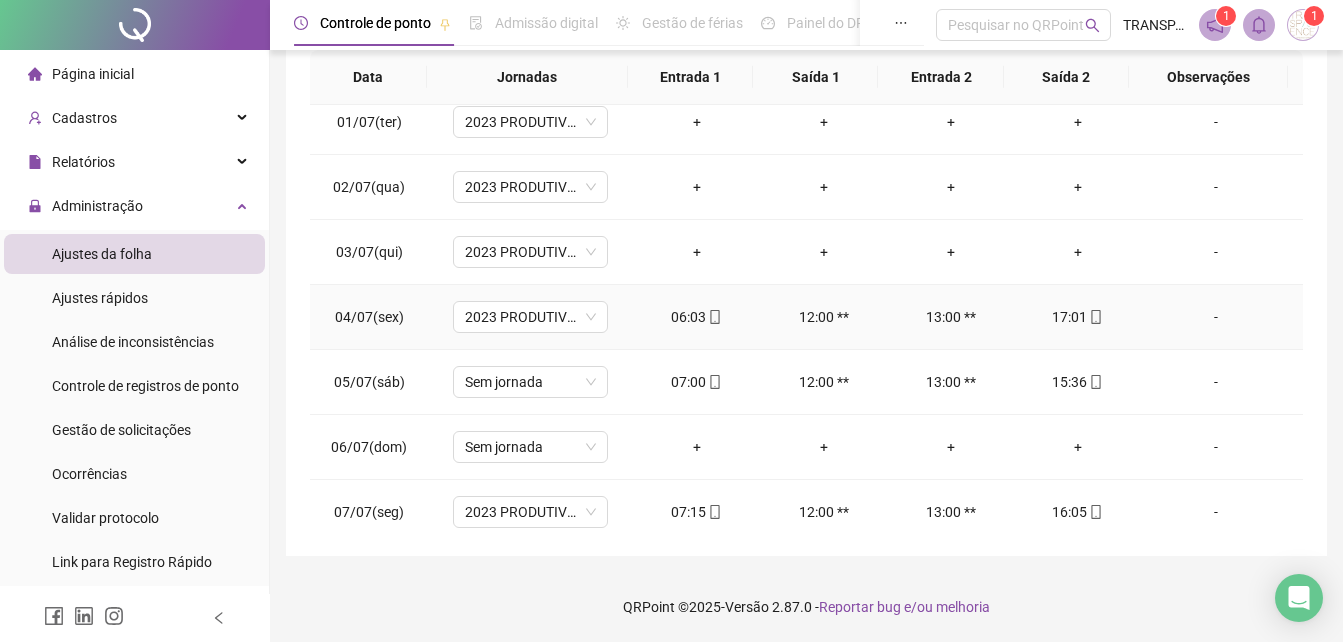 scroll, scrollTop: 0, scrollLeft: 0, axis: both 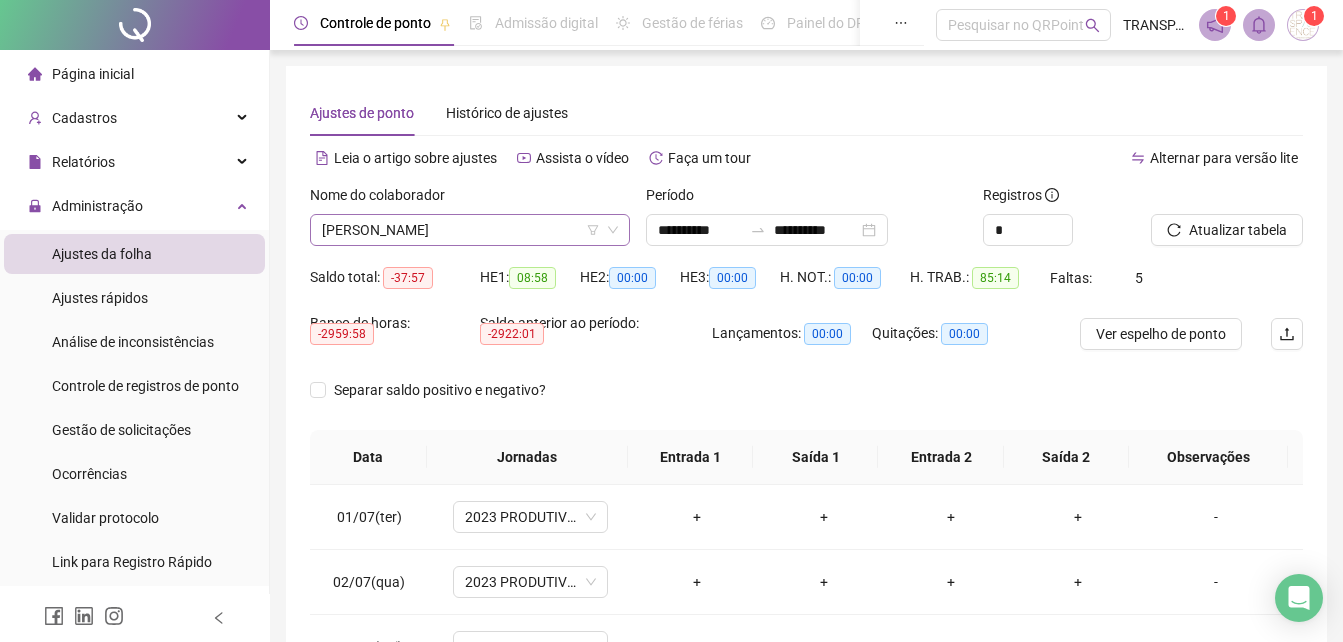 click on "[PERSON_NAME]" at bounding box center [470, 230] 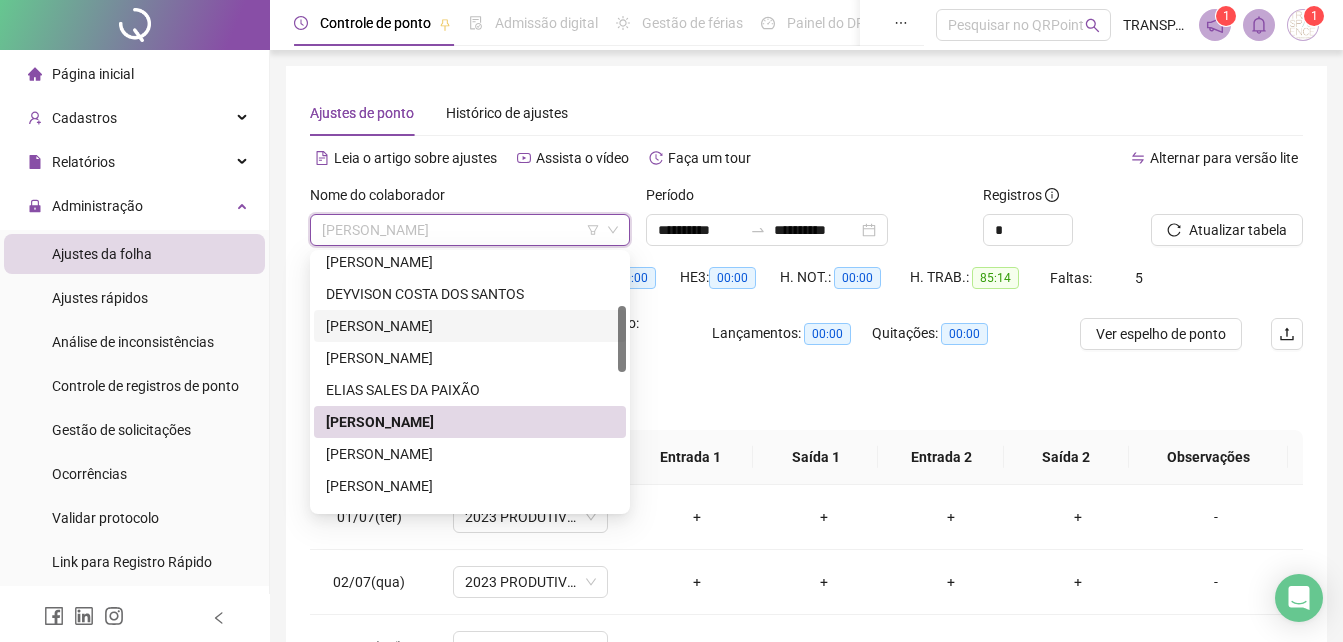 scroll, scrollTop: 400, scrollLeft: 0, axis: vertical 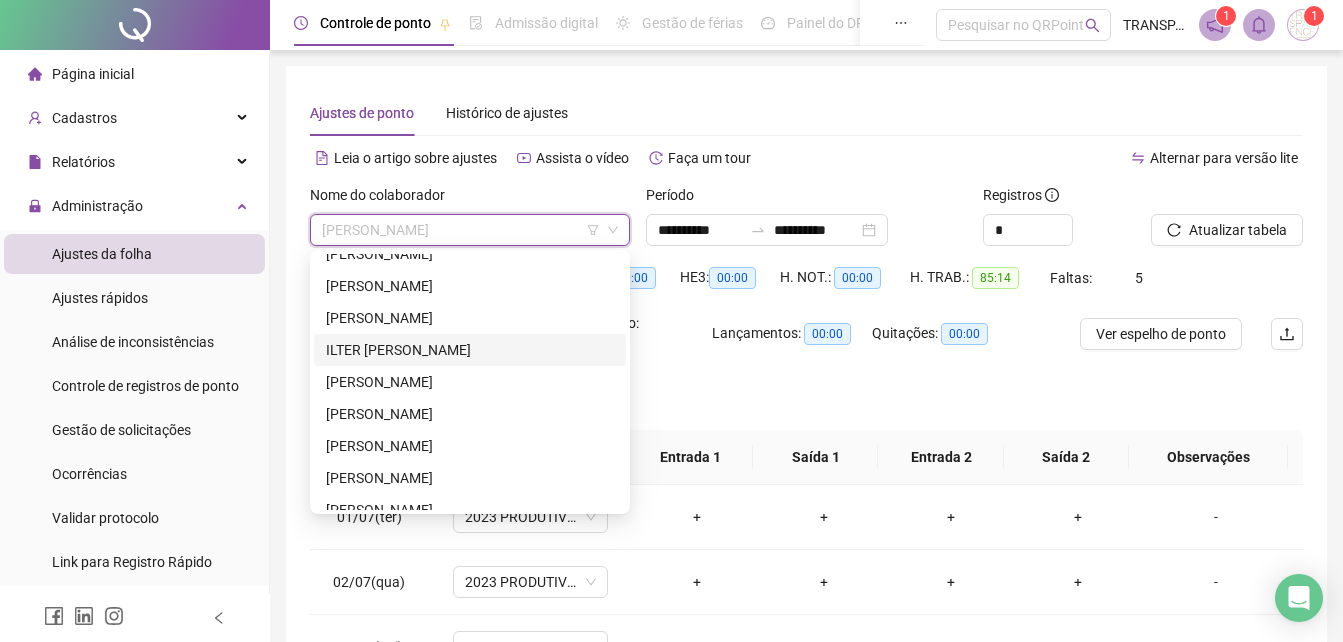 click on "ILTER [PERSON_NAME]" at bounding box center [470, 350] 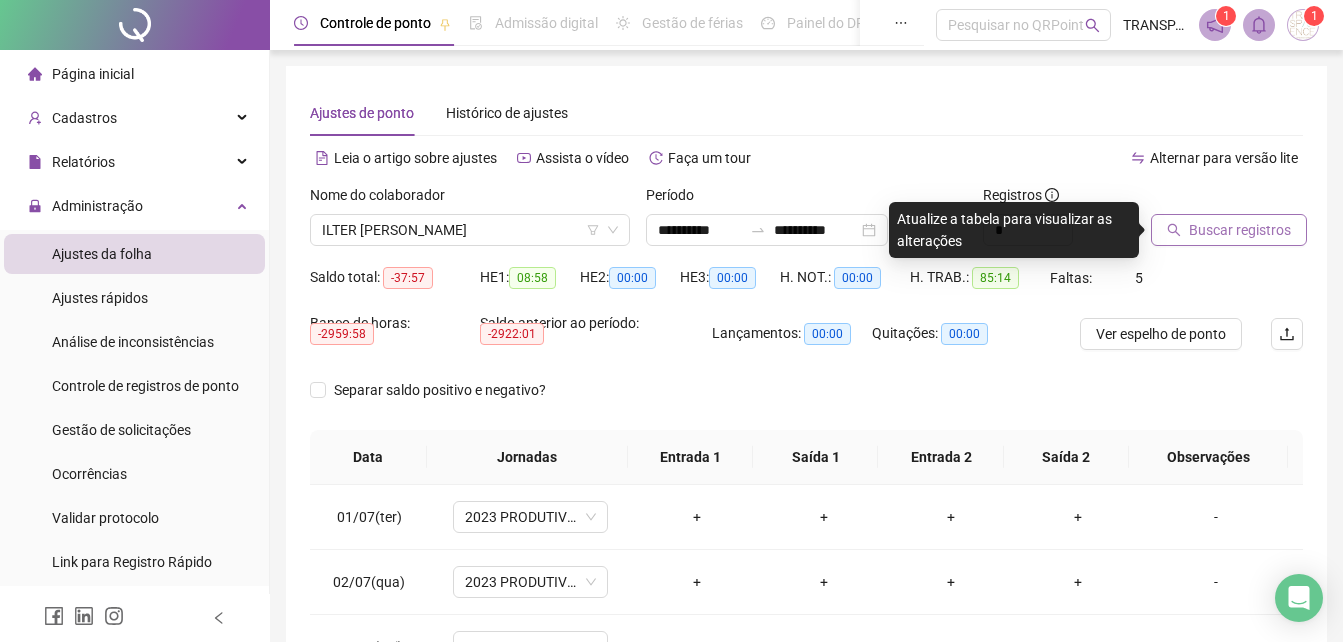 click on "Buscar registros" at bounding box center [1240, 230] 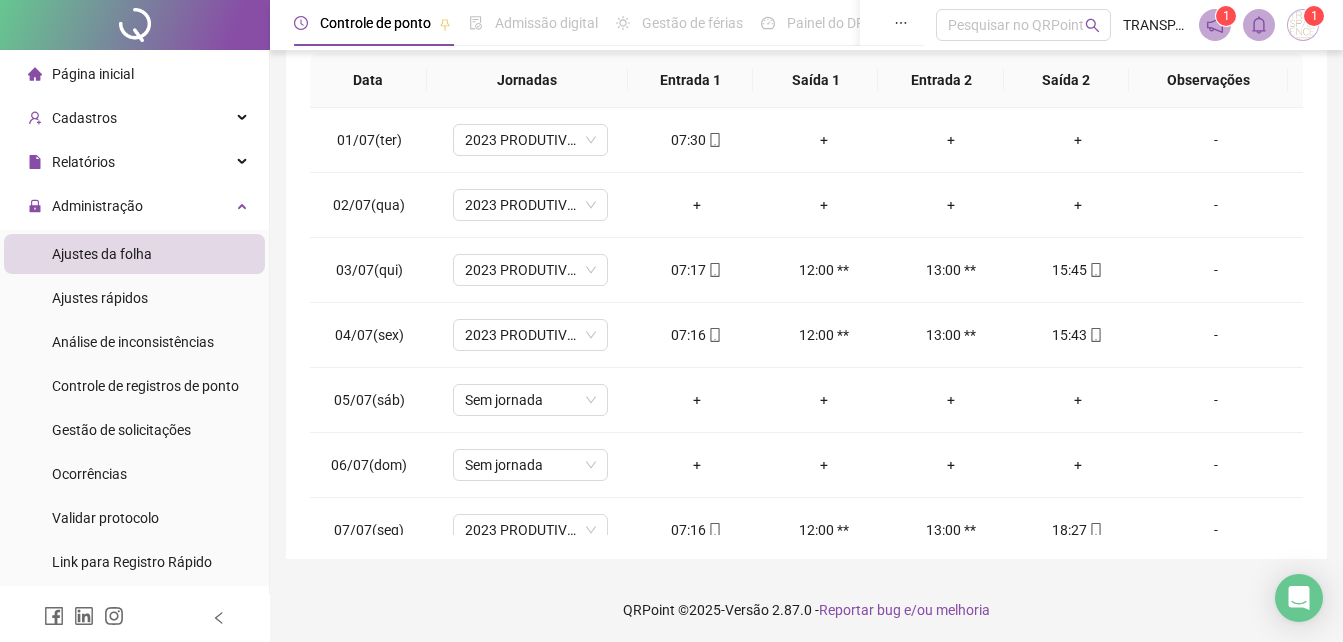 scroll, scrollTop: 380, scrollLeft: 0, axis: vertical 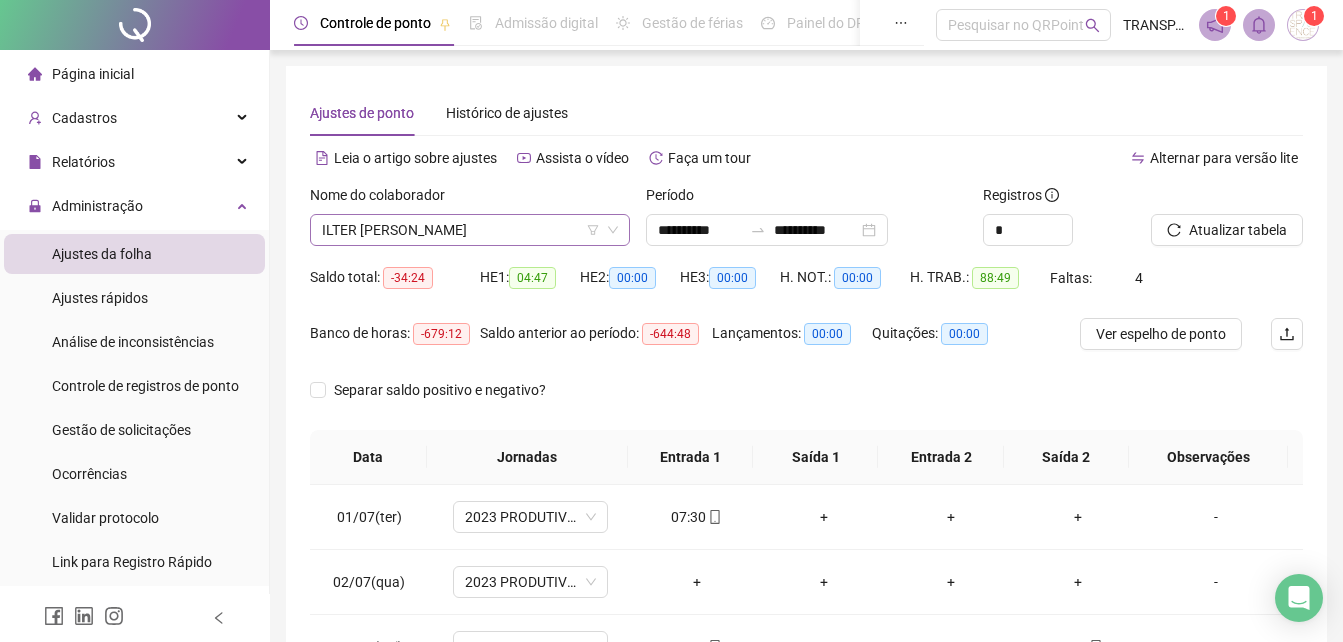 click on "ILTER [PERSON_NAME]" at bounding box center (470, 230) 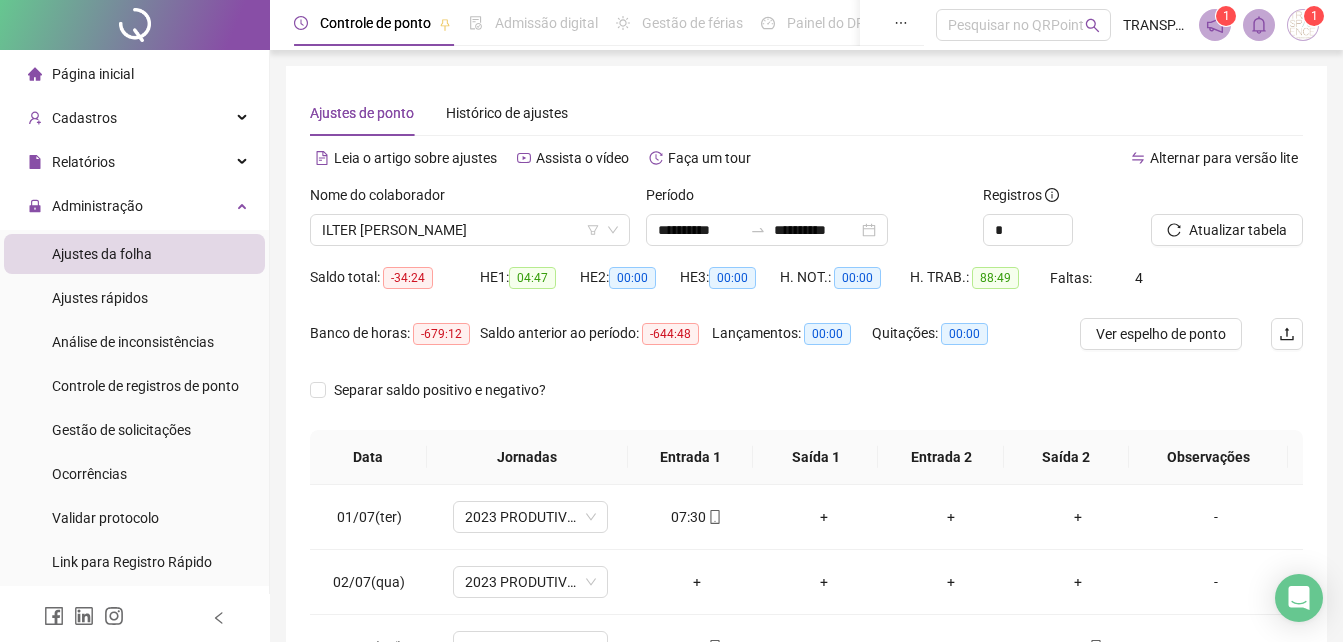 click on "**********" at bounding box center (806, 501) 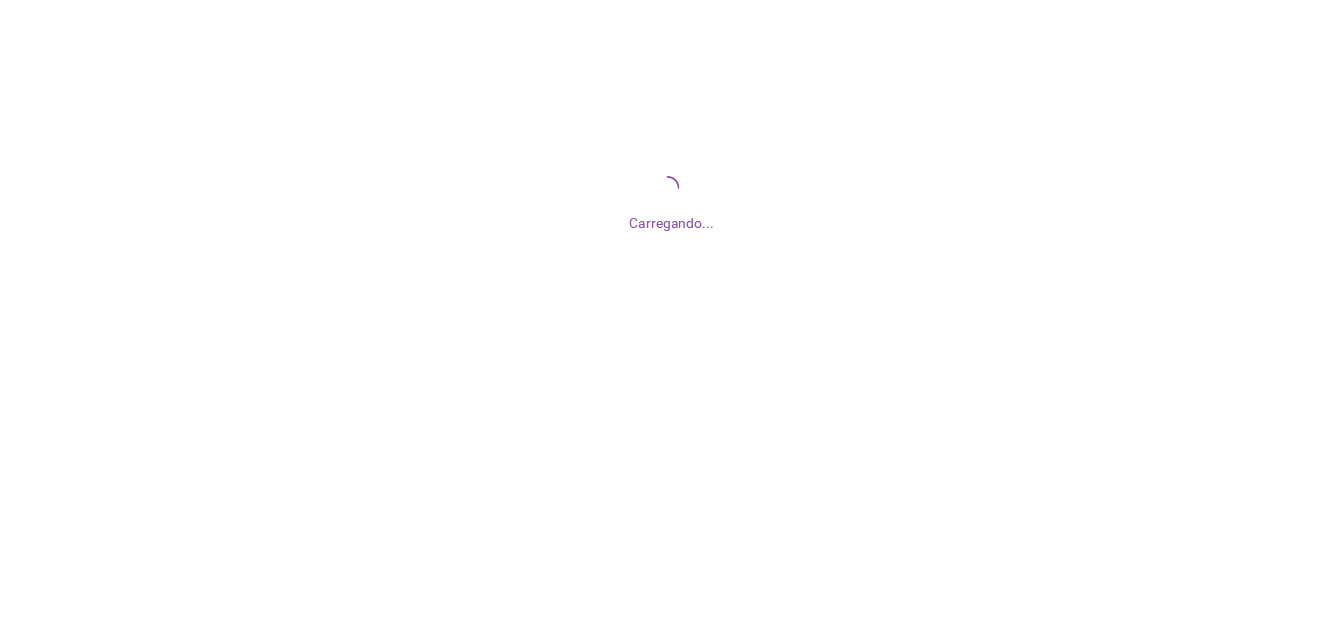 scroll, scrollTop: 0, scrollLeft: 0, axis: both 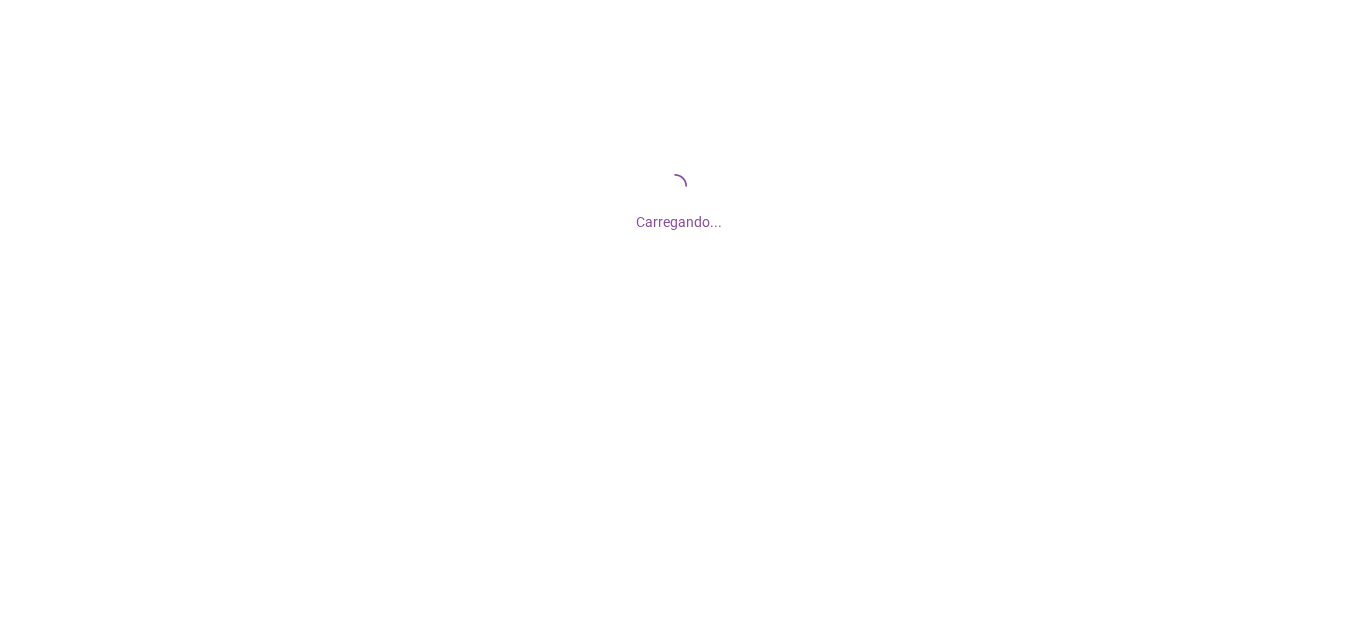 click on "Carregando..." at bounding box center [679, 200] 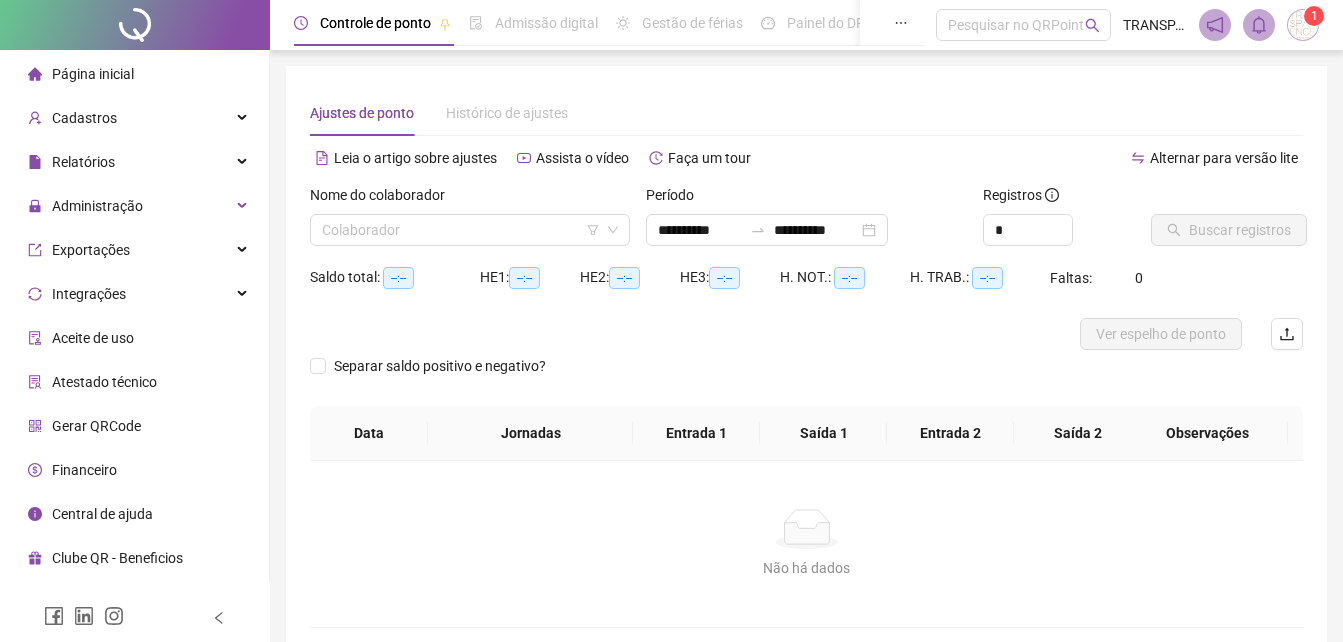 type on "**********" 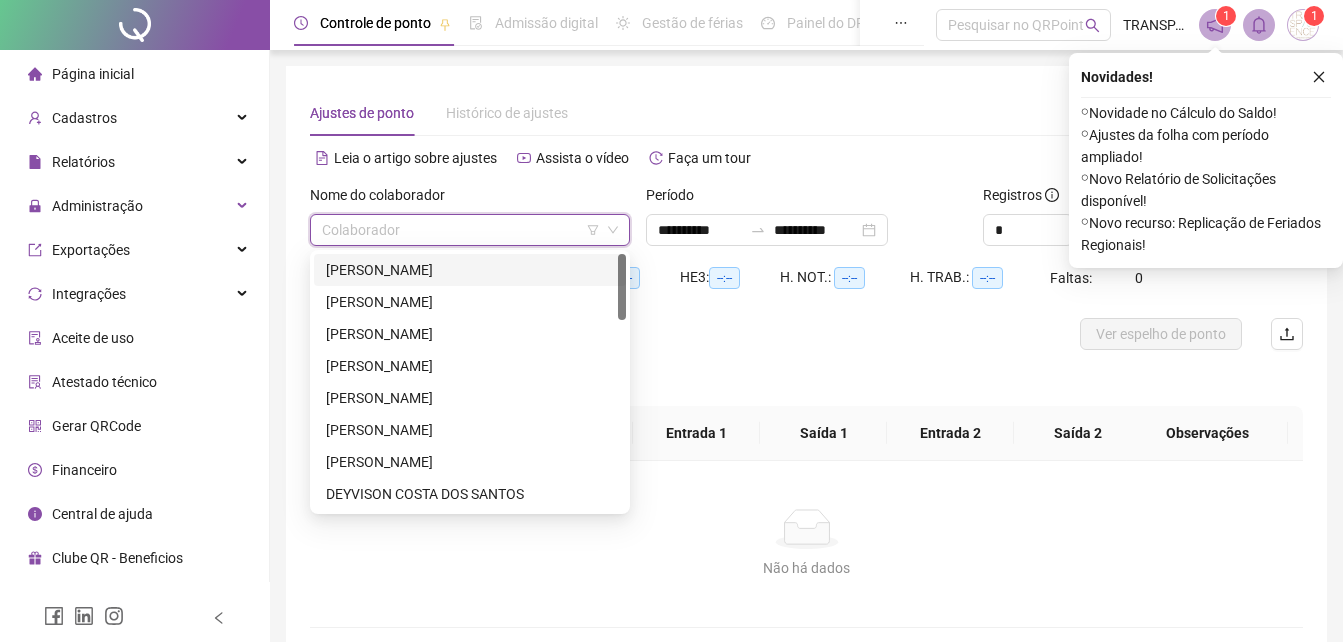 click at bounding box center (464, 230) 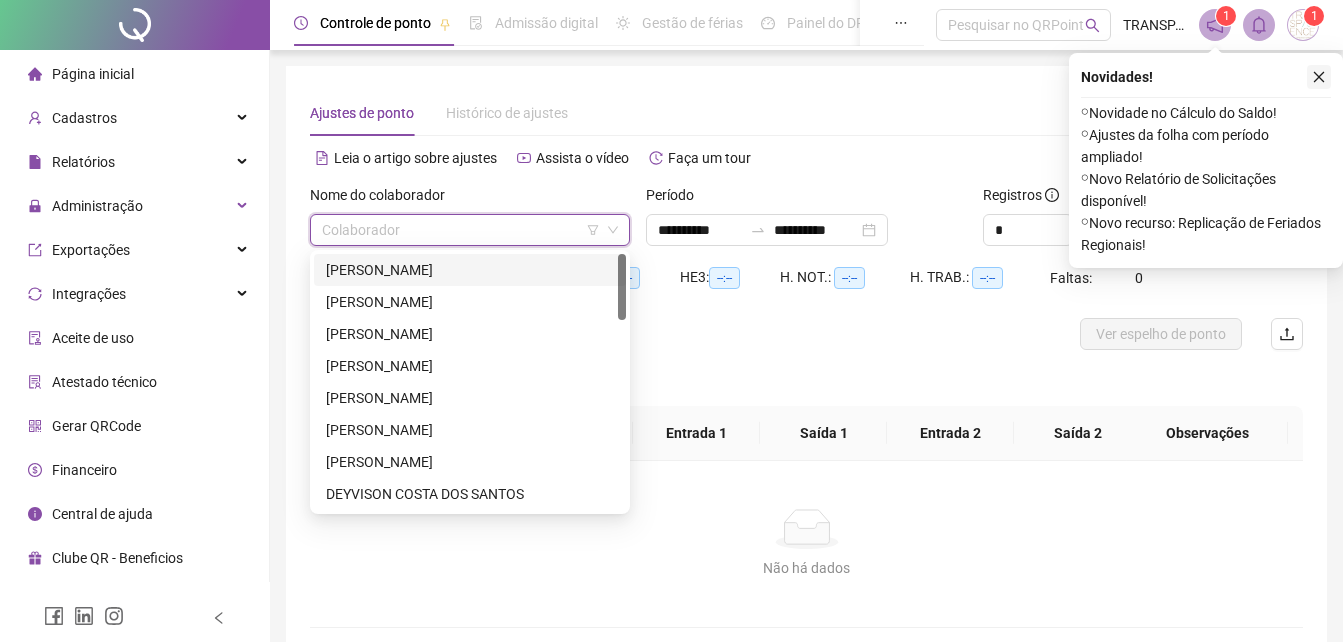 click at bounding box center [1319, 77] 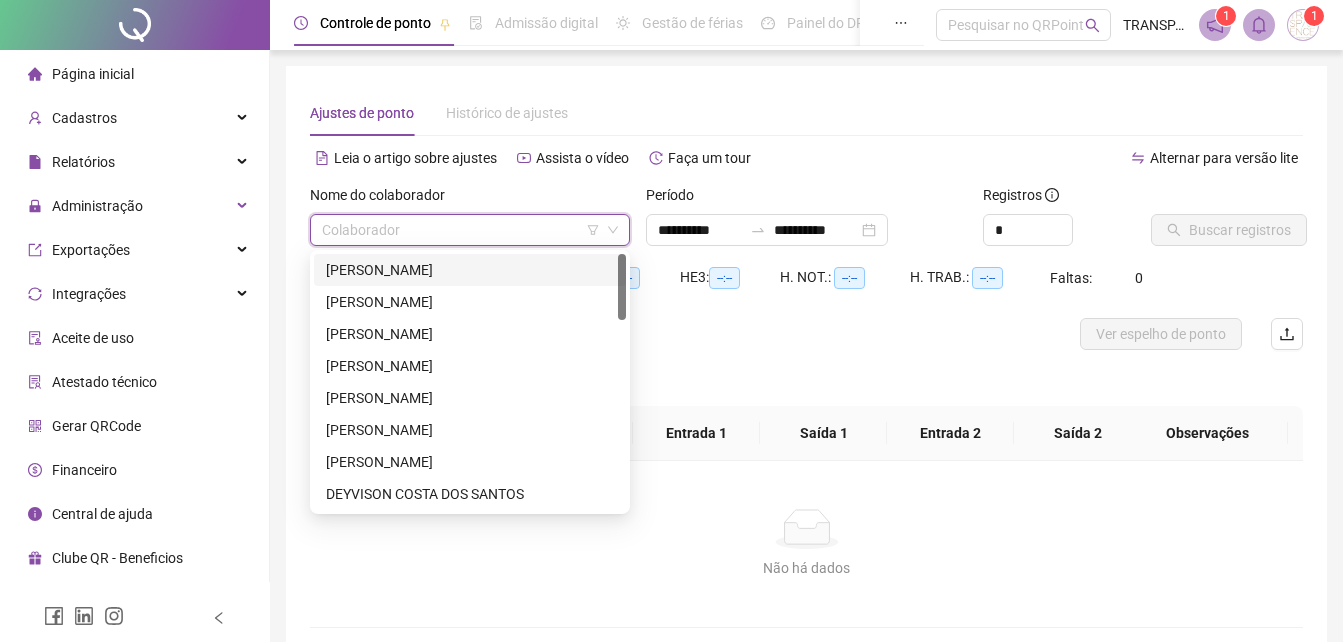 click at bounding box center (464, 230) 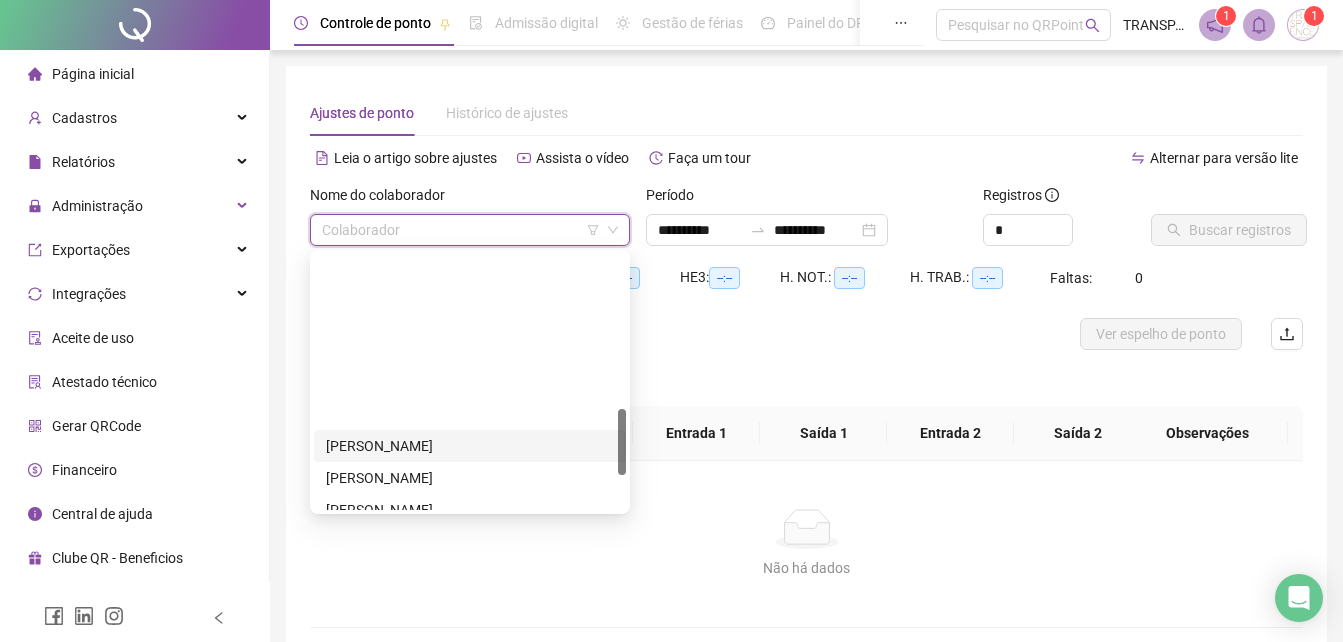 scroll, scrollTop: 736, scrollLeft: 0, axis: vertical 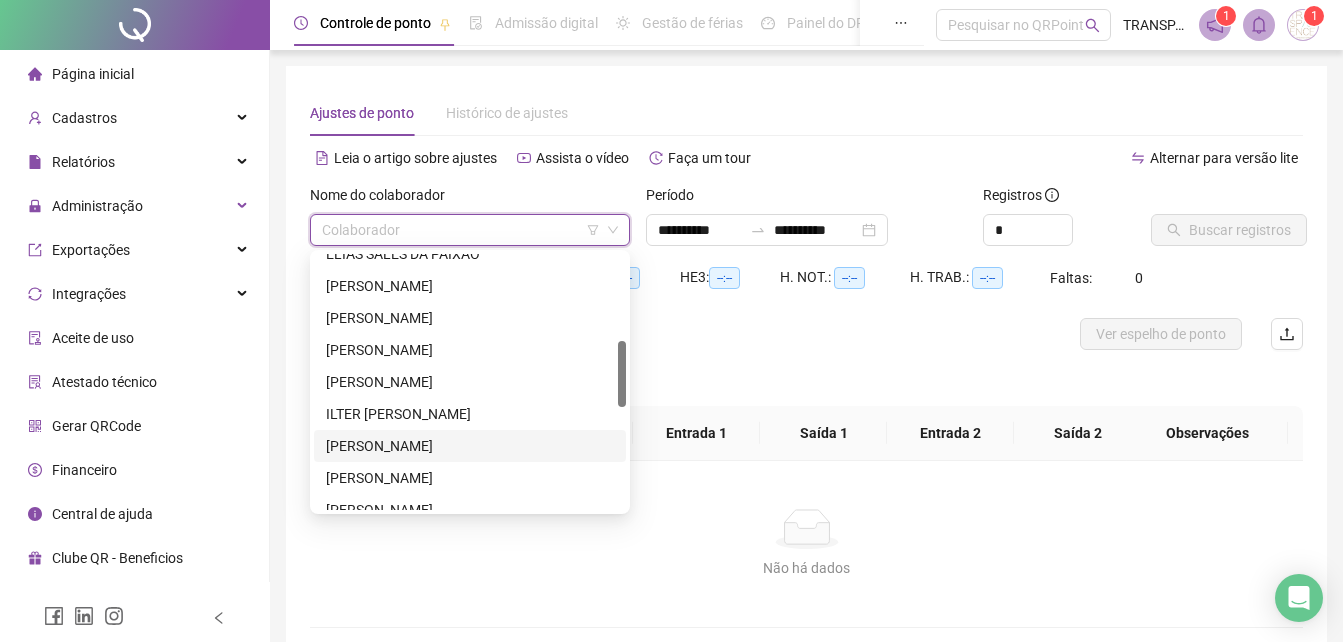click on "[PERSON_NAME]" at bounding box center (470, 446) 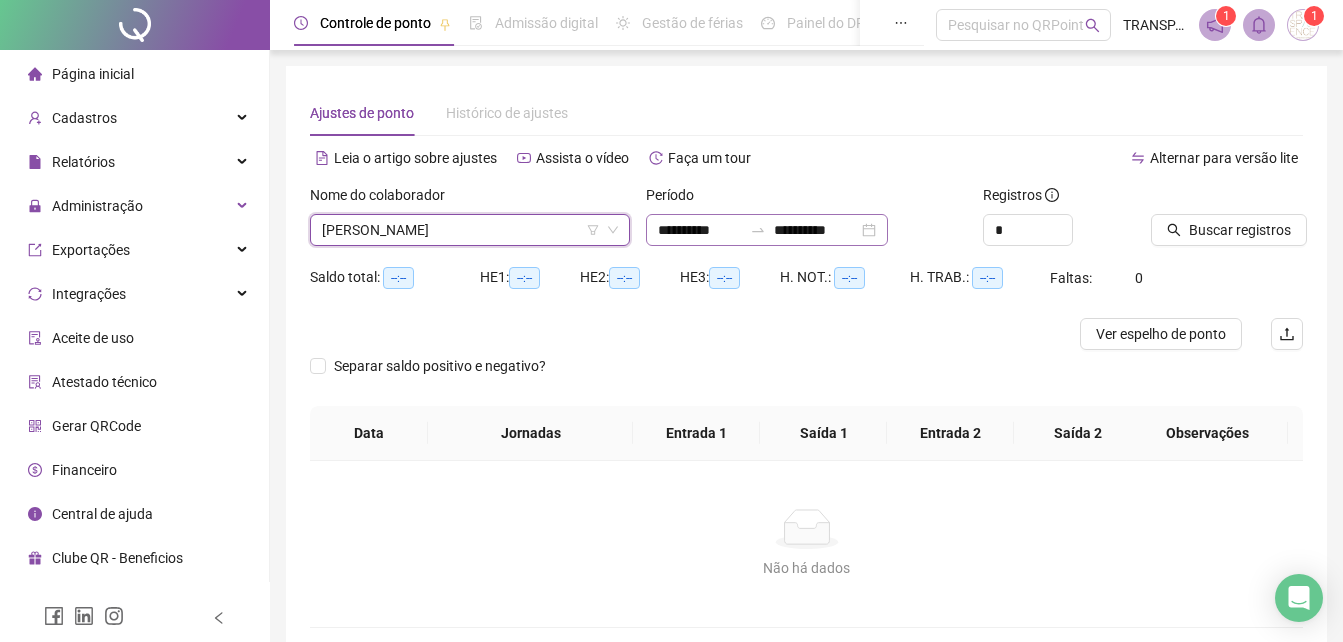 click on "**********" at bounding box center [767, 230] 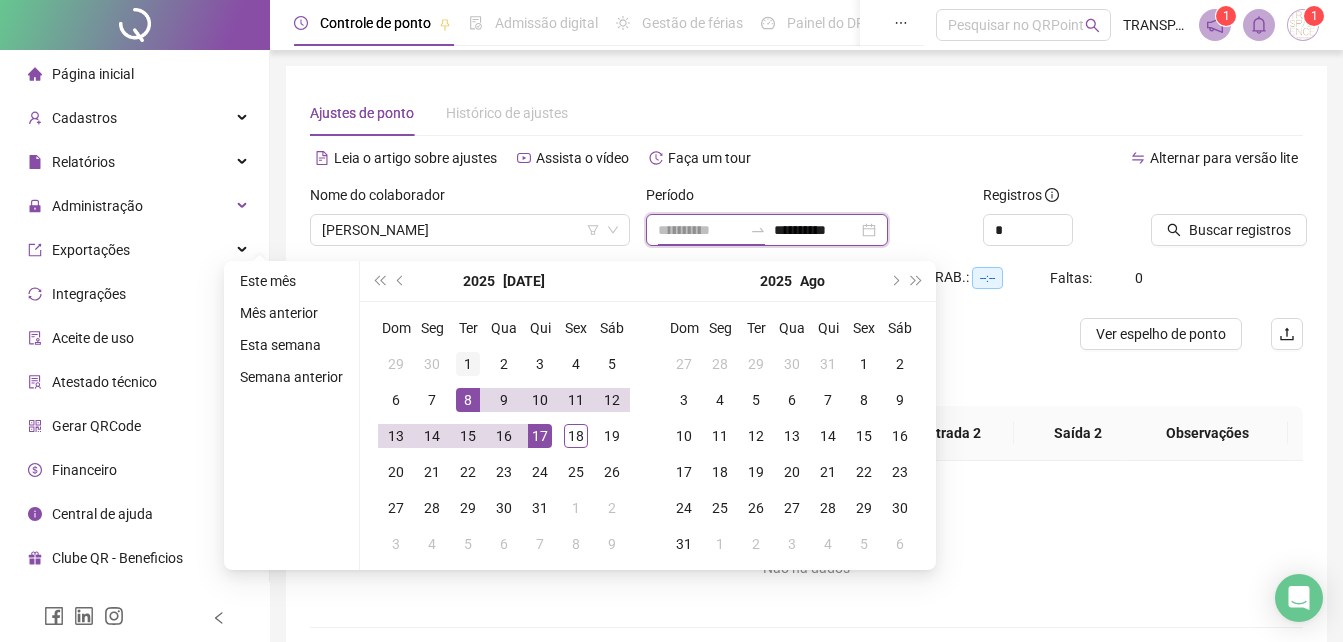 type on "**********" 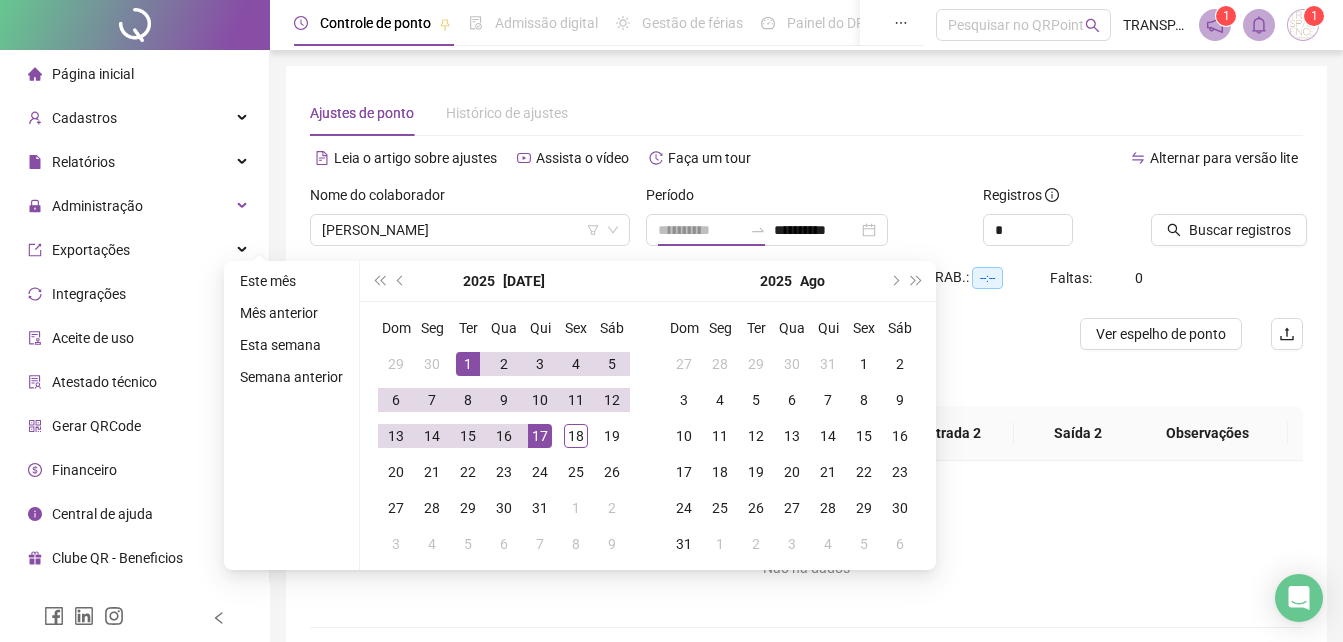 click on "1" at bounding box center [468, 364] 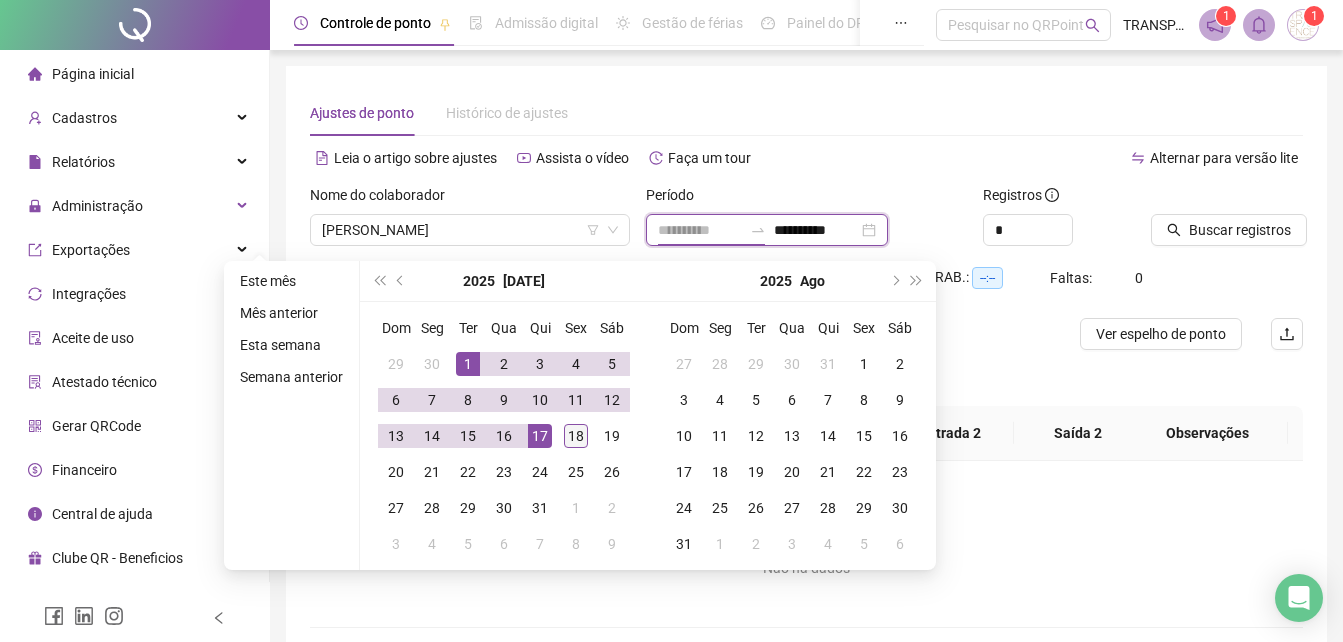 type on "**********" 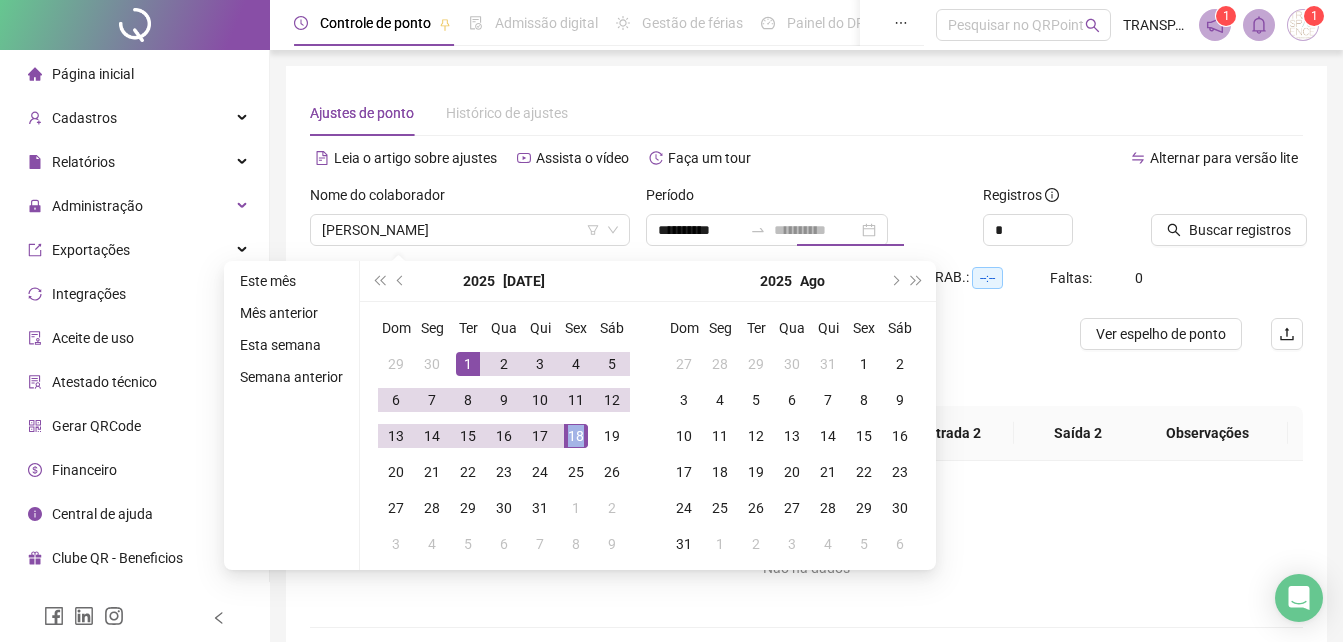 click on "18" at bounding box center [576, 436] 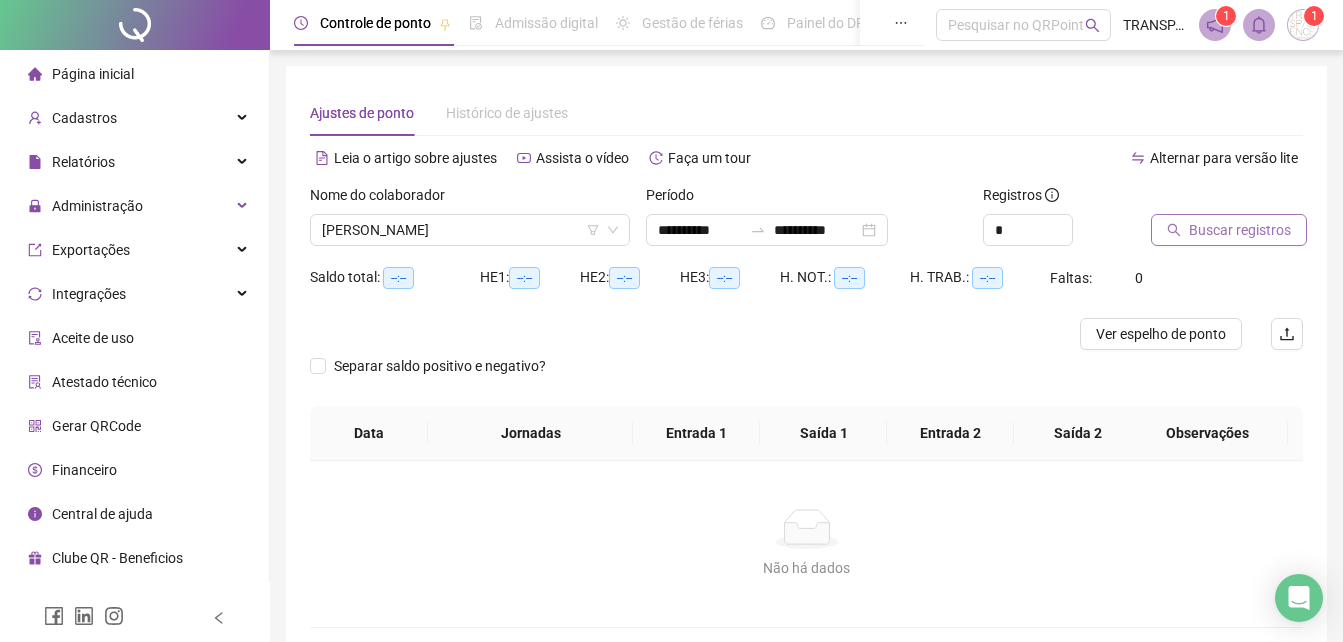 click on "Buscar registros" at bounding box center (1240, 230) 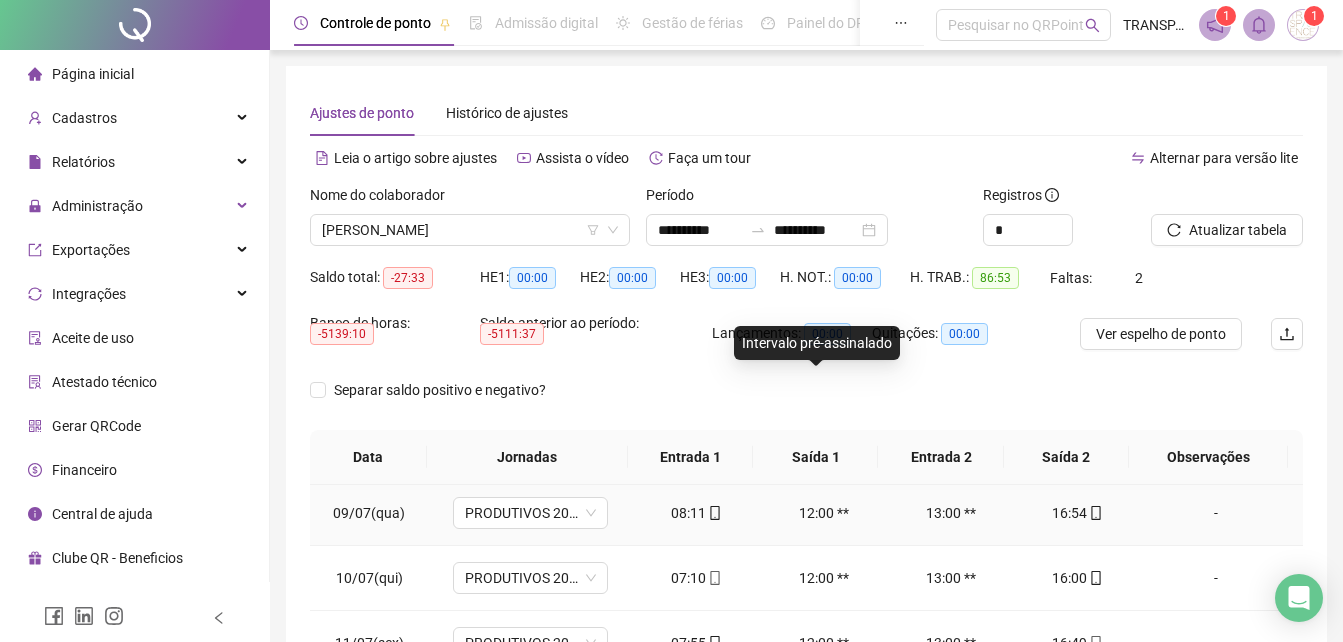 scroll, scrollTop: 700, scrollLeft: 0, axis: vertical 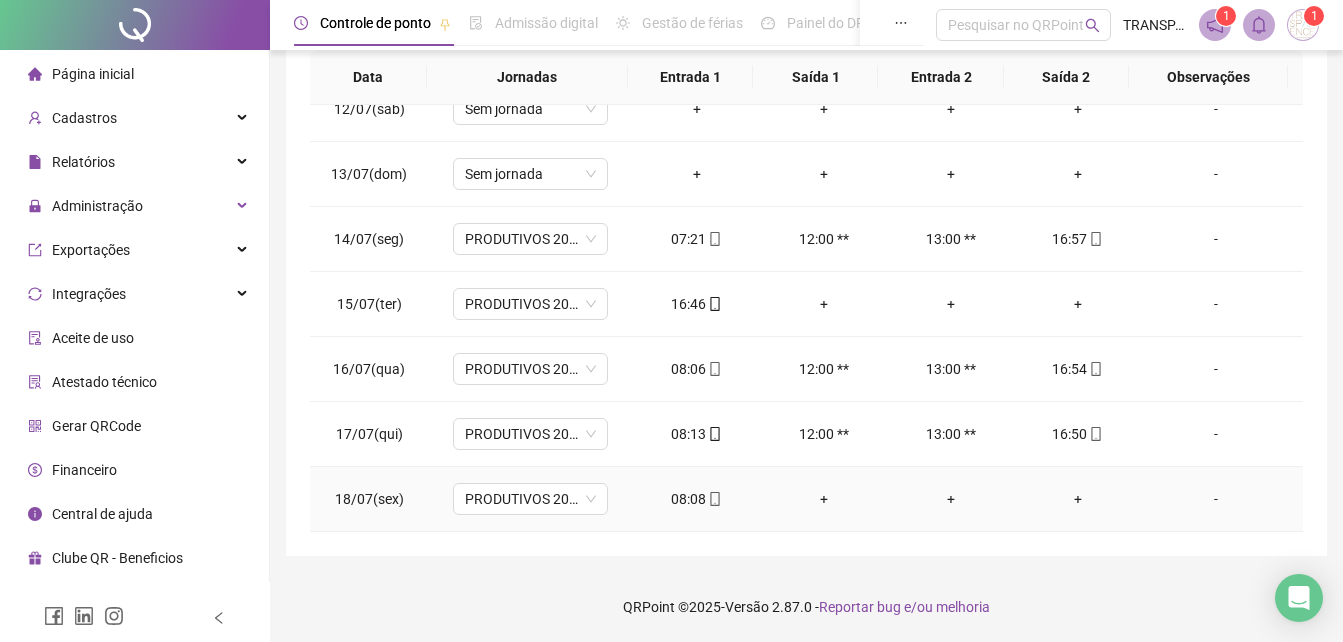 click on "08:08" at bounding box center [696, 499] 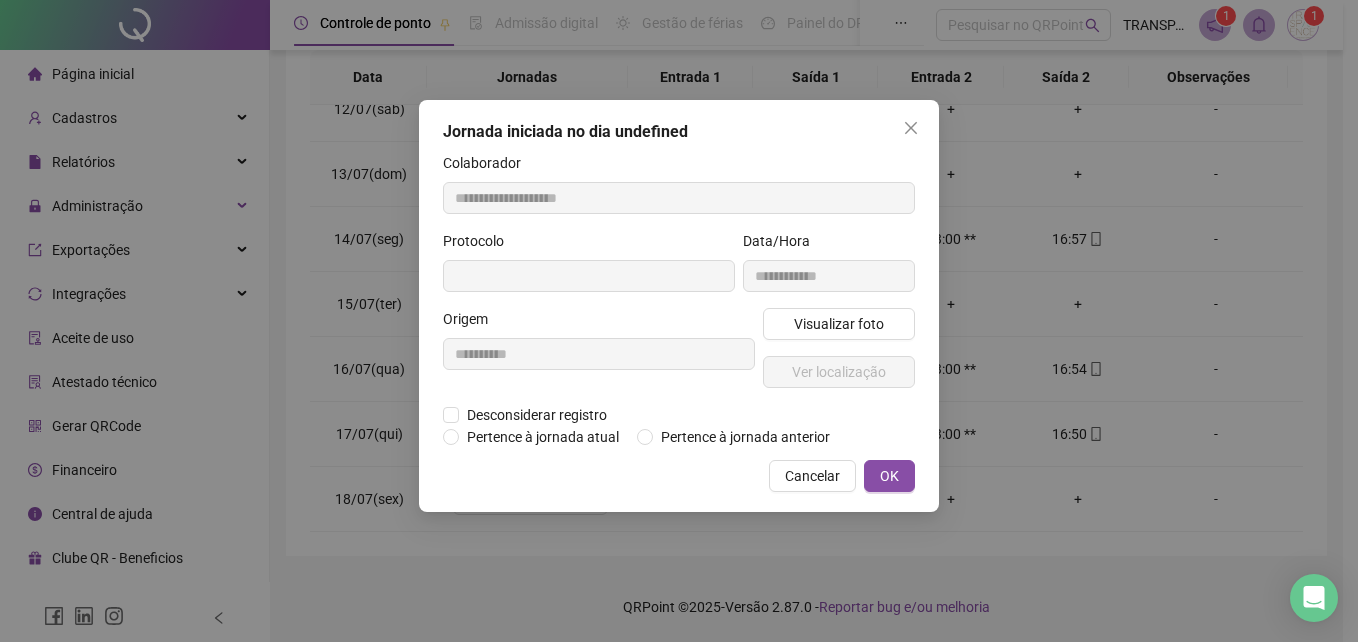type on "**********" 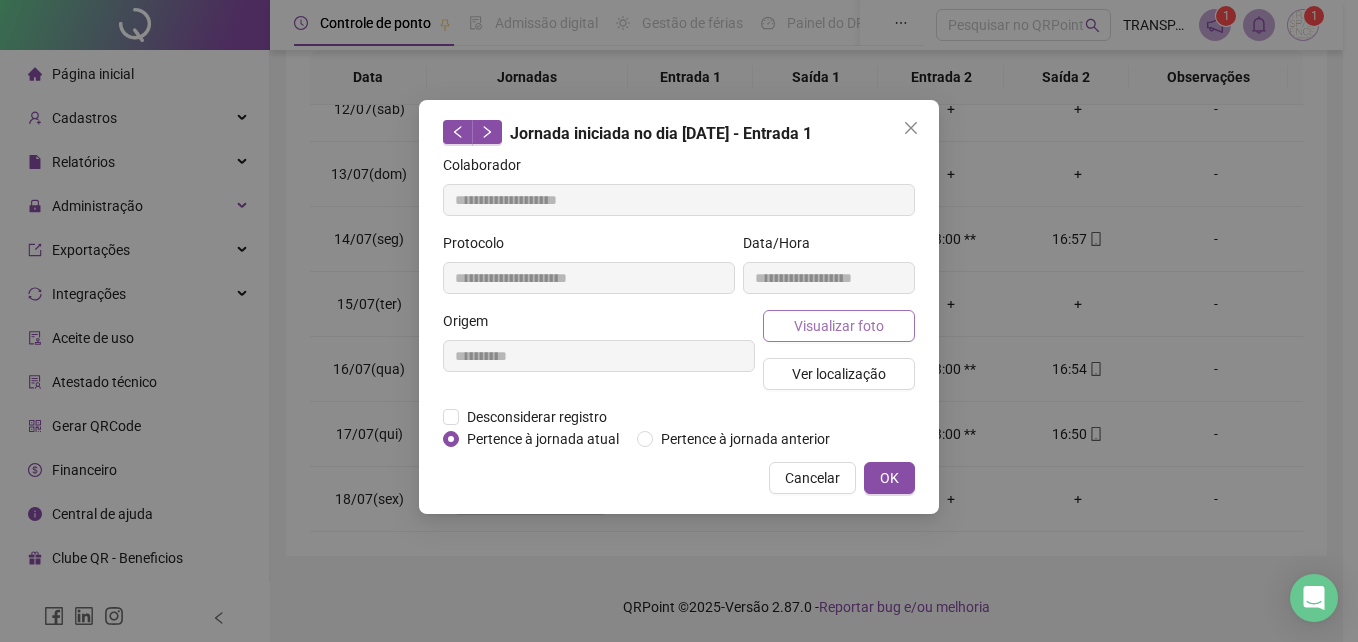 click on "Visualizar foto" at bounding box center [839, 326] 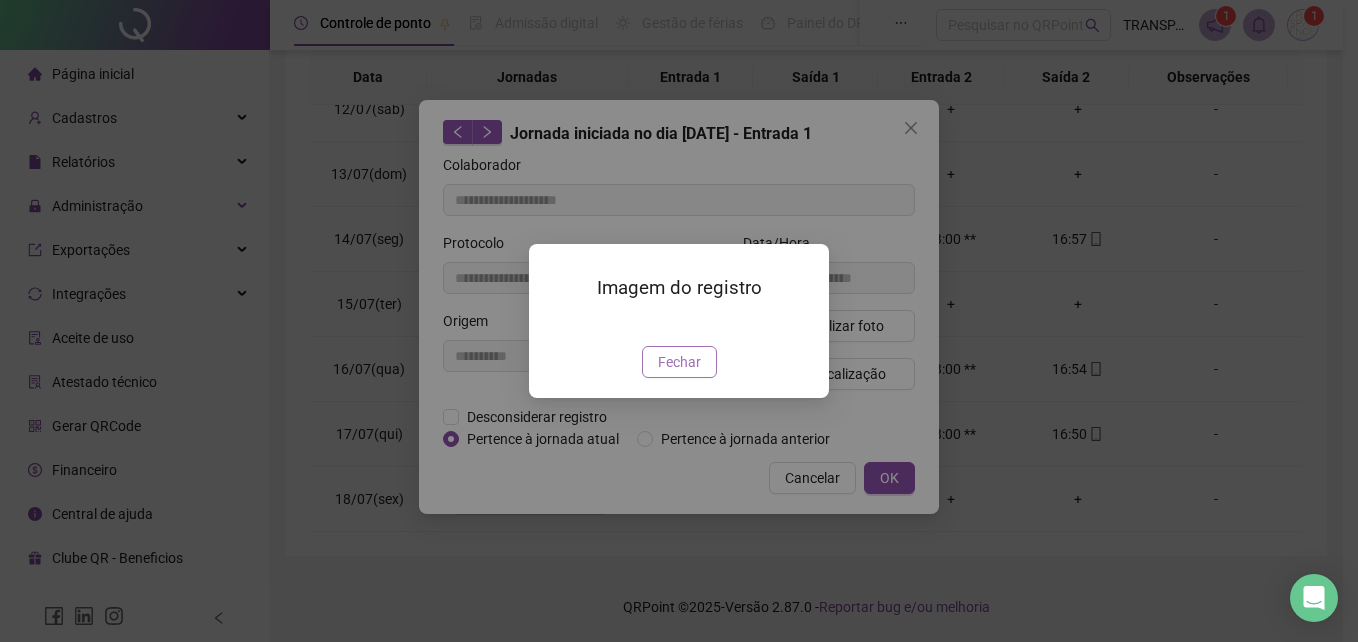 click on "Fechar" at bounding box center [679, 362] 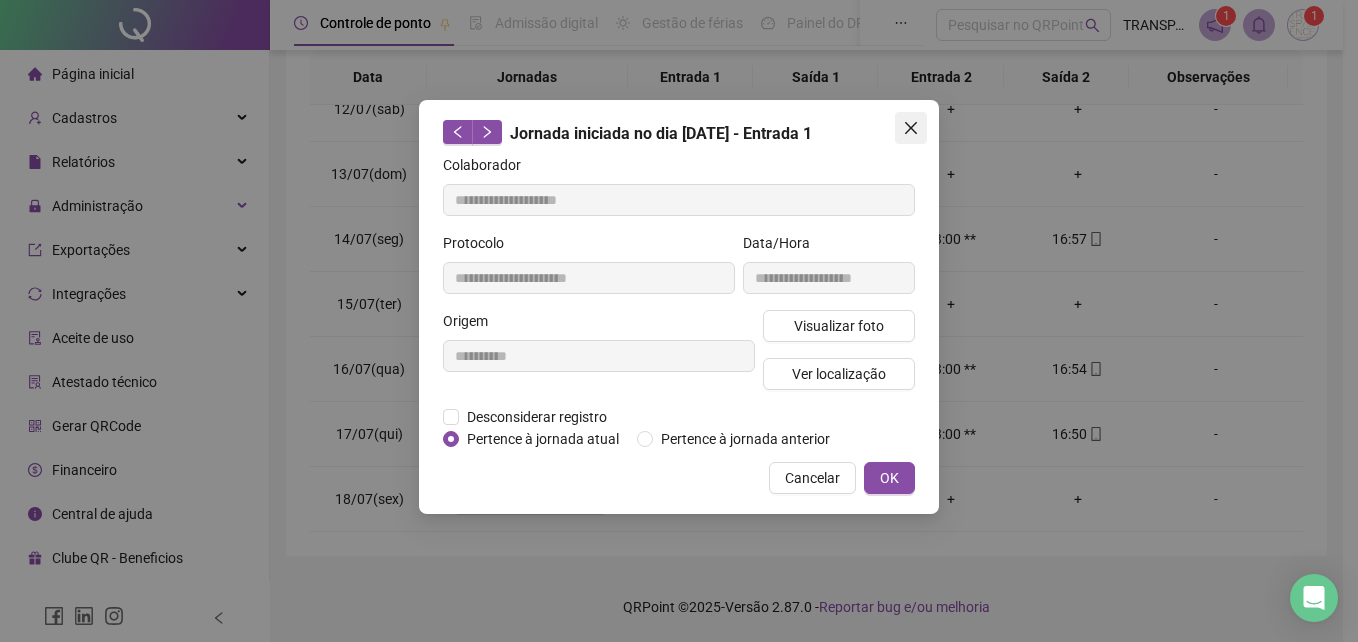 drag, startPoint x: 915, startPoint y: 122, endPoint x: 907, endPoint y: 135, distance: 15.264338 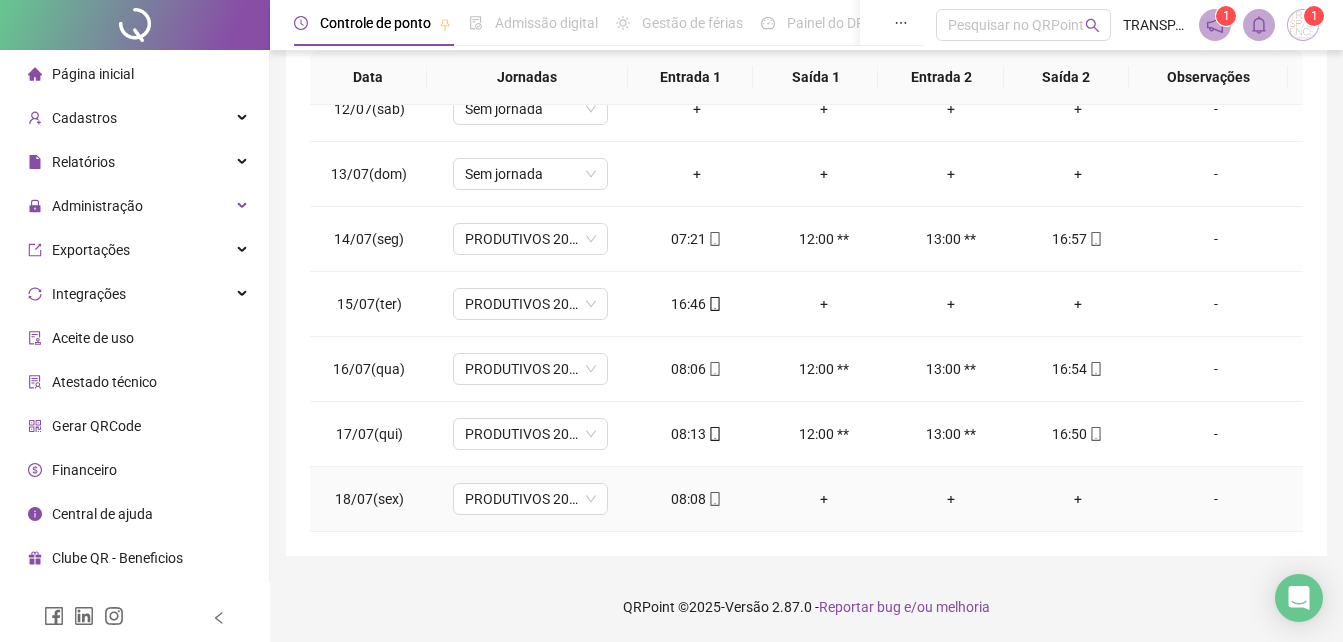 drag, startPoint x: 705, startPoint y: 503, endPoint x: 730, endPoint y: 444, distance: 64.07808 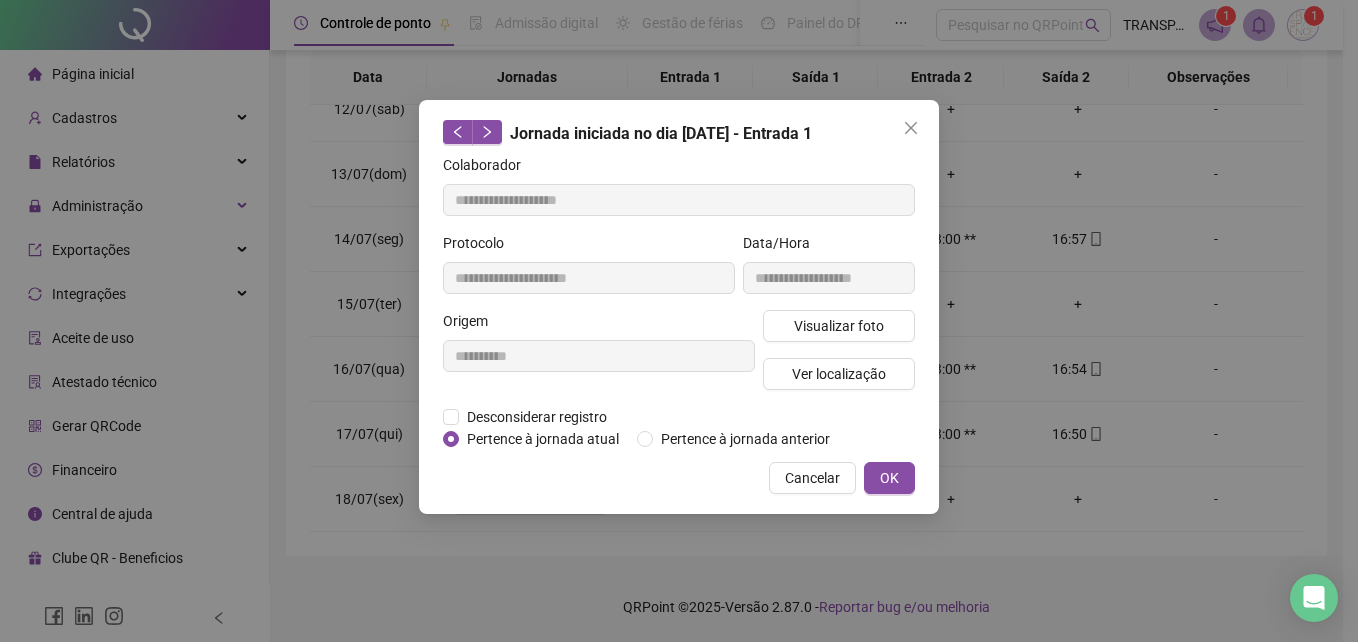 click on "Visualizar foto Ver localização" at bounding box center (839, 358) 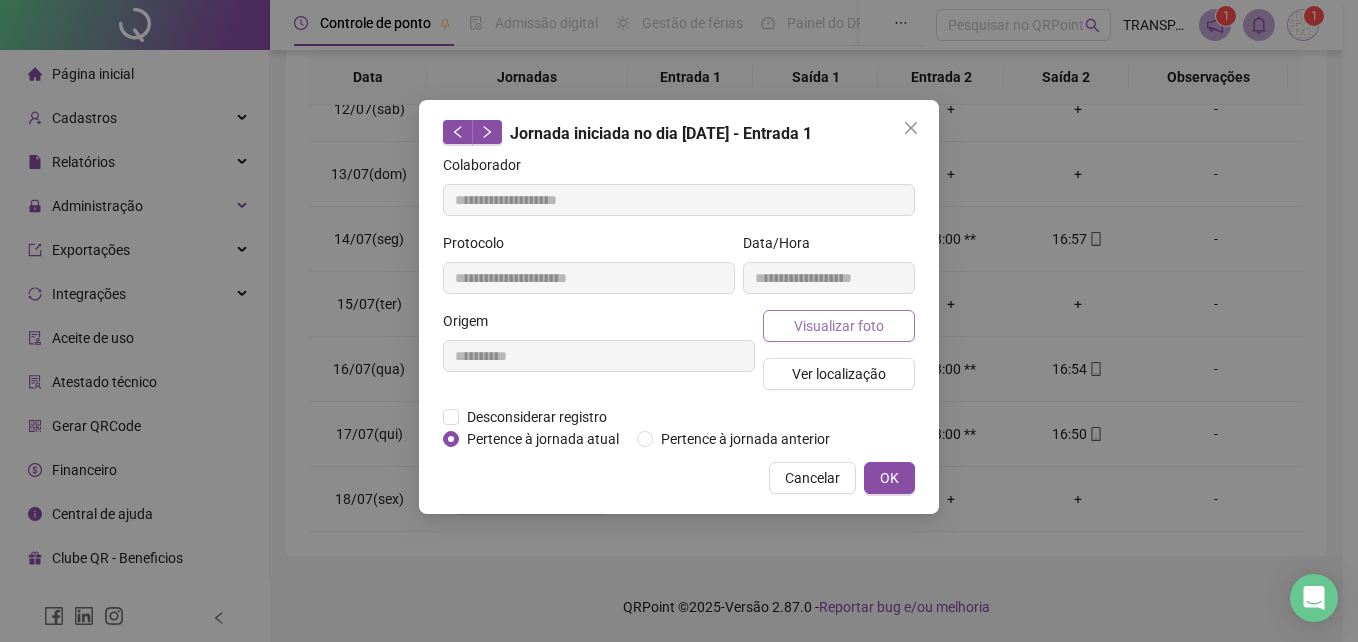 click on "Visualizar foto" at bounding box center (839, 326) 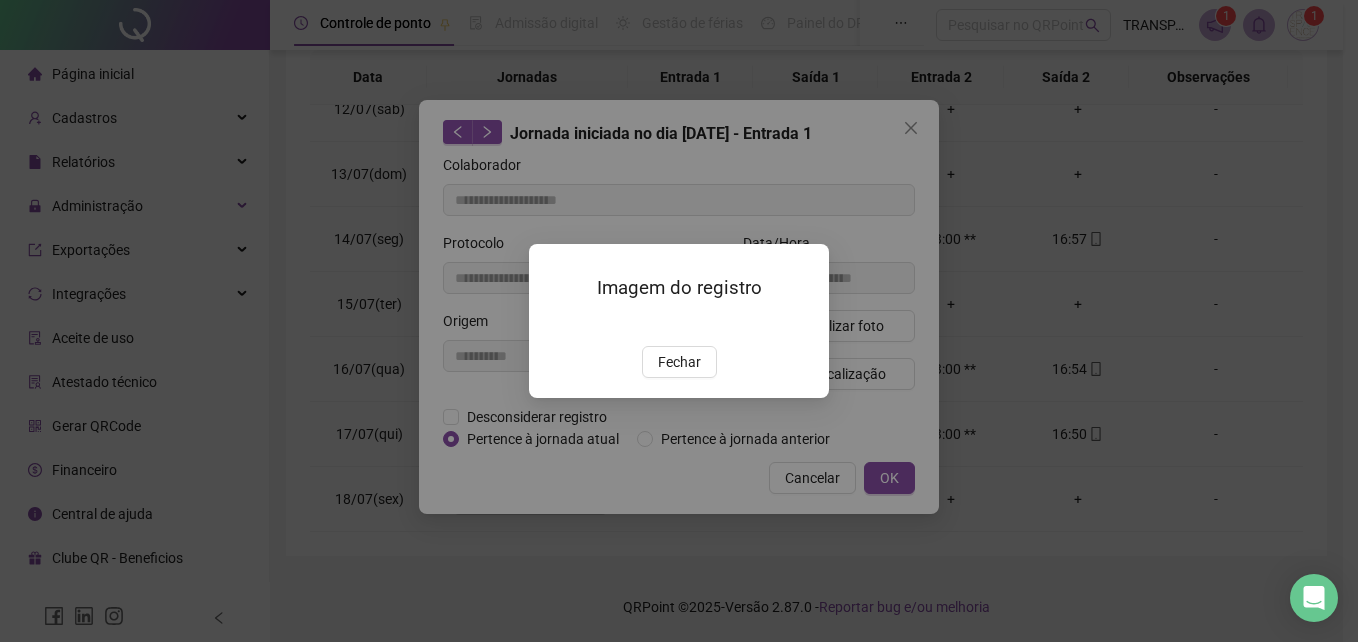 click on "Imagem do registro Fechar" at bounding box center [679, 320] 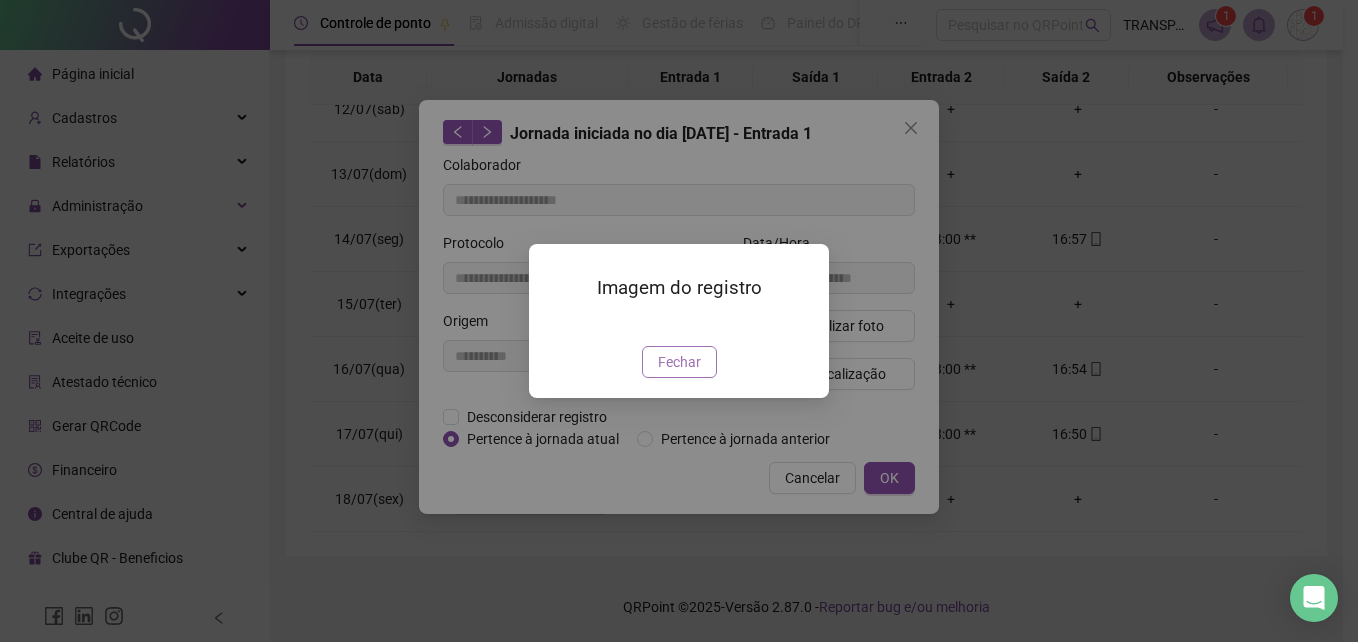 click on "Fechar" at bounding box center [679, 362] 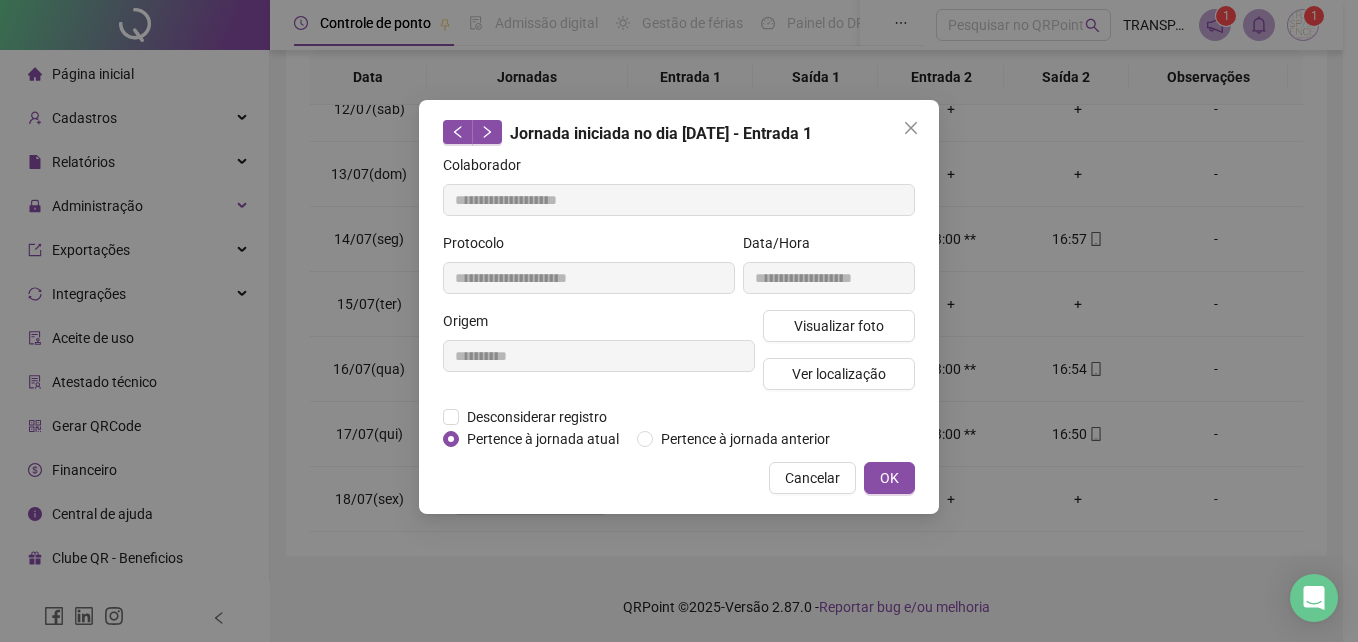 click on "**********" at bounding box center (679, 307) 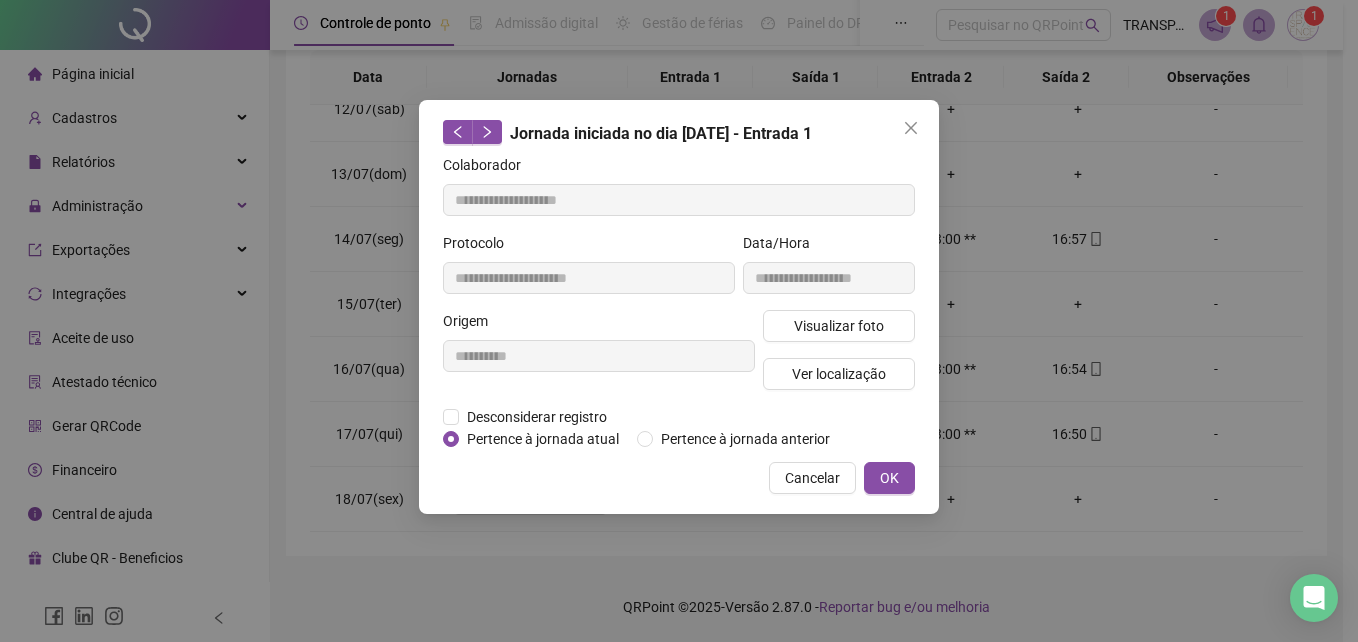 click 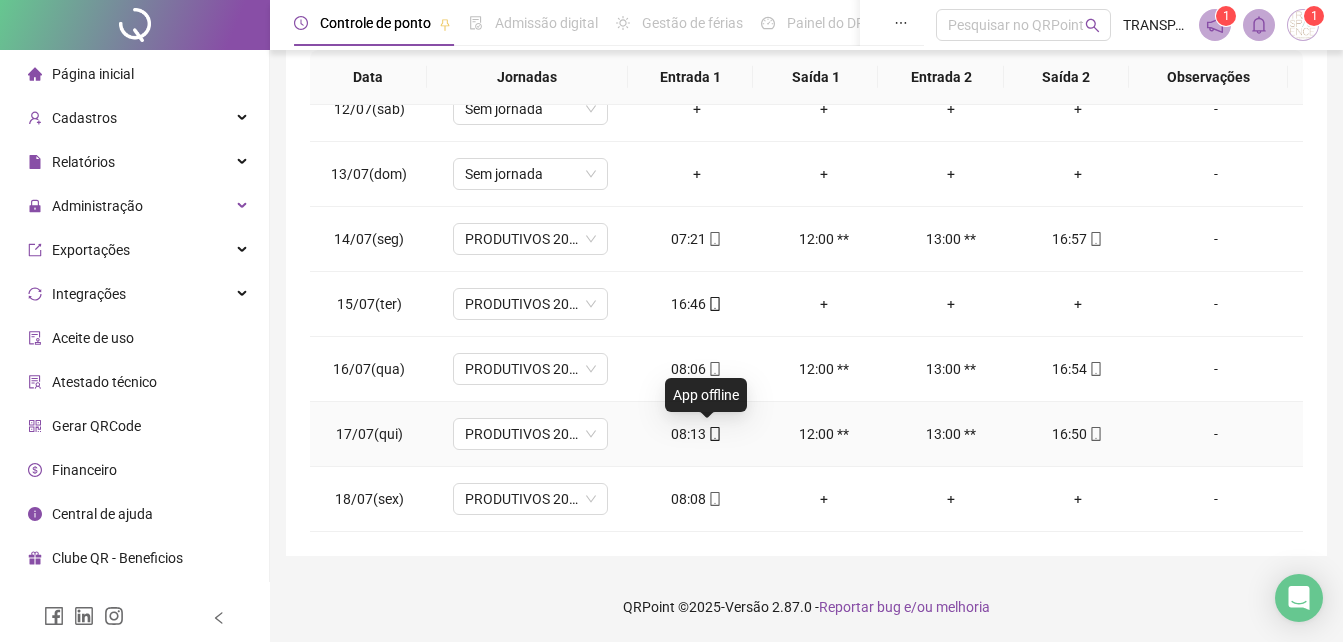 click at bounding box center (714, 434) 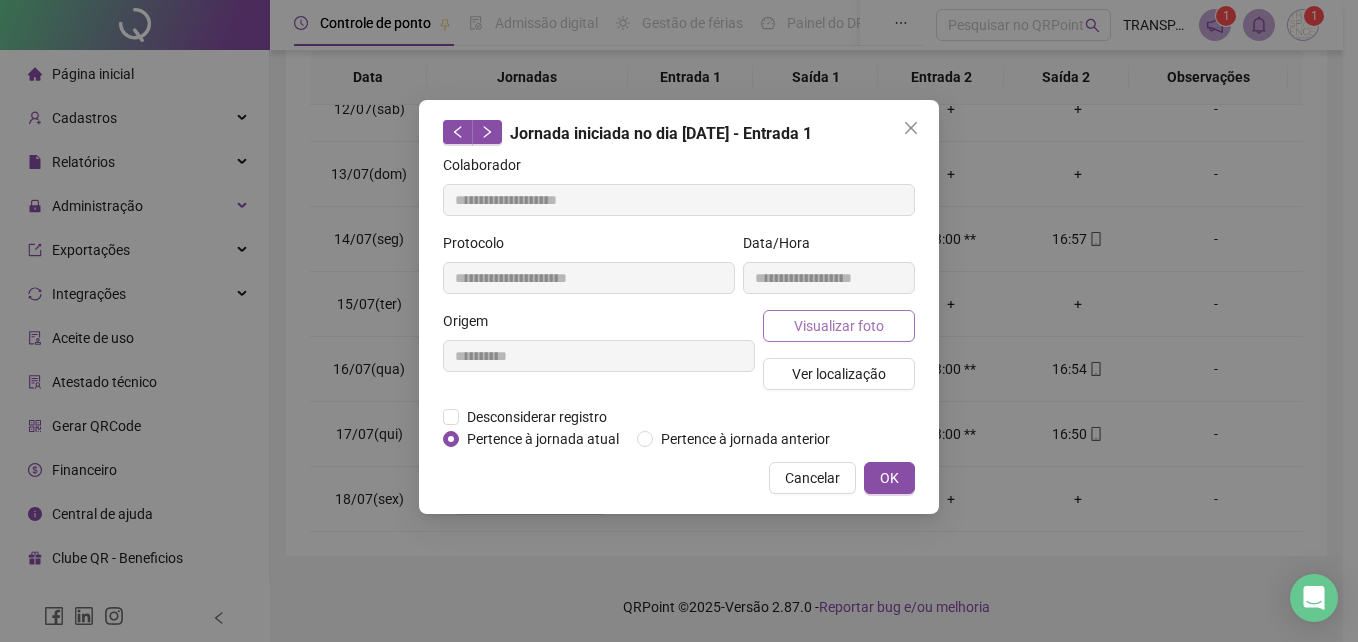 click on "Visualizar foto" at bounding box center (839, 326) 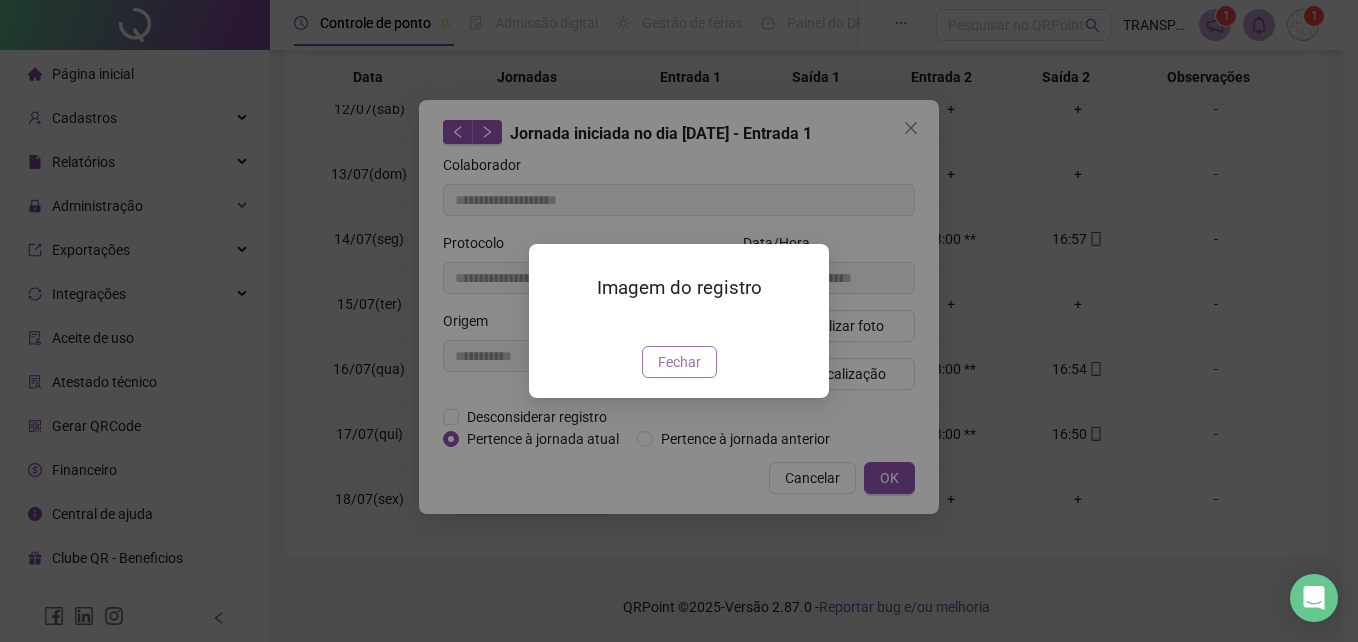 click on "Fechar" at bounding box center [679, 362] 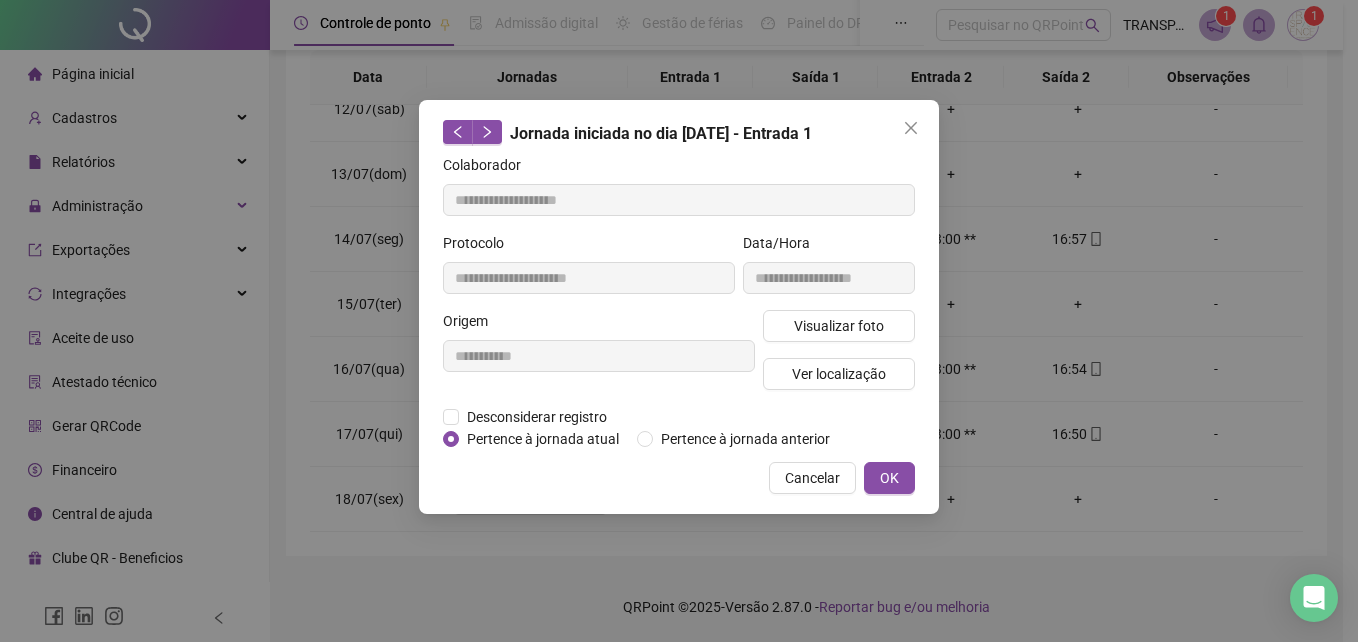 click on "**********" at bounding box center (679, 307) 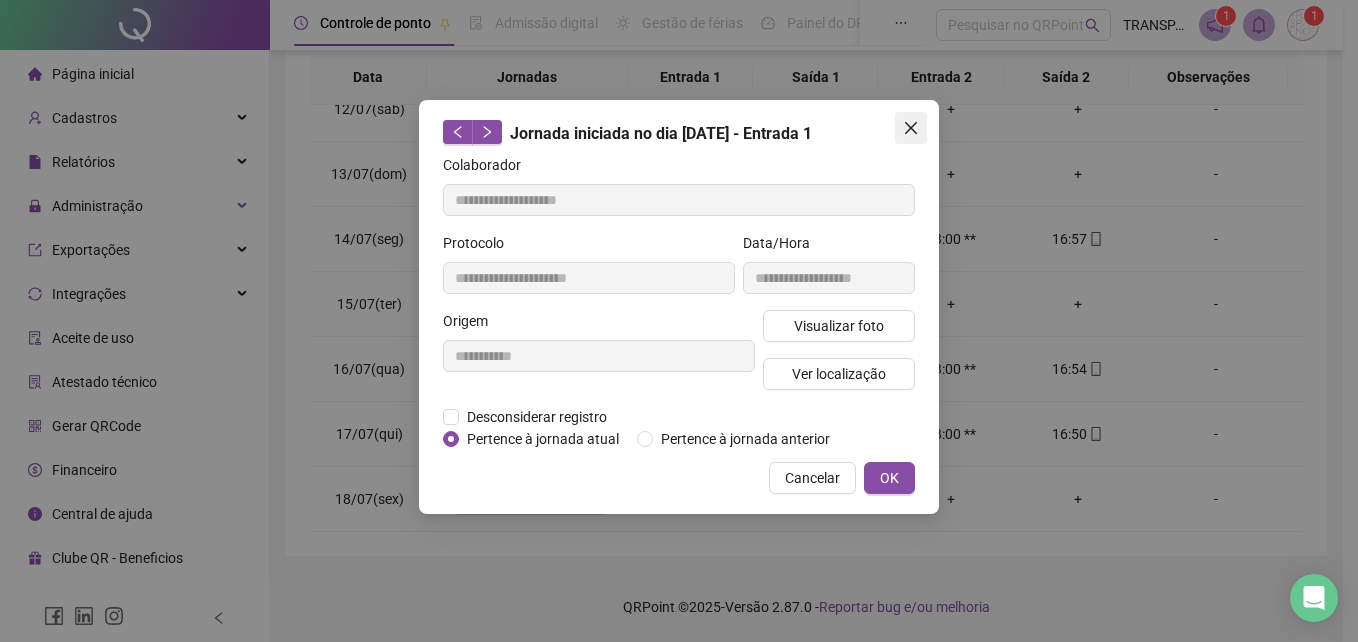 click 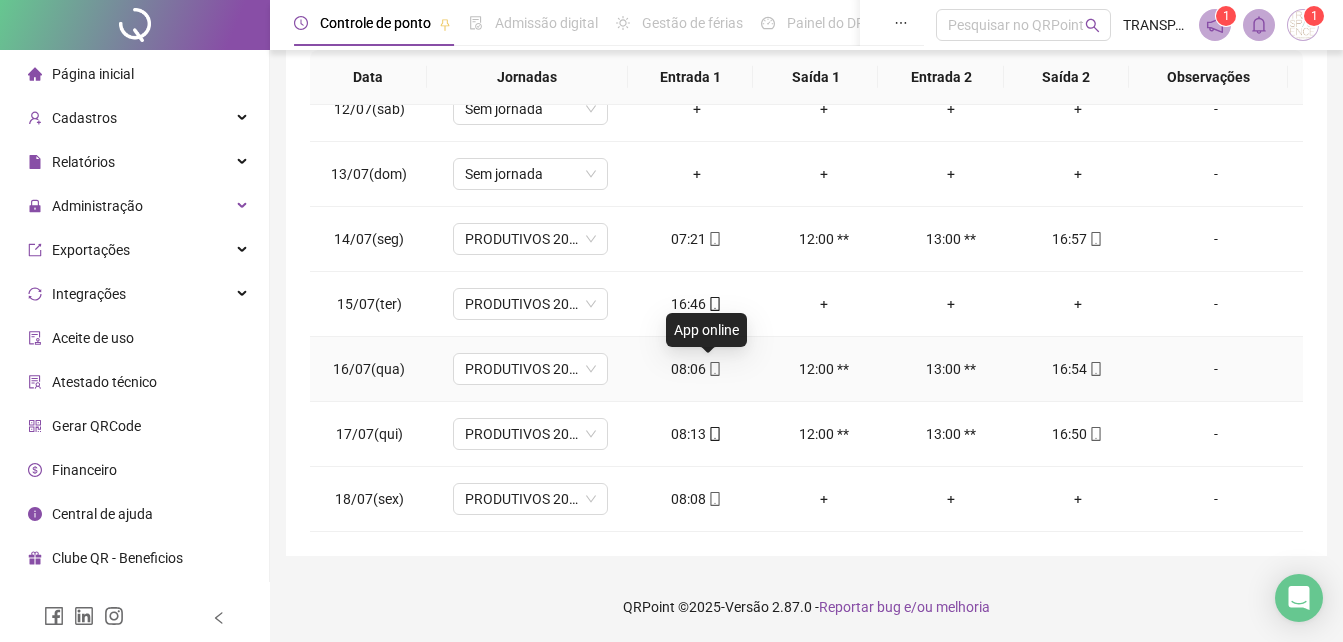 click 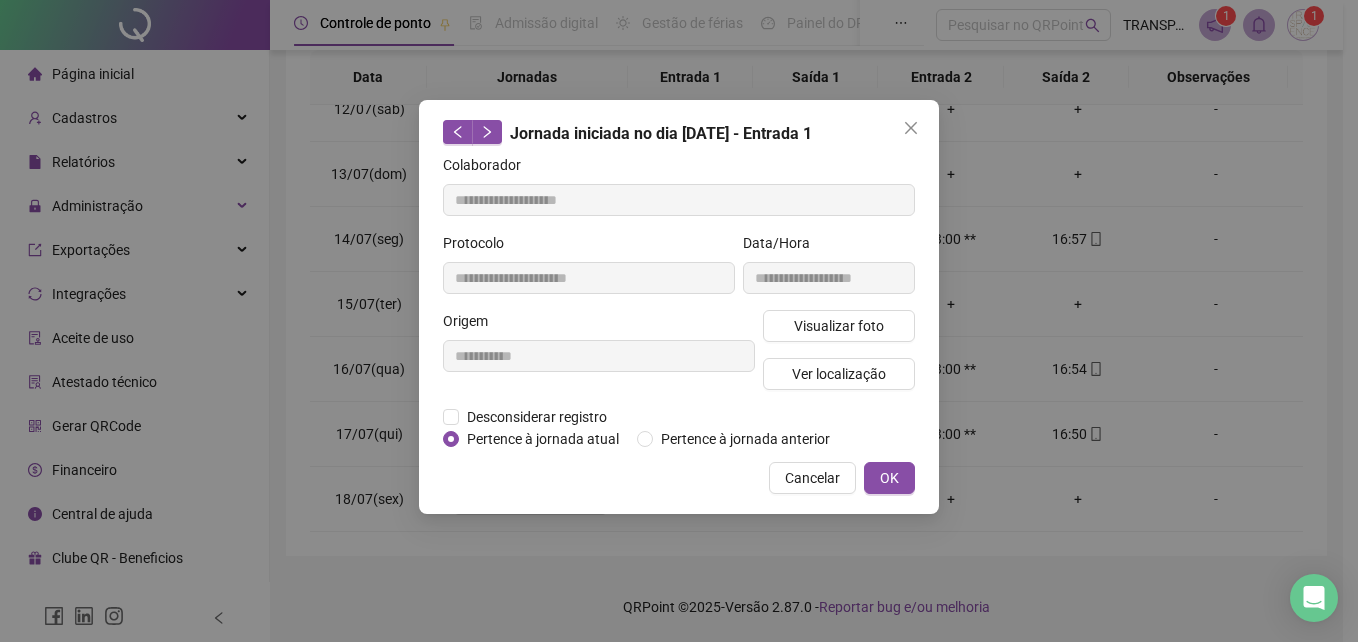 type on "**********" 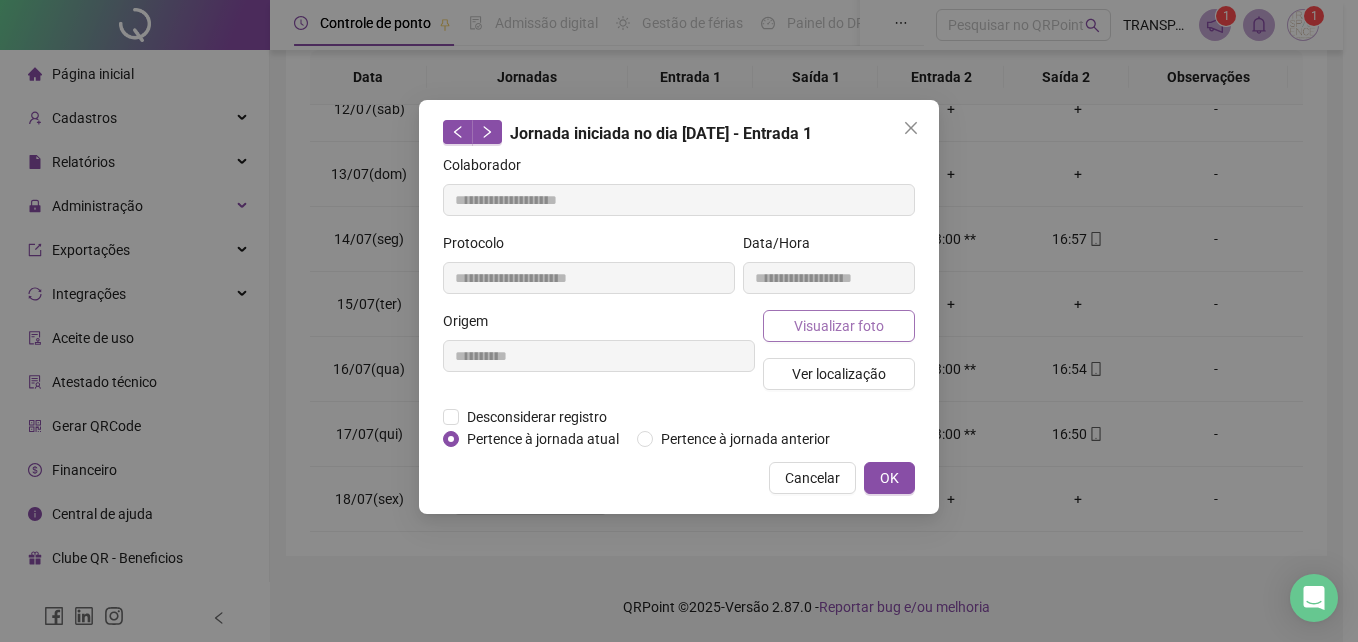 click on "Visualizar foto" at bounding box center (839, 326) 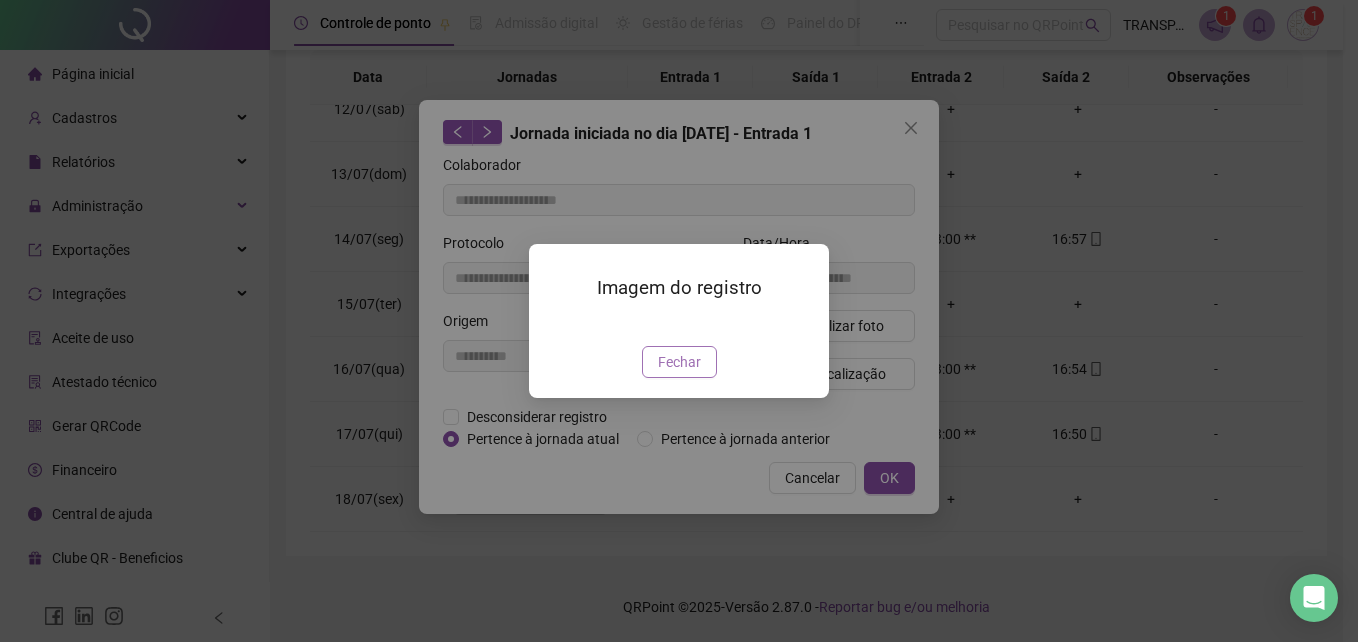 click on "Fechar" at bounding box center (679, 362) 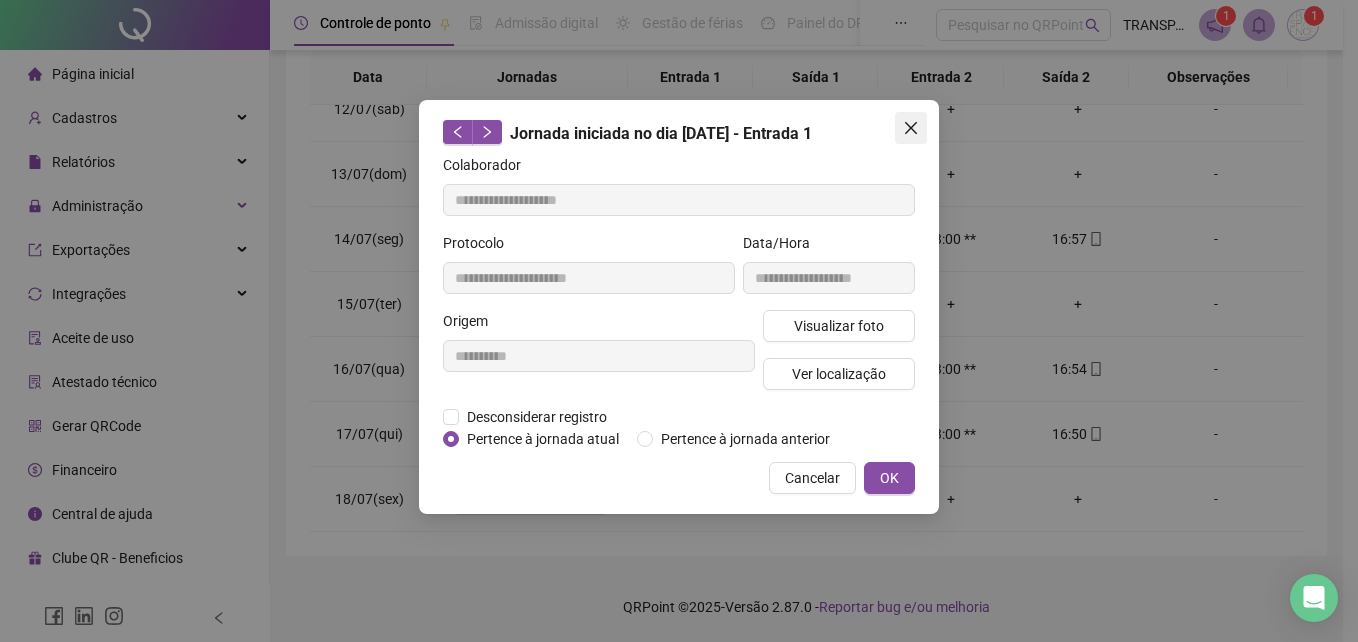 click 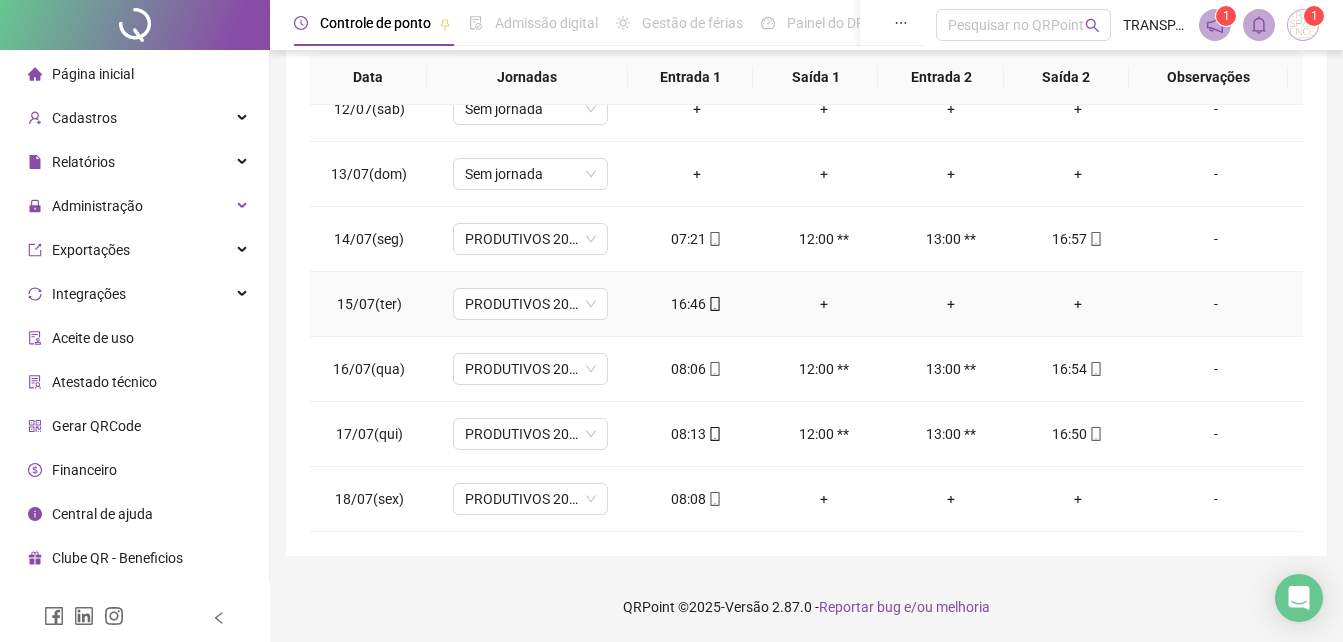 click 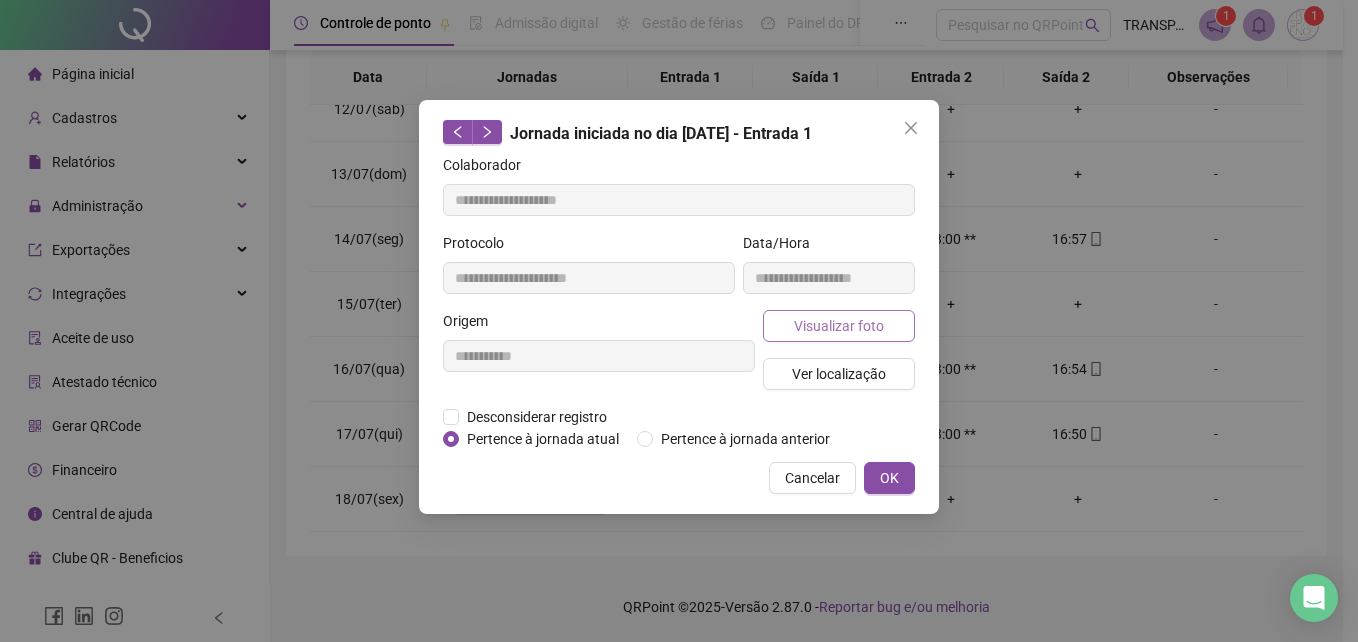 click on "Visualizar foto" at bounding box center (839, 326) 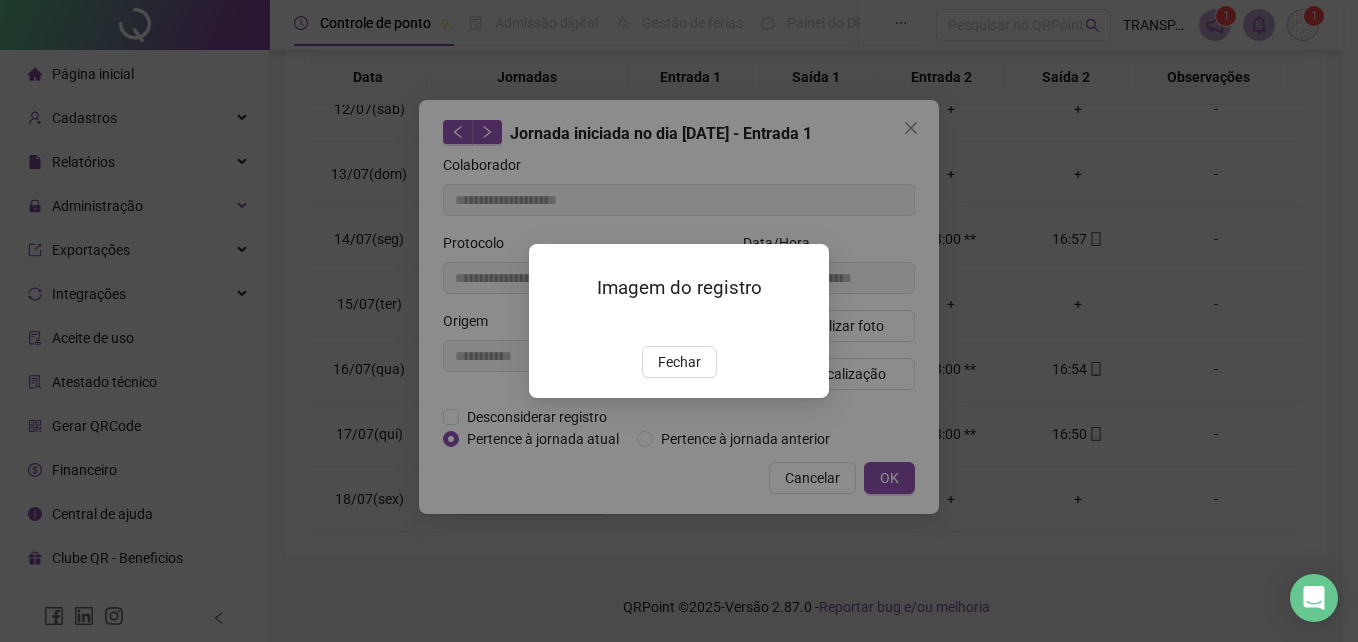 drag, startPoint x: 670, startPoint y: 474, endPoint x: 671, endPoint y: 457, distance: 17.029387 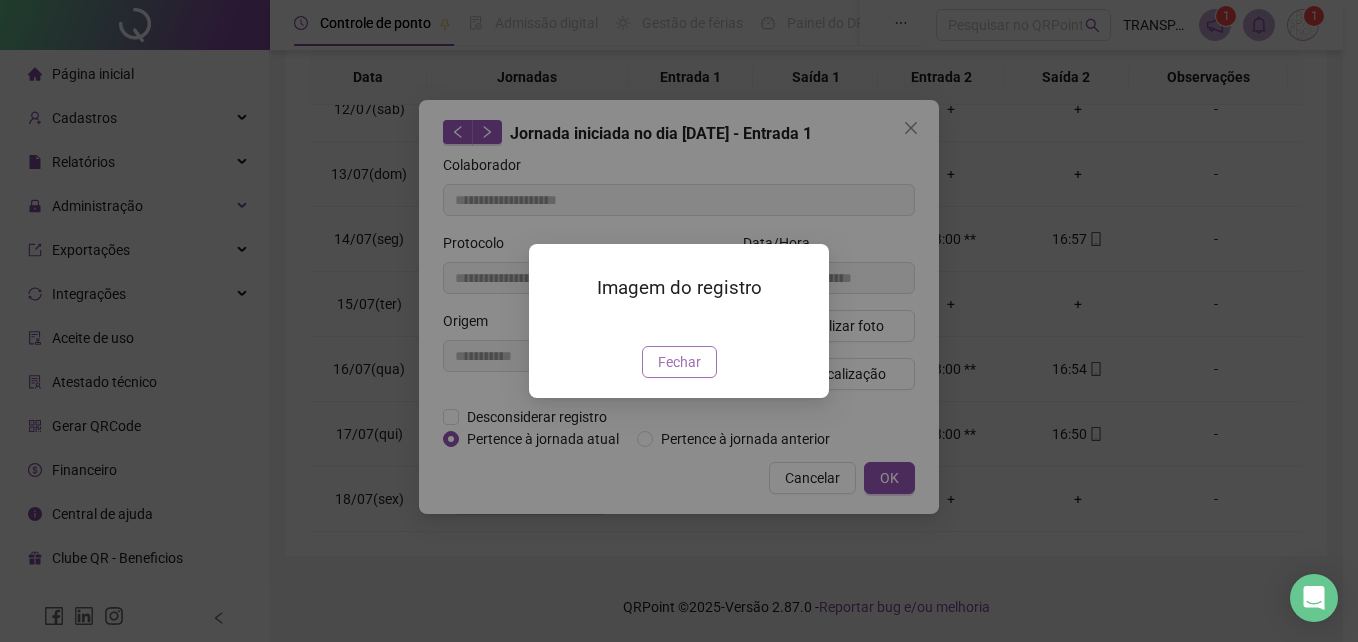 drag, startPoint x: 699, startPoint y: 466, endPoint x: 700, endPoint y: 424, distance: 42.0119 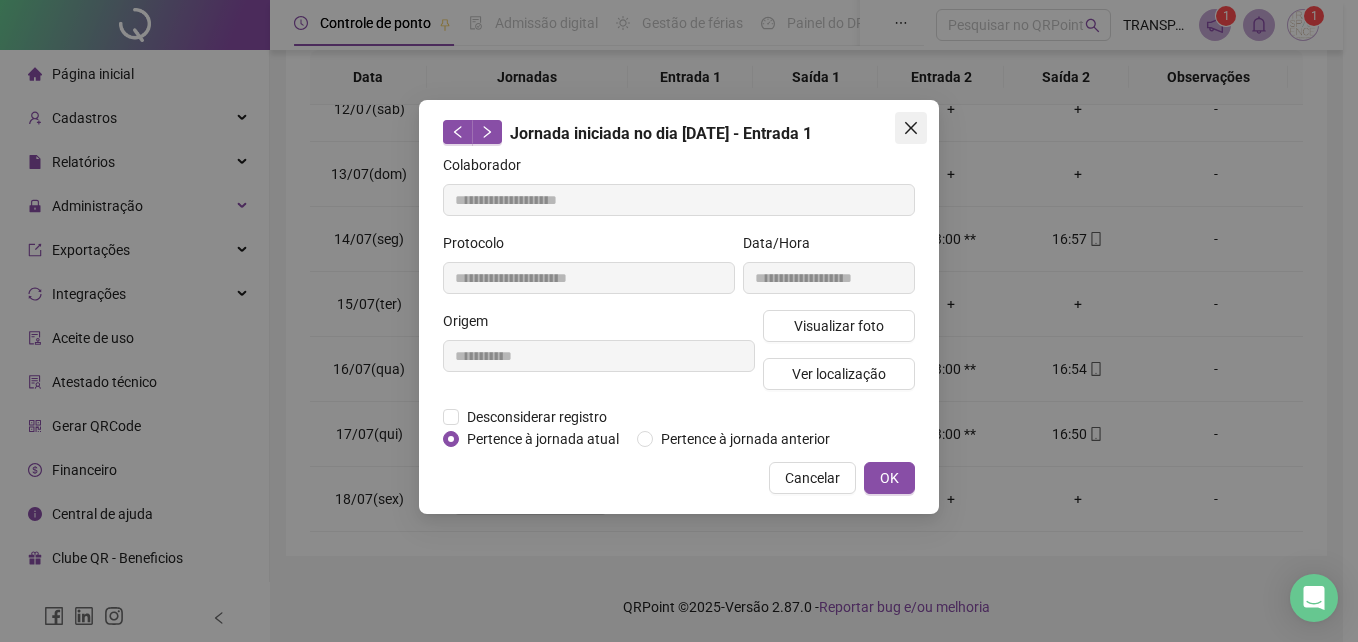 drag, startPoint x: 921, startPoint y: 133, endPoint x: 897, endPoint y: 110, distance: 33.24154 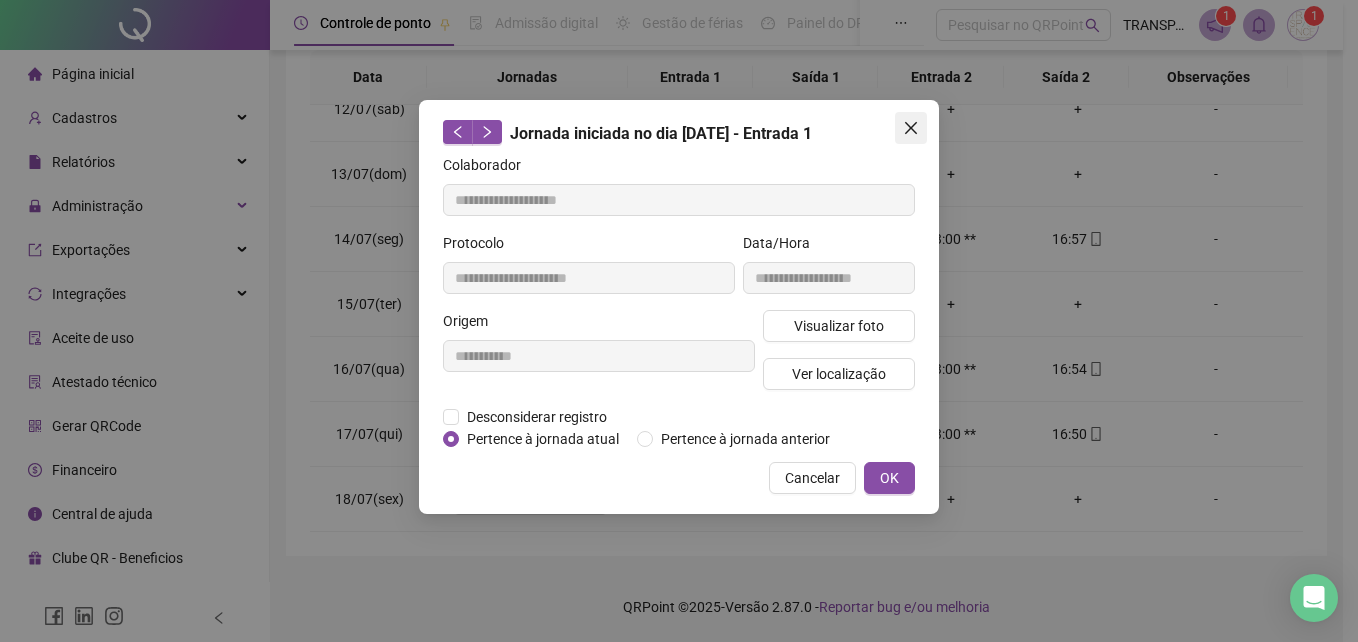 click at bounding box center (911, 128) 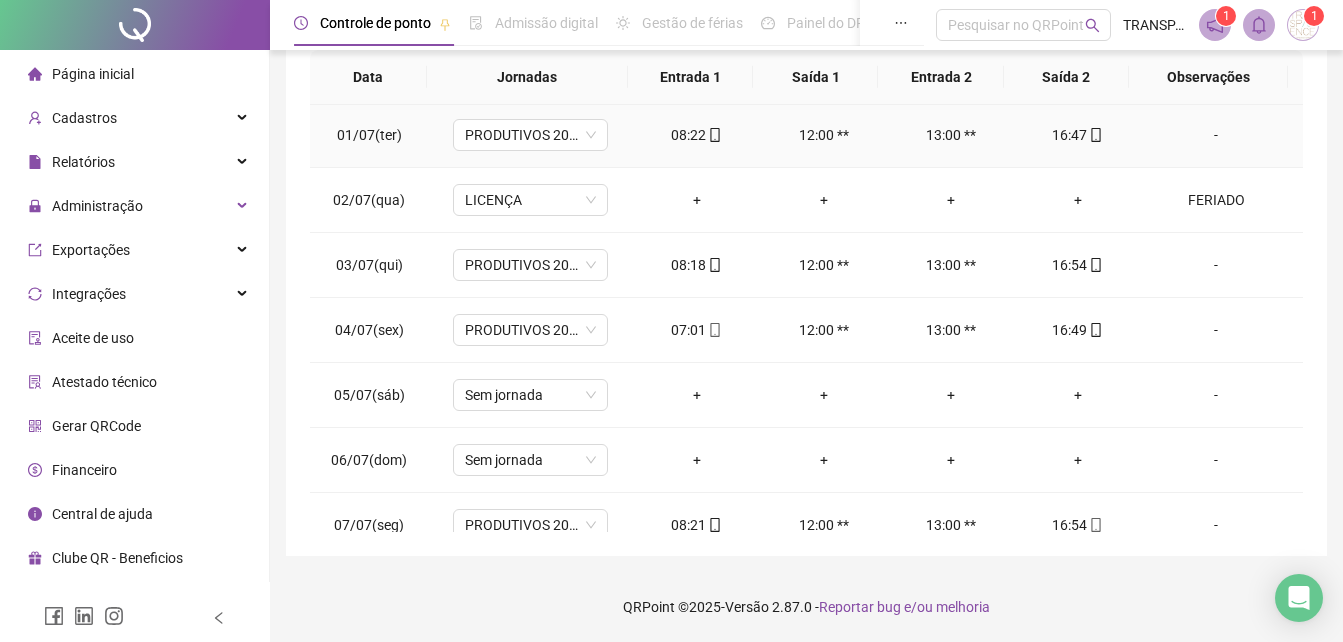 scroll, scrollTop: 0, scrollLeft: 0, axis: both 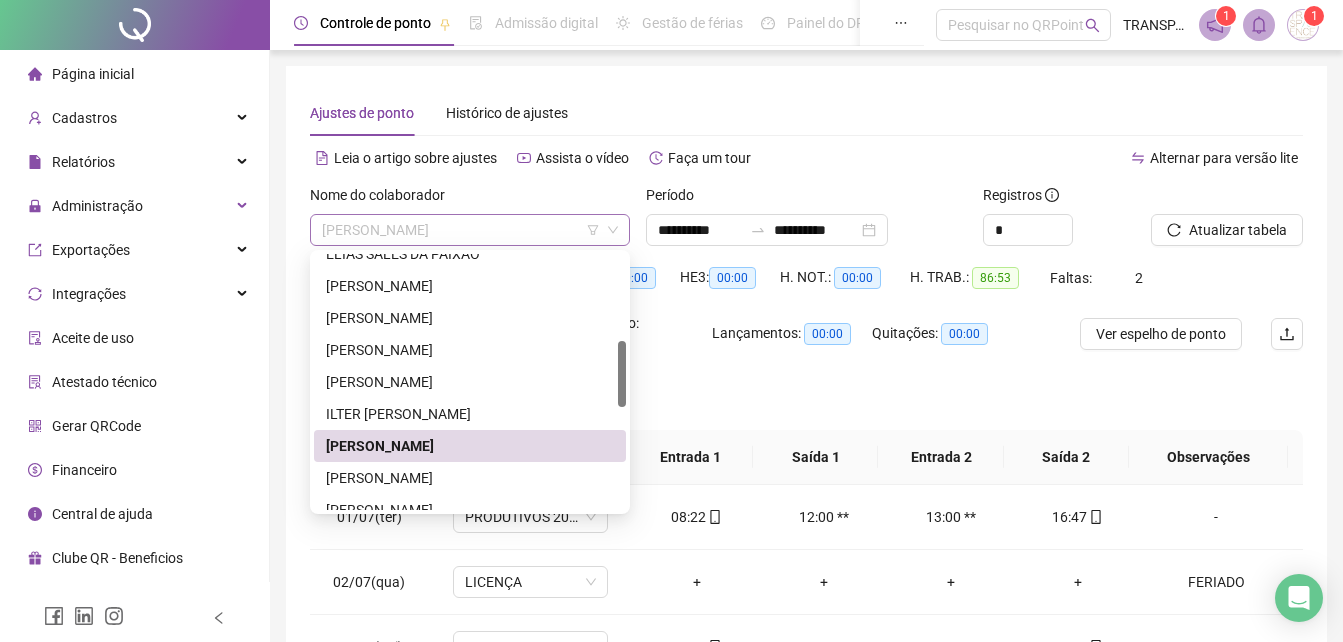 click on "[PERSON_NAME]" at bounding box center [470, 230] 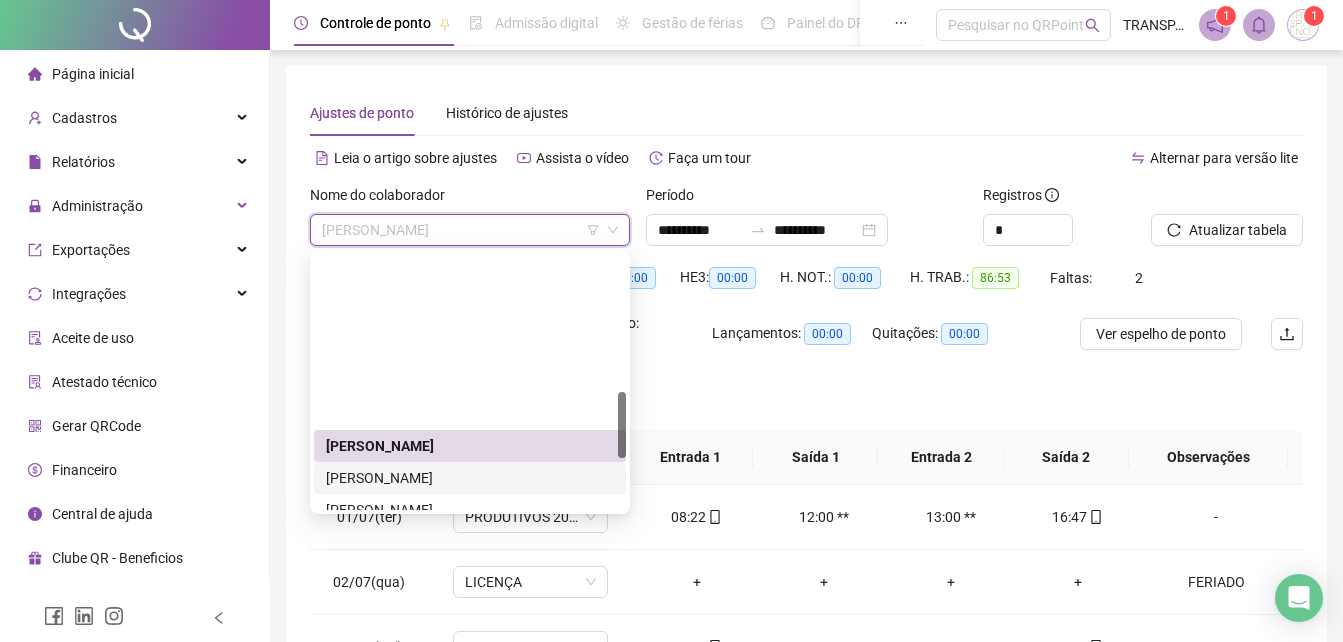 scroll, scrollTop: 536, scrollLeft: 0, axis: vertical 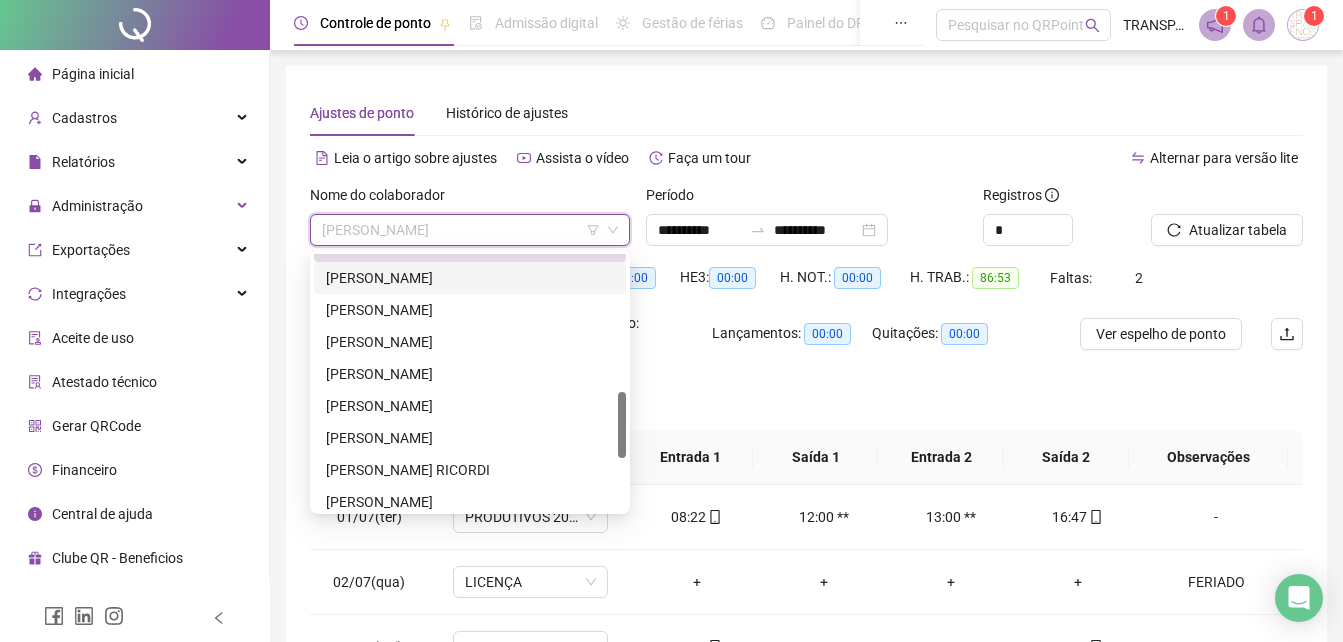 click on "[PERSON_NAME]" at bounding box center [470, 278] 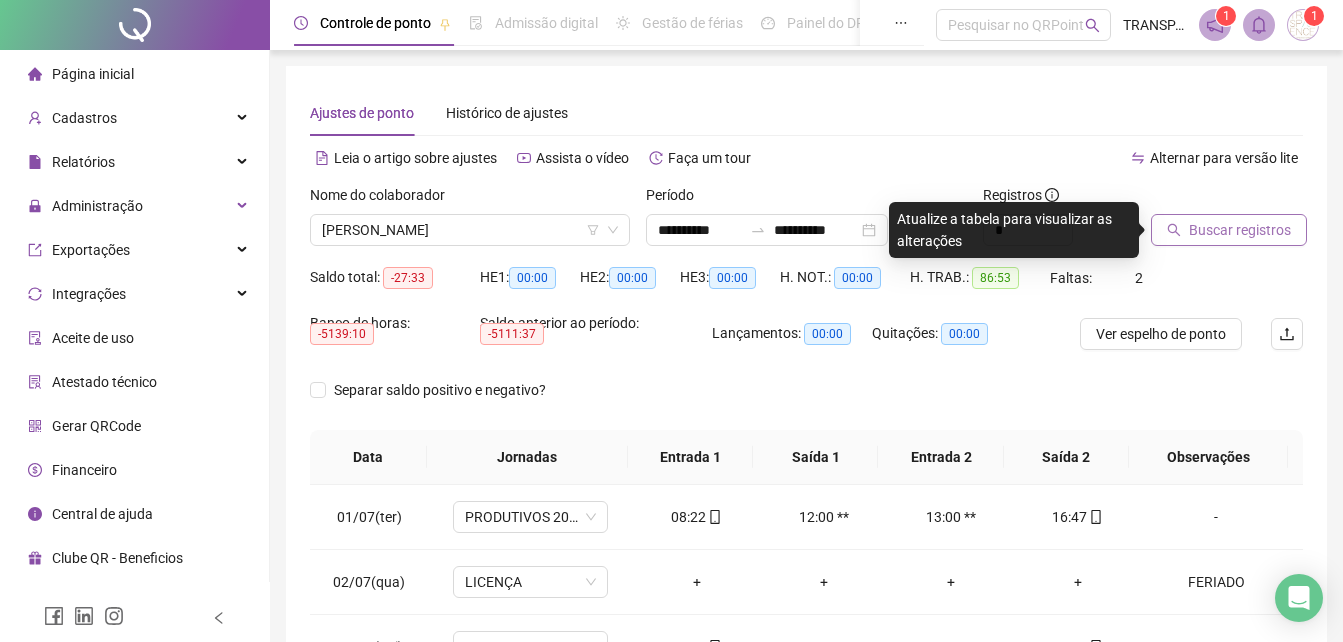 click on "Buscar registros" at bounding box center [1240, 230] 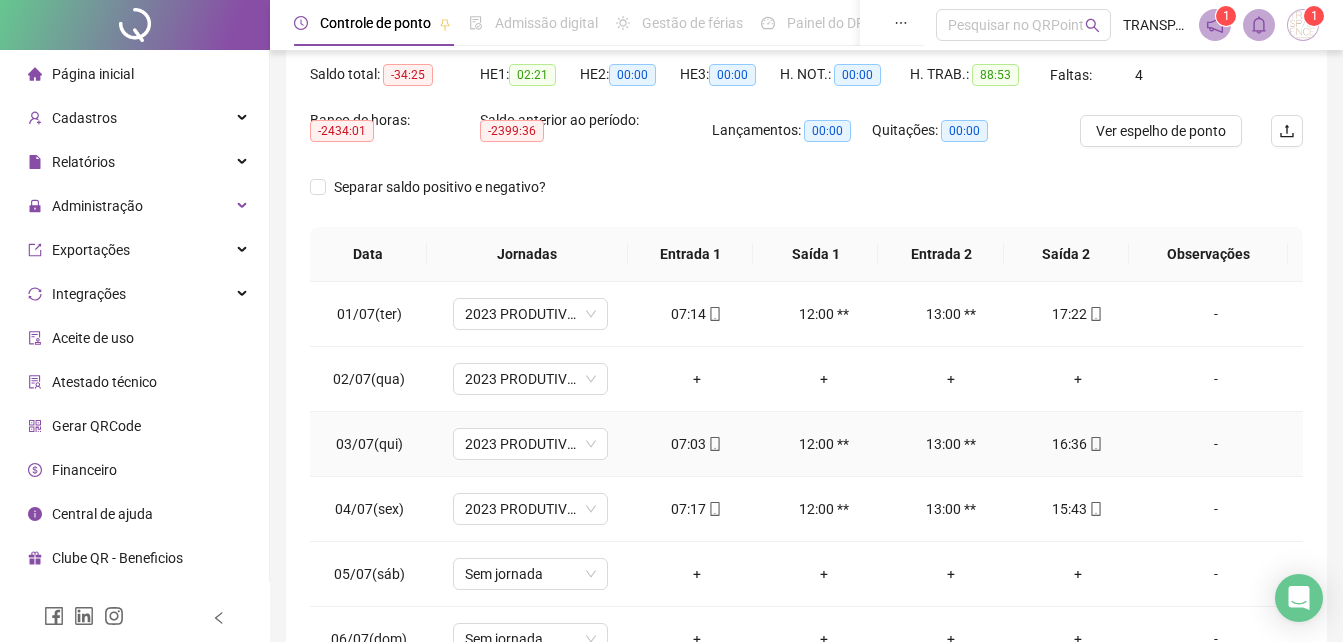 scroll, scrollTop: 380, scrollLeft: 0, axis: vertical 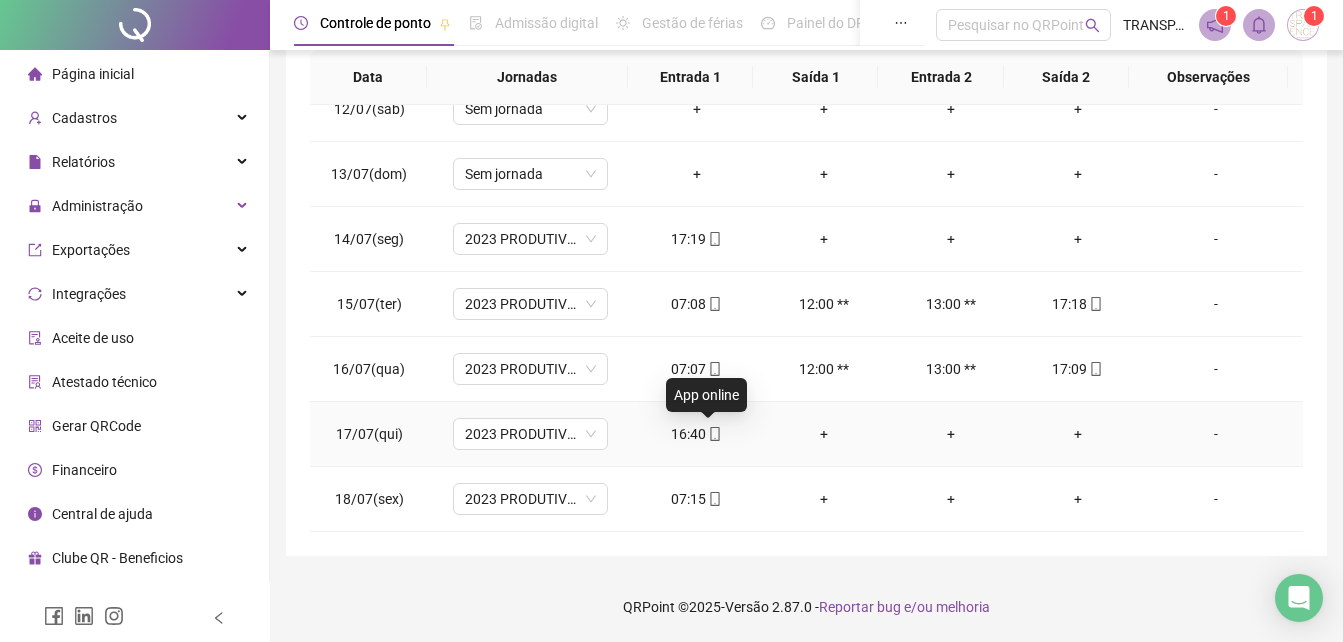 click on "16:40" at bounding box center (696, 434) 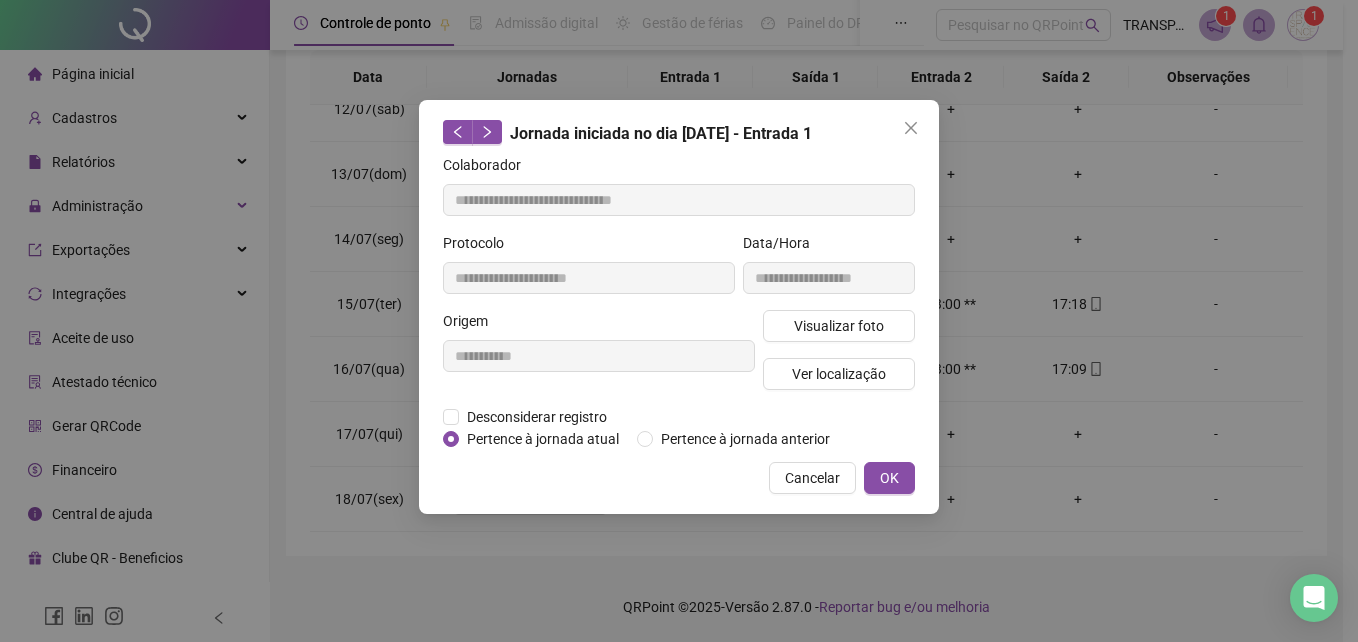 type on "**********" 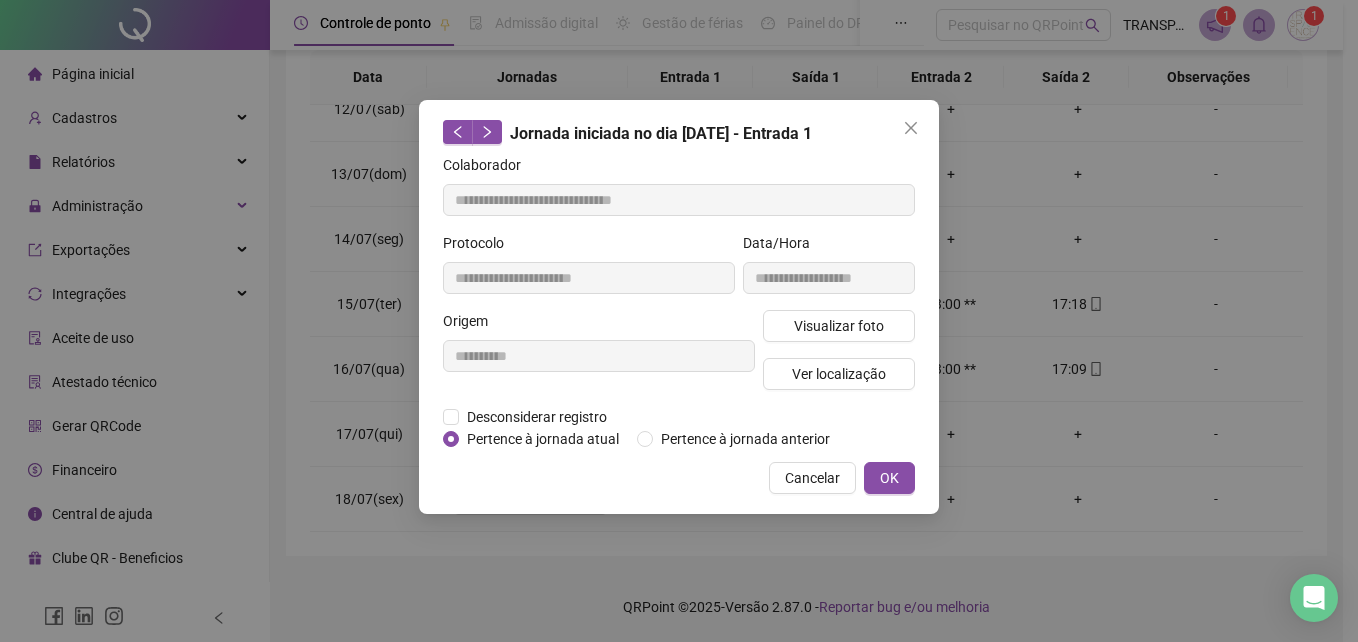 click on "Visualizar foto Ver localização" at bounding box center (839, 358) 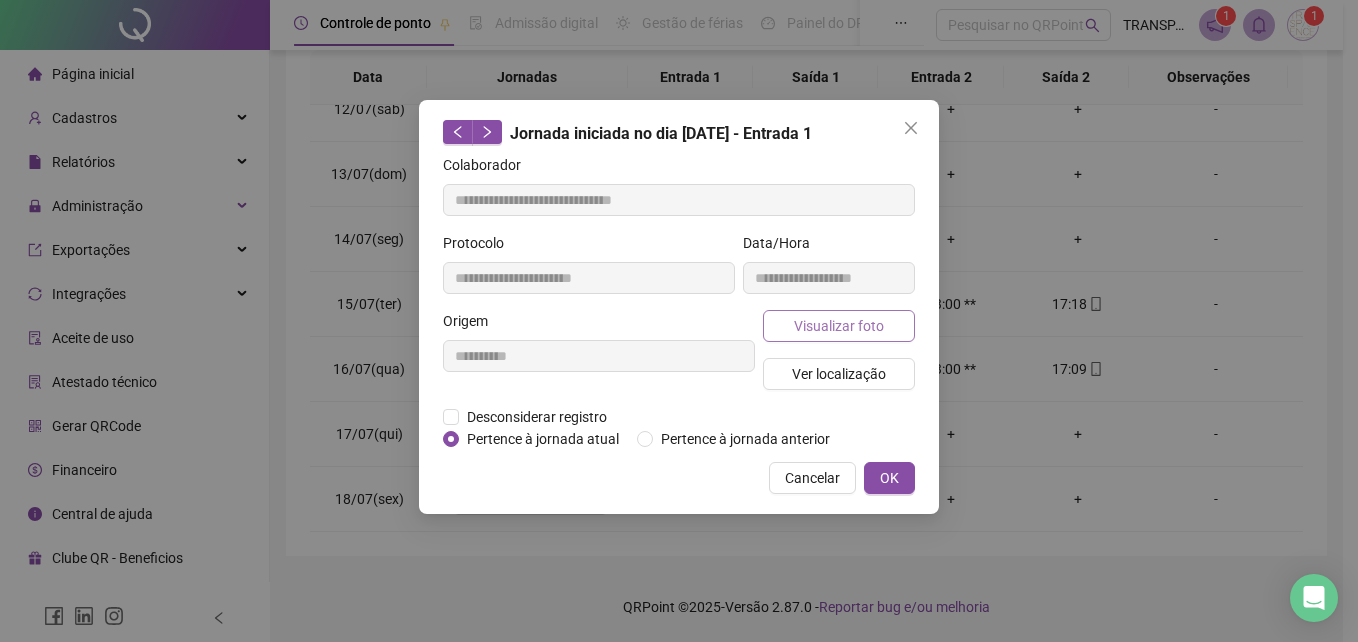 click on "Visualizar foto" at bounding box center (839, 326) 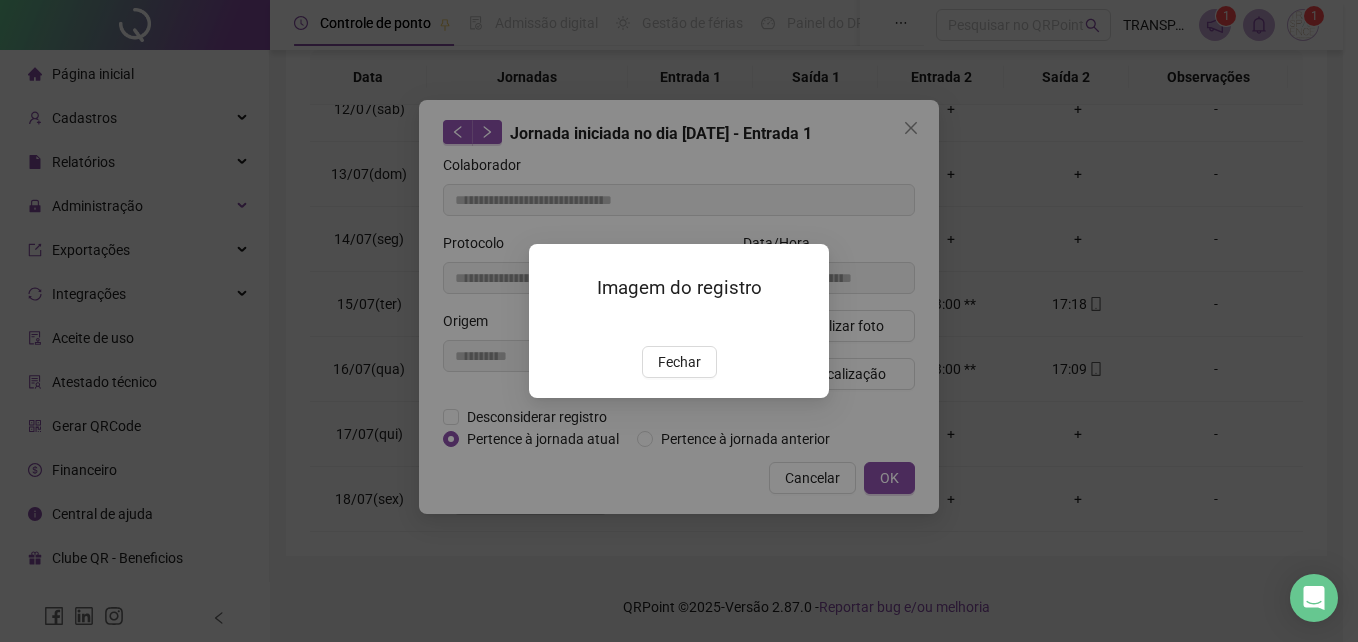 click on "Fechar" at bounding box center (679, 362) 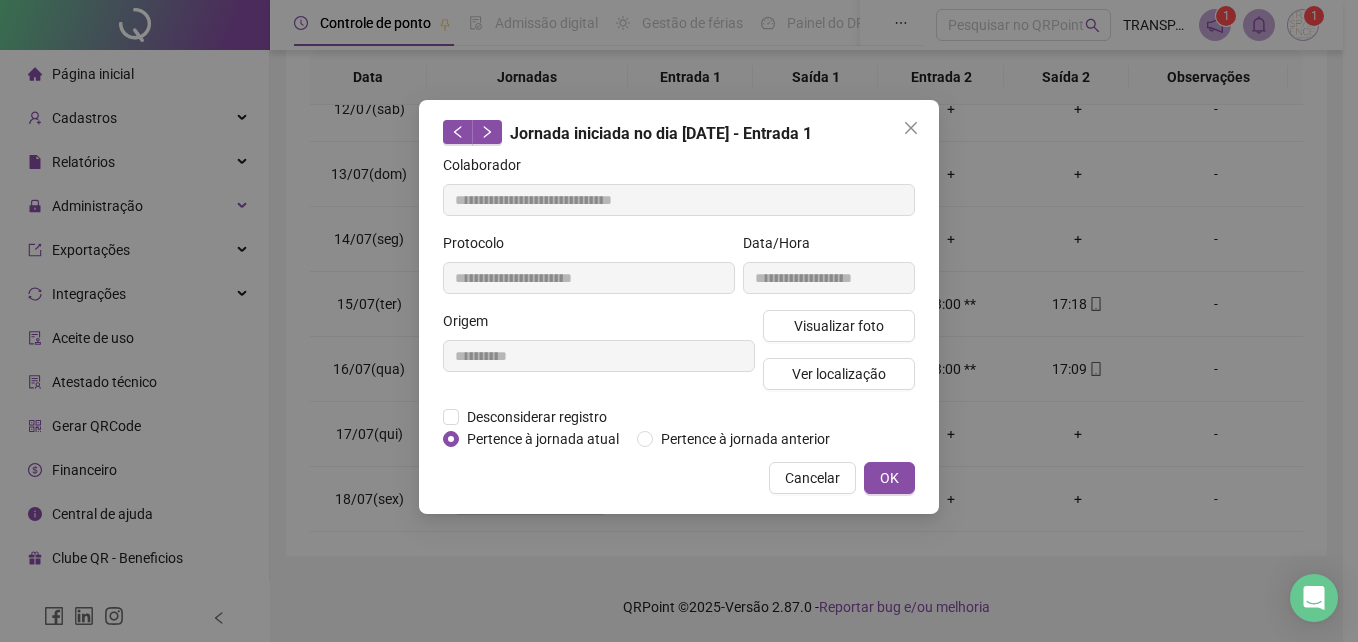 click 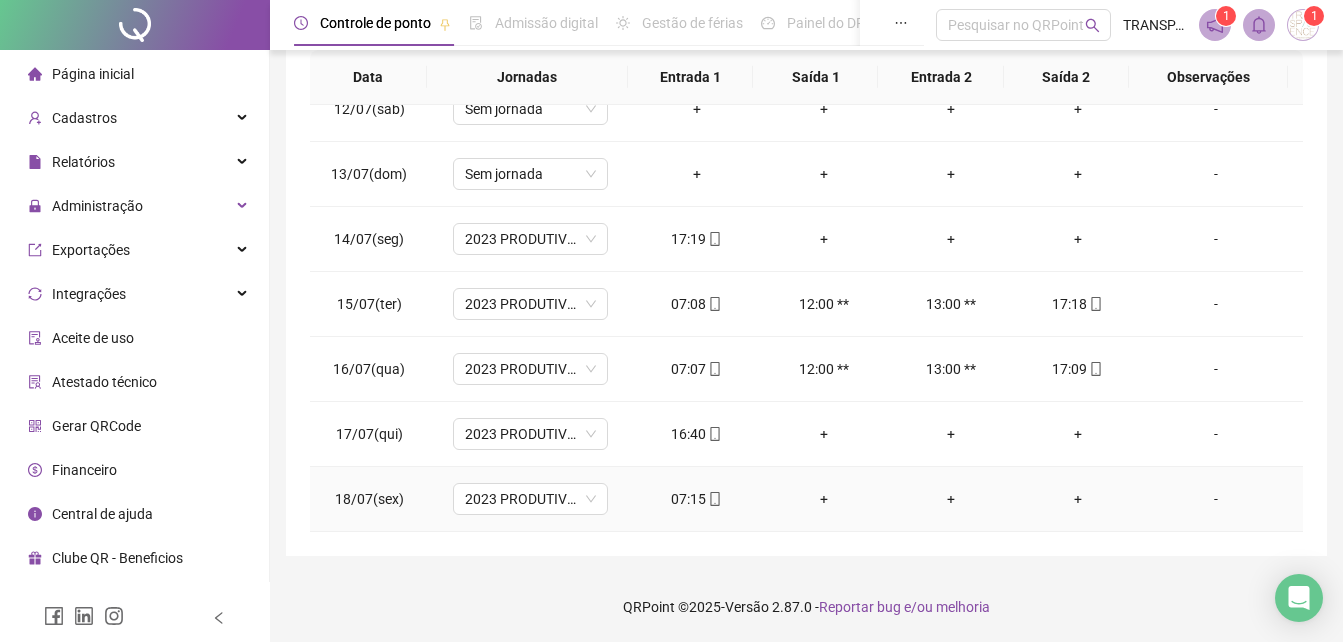drag, startPoint x: 705, startPoint y: 504, endPoint x: 709, endPoint y: 492, distance: 12.649111 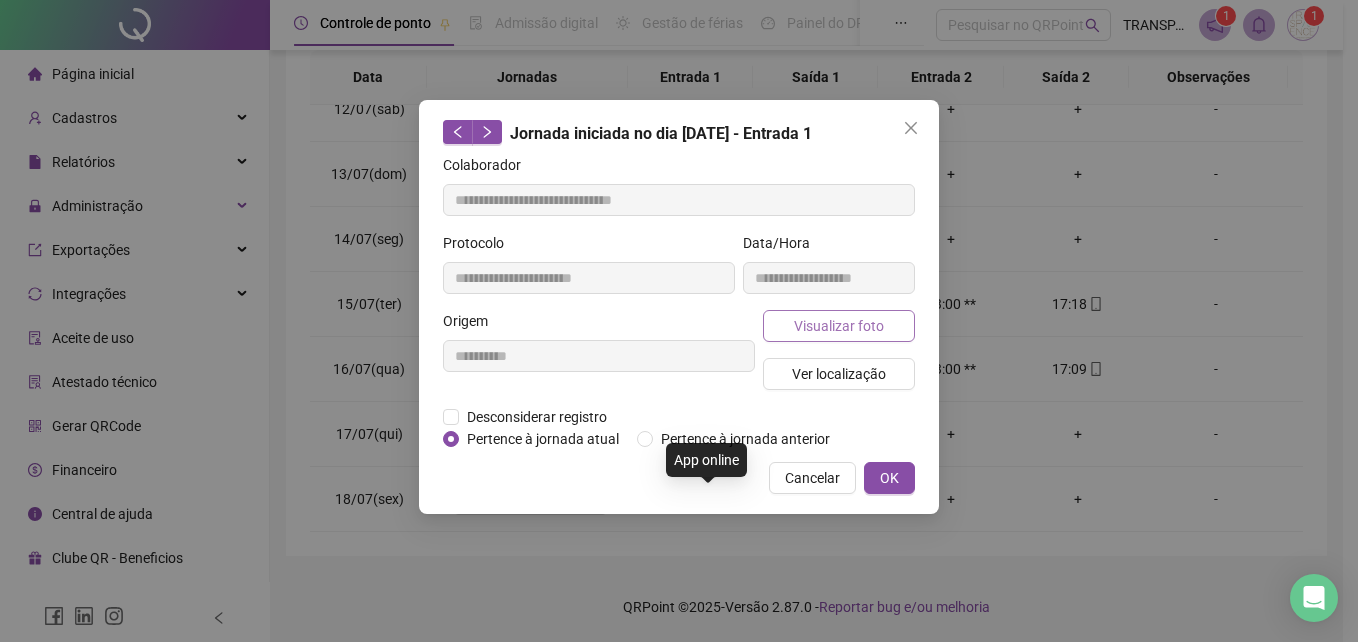 type on "**********" 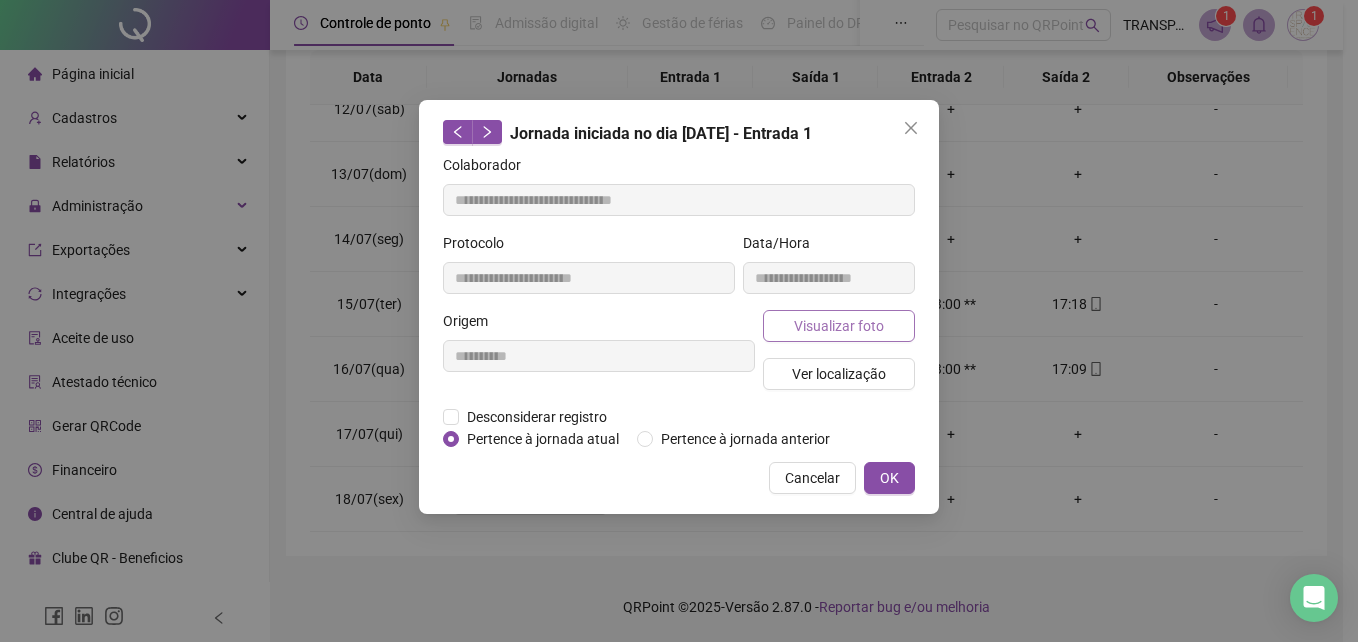 click on "Visualizar foto" at bounding box center [839, 326] 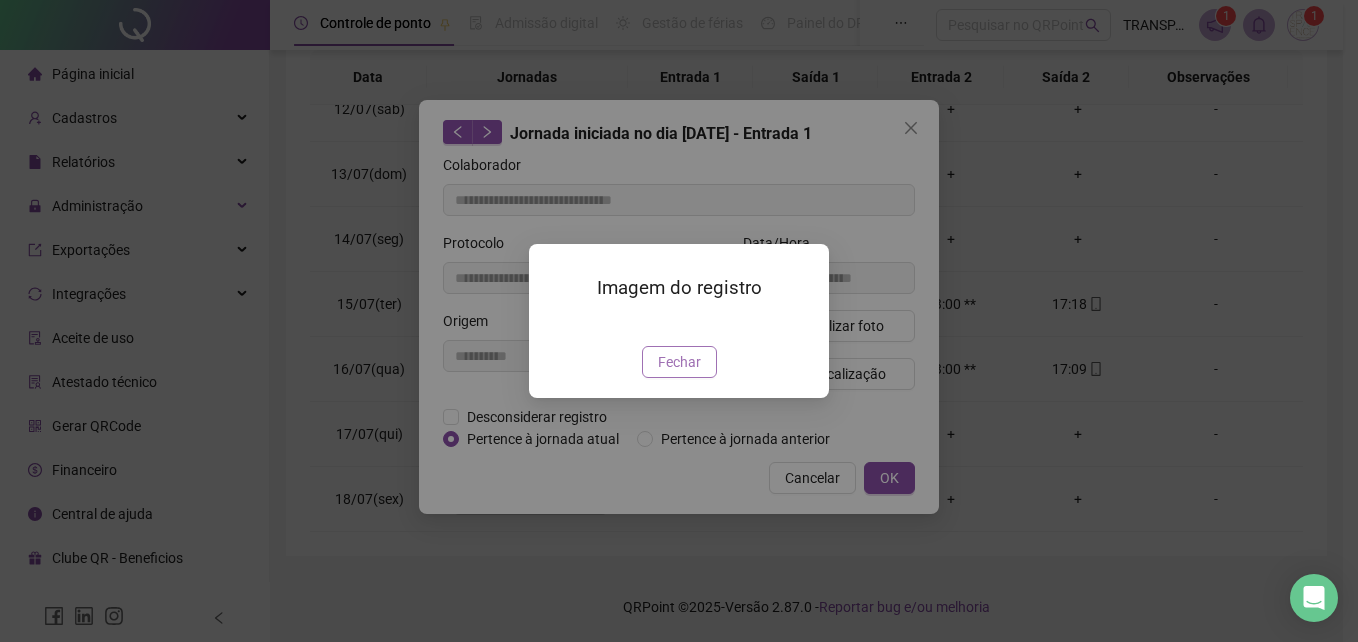 drag, startPoint x: 684, startPoint y: 476, endPoint x: 718, endPoint y: 389, distance: 93.40771 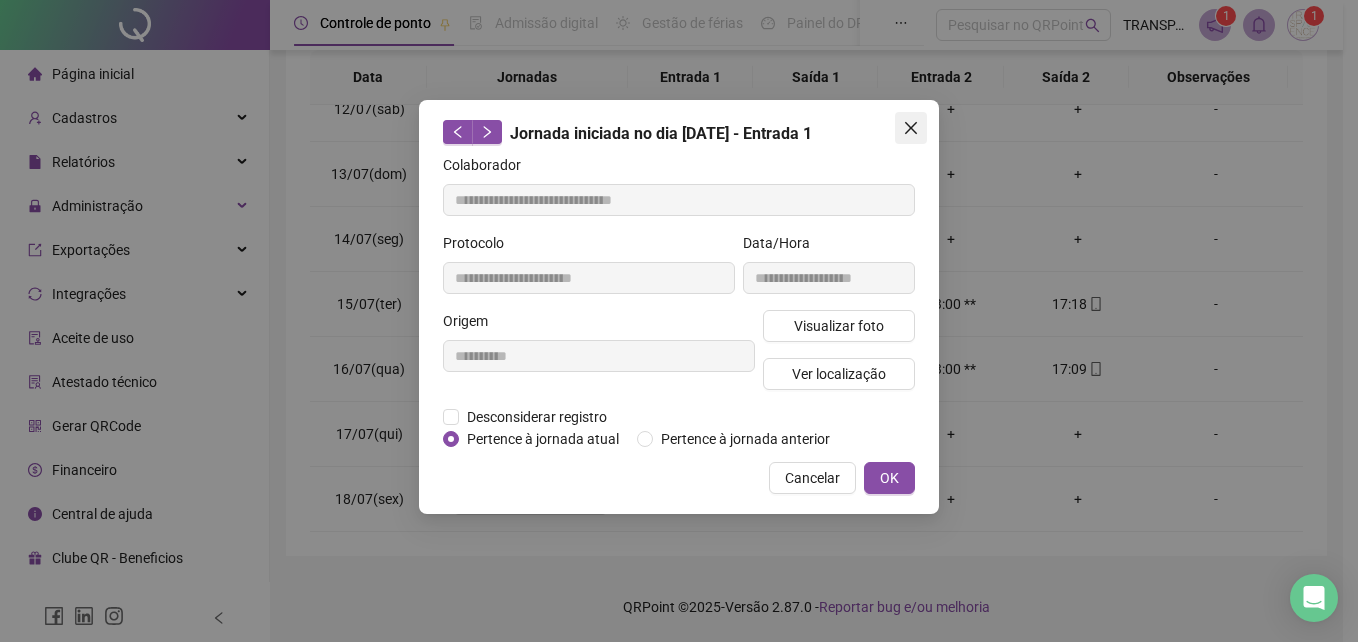 drag, startPoint x: 916, startPoint y: 106, endPoint x: 910, endPoint y: 120, distance: 15.231546 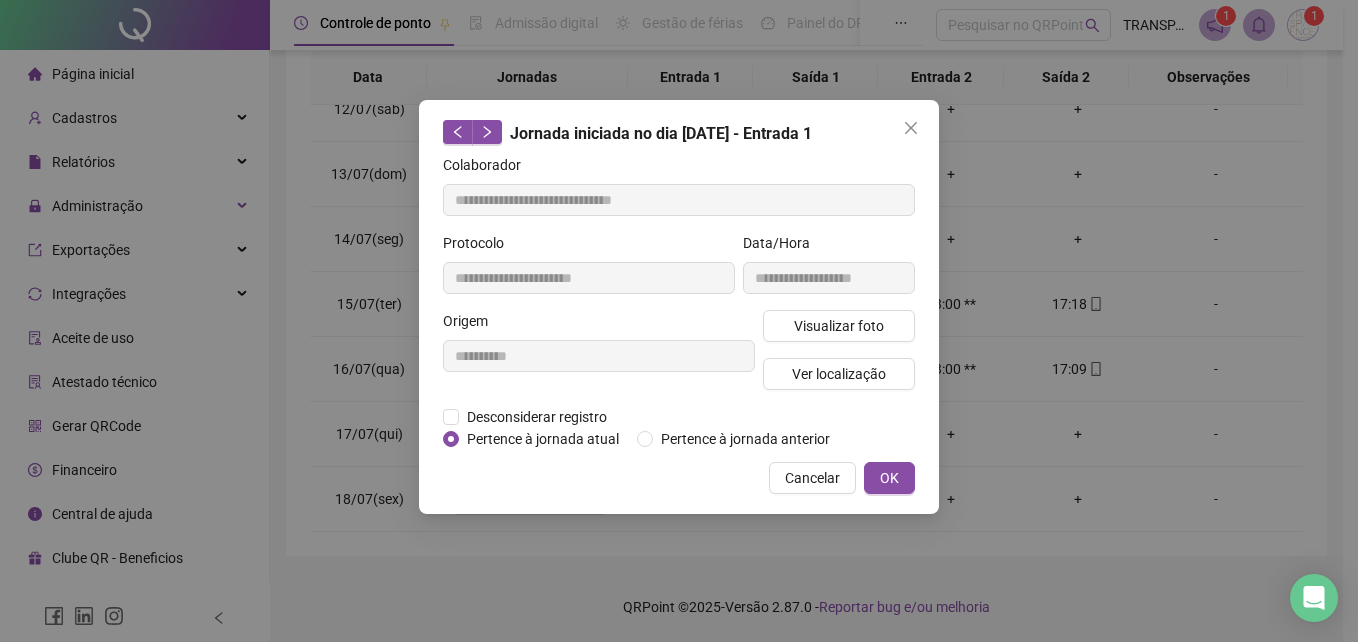 drag, startPoint x: 910, startPoint y: 123, endPoint x: 897, endPoint y: 133, distance: 16.40122 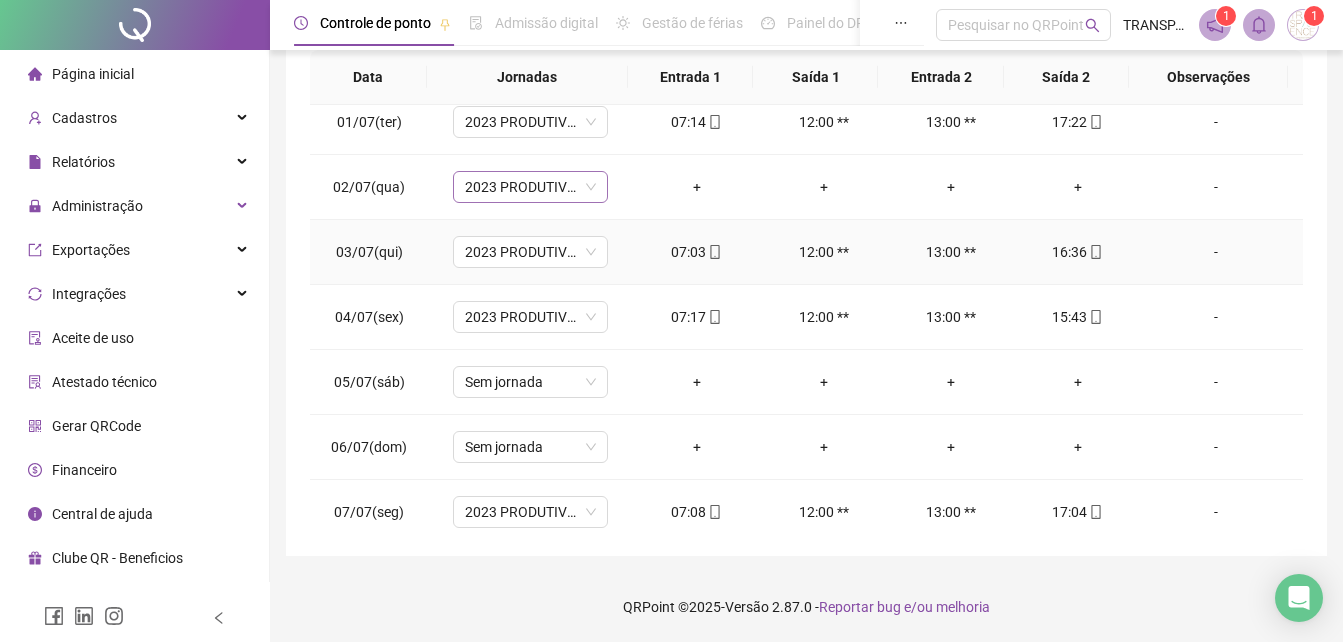 scroll, scrollTop: 0, scrollLeft: 0, axis: both 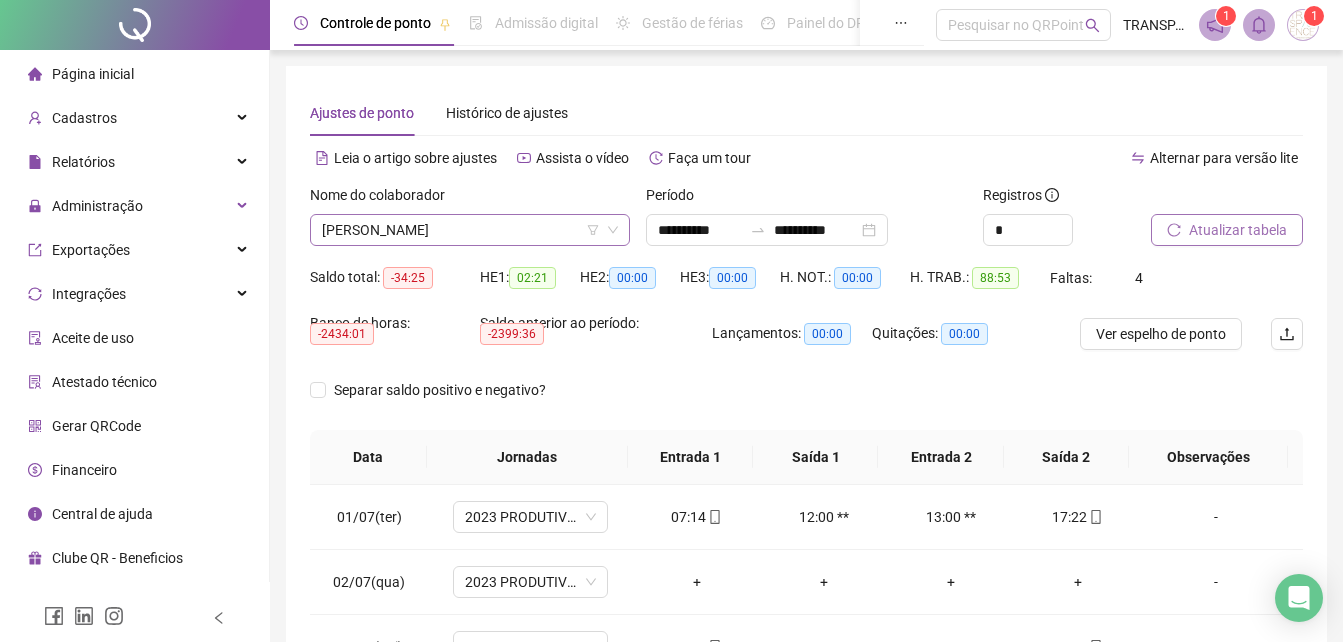 click on "[PERSON_NAME]" at bounding box center [470, 230] 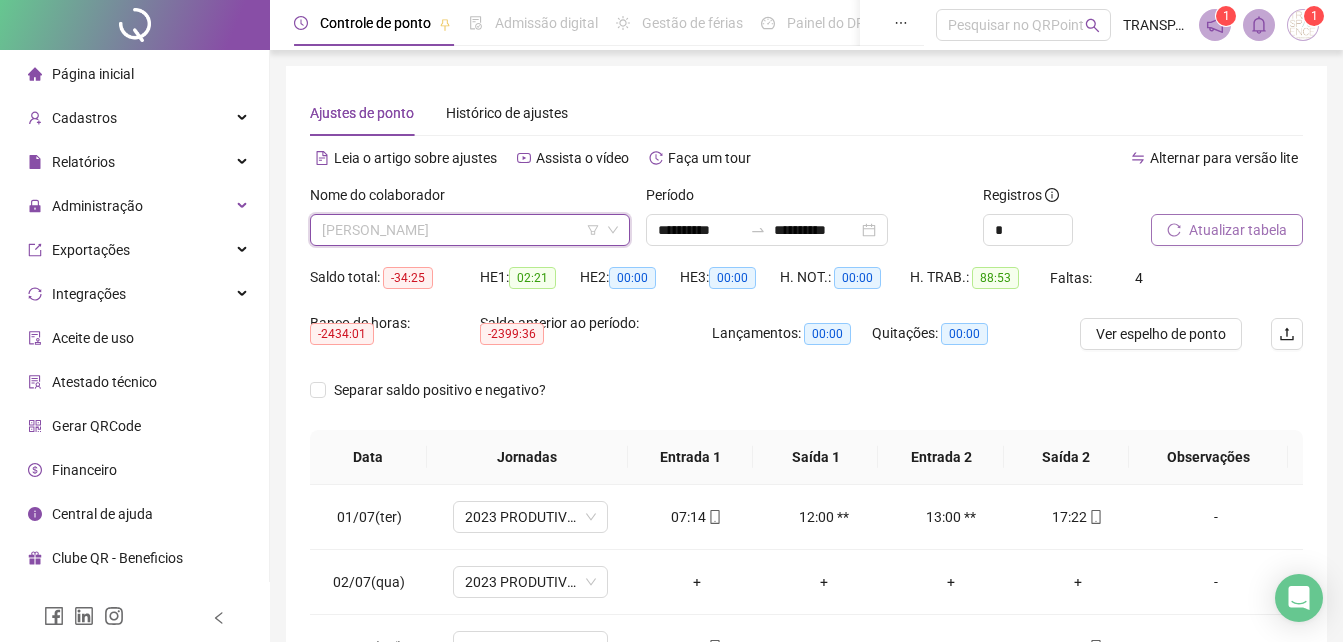 click on "[PERSON_NAME]" at bounding box center (470, 230) 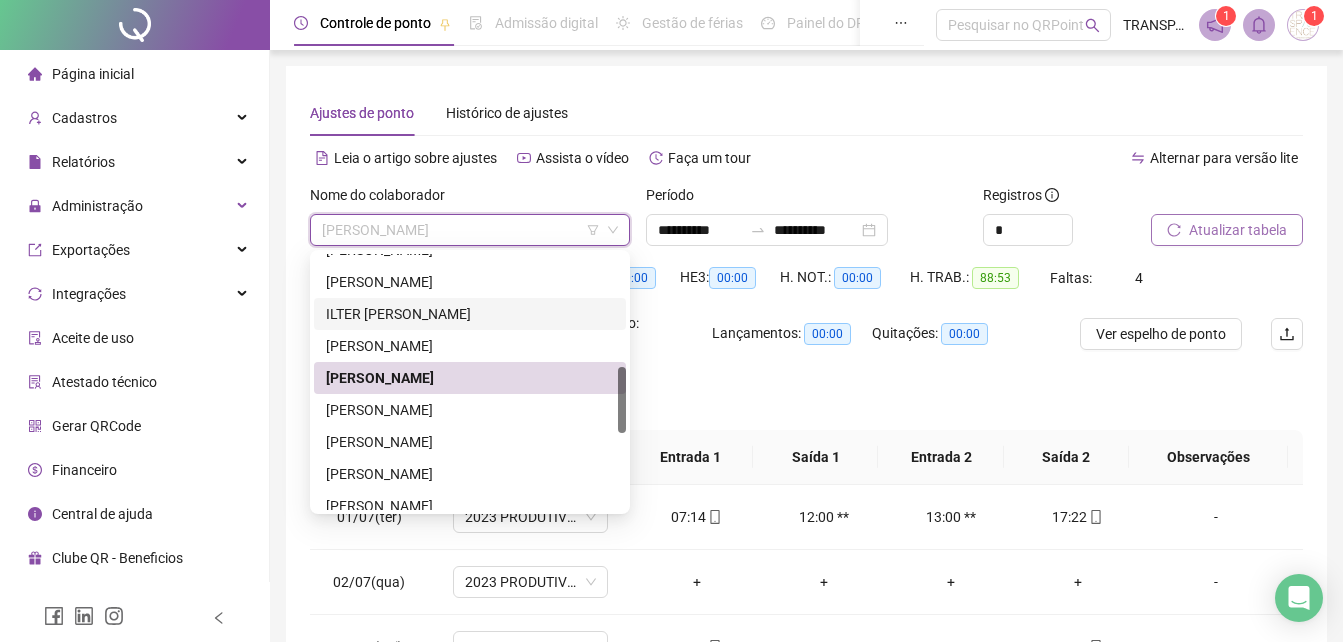scroll, scrollTop: 236, scrollLeft: 0, axis: vertical 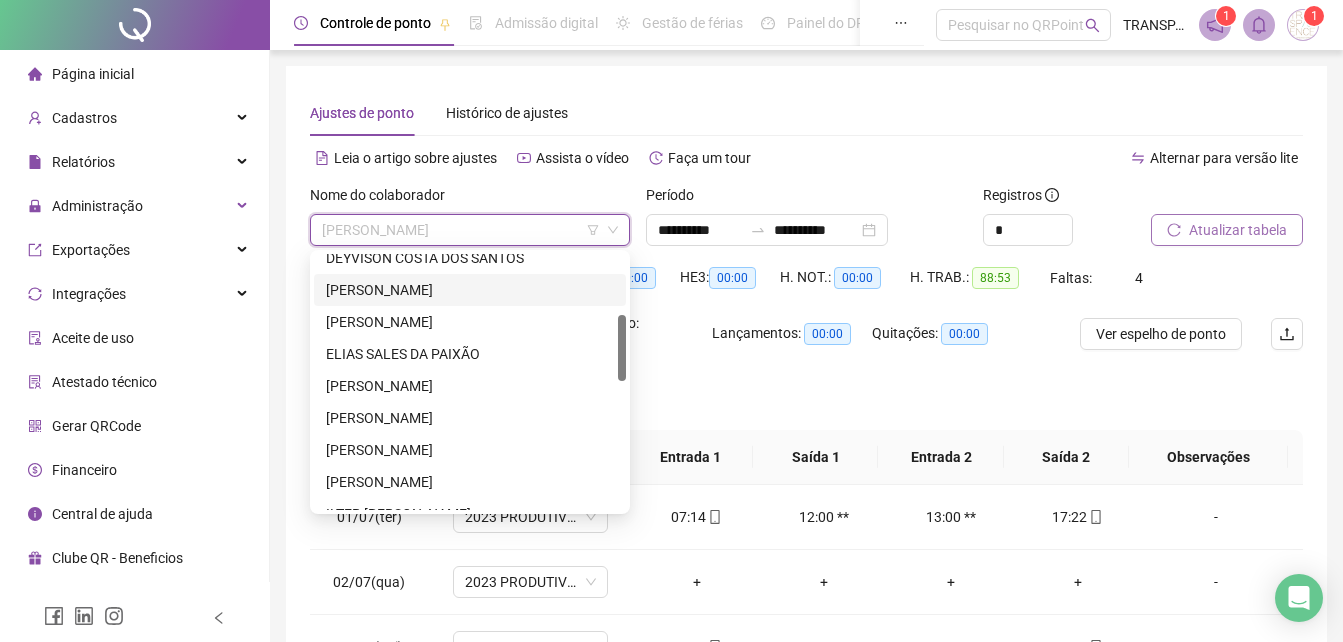 drag, startPoint x: 464, startPoint y: 291, endPoint x: 469, endPoint y: 280, distance: 12.083046 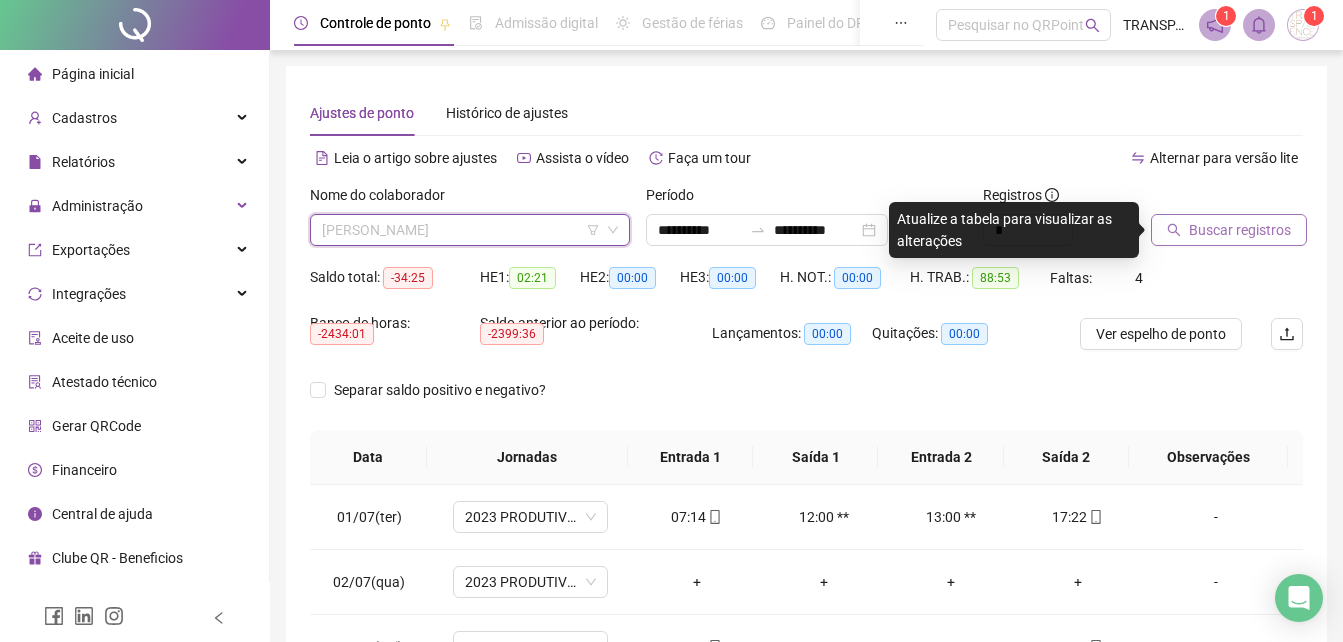 click on "[PERSON_NAME]" at bounding box center (470, 230) 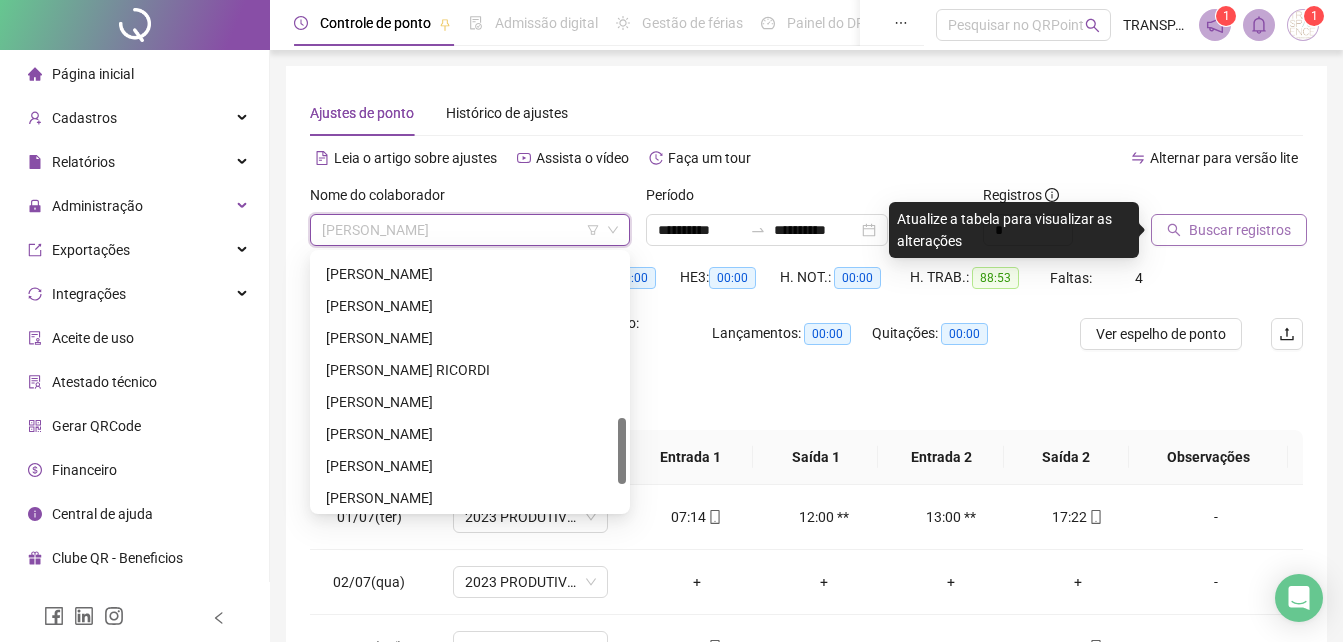 scroll, scrollTop: 736, scrollLeft: 0, axis: vertical 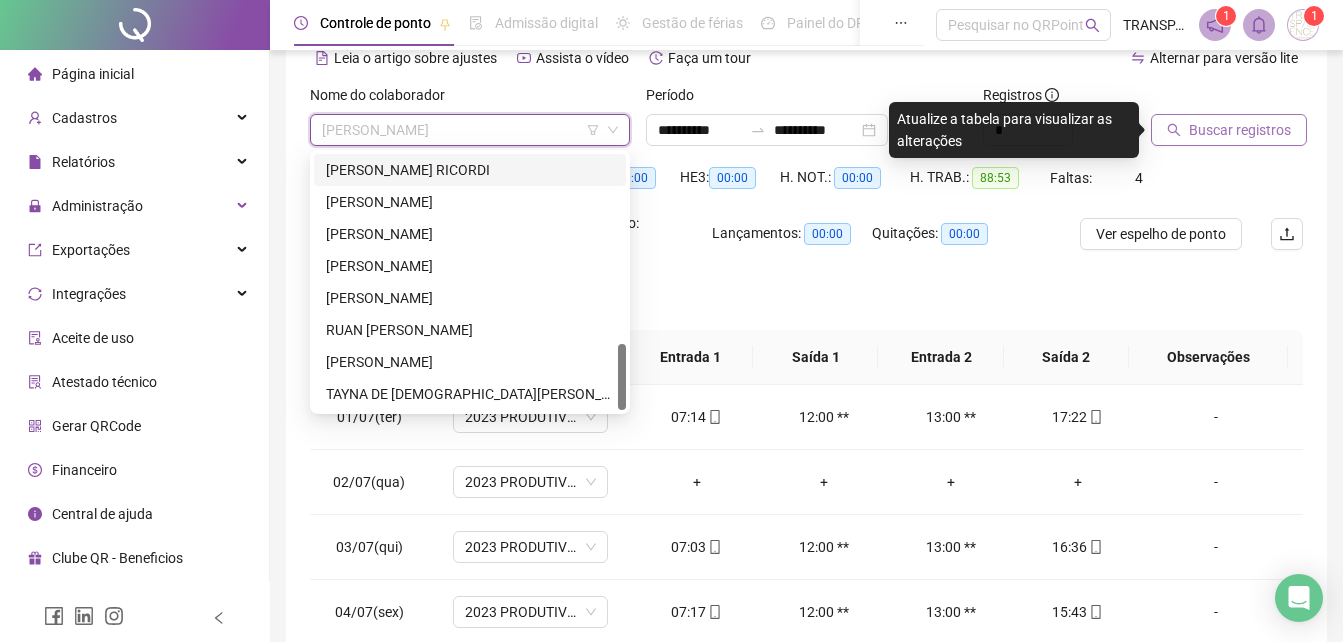 click on "LUIZ FELIPE MELLO RICORDI" at bounding box center (470, 170) 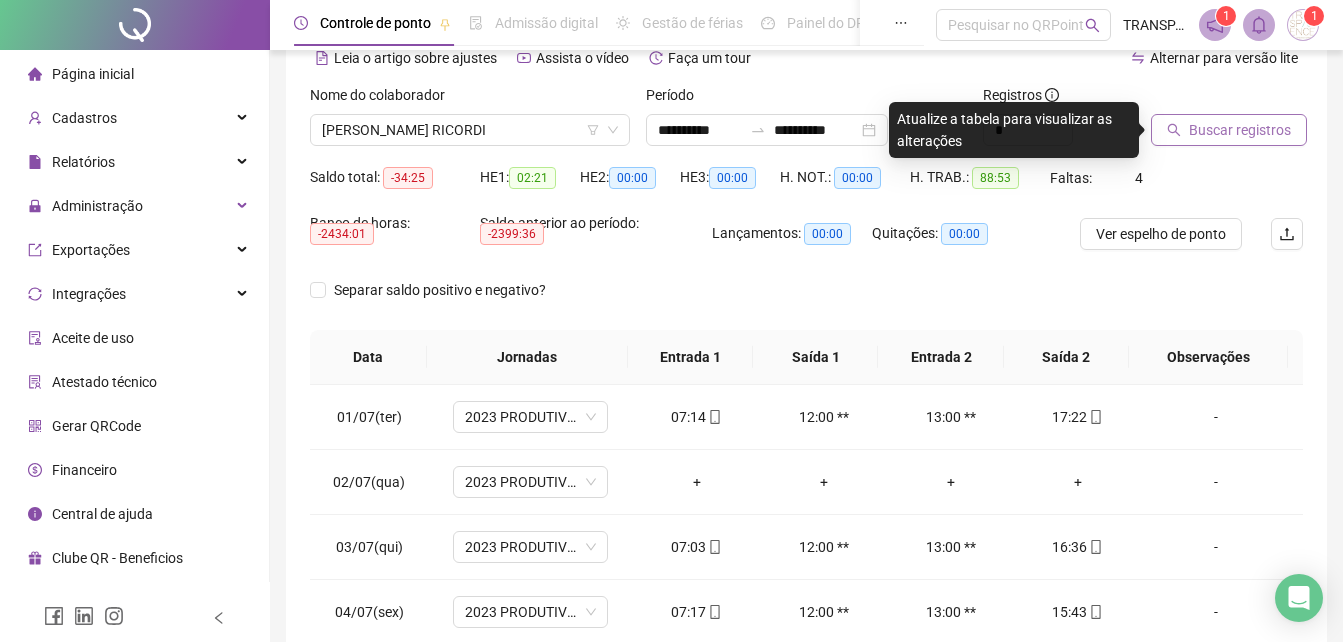 click on "Buscar registros" at bounding box center [1229, 130] 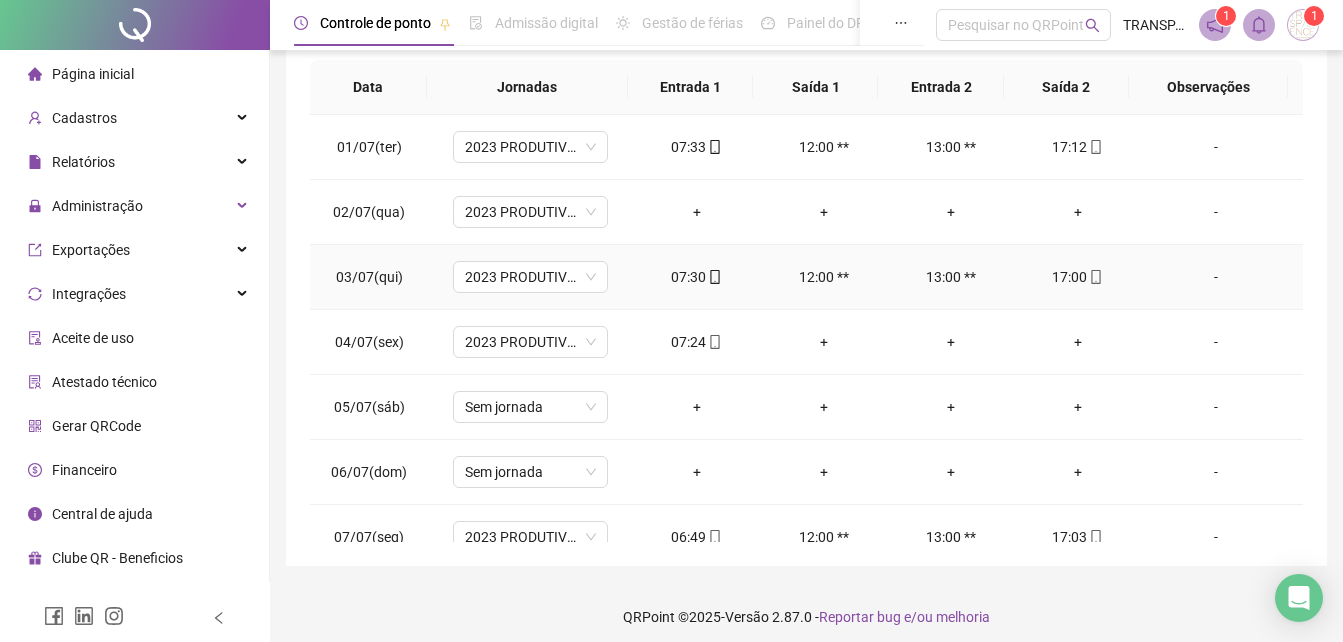 scroll, scrollTop: 380, scrollLeft: 0, axis: vertical 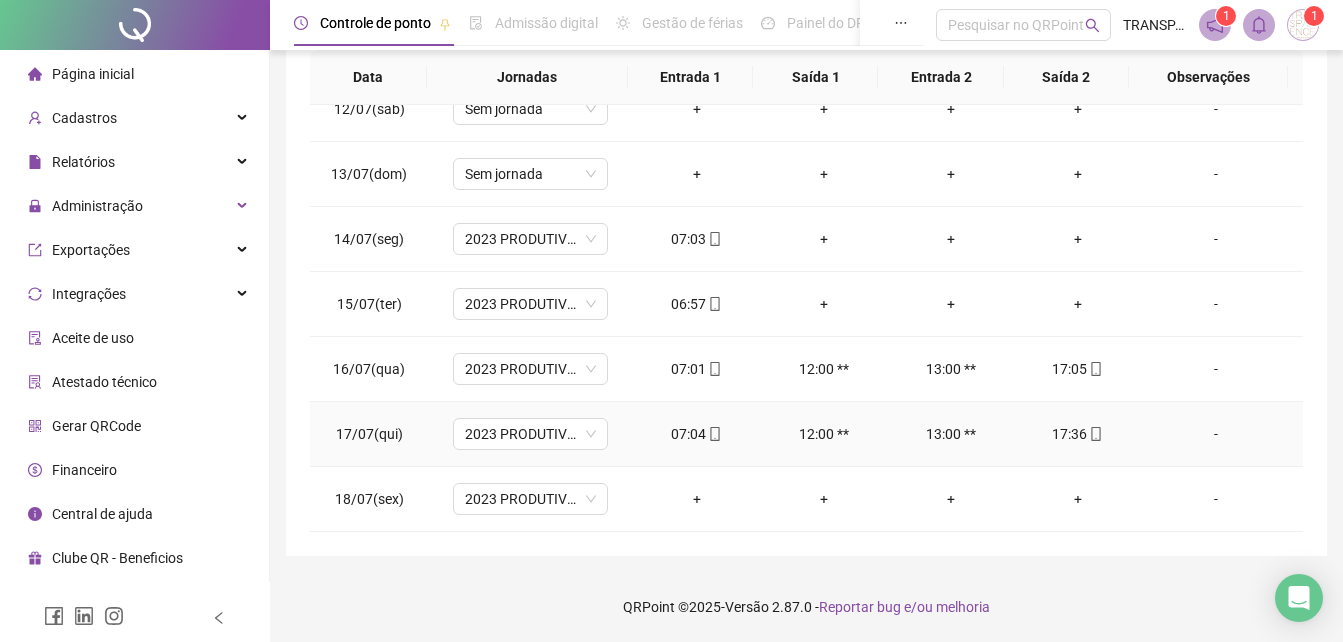 click 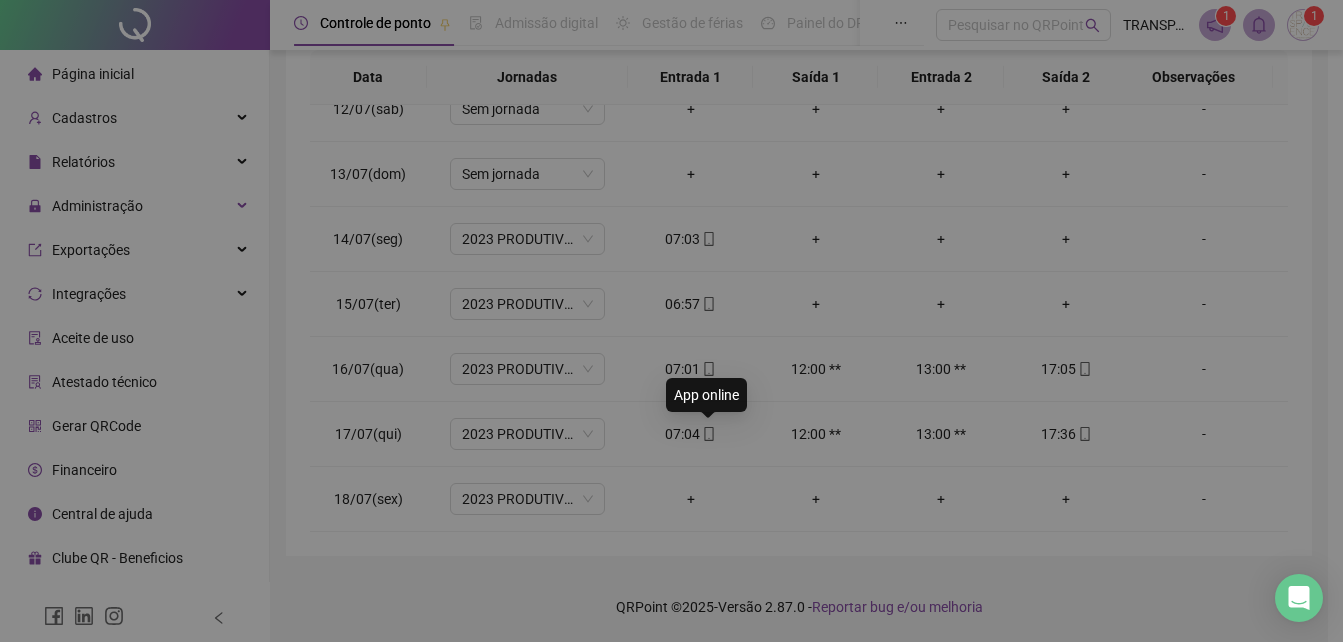 type on "**********" 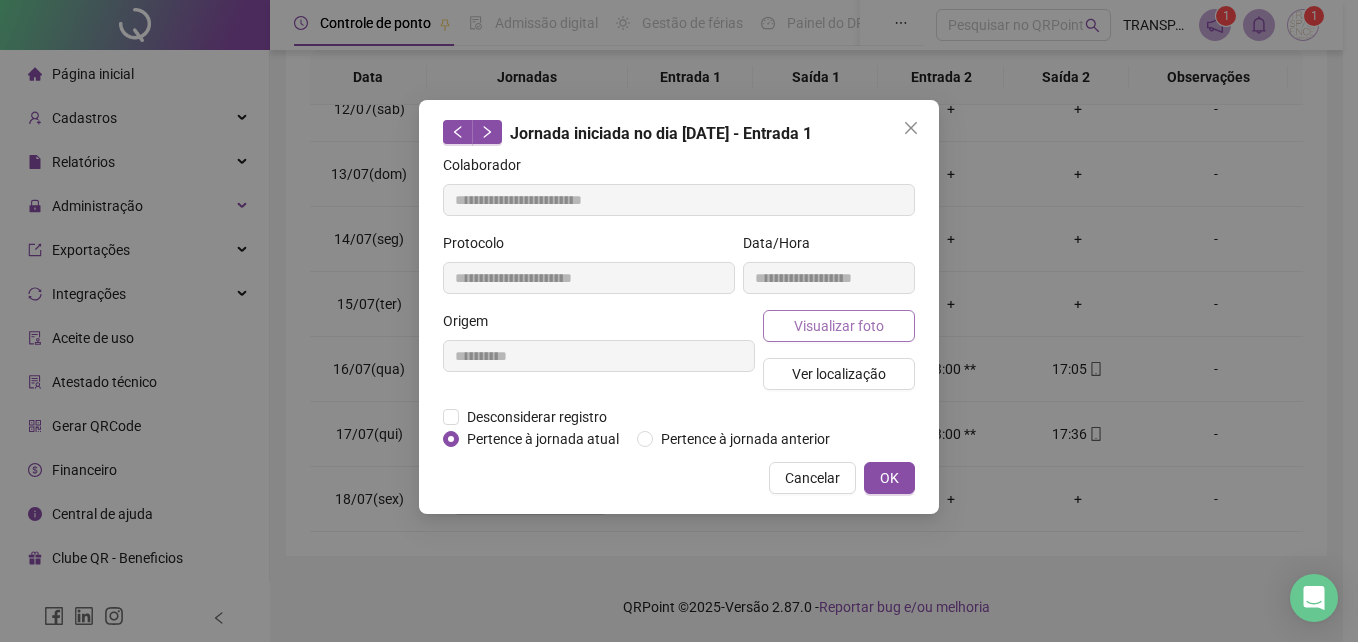 click on "Visualizar foto" at bounding box center [839, 326] 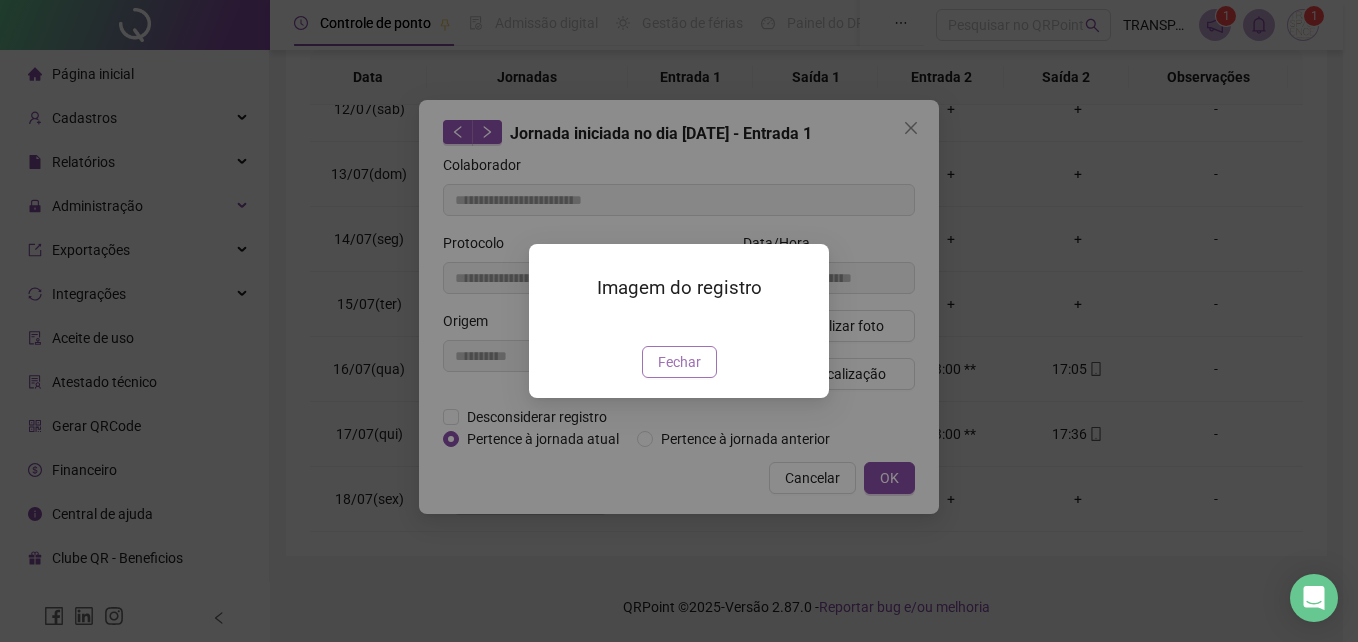 drag, startPoint x: 689, startPoint y: 464, endPoint x: 706, endPoint y: 426, distance: 41.62932 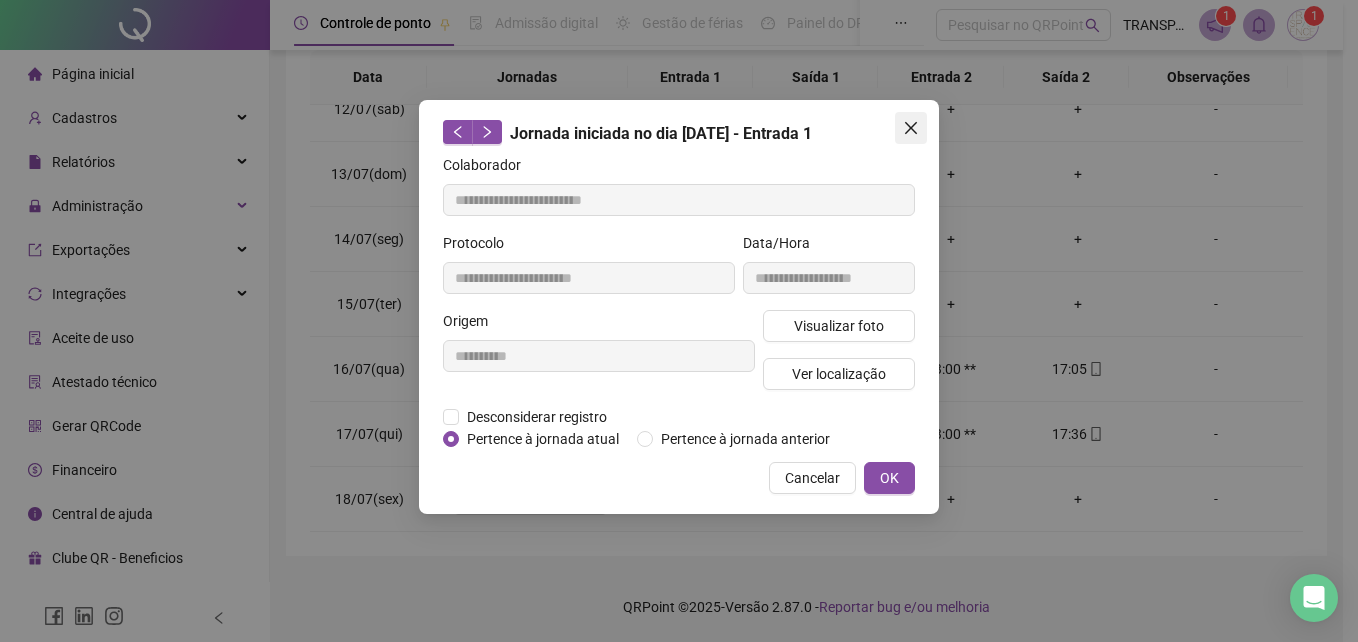 click 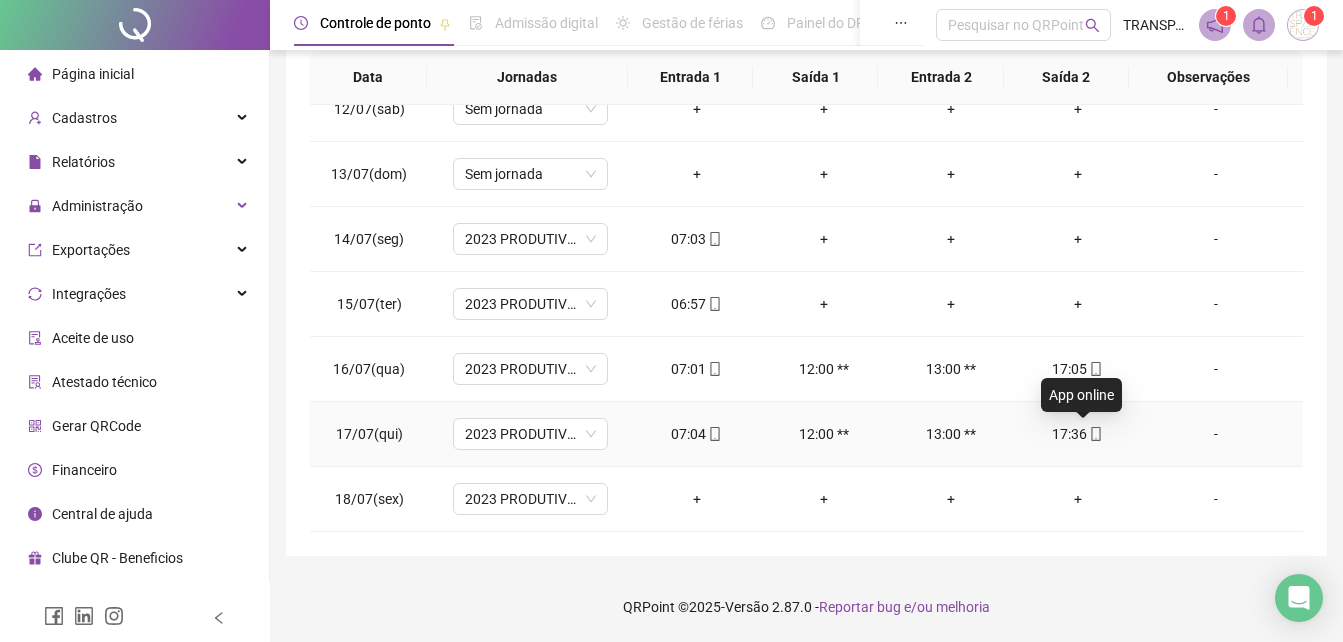 click 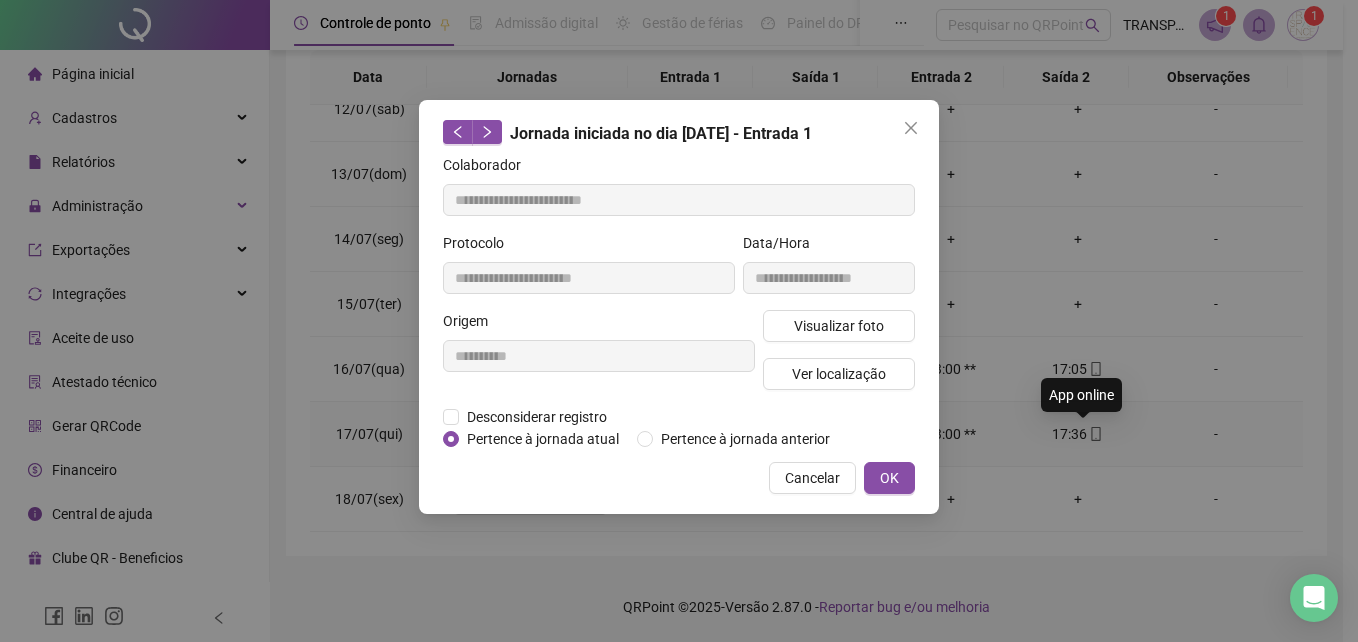 type on "**********" 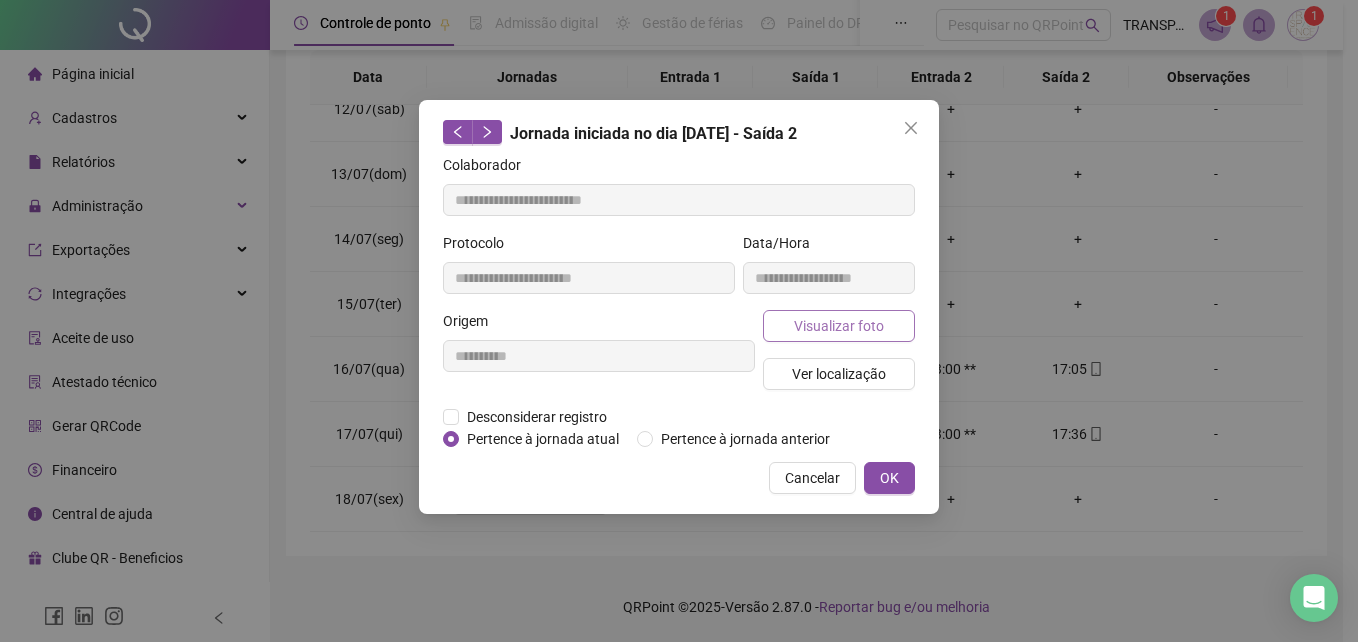 click on "Visualizar foto" at bounding box center (839, 326) 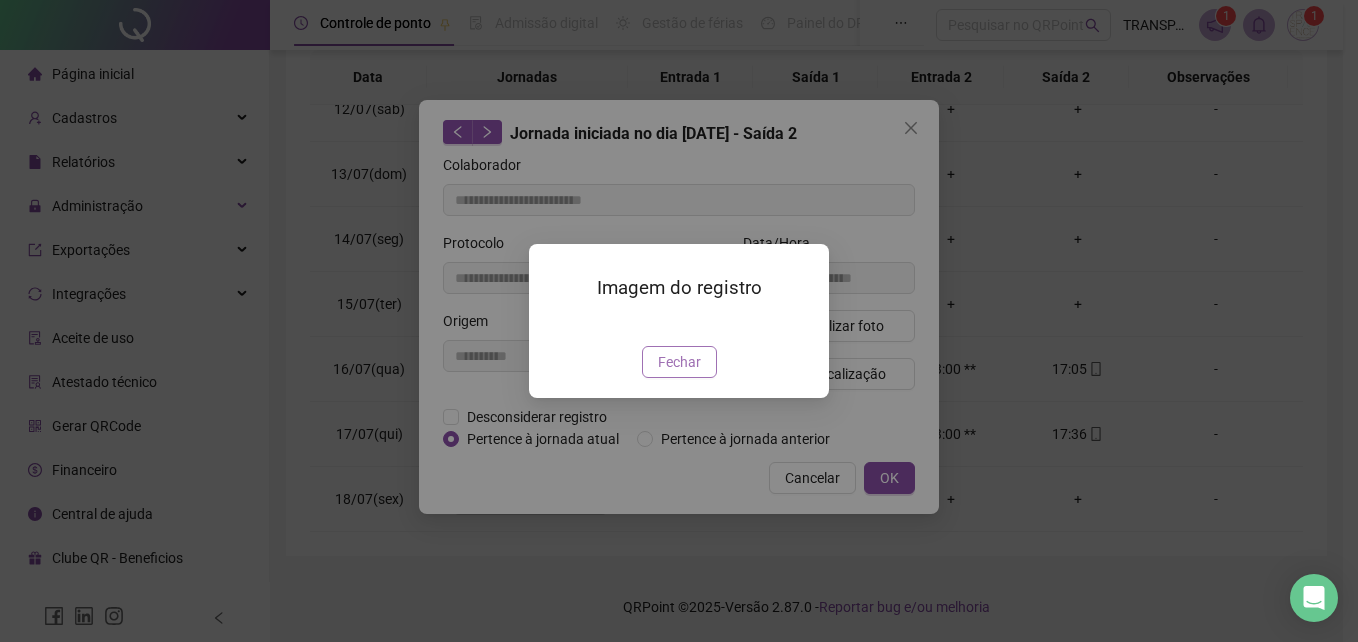 click on "Fechar" at bounding box center [679, 362] 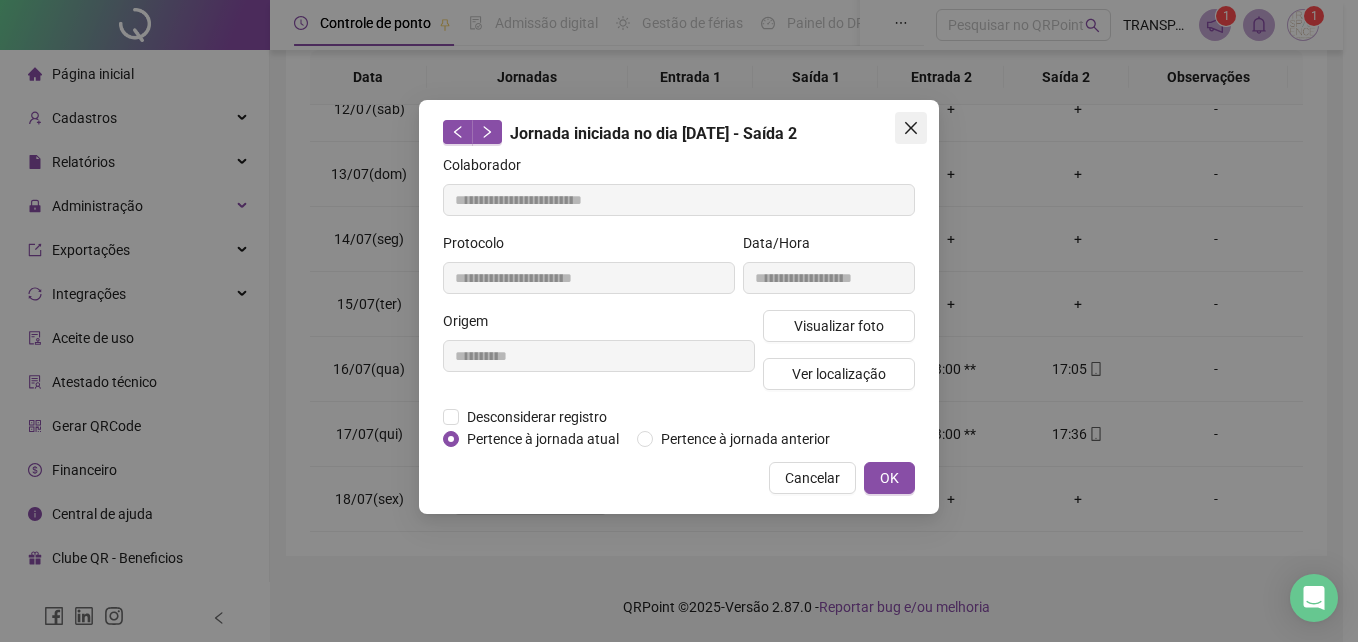 click at bounding box center (911, 128) 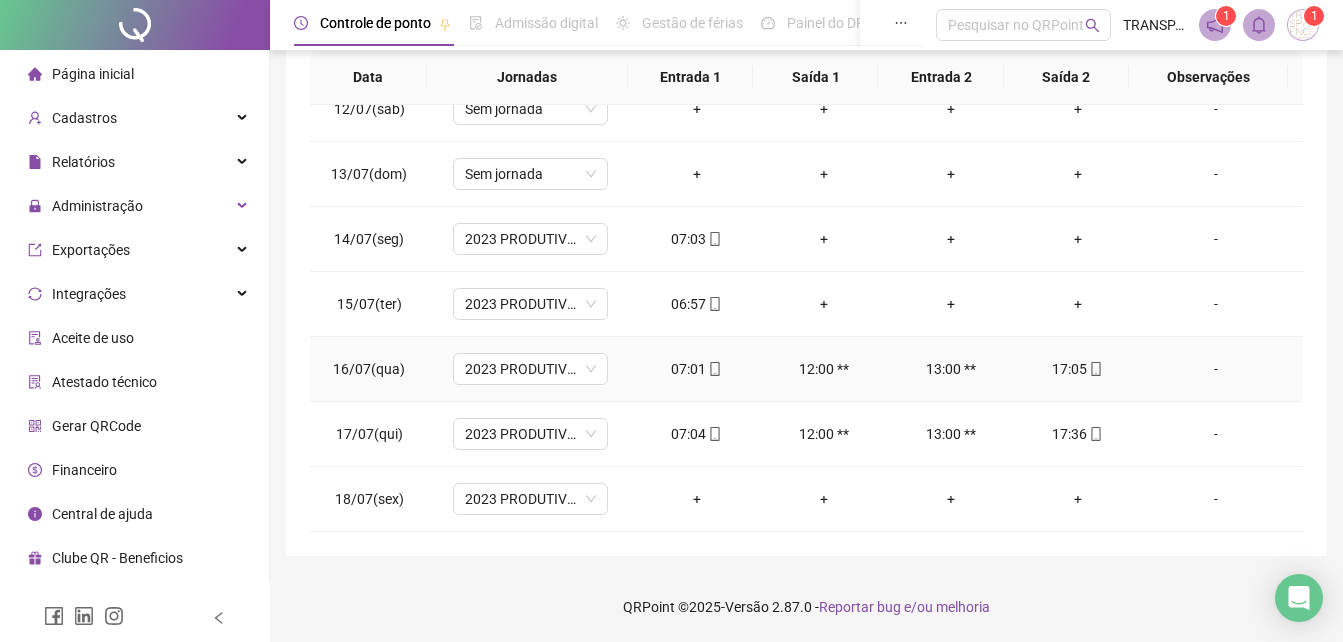 click on "17:05" at bounding box center [1077, 369] 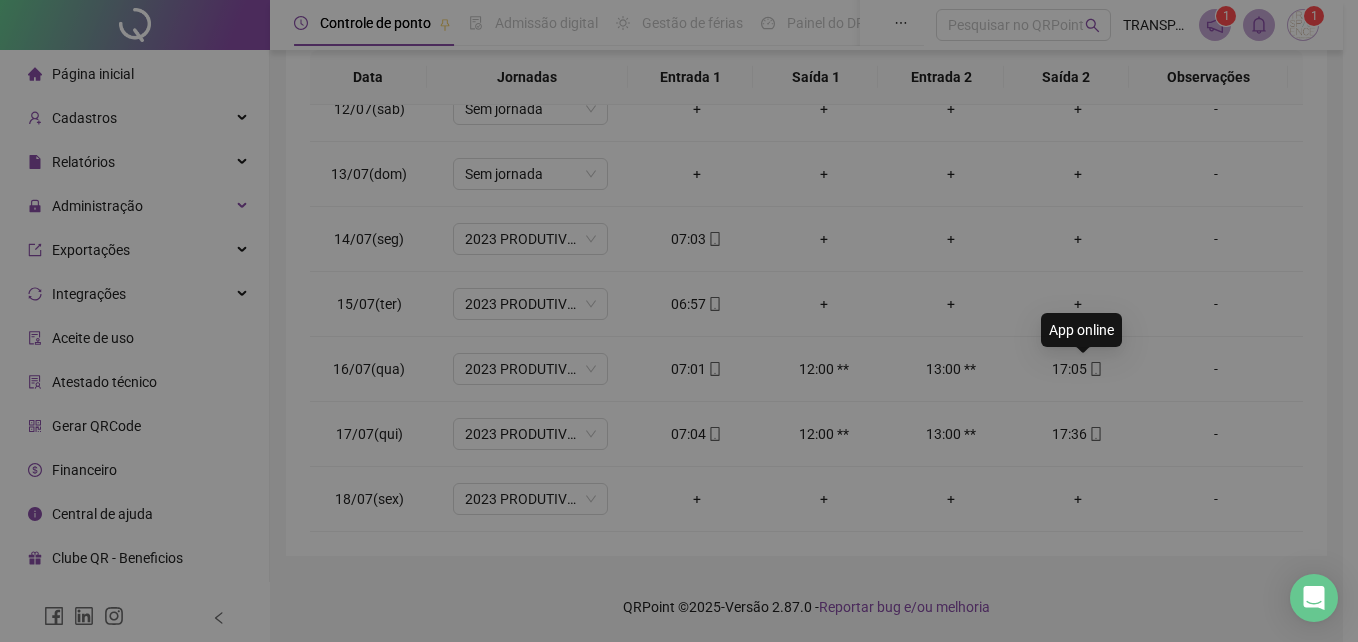 type on "**********" 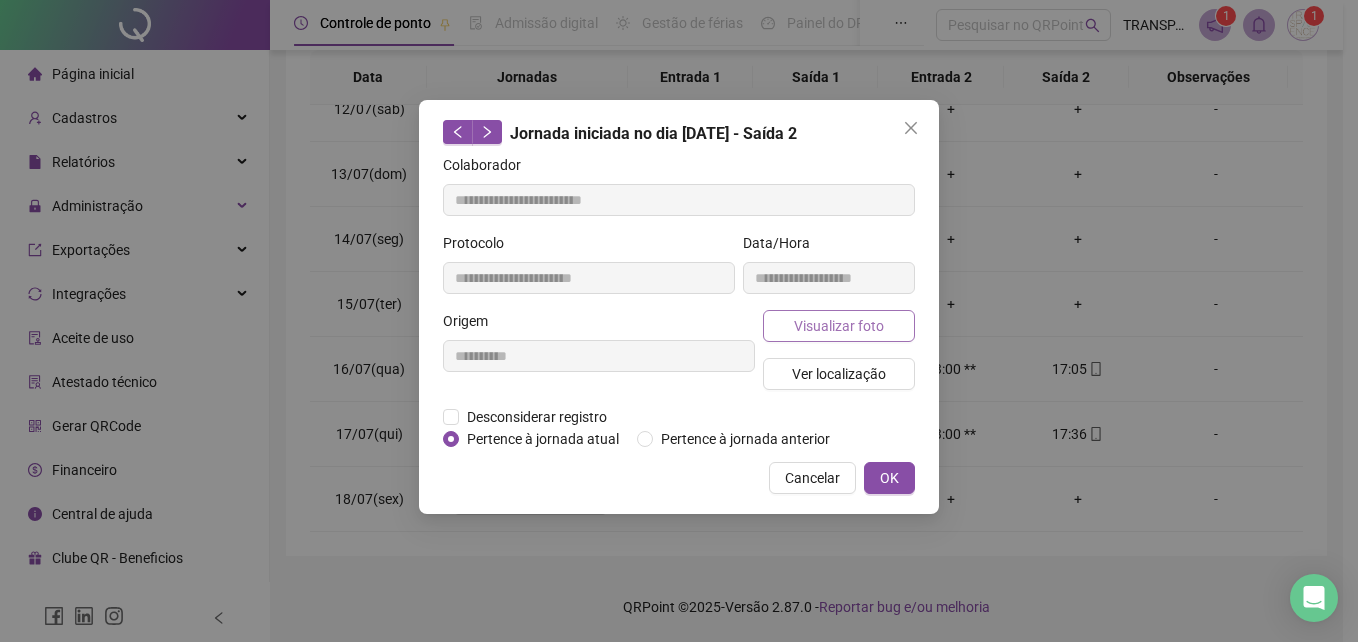 click on "Visualizar foto" at bounding box center [839, 326] 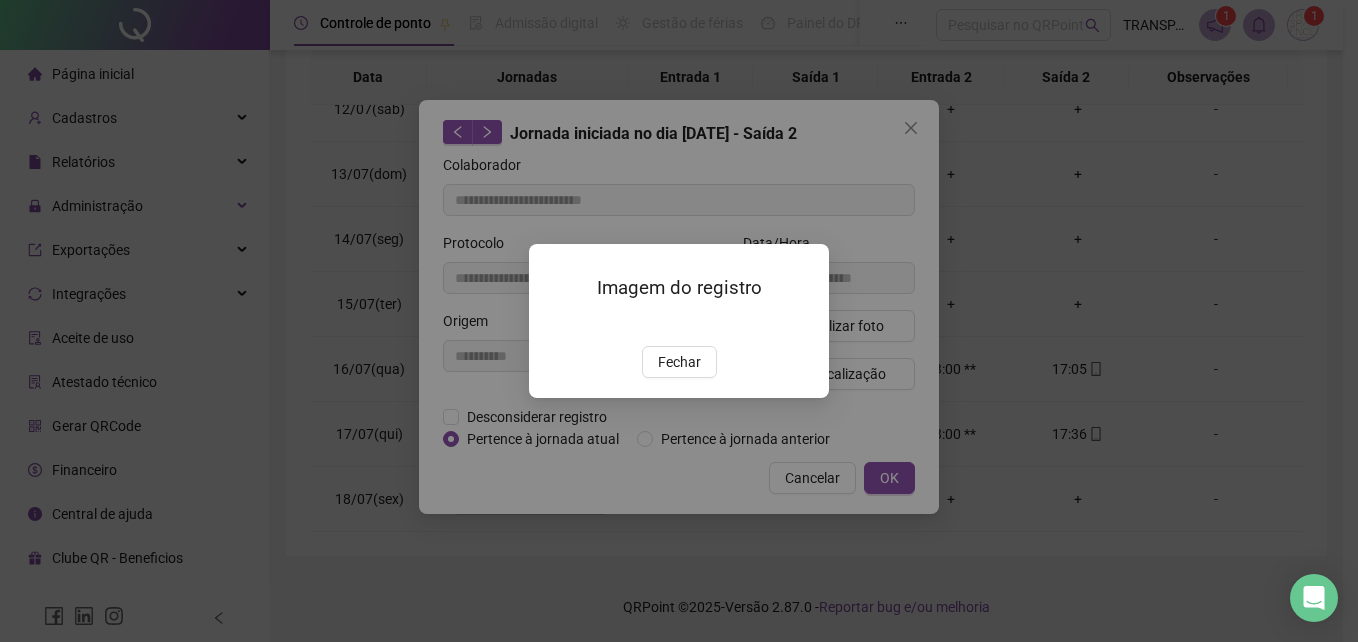 drag, startPoint x: 691, startPoint y: 478, endPoint x: 686, endPoint y: 441, distance: 37.336308 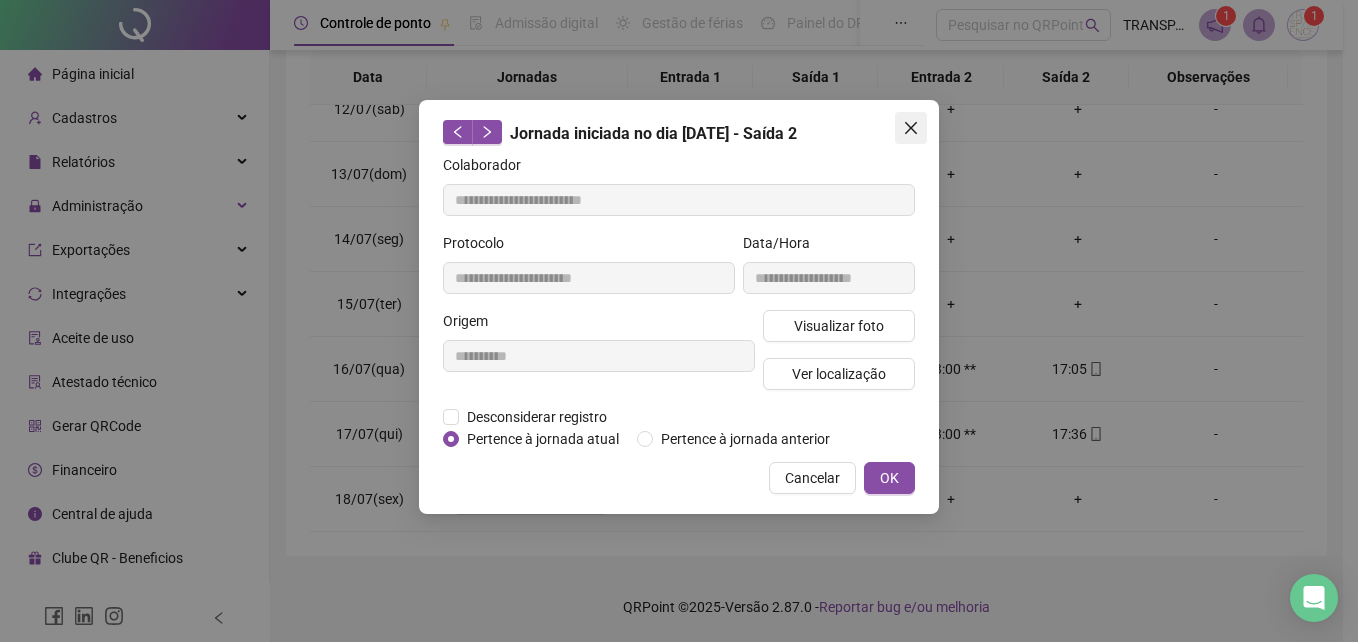 click at bounding box center (911, 128) 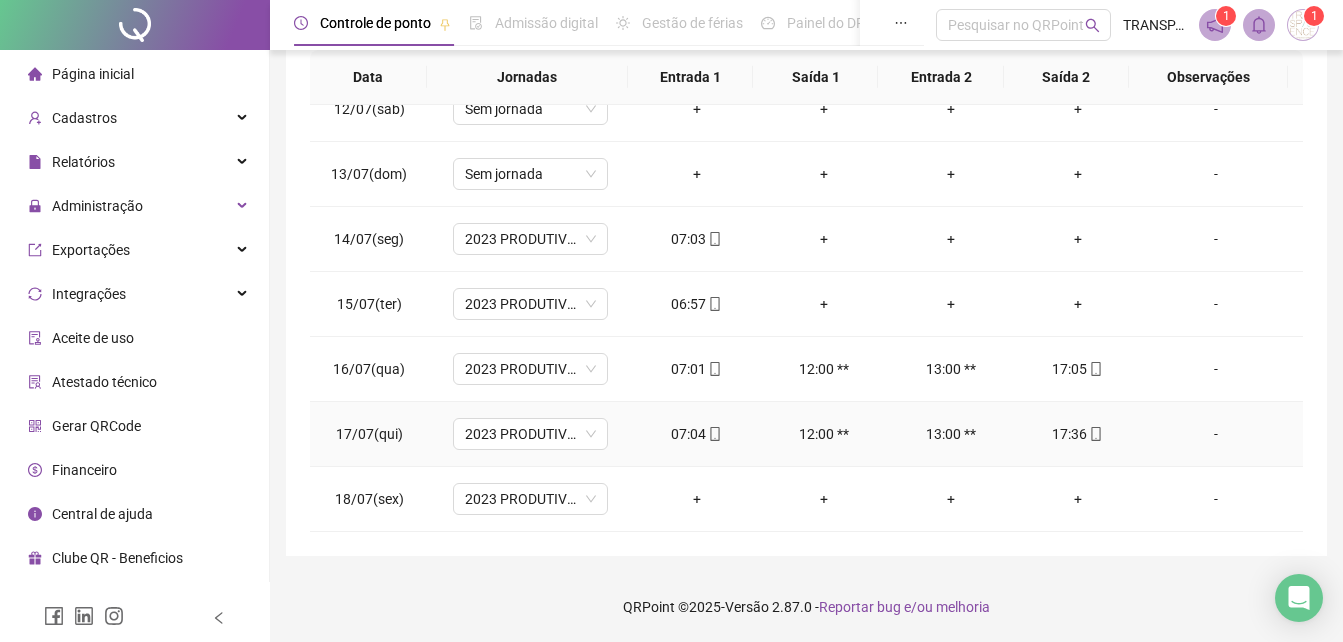 click 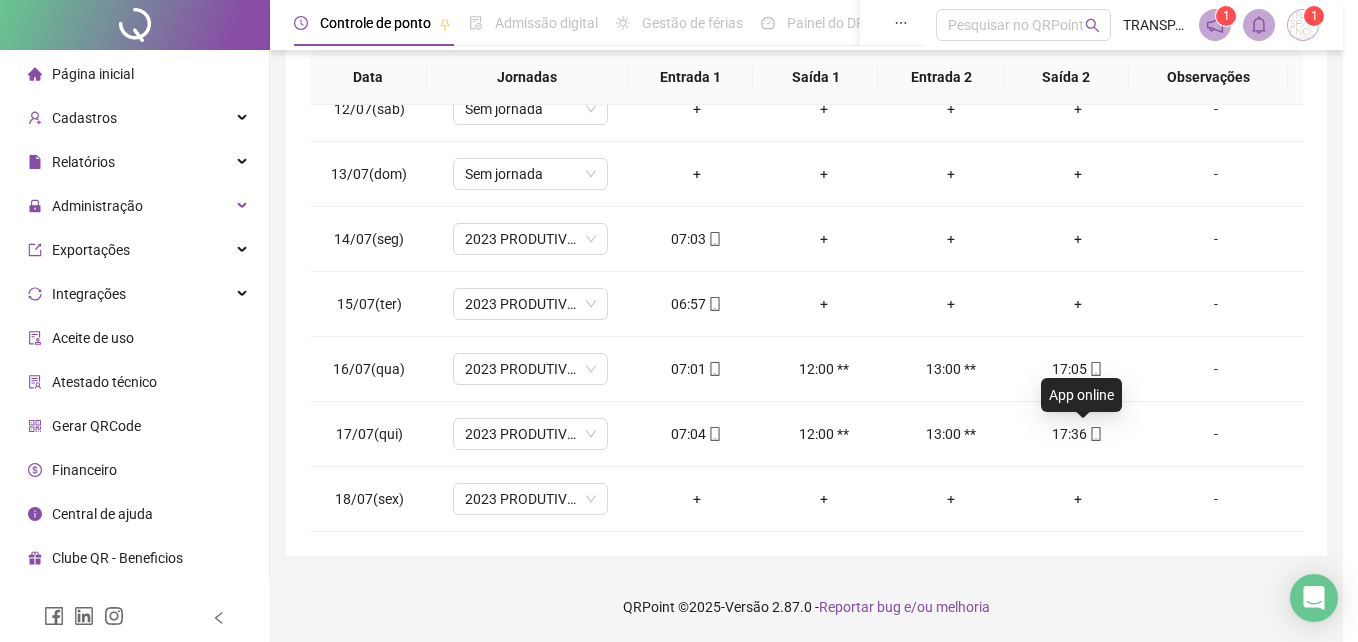 type on "**********" 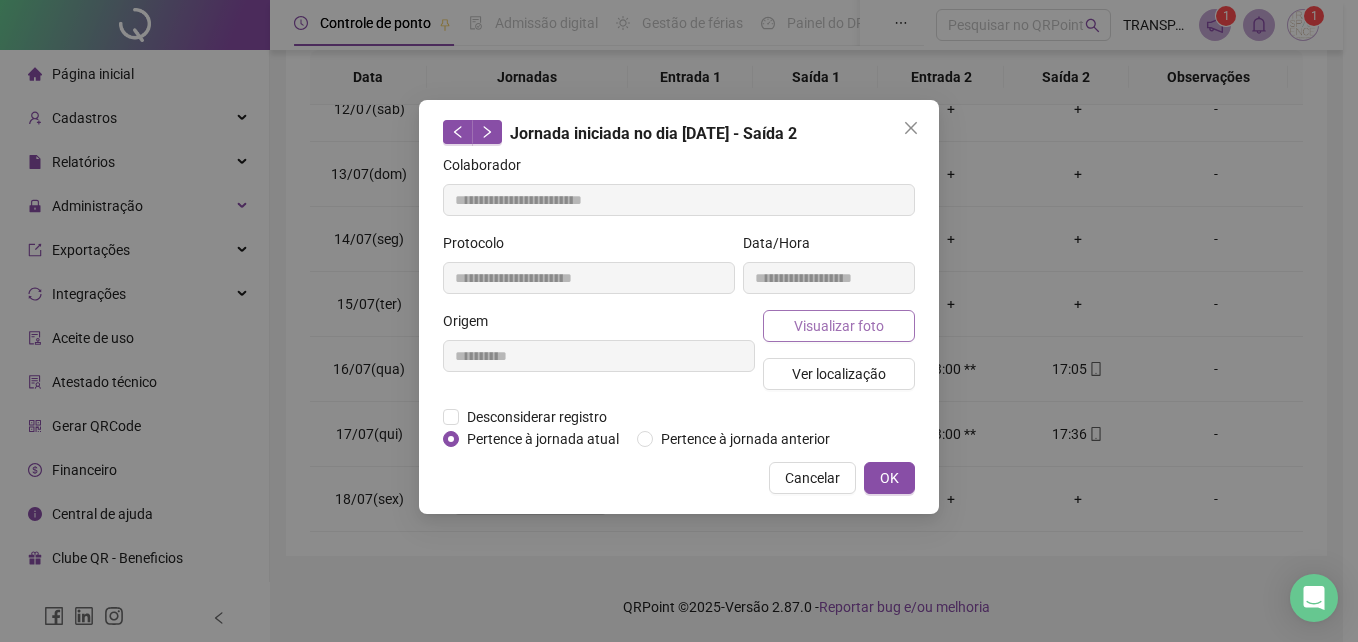 click on "Visualizar foto" at bounding box center [839, 326] 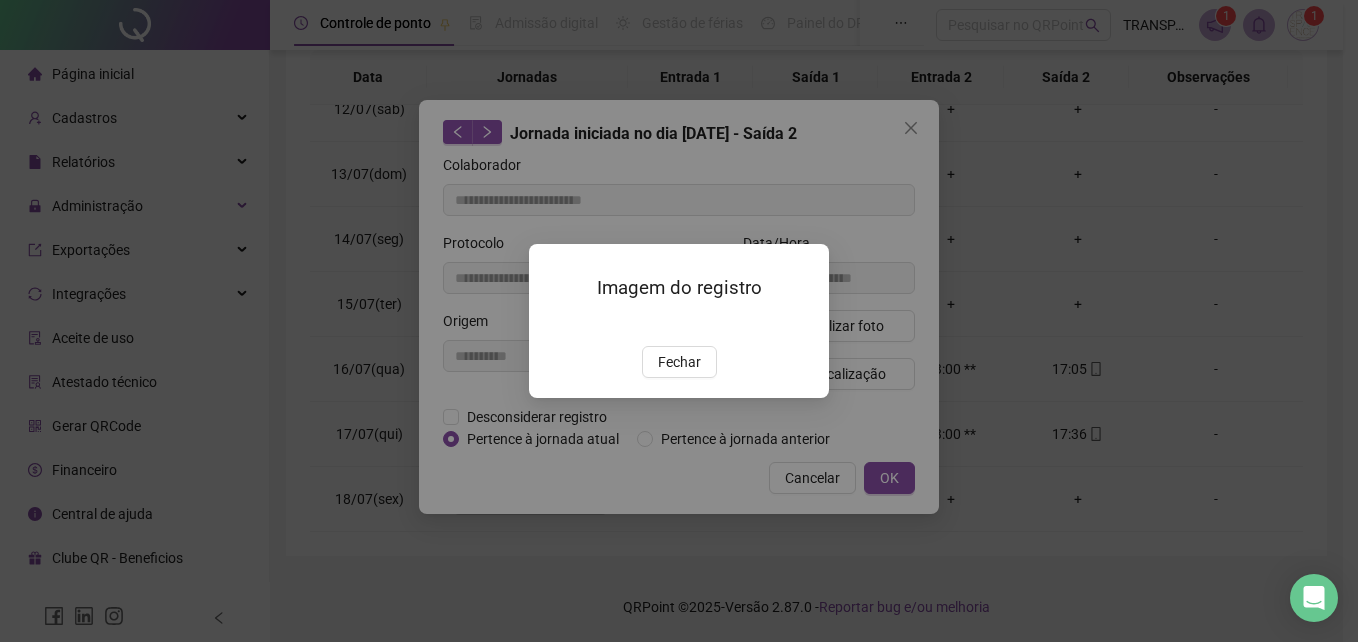 drag, startPoint x: 691, startPoint y: 476, endPoint x: 831, endPoint y: 282, distance: 239.24046 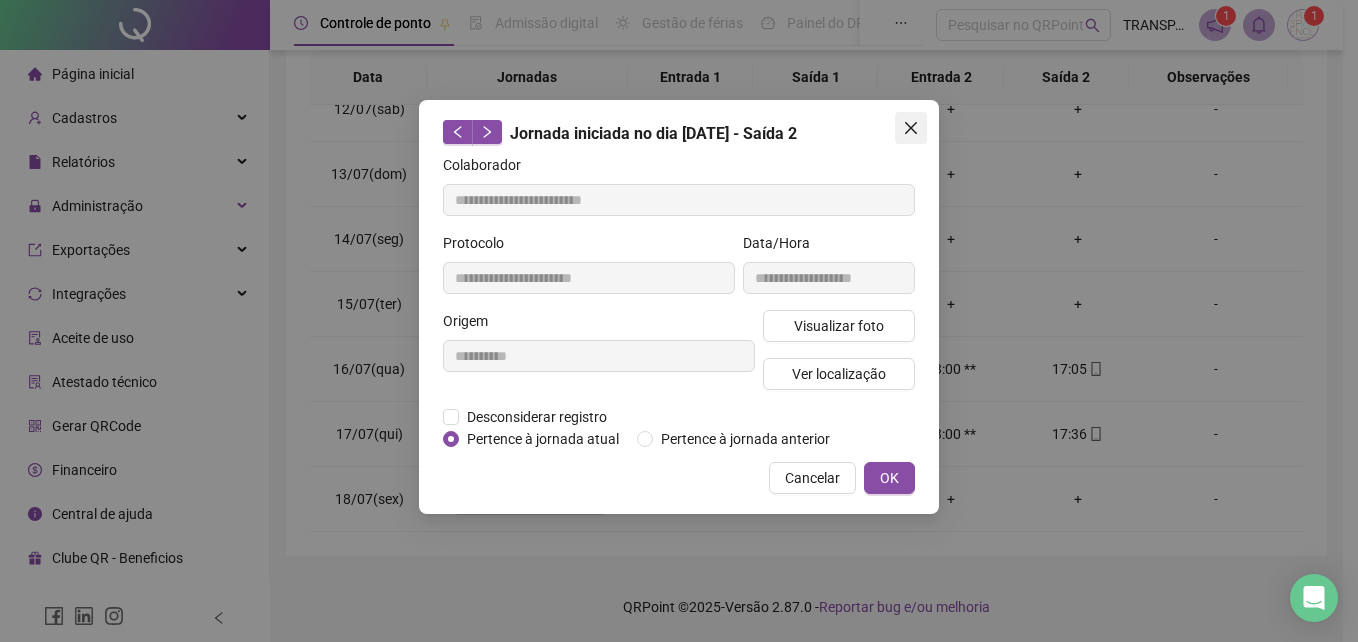 click at bounding box center (911, 128) 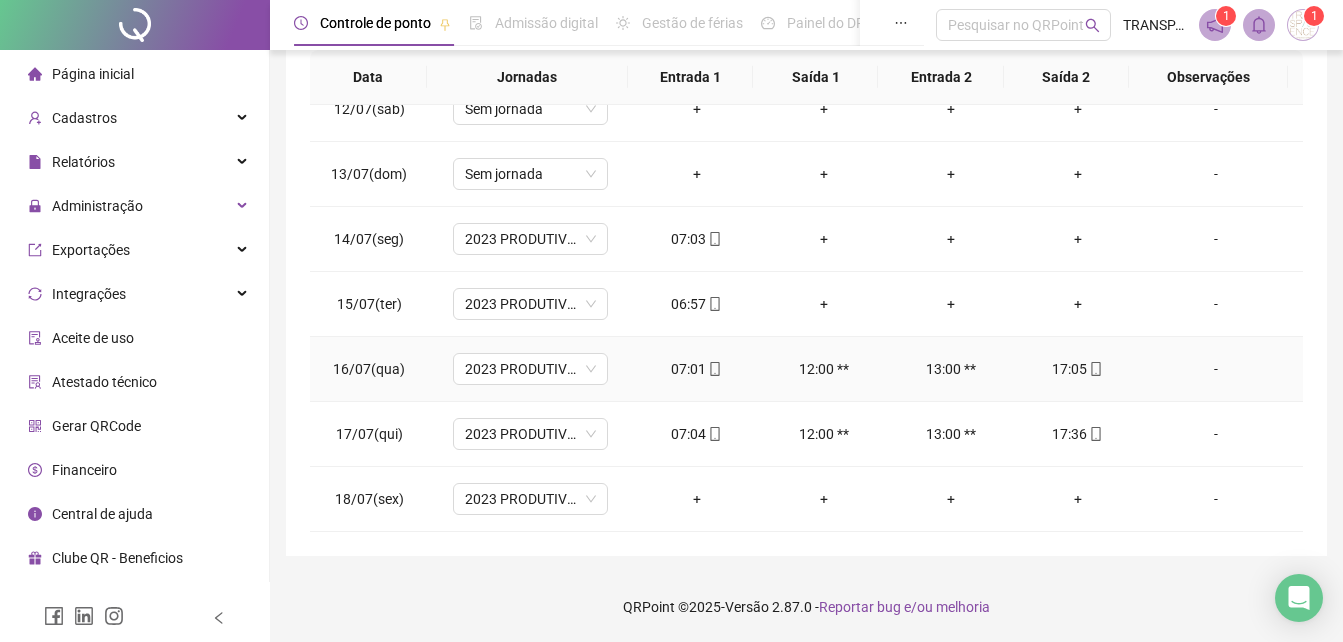 click 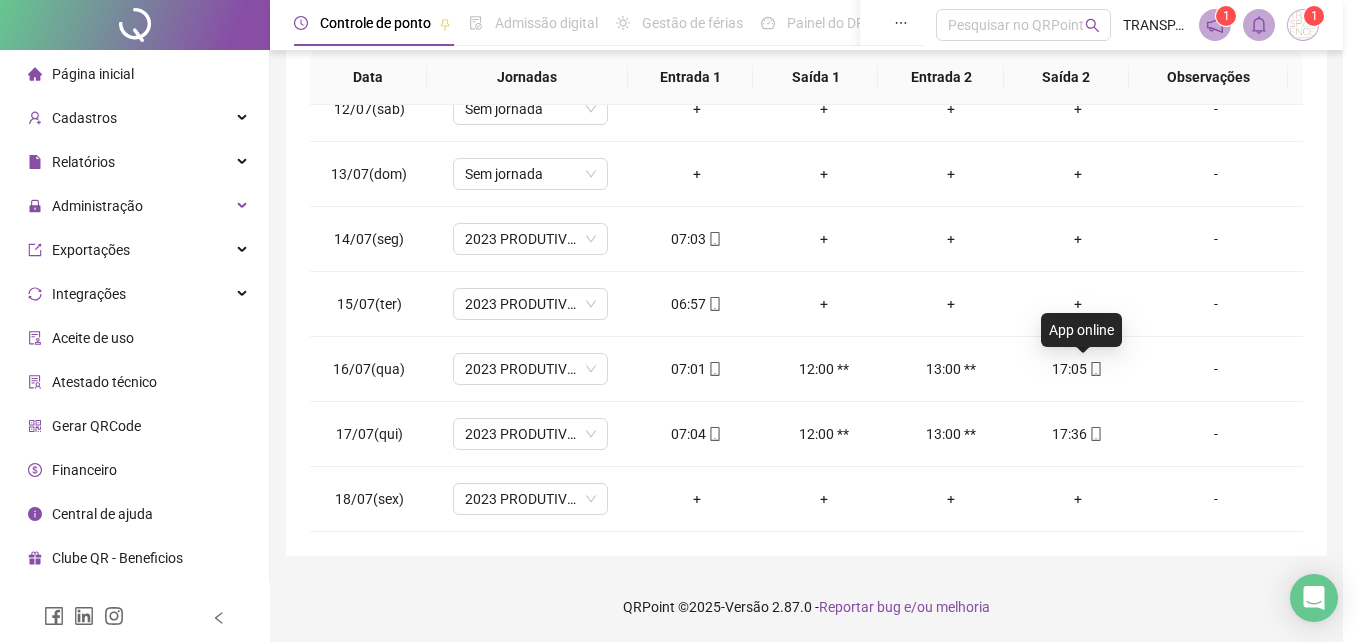 type on "**********" 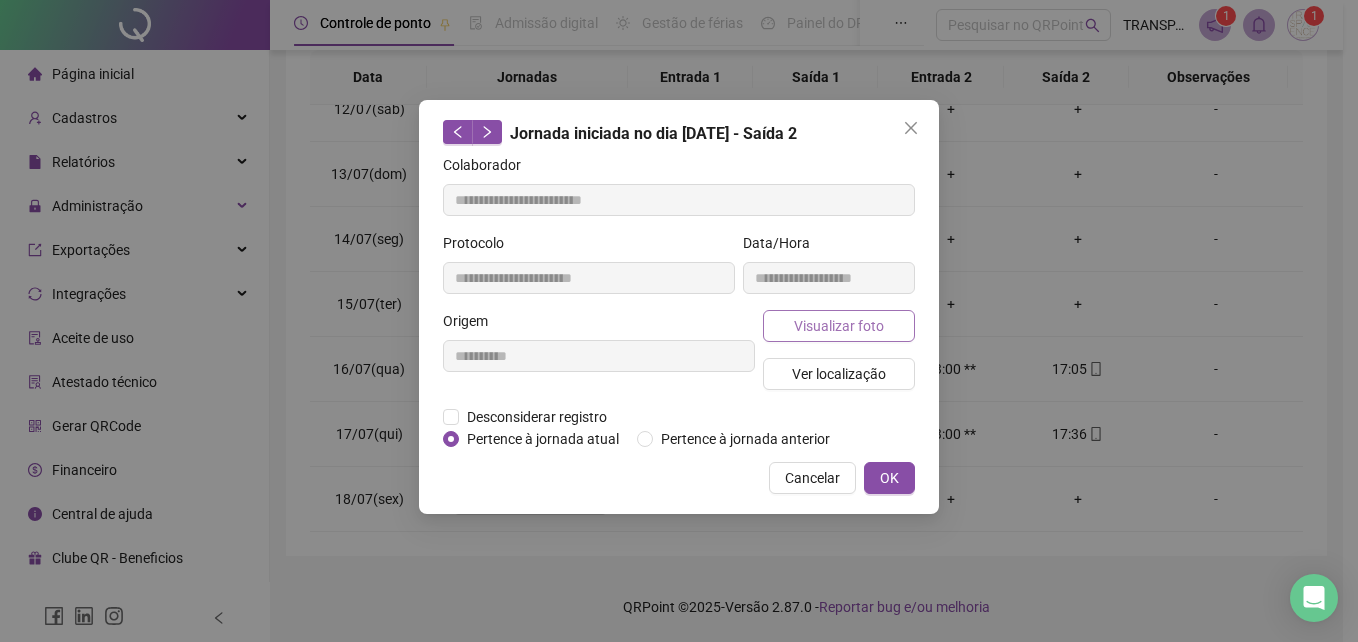 click on "Visualizar foto" at bounding box center [839, 326] 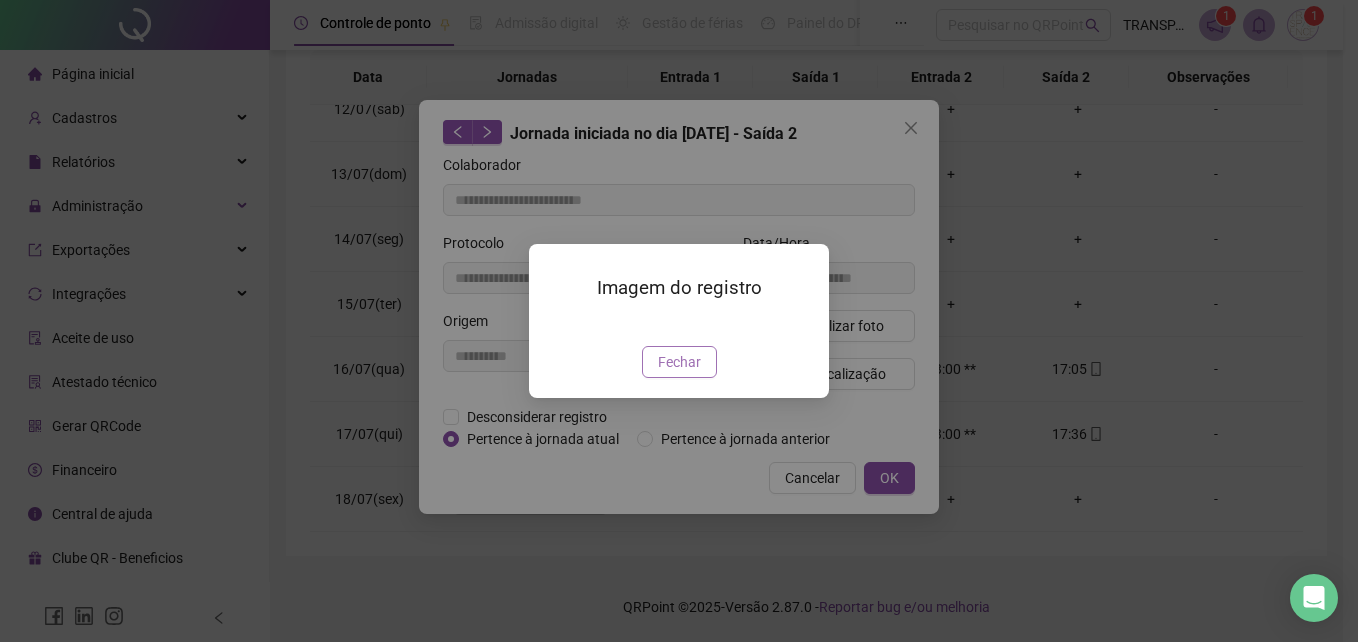 click on "Fechar" at bounding box center [679, 362] 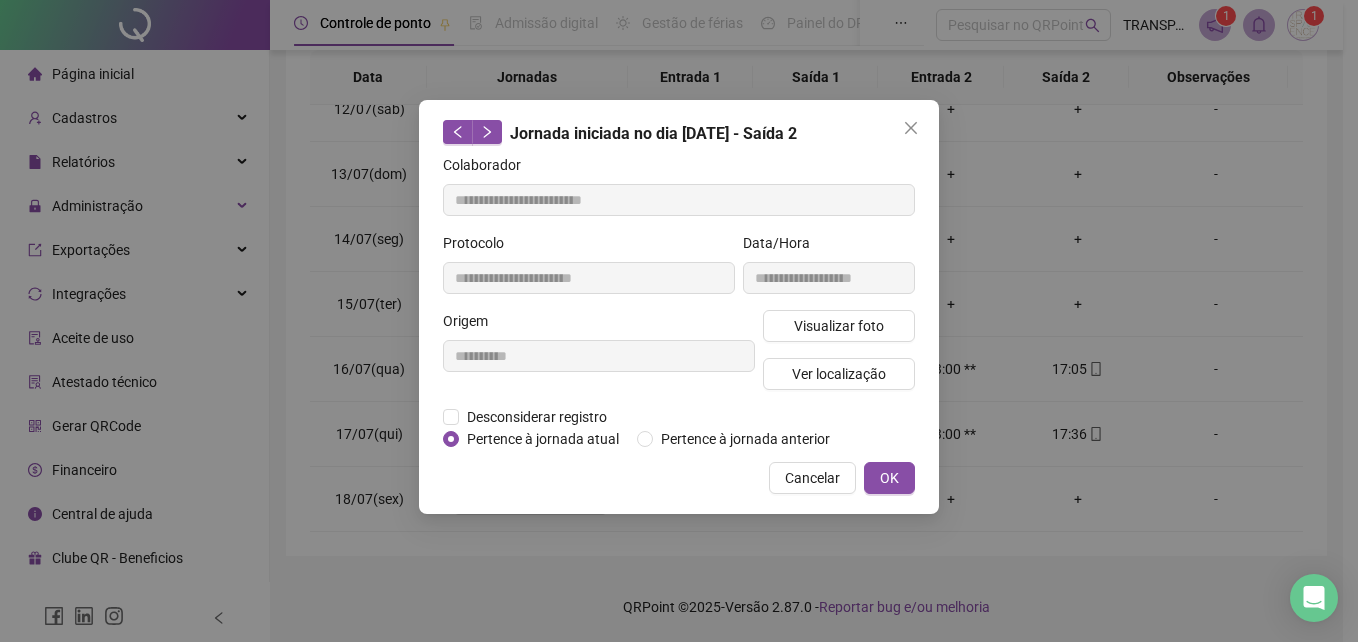 drag, startPoint x: 908, startPoint y: 141, endPoint x: 911, endPoint y: 152, distance: 11.401754 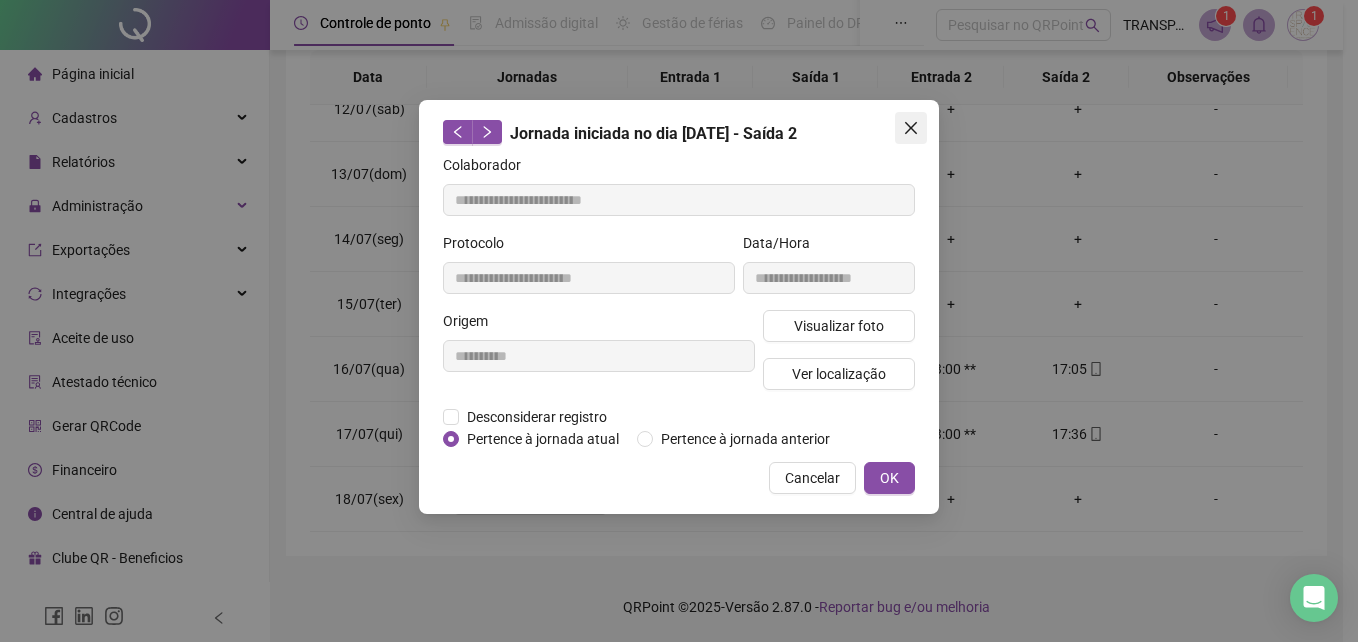 click 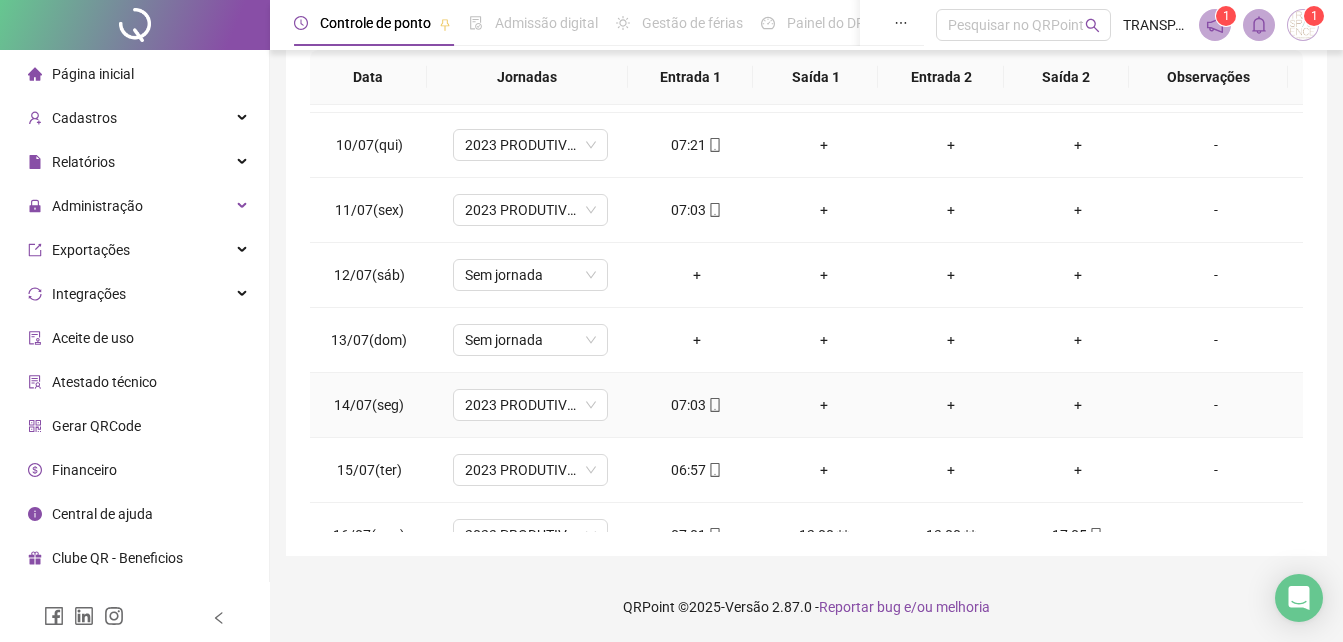 scroll, scrollTop: 743, scrollLeft: 0, axis: vertical 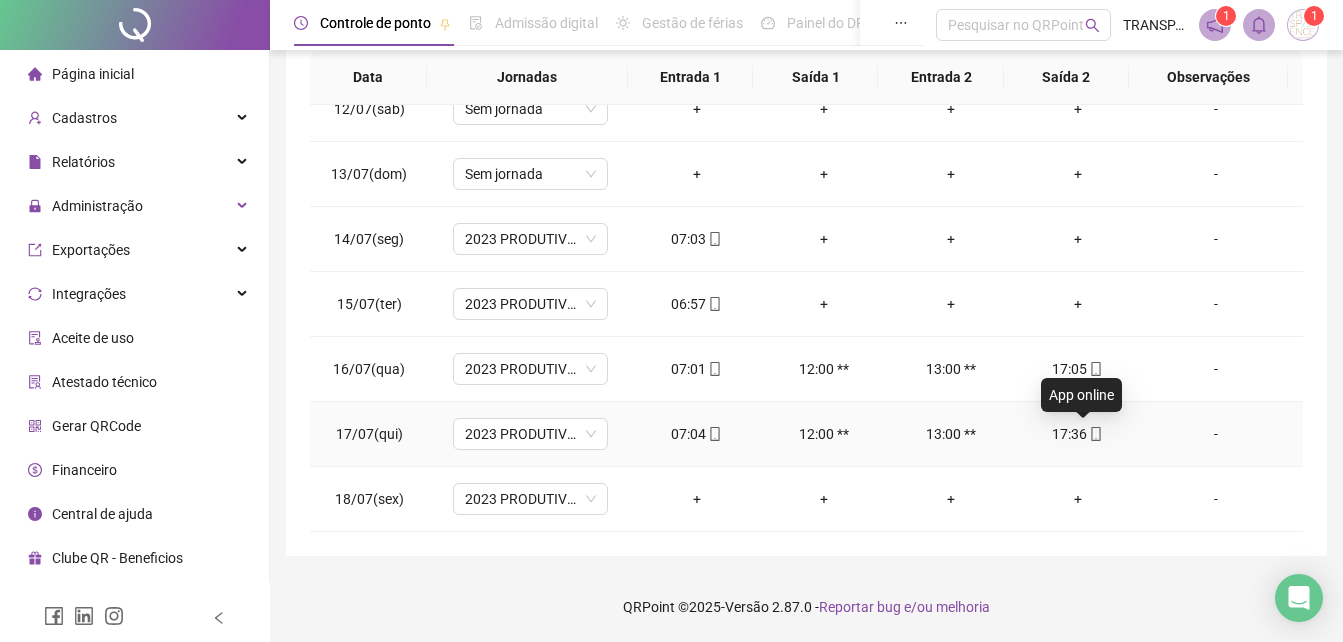 click 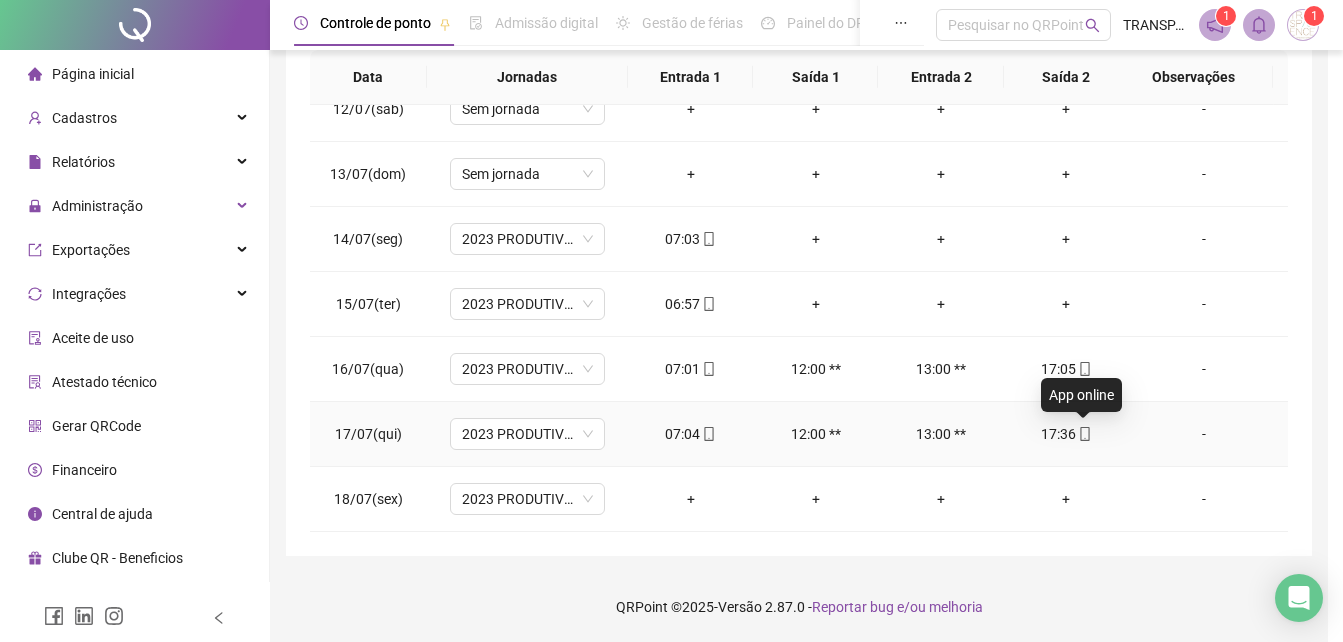 type on "**********" 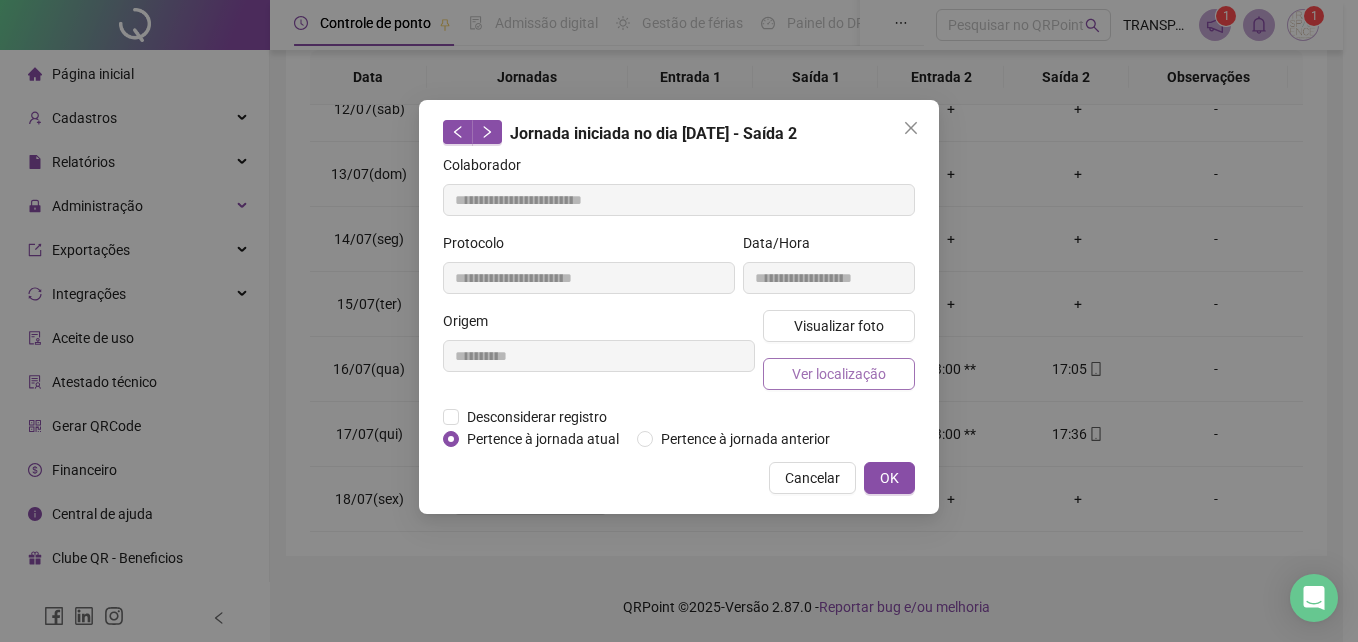 click on "Ver localização" at bounding box center (839, 374) 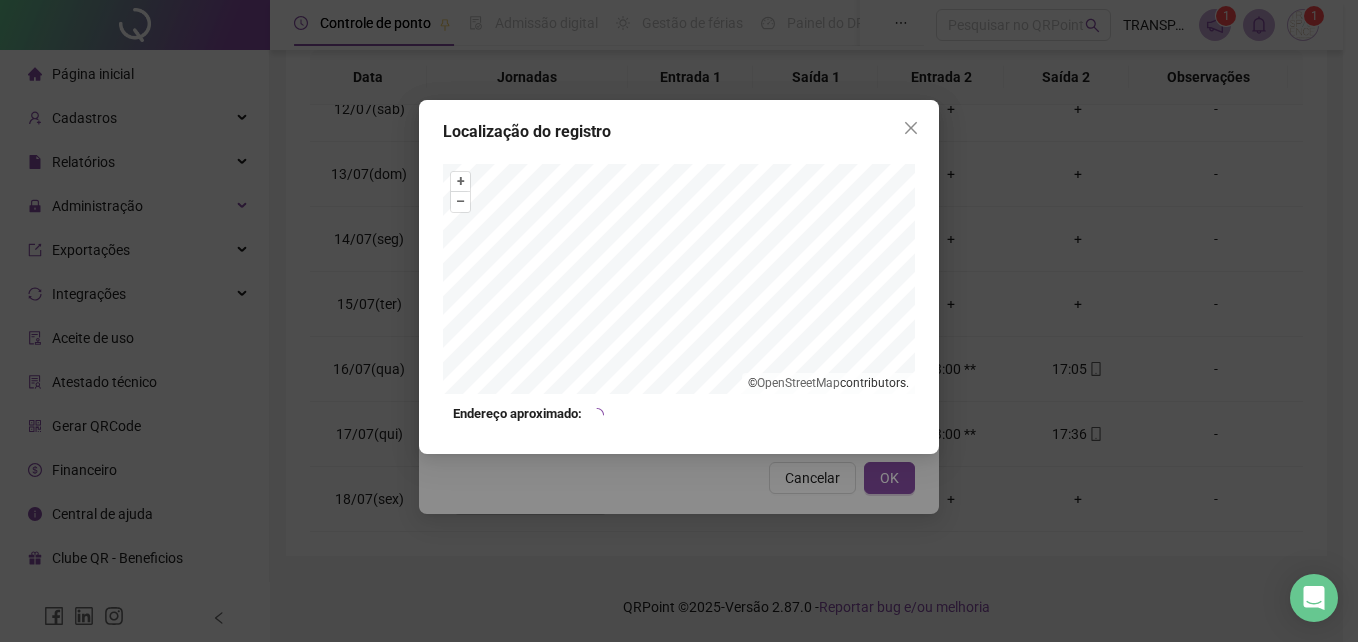 click at bounding box center [911, 128] 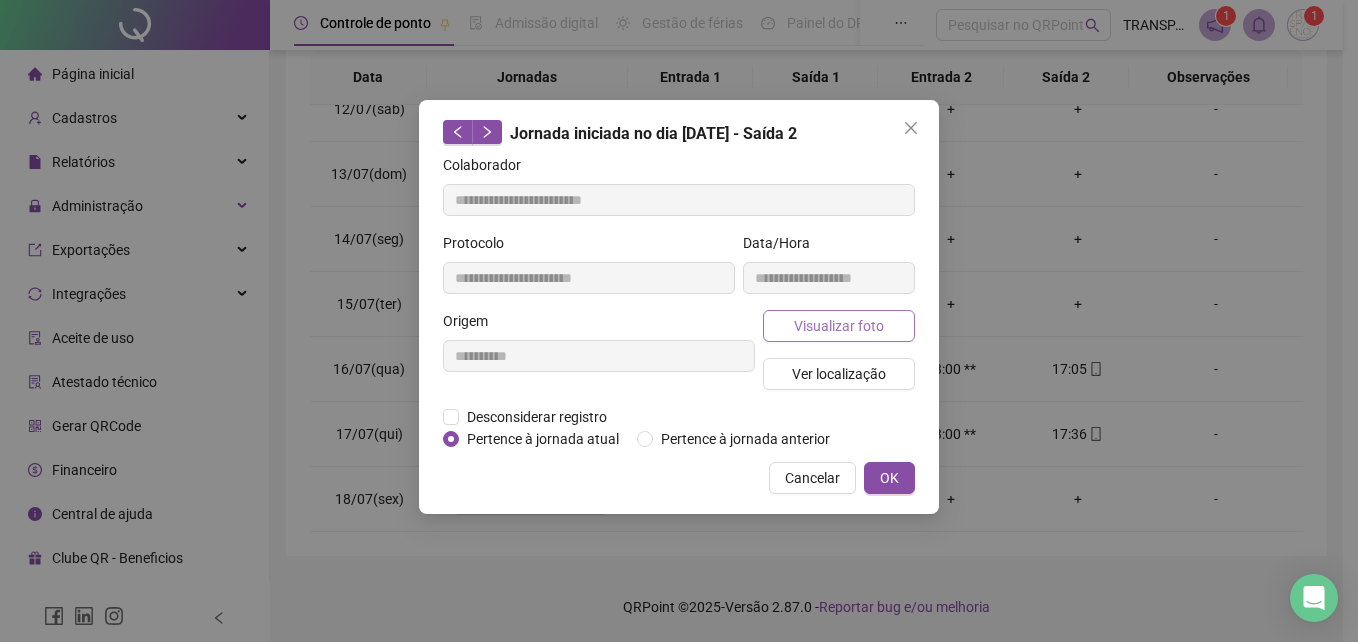 click on "Visualizar foto" at bounding box center [839, 326] 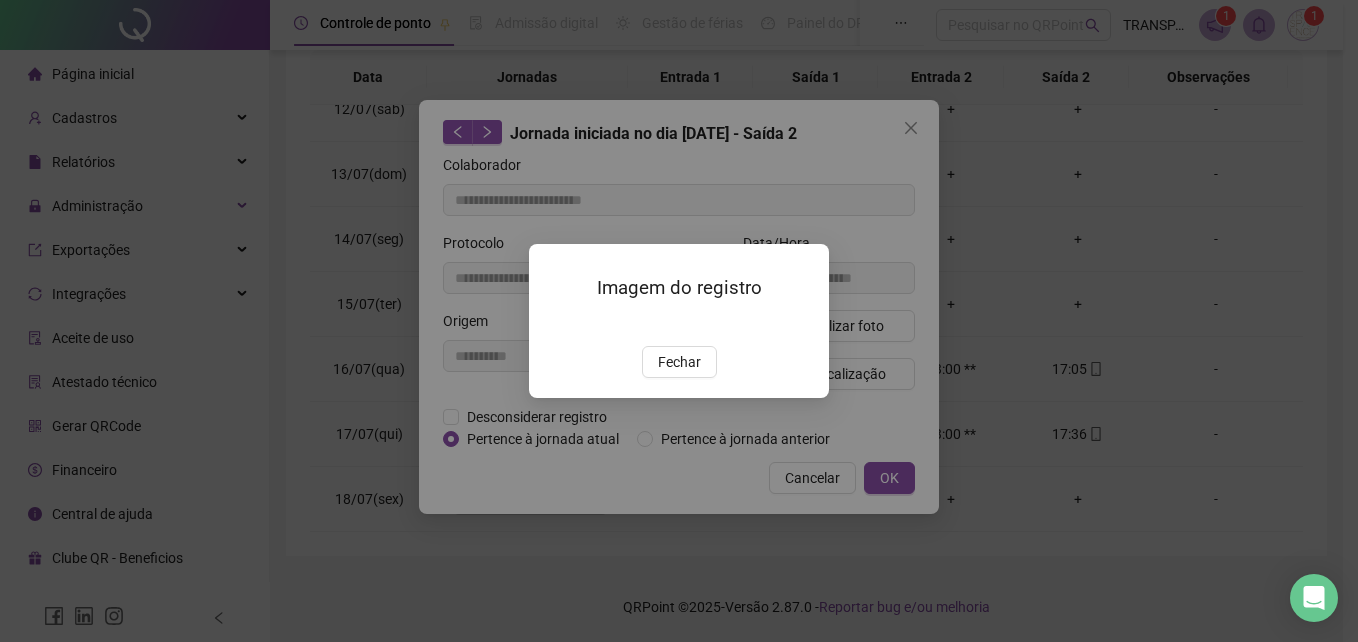 drag, startPoint x: 701, startPoint y: 485, endPoint x: 692, endPoint y: 472, distance: 15.811388 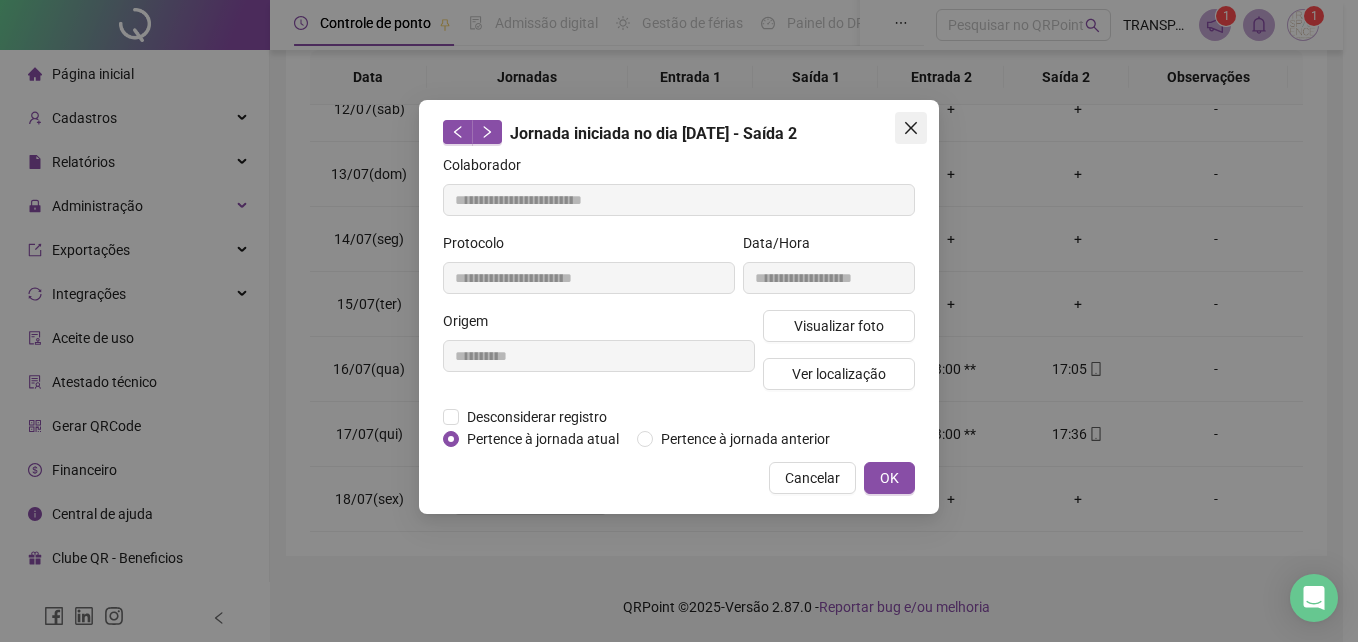 click 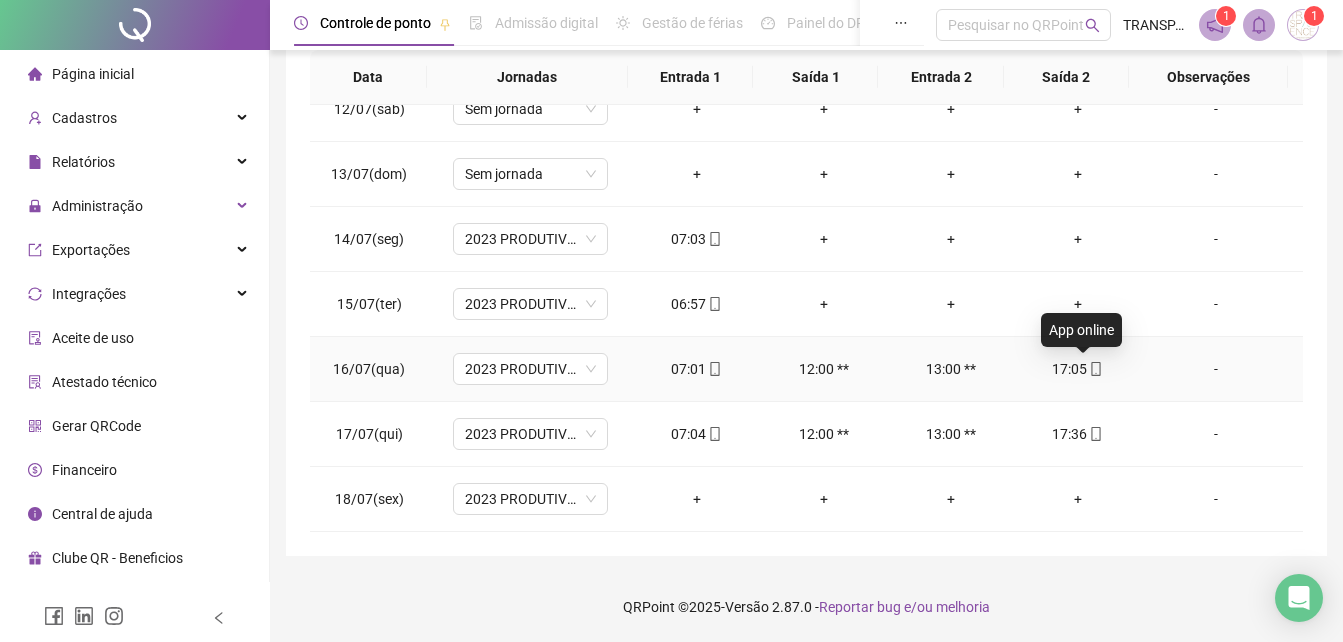 click 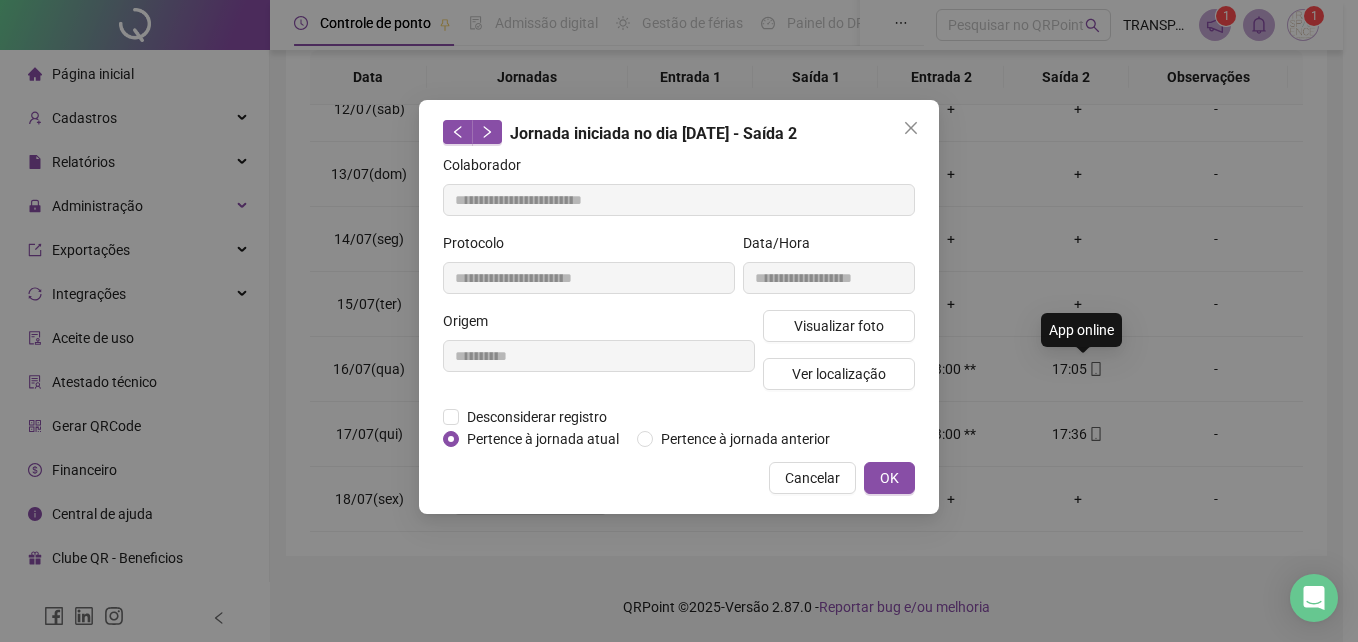 type on "**********" 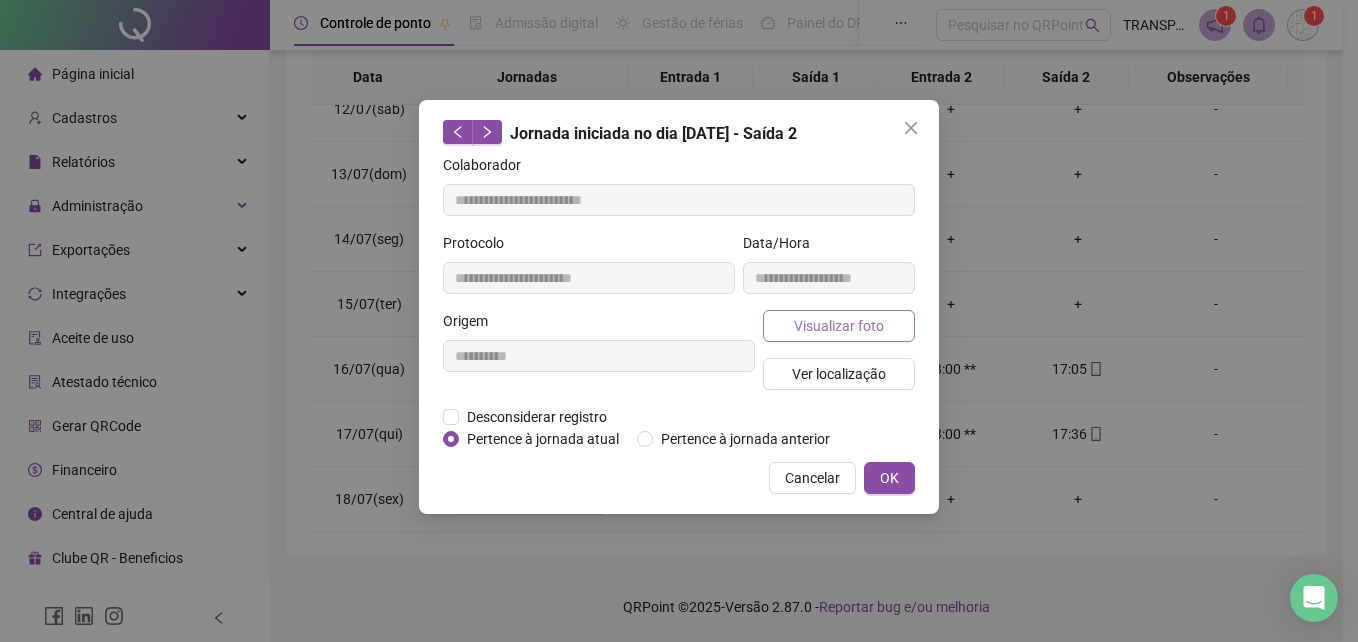 click on "Visualizar foto" at bounding box center [839, 326] 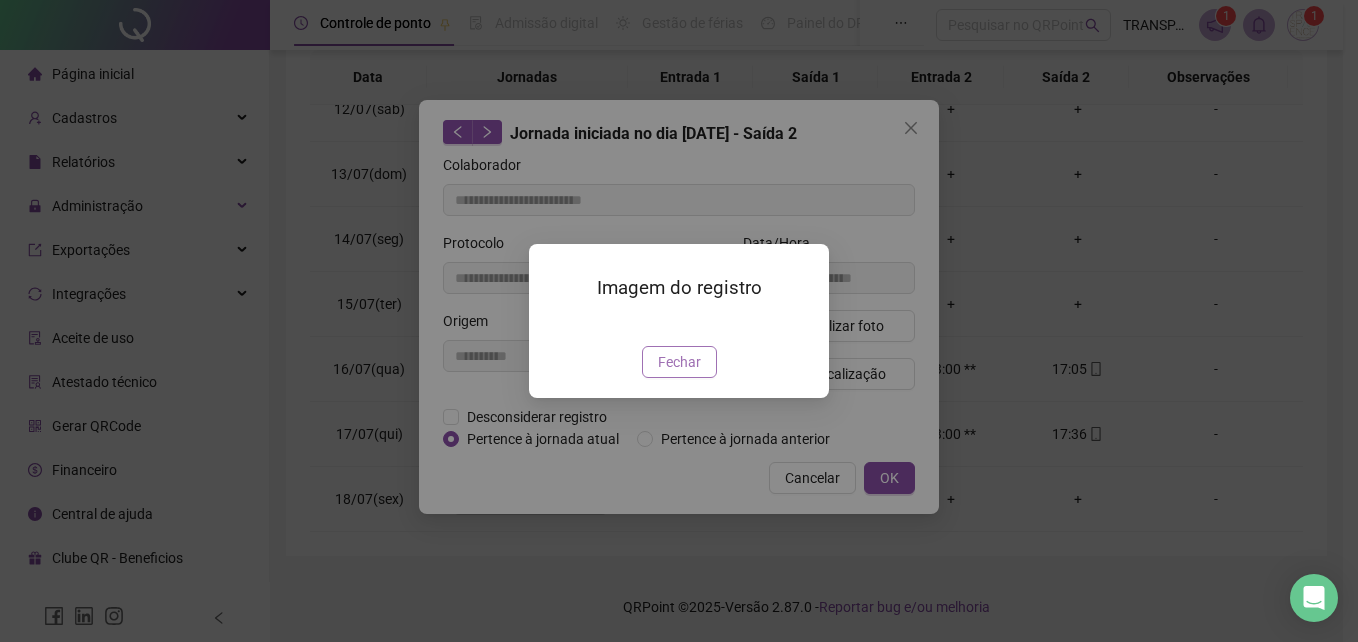 click on "Fechar" at bounding box center [679, 362] 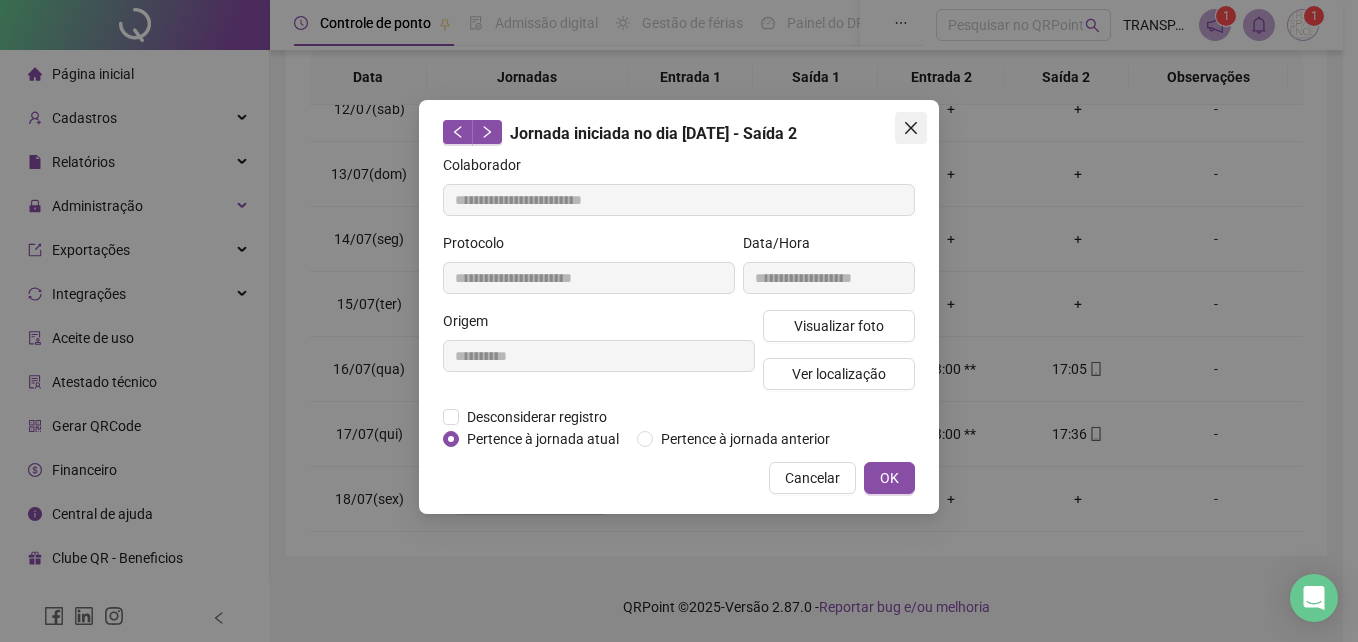 click 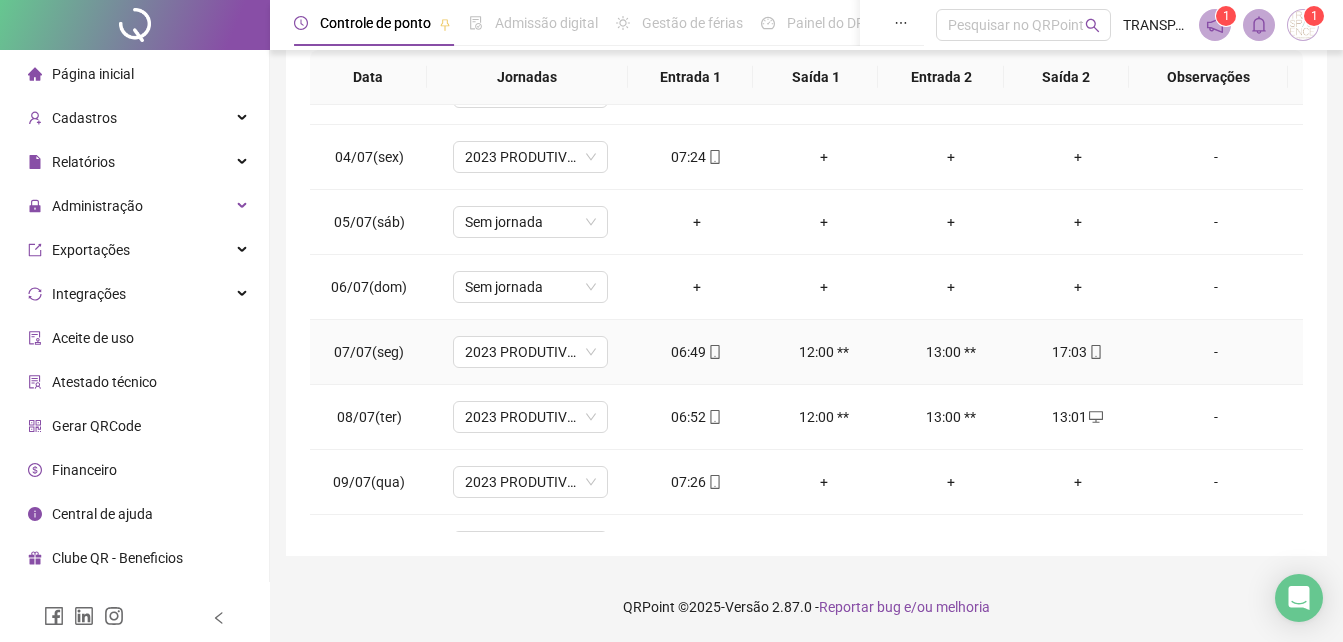 scroll, scrollTop: 343, scrollLeft: 0, axis: vertical 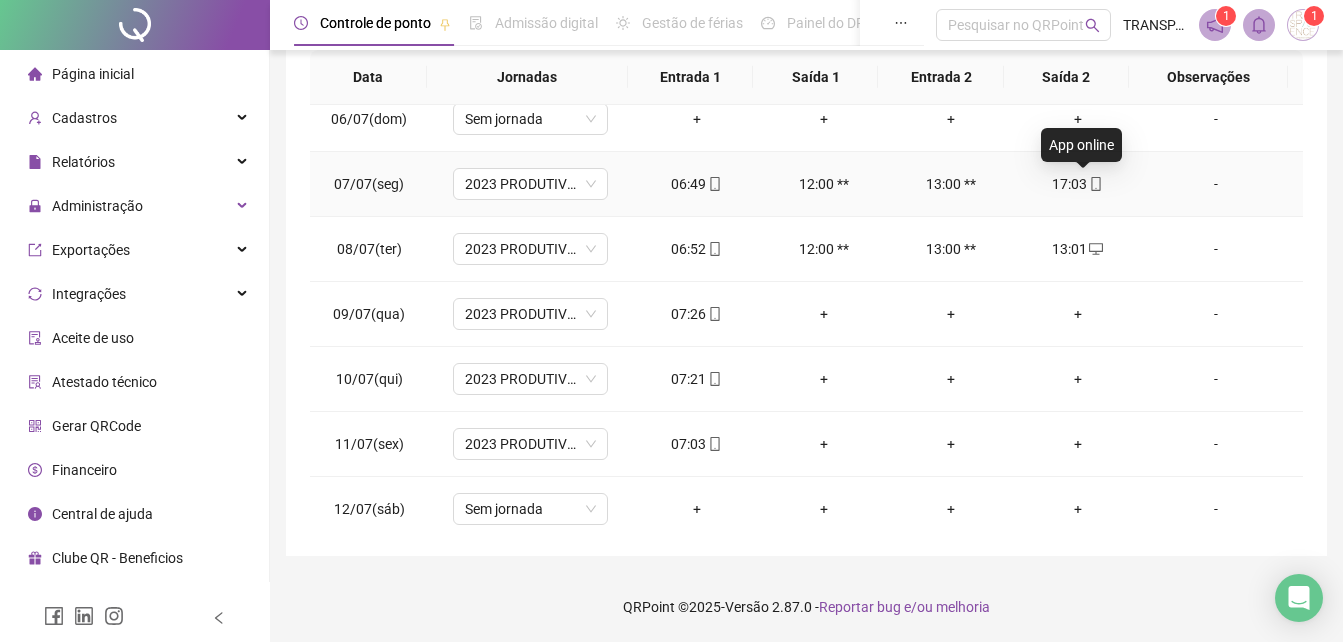 click 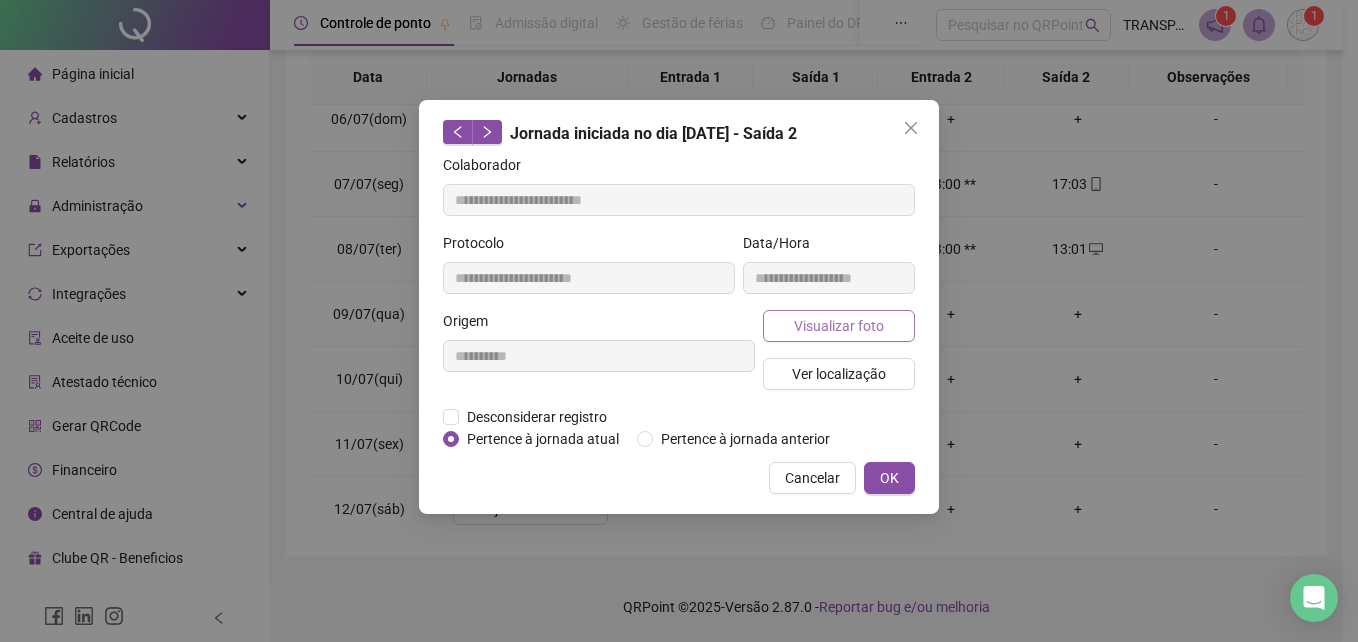 type on "**********" 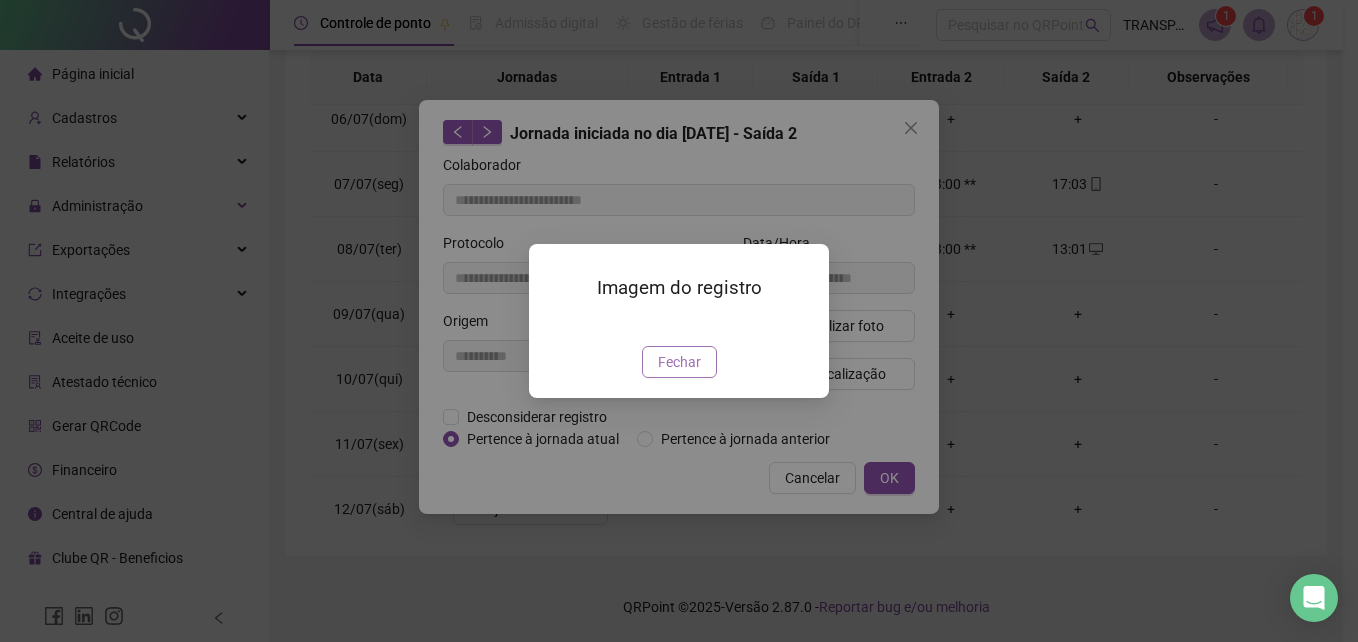 click on "Fechar" at bounding box center (679, 362) 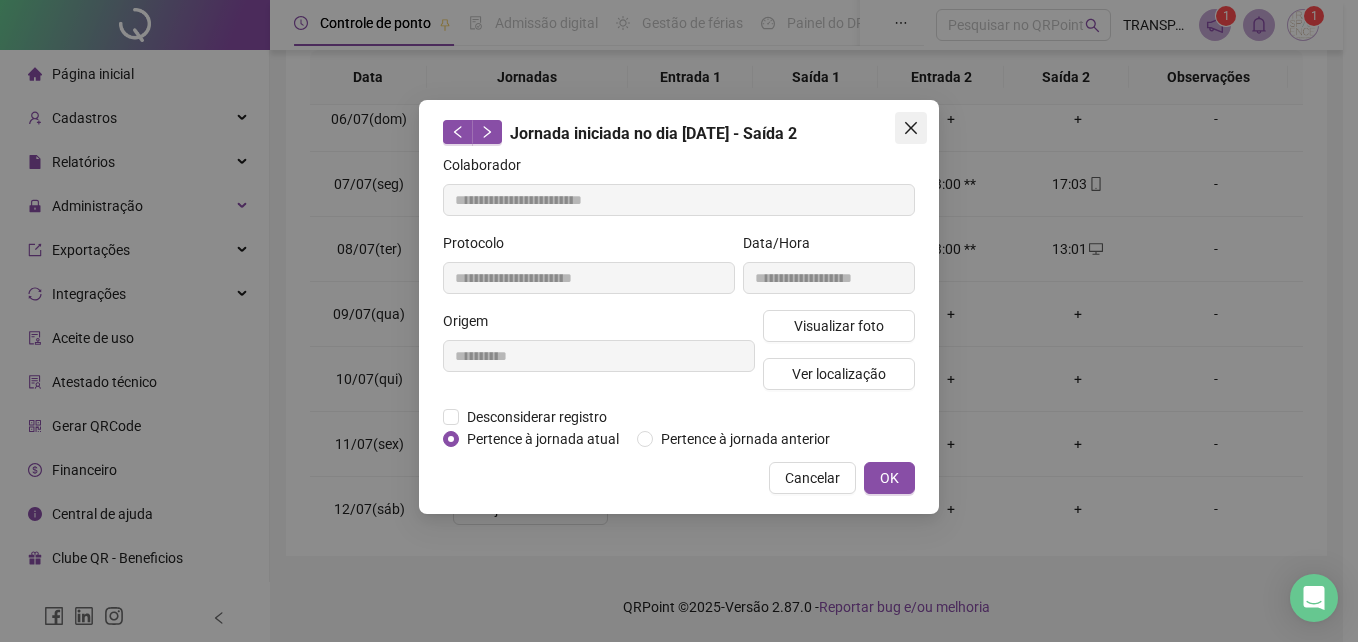 click 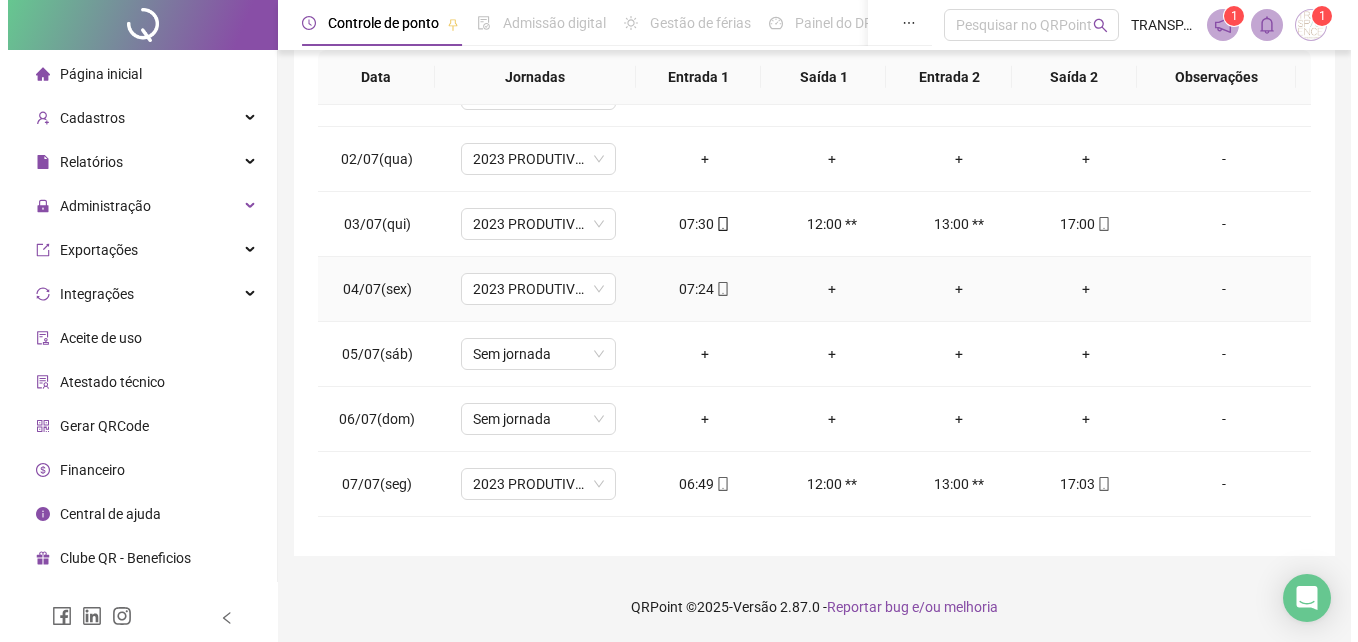 scroll, scrollTop: 0, scrollLeft: 0, axis: both 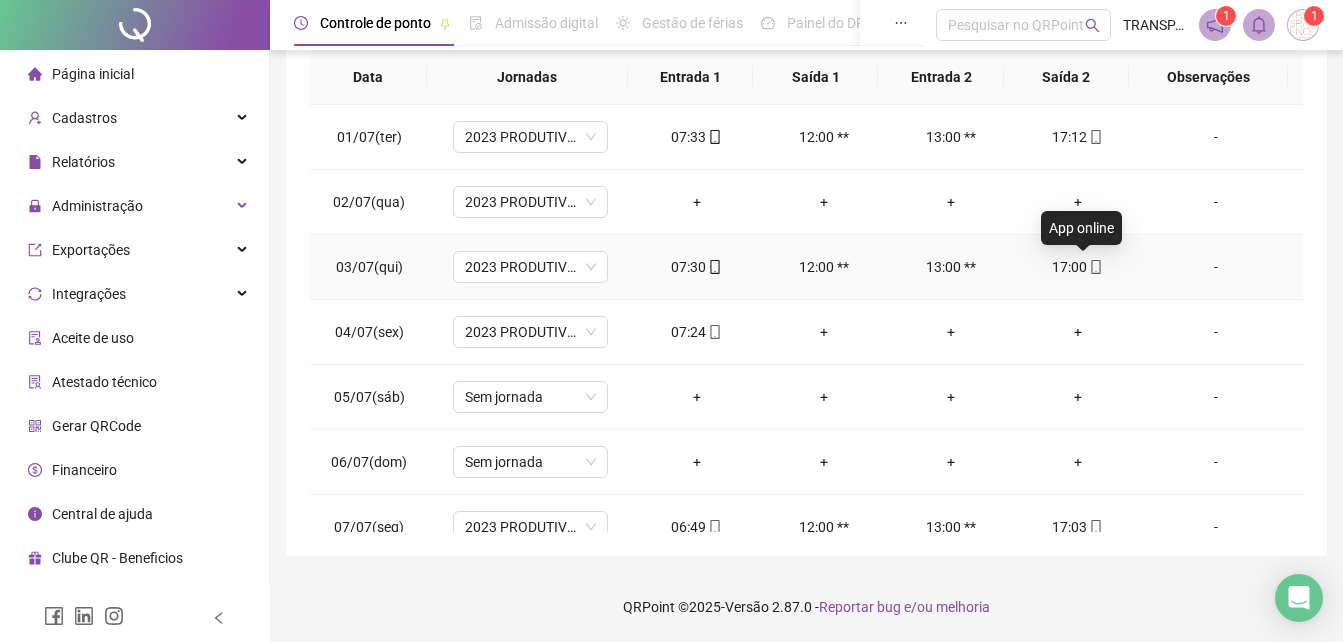 click 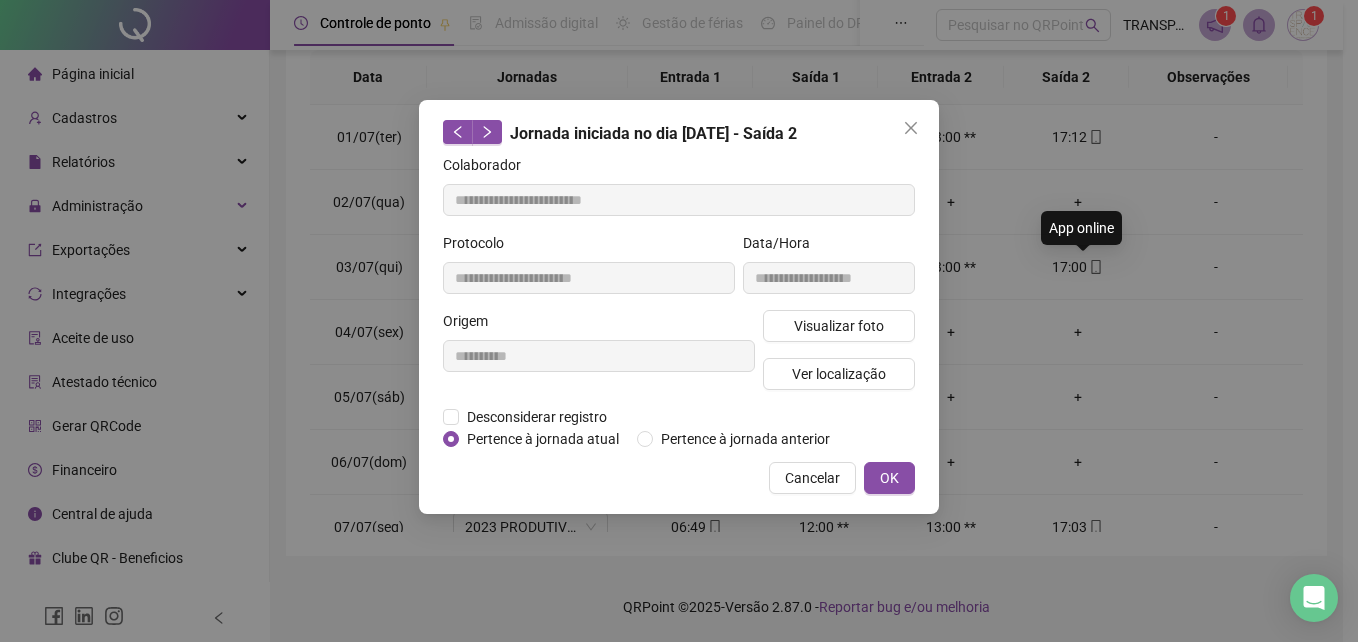 type on "**********" 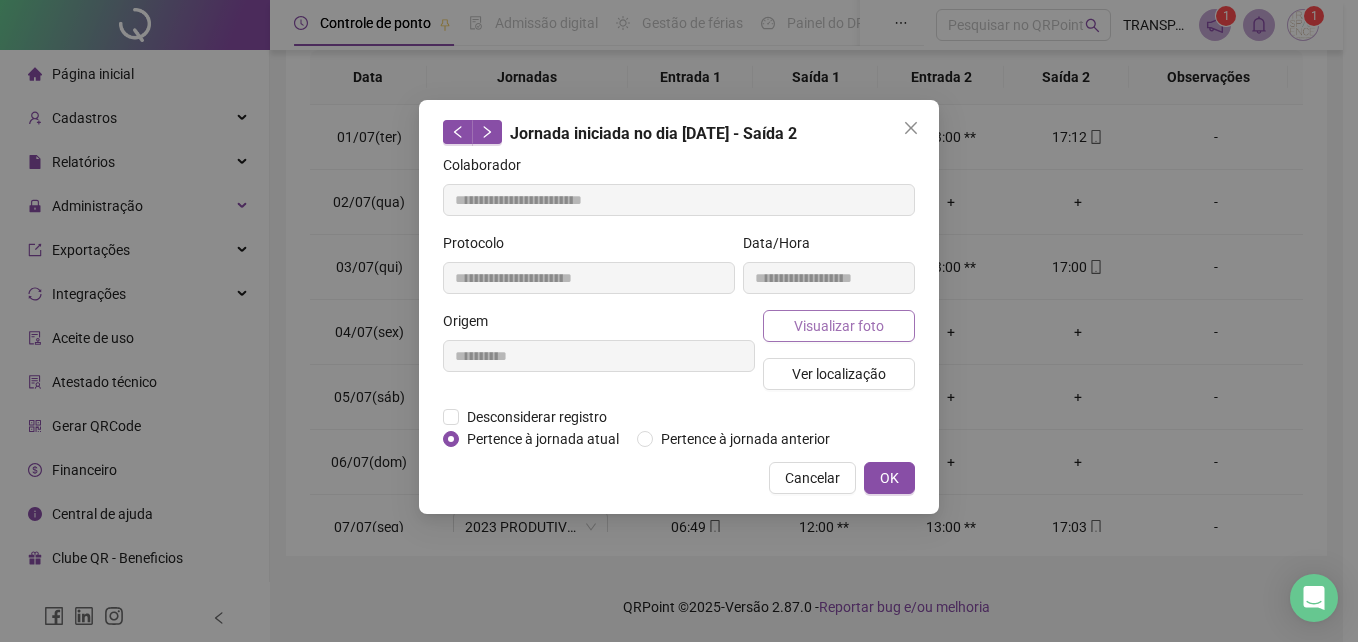 click on "Visualizar foto" at bounding box center [839, 326] 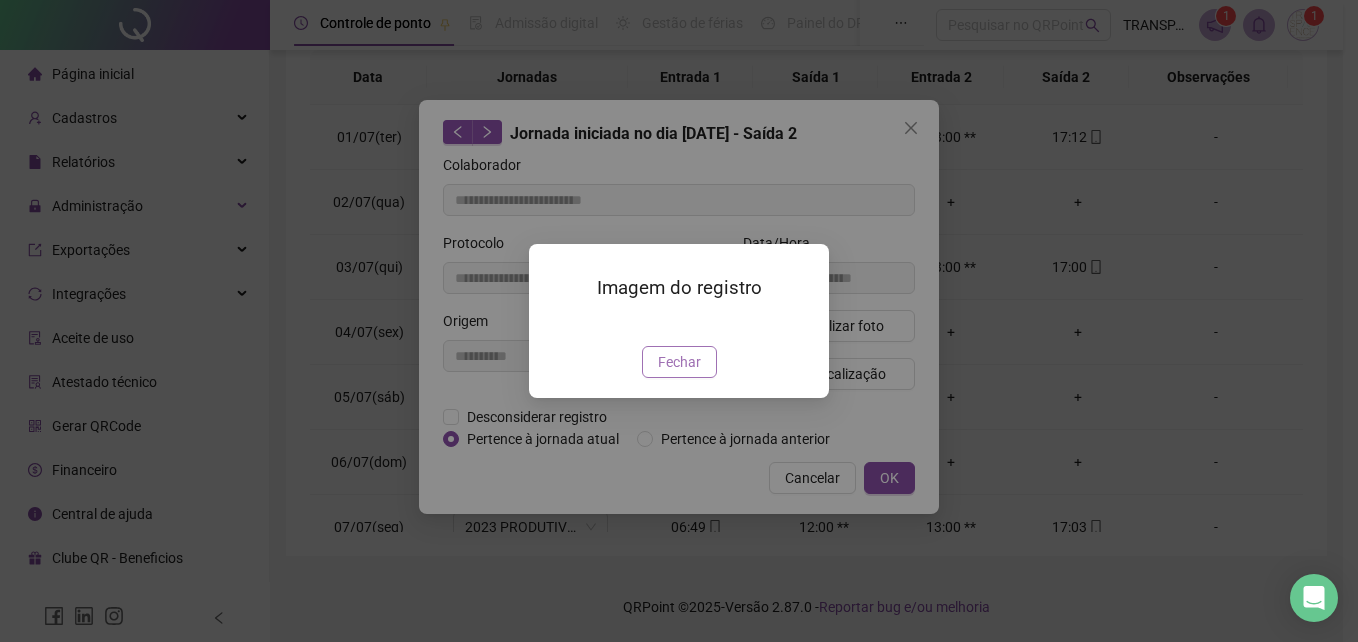 click on "Fechar" at bounding box center (679, 362) 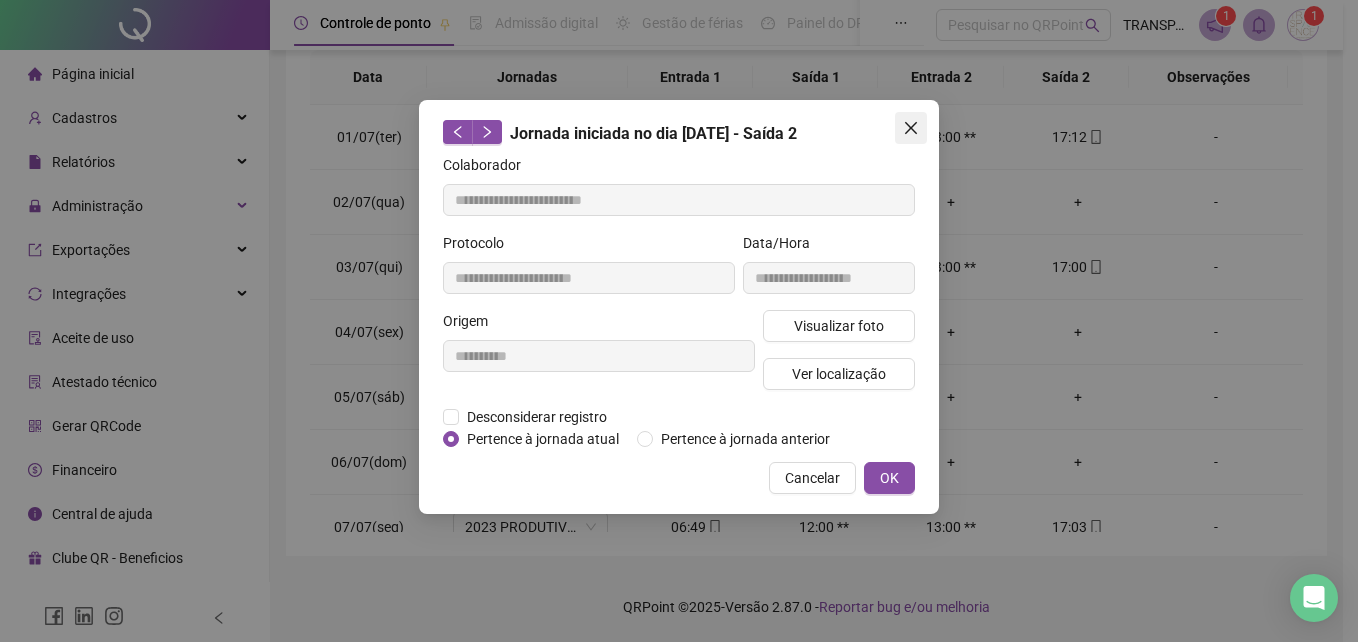 click at bounding box center (911, 128) 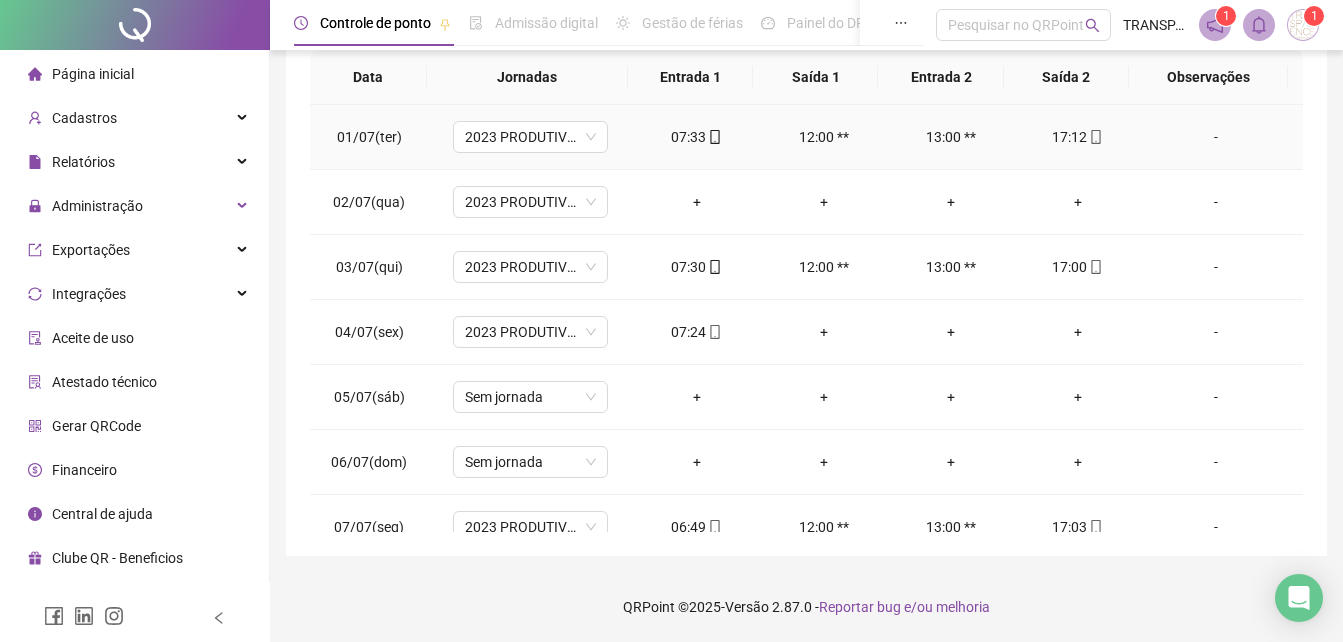 click at bounding box center (1095, 137) 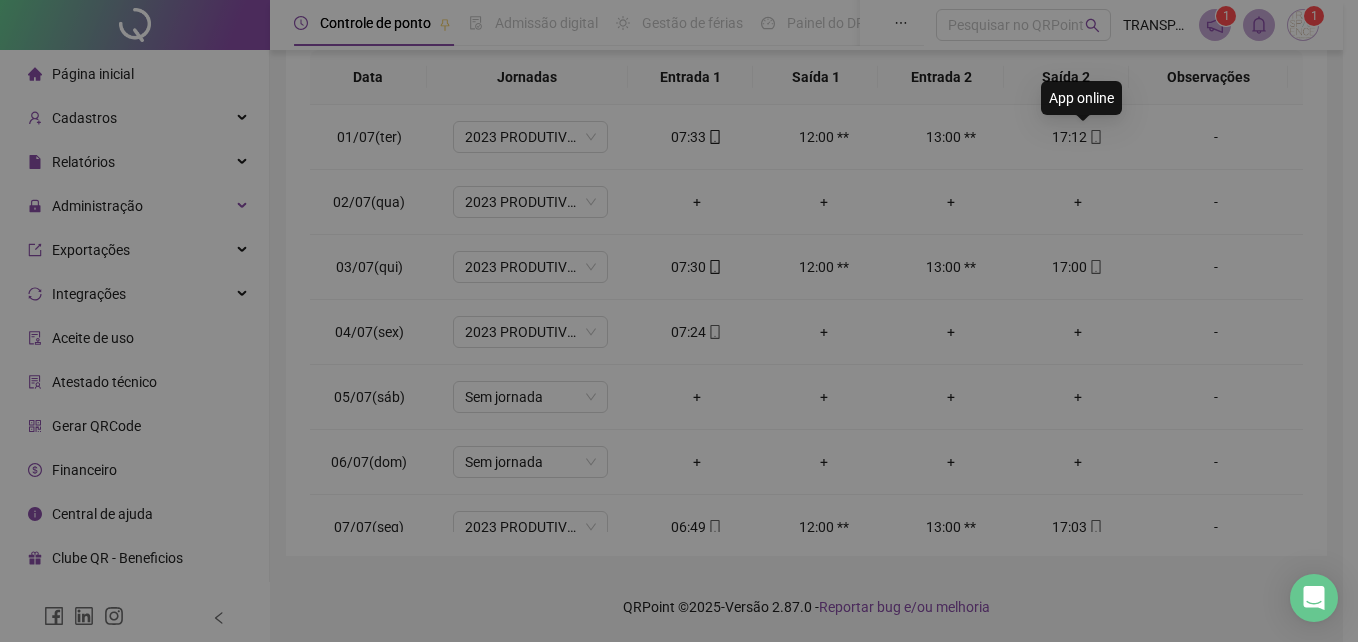 type on "**********" 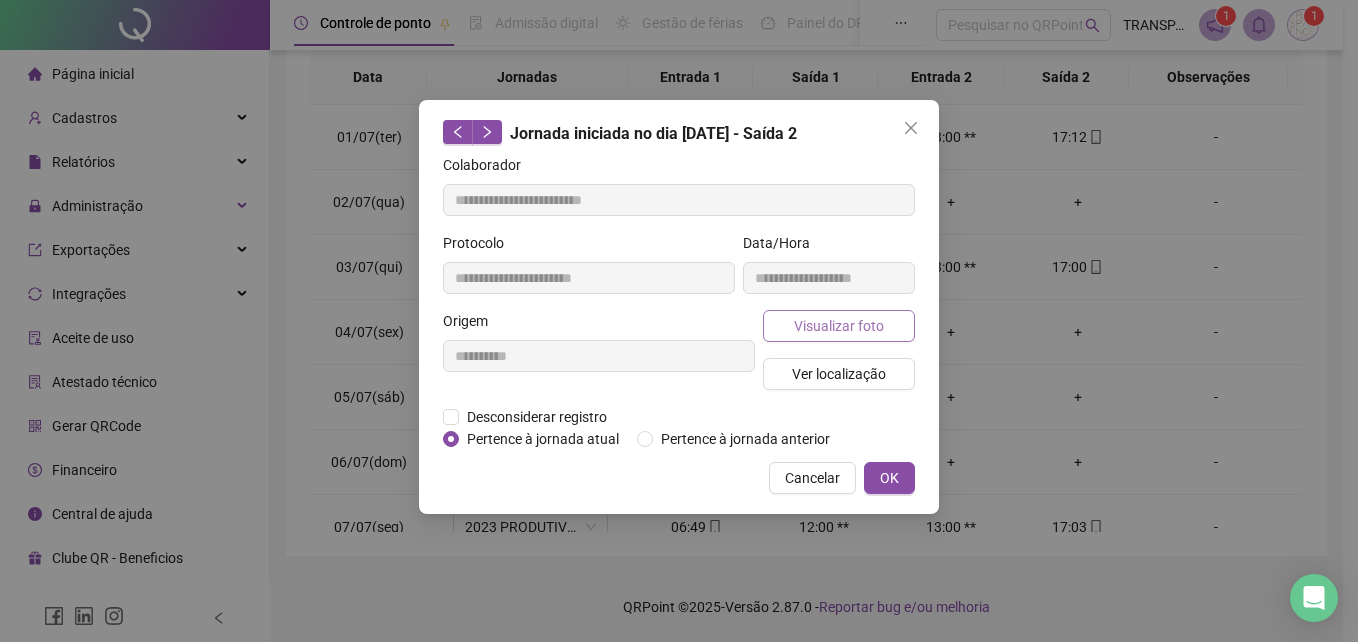 click on "Visualizar foto" at bounding box center (839, 326) 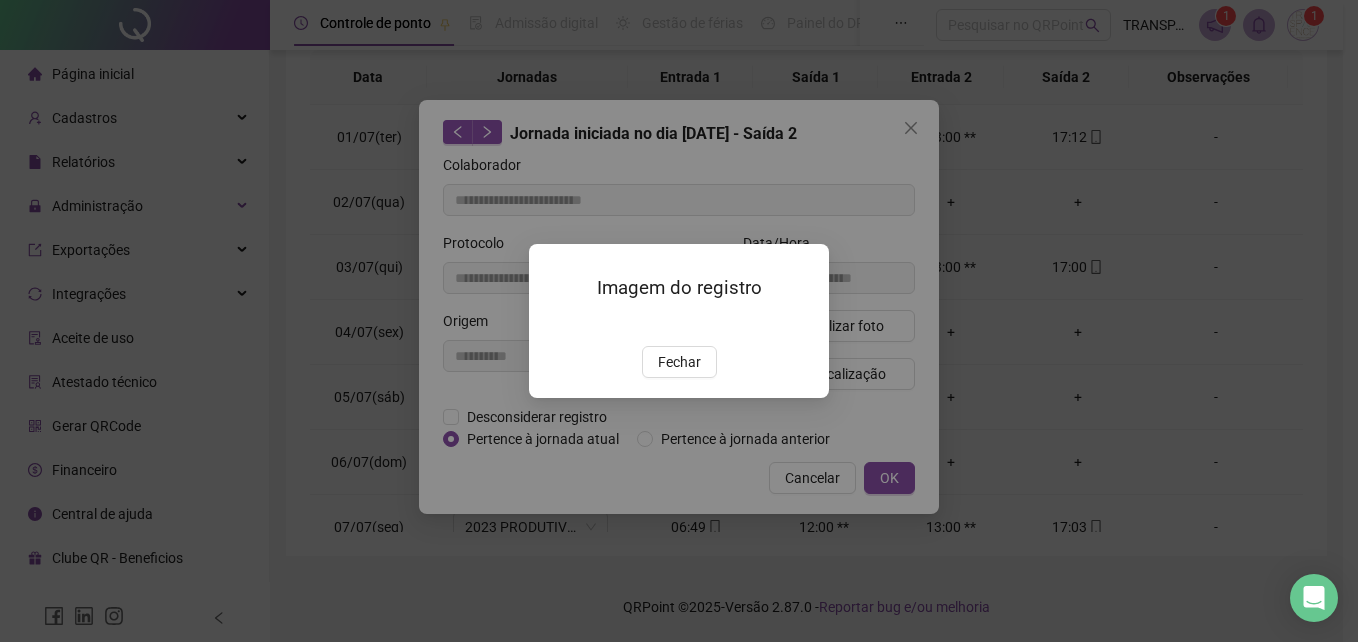 click on "Fechar" at bounding box center (679, 362) 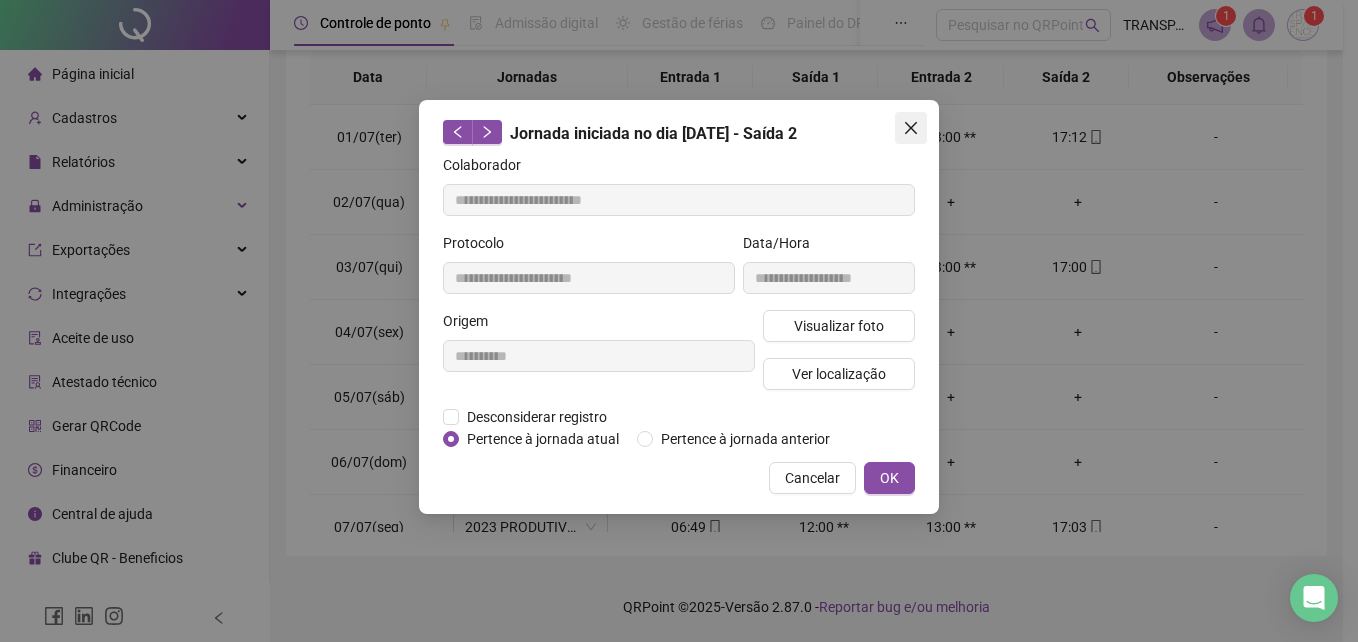 drag, startPoint x: 902, startPoint y: 130, endPoint x: 906, endPoint y: 154, distance: 24.33105 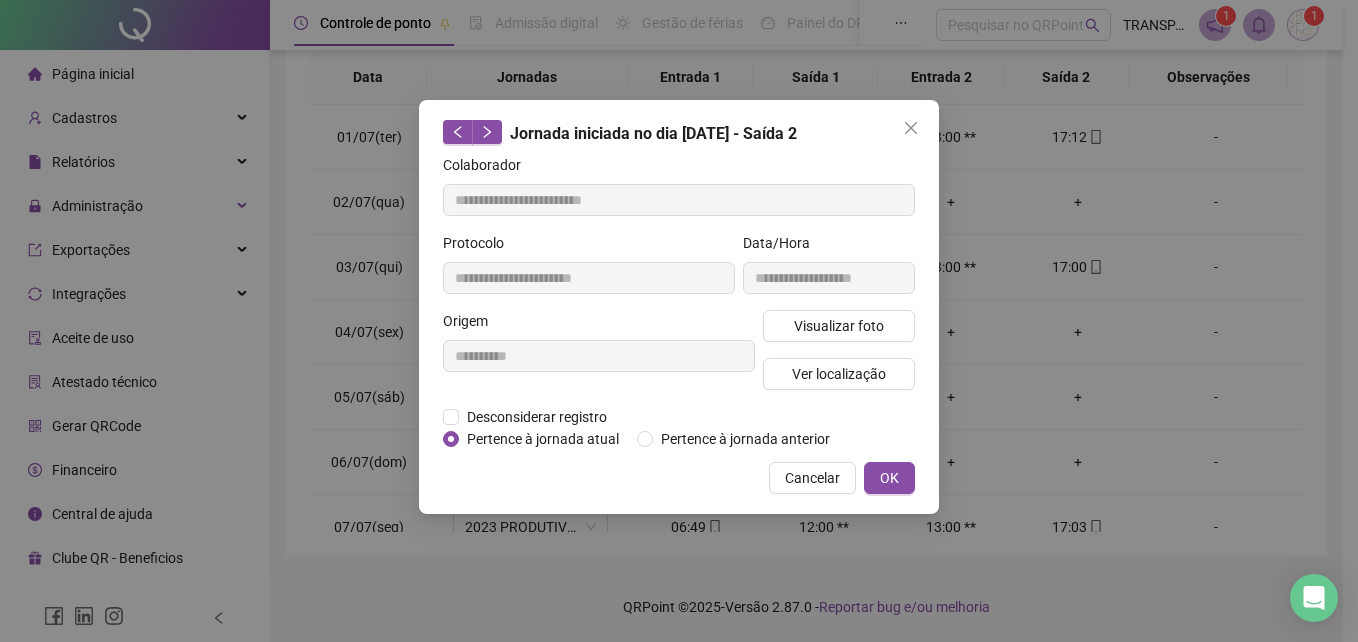 click at bounding box center (911, 128) 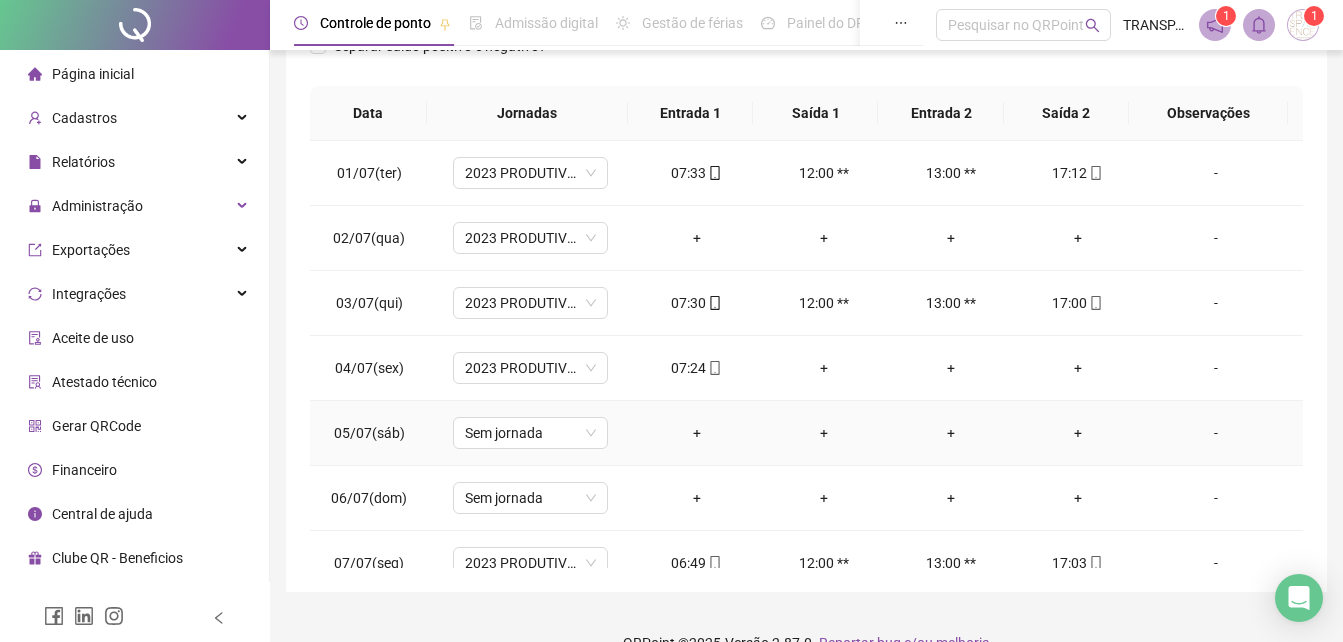 scroll, scrollTop: 380, scrollLeft: 0, axis: vertical 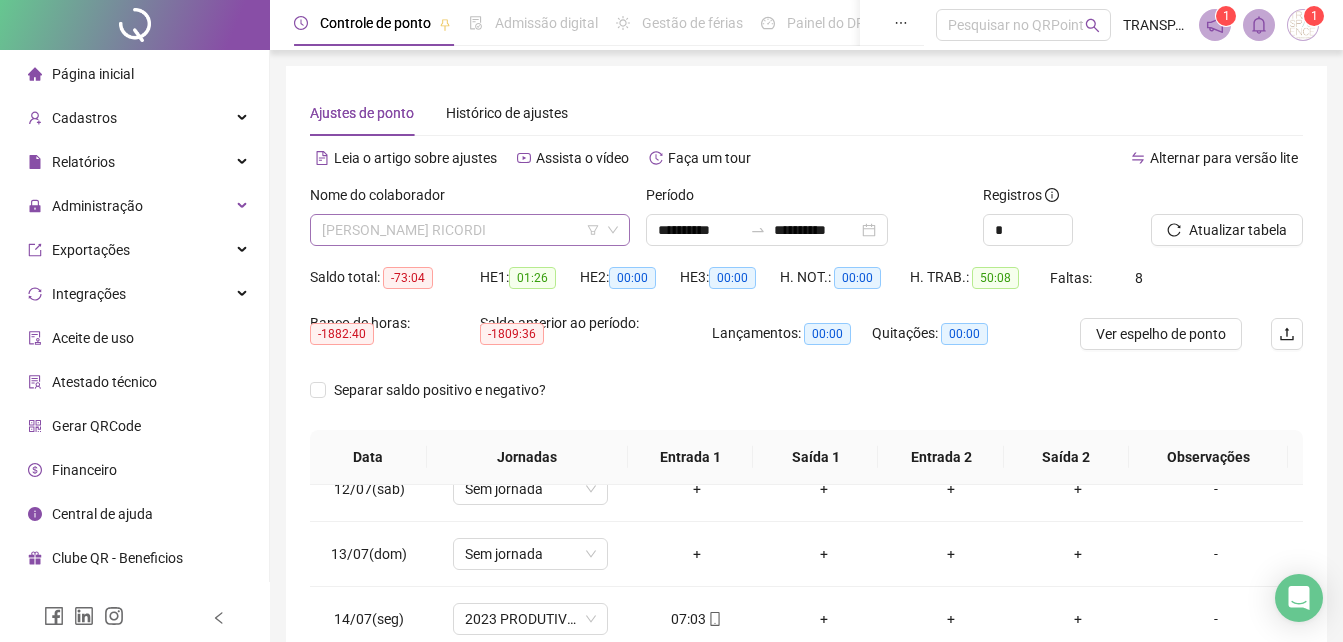 click on "LUIZ FELIPE MELLO RICORDI" at bounding box center (470, 230) 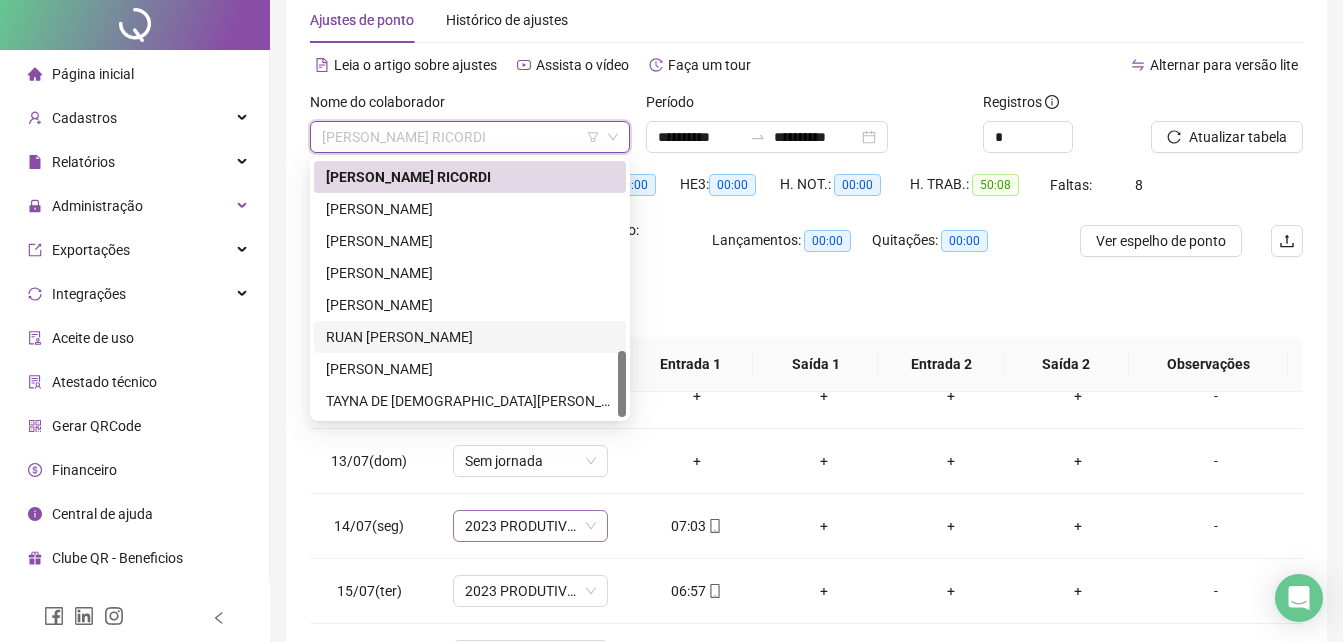 scroll, scrollTop: 200, scrollLeft: 0, axis: vertical 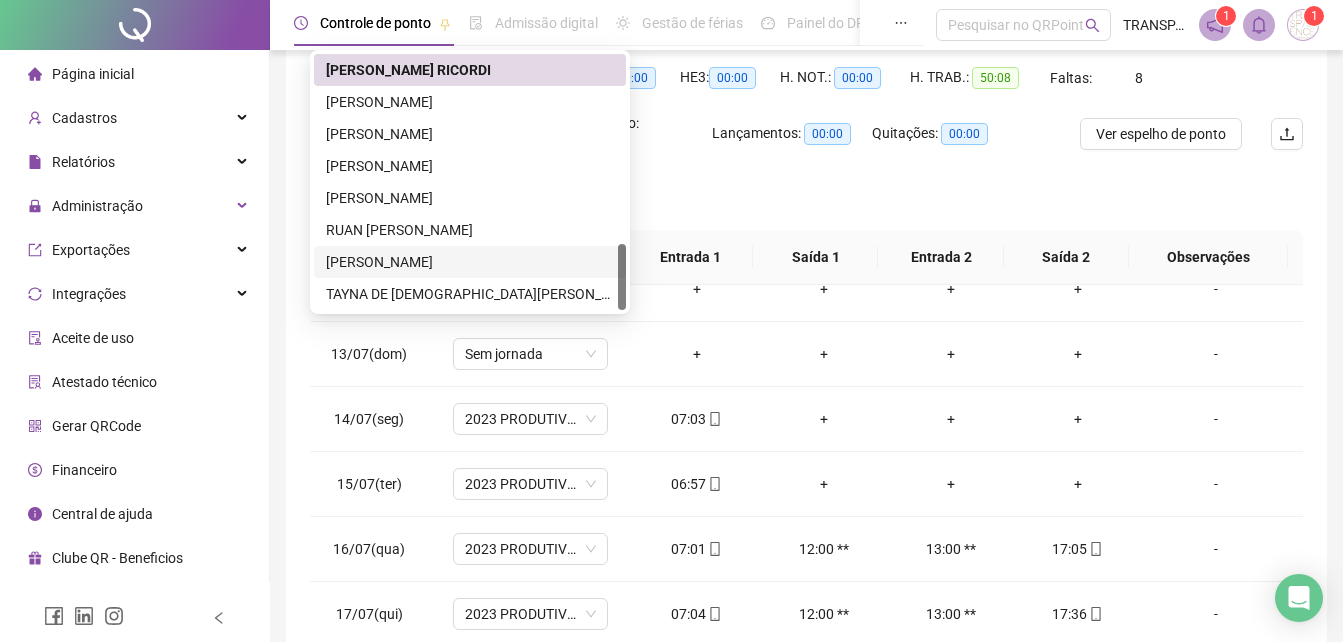 drag, startPoint x: 451, startPoint y: 259, endPoint x: 1357, endPoint y: 128, distance: 915.42175 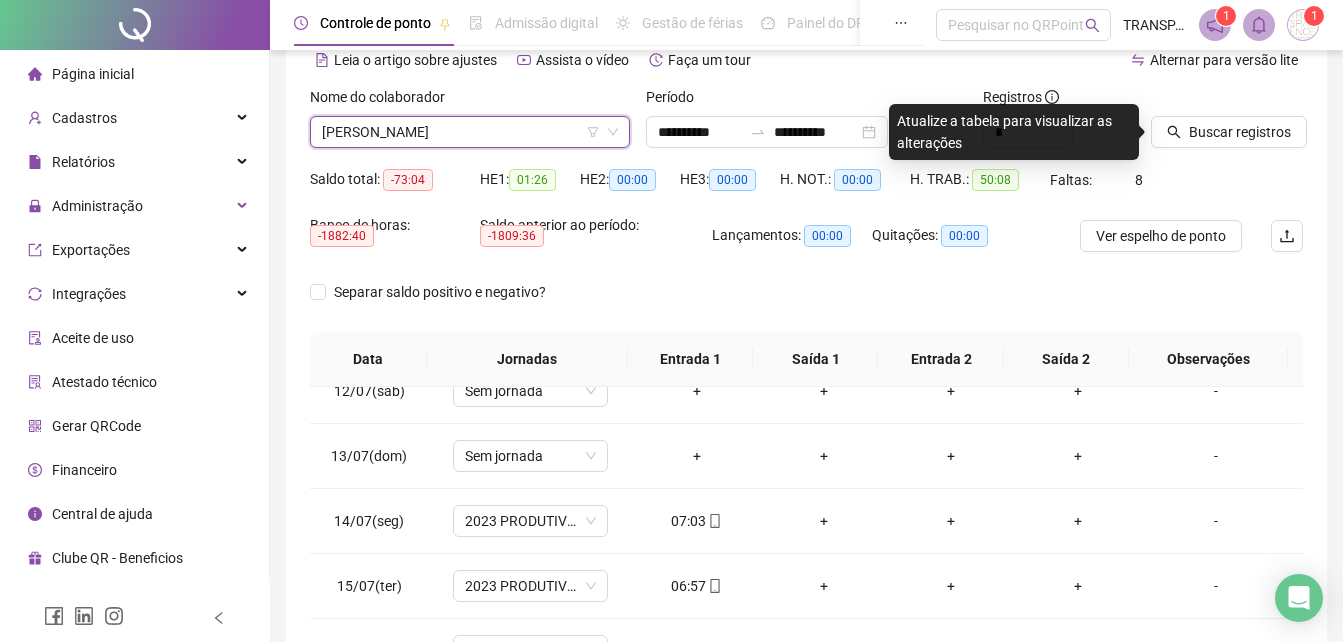 scroll, scrollTop: 0, scrollLeft: 0, axis: both 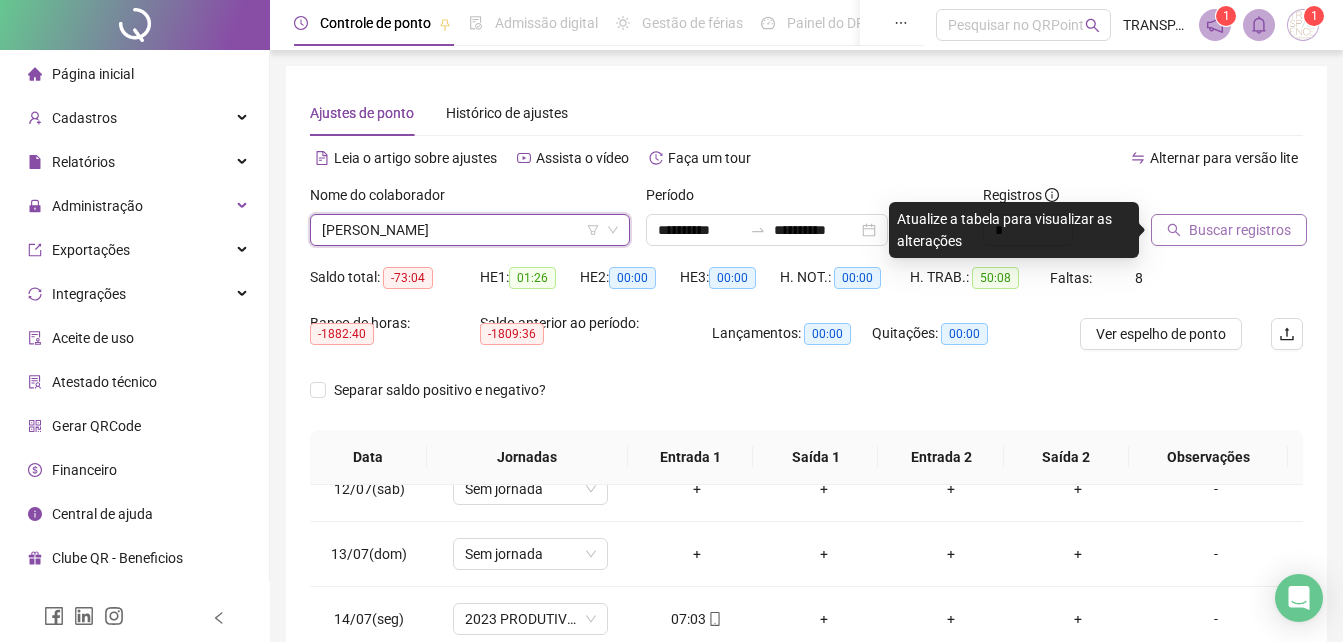click on "Buscar registros" at bounding box center (1240, 230) 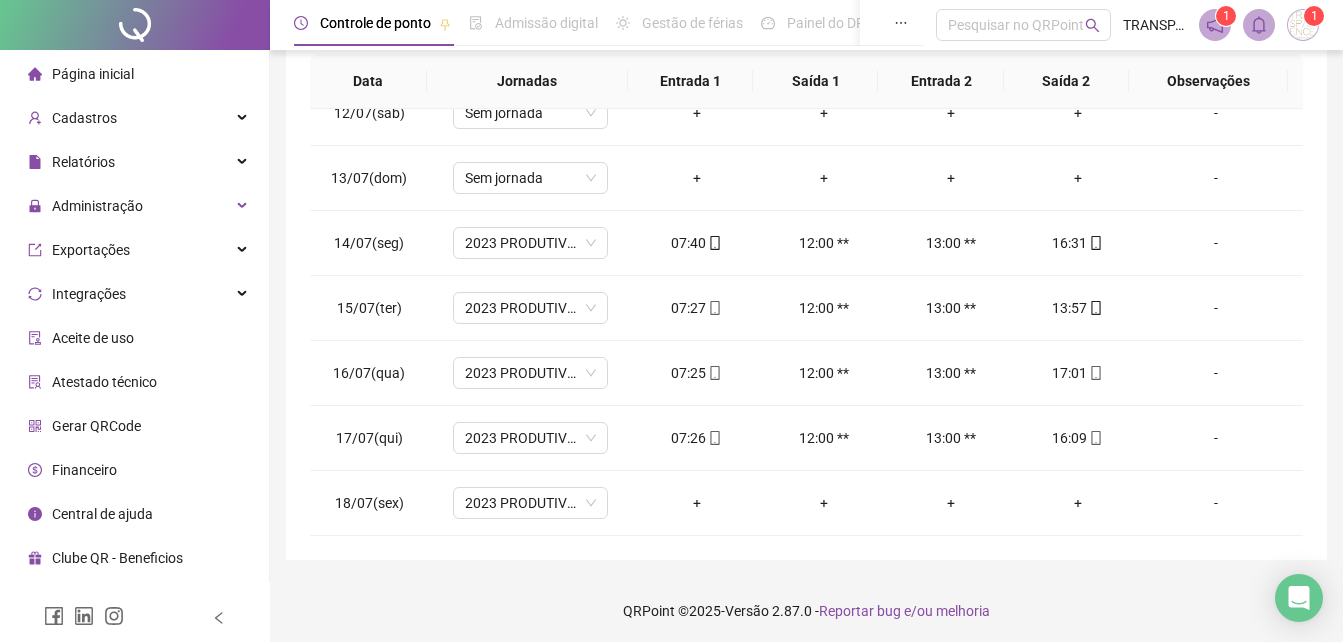scroll, scrollTop: 380, scrollLeft: 0, axis: vertical 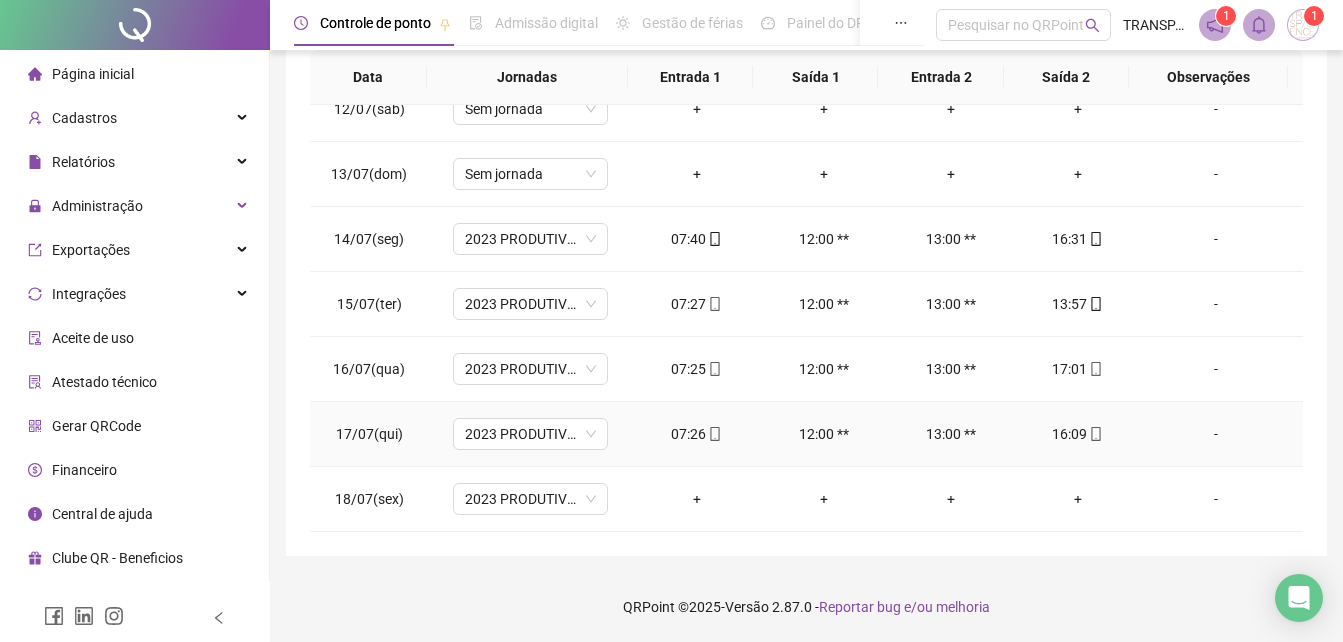 click on "16:09" at bounding box center (1077, 434) 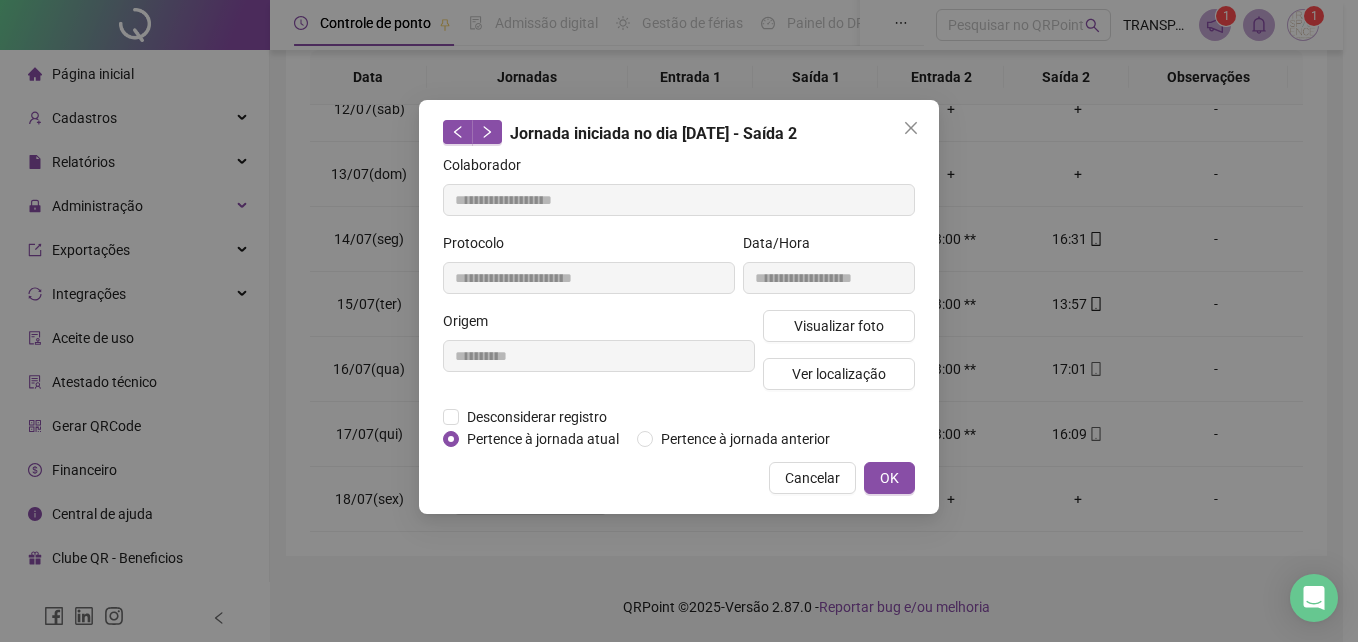 type on "**********" 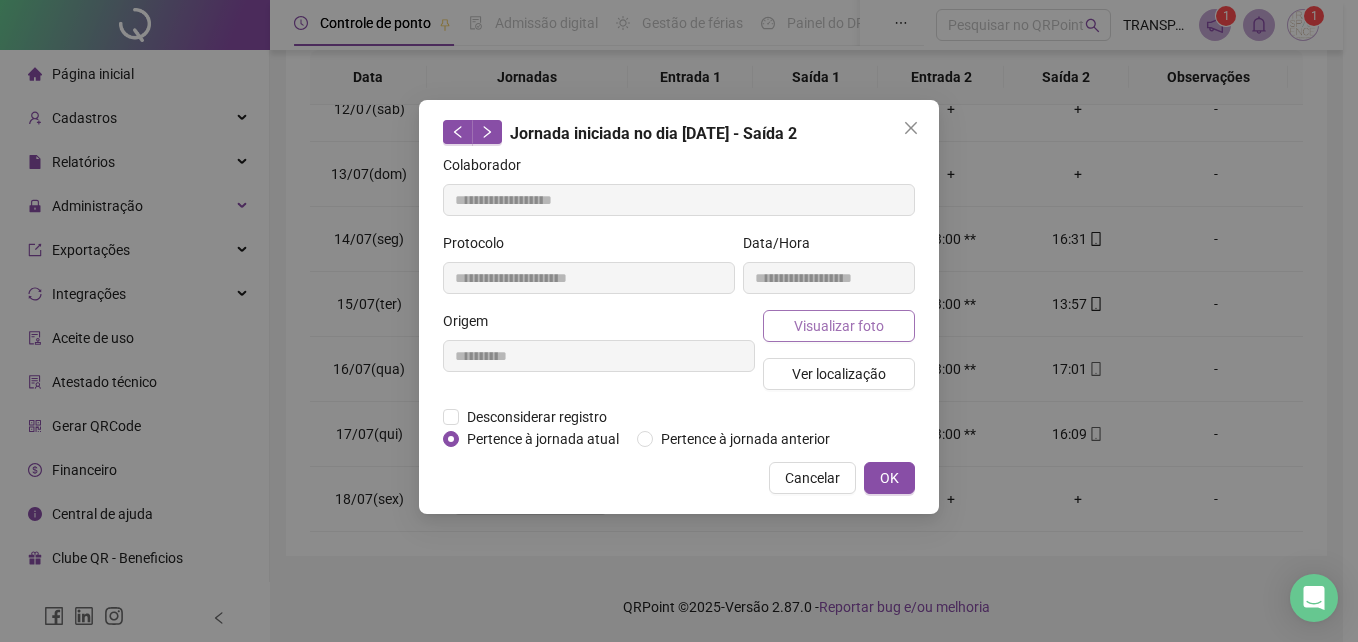 click on "Visualizar foto" at bounding box center (839, 326) 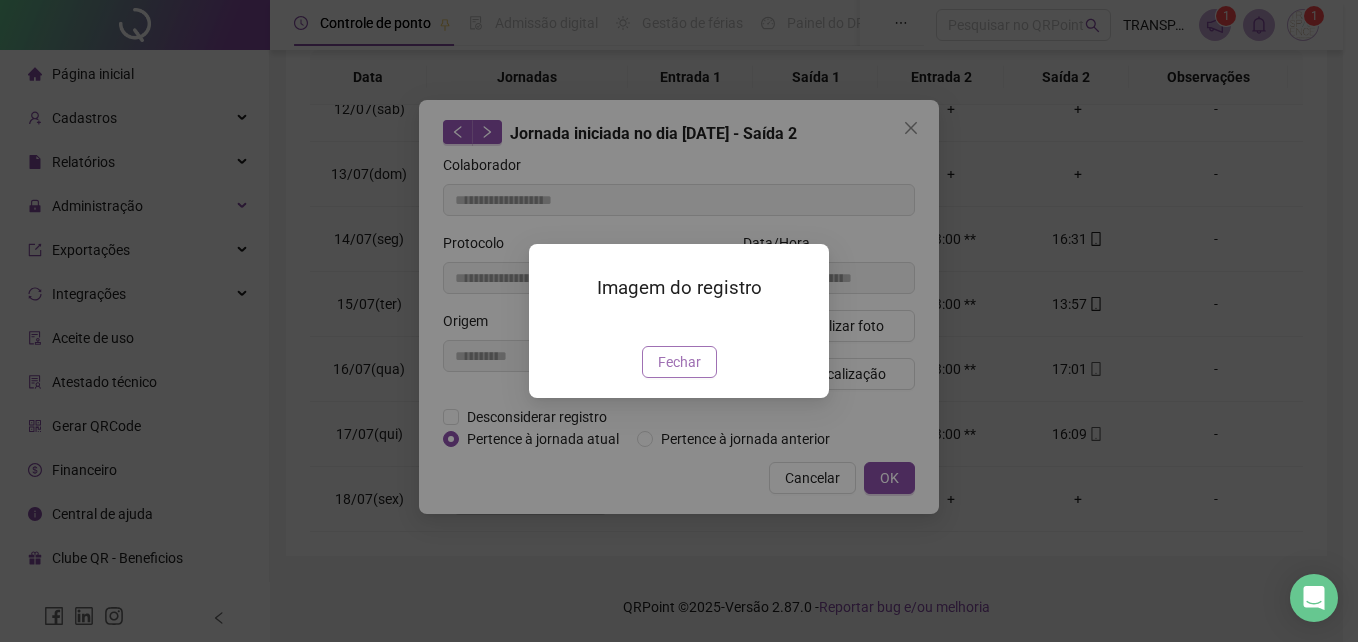 click on "Fechar" at bounding box center [679, 362] 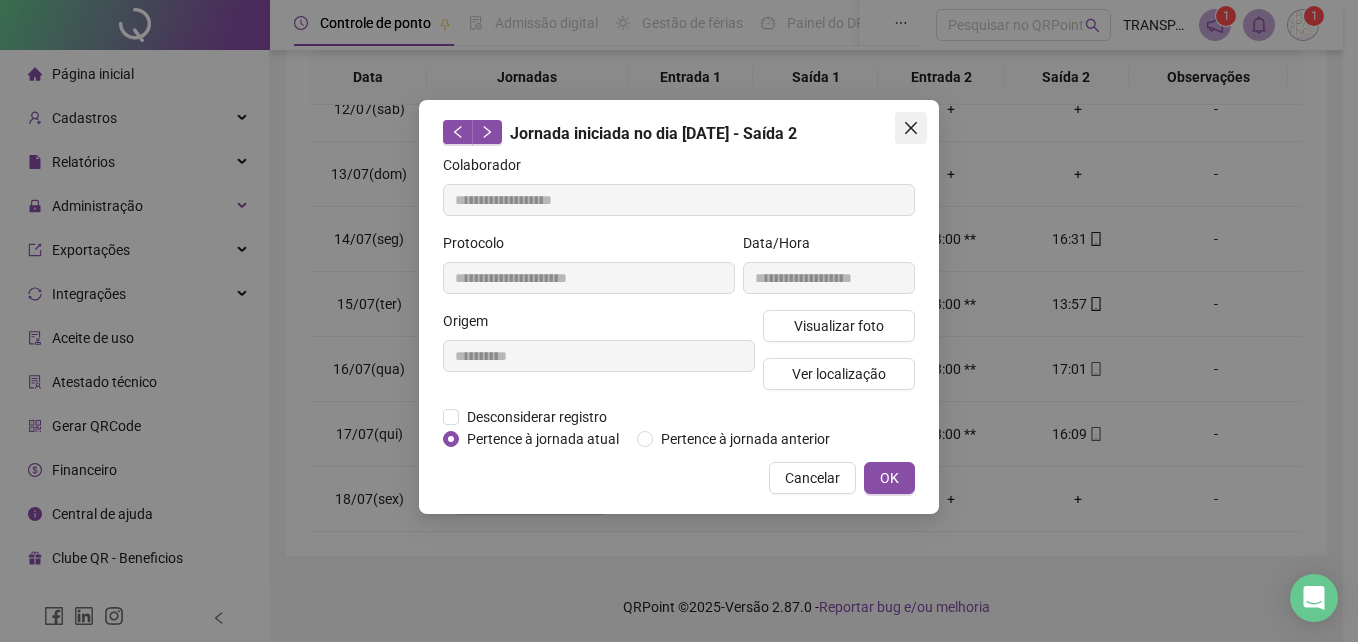 drag, startPoint x: 891, startPoint y: 126, endPoint x: 909, endPoint y: 117, distance: 20.12461 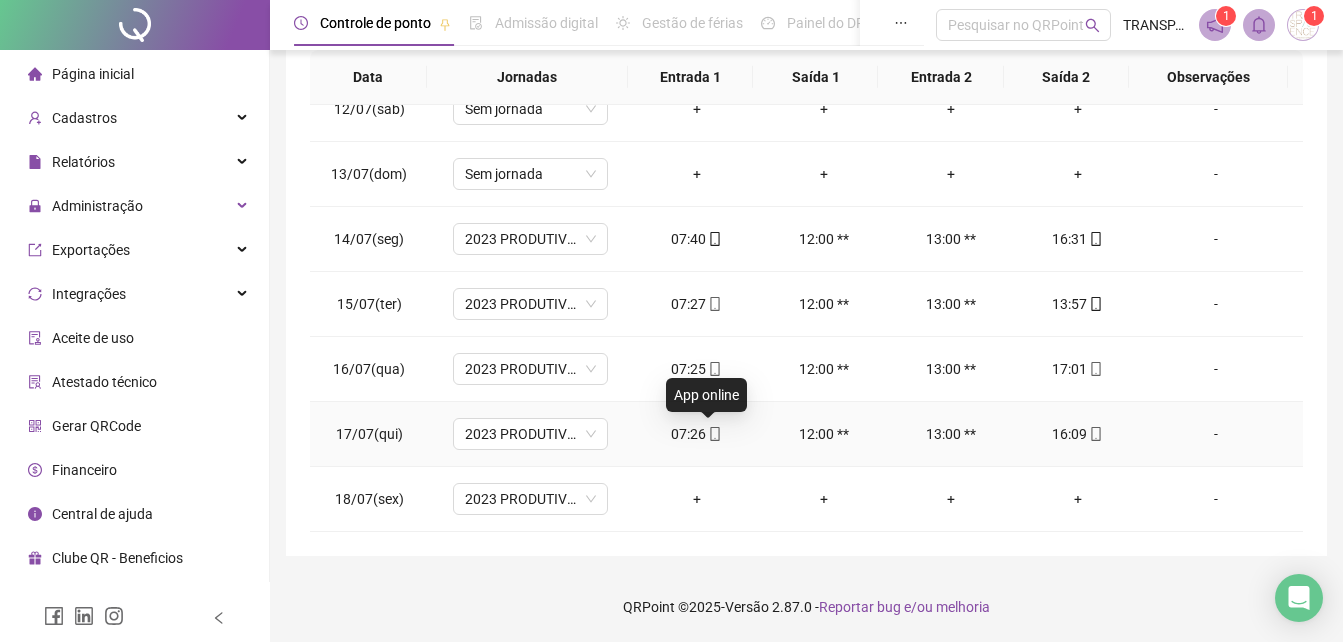 click 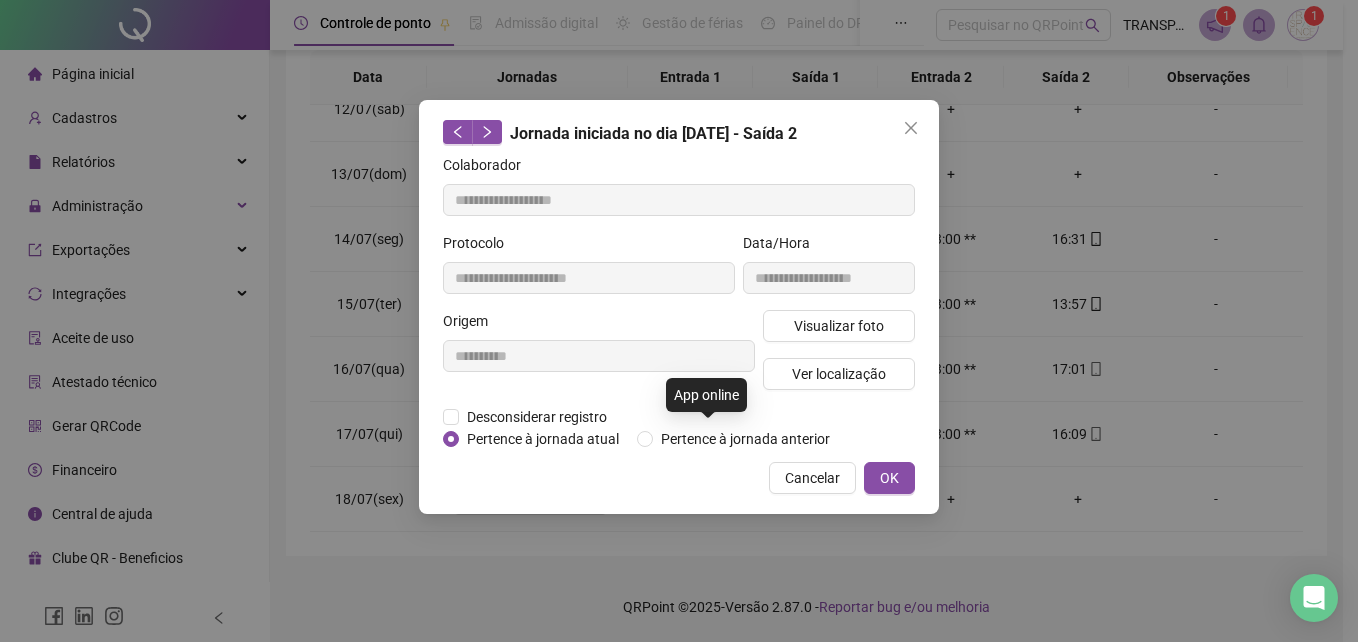 type on "**********" 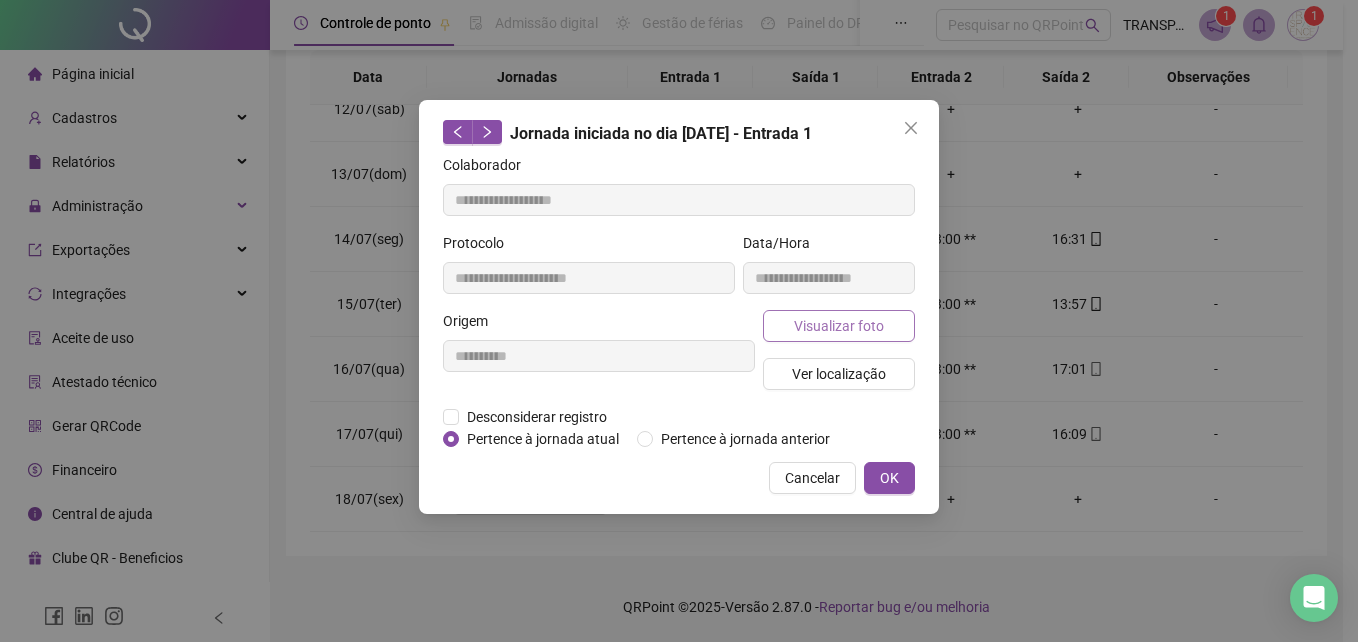 click on "Visualizar foto" at bounding box center [839, 326] 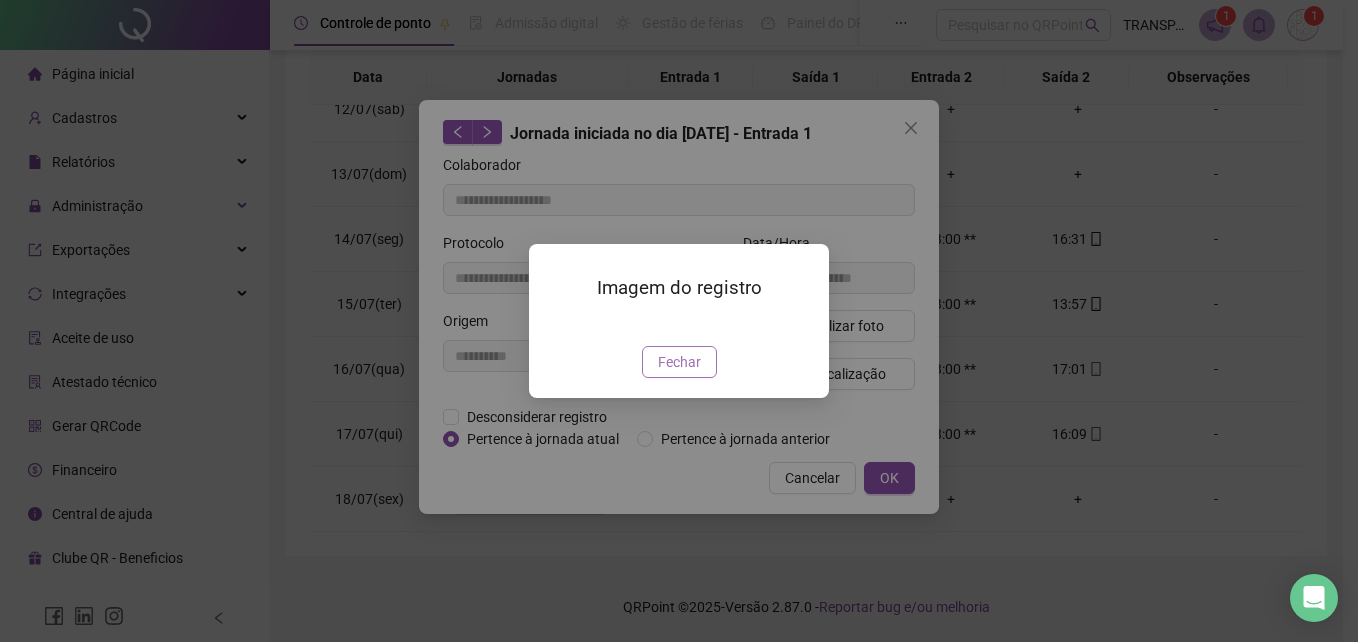 drag, startPoint x: 637, startPoint y: 468, endPoint x: 662, endPoint y: 465, distance: 25.179358 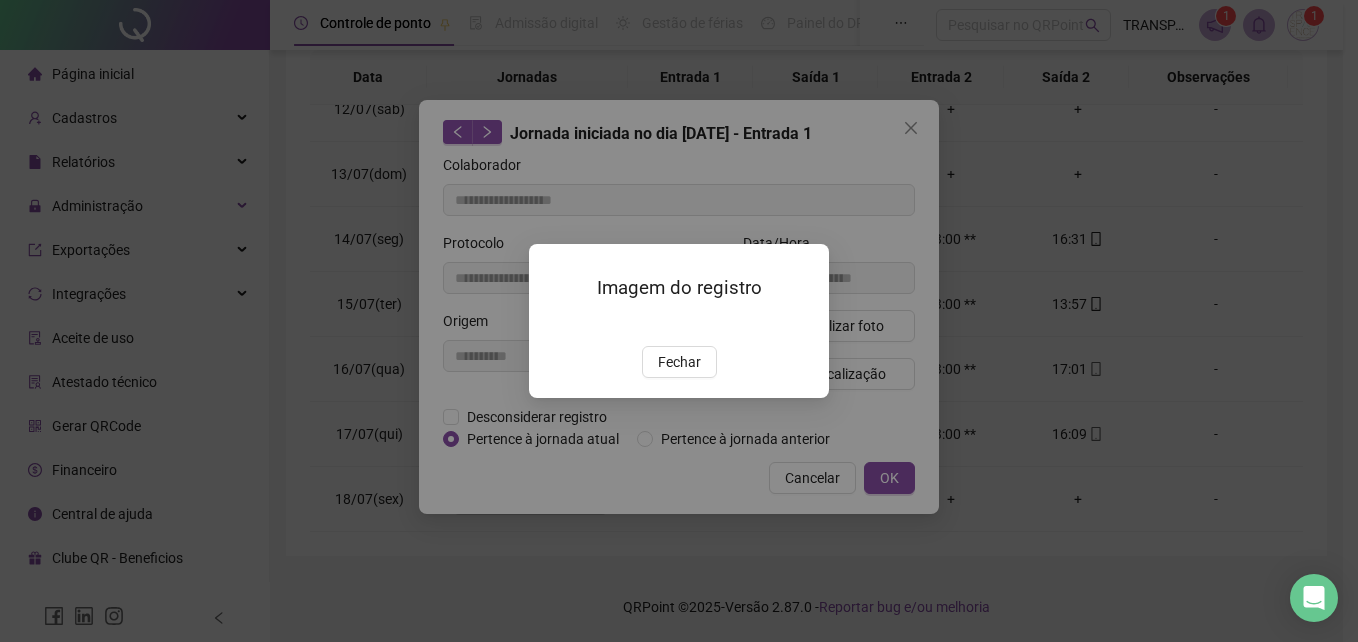 click on "Fechar" at bounding box center [679, 362] 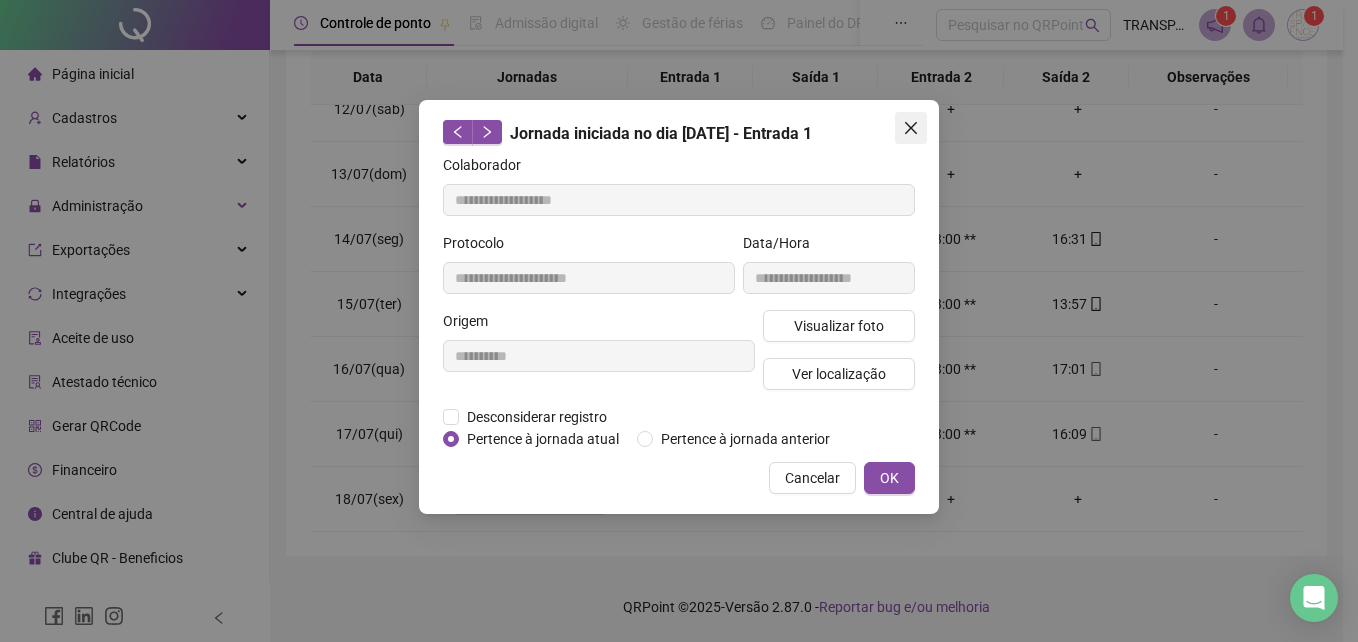 click at bounding box center (911, 128) 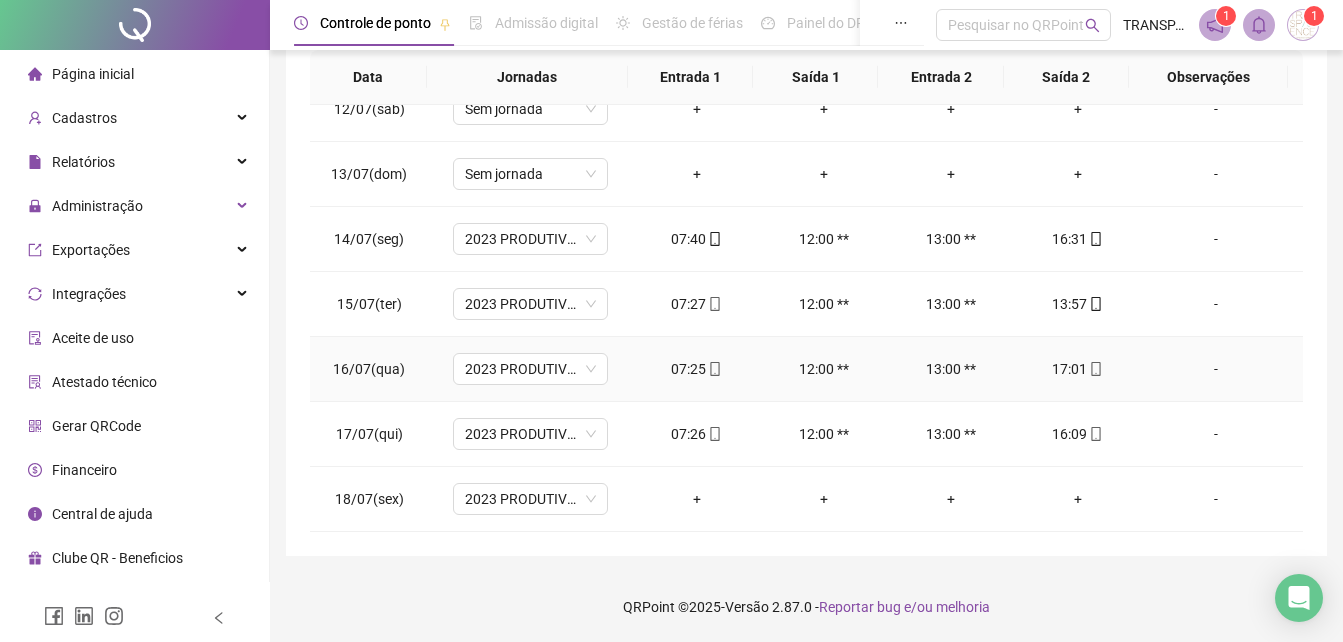 click at bounding box center (1095, 369) 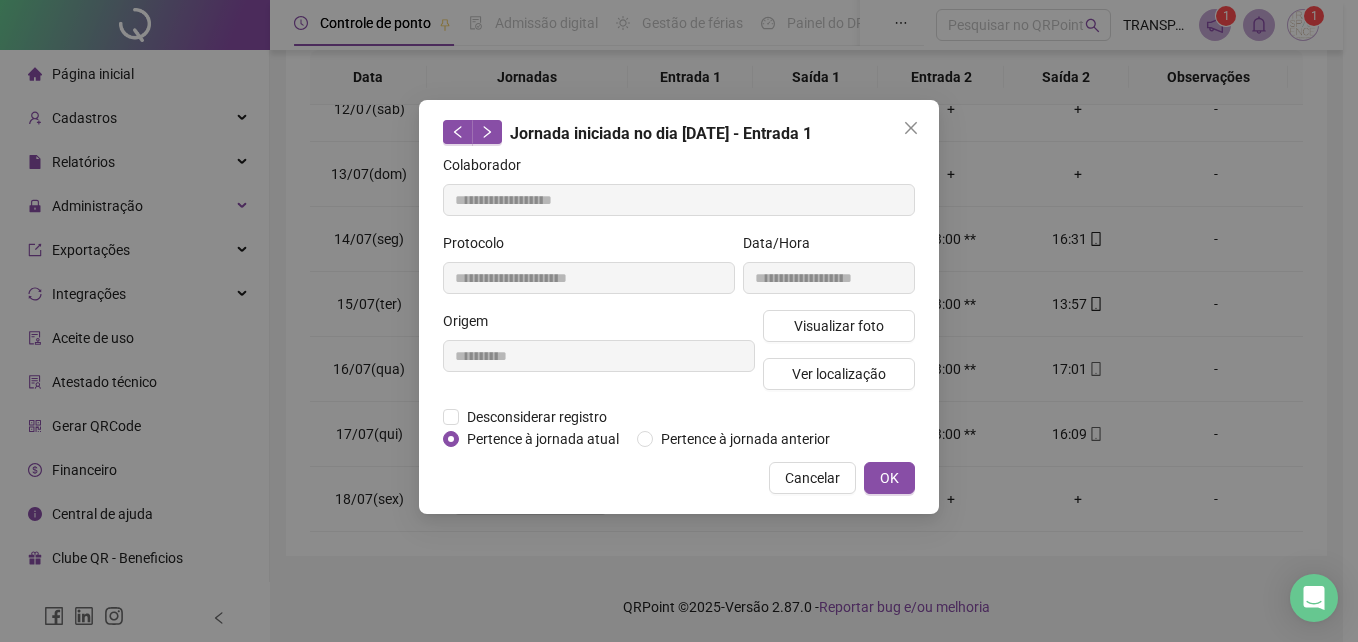 type on "**********" 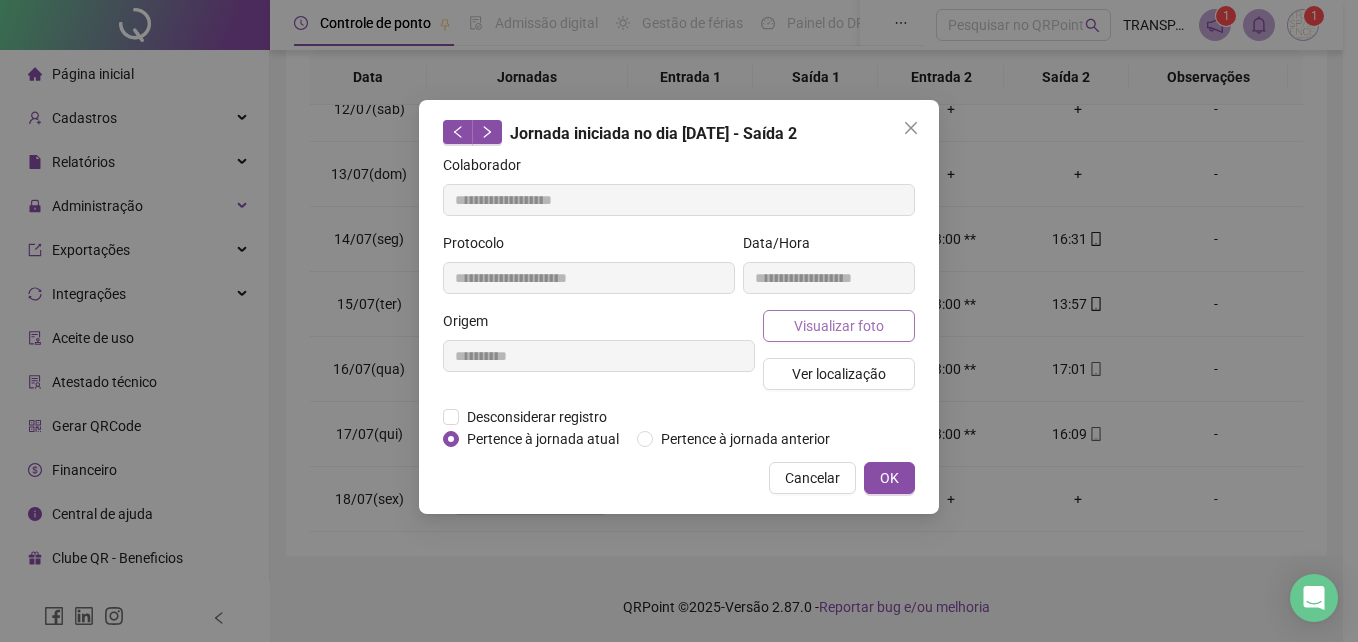 drag, startPoint x: 834, startPoint y: 343, endPoint x: 832, endPoint y: 324, distance: 19.104973 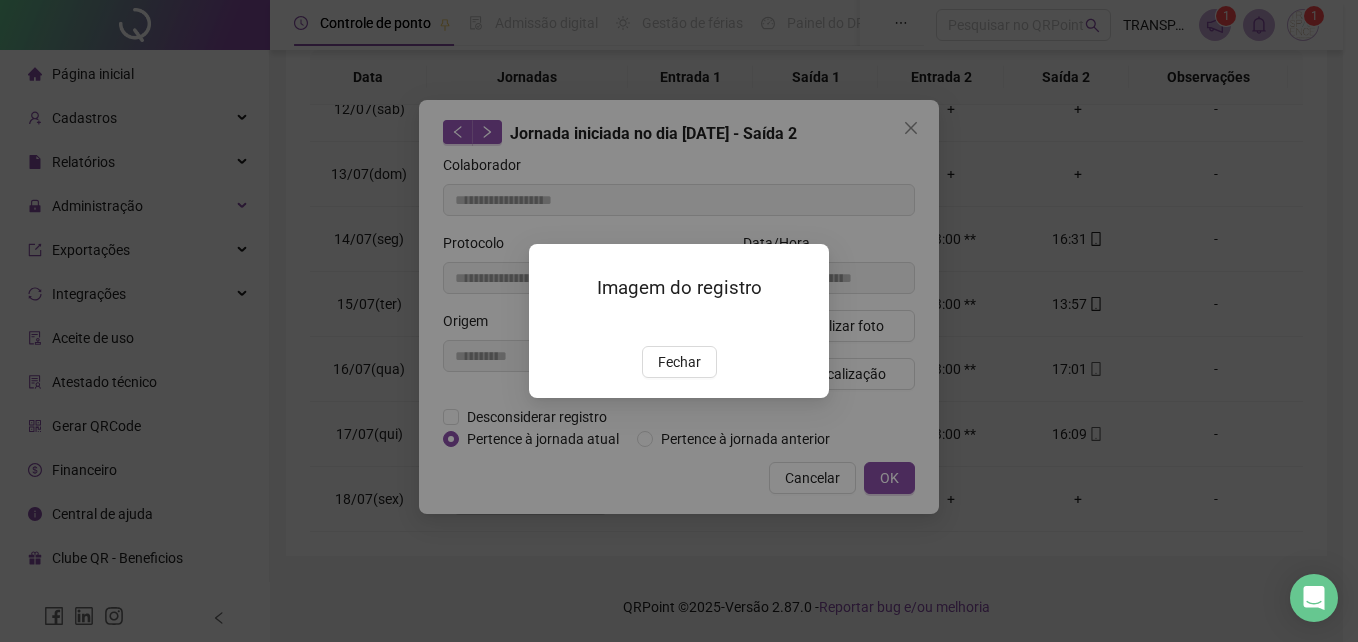 click on "Imagem do registro Fechar" at bounding box center [679, 320] 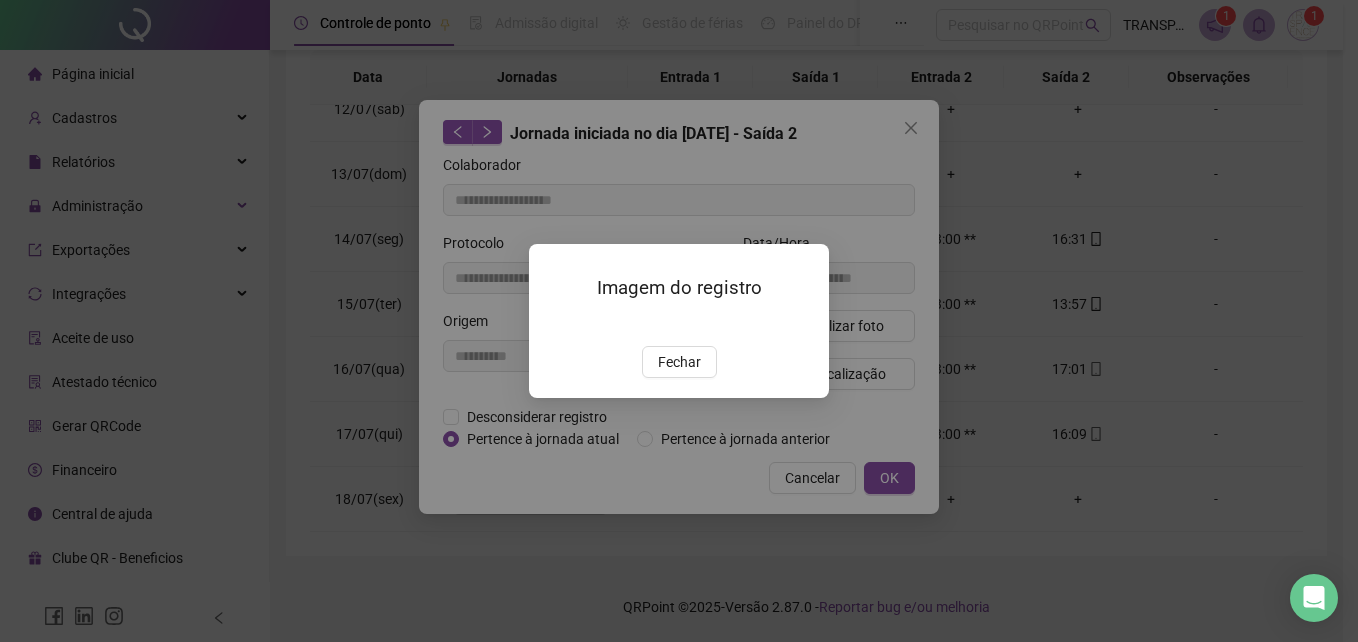drag, startPoint x: 685, startPoint y: 373, endPoint x: 769, endPoint y: 285, distance: 121.65525 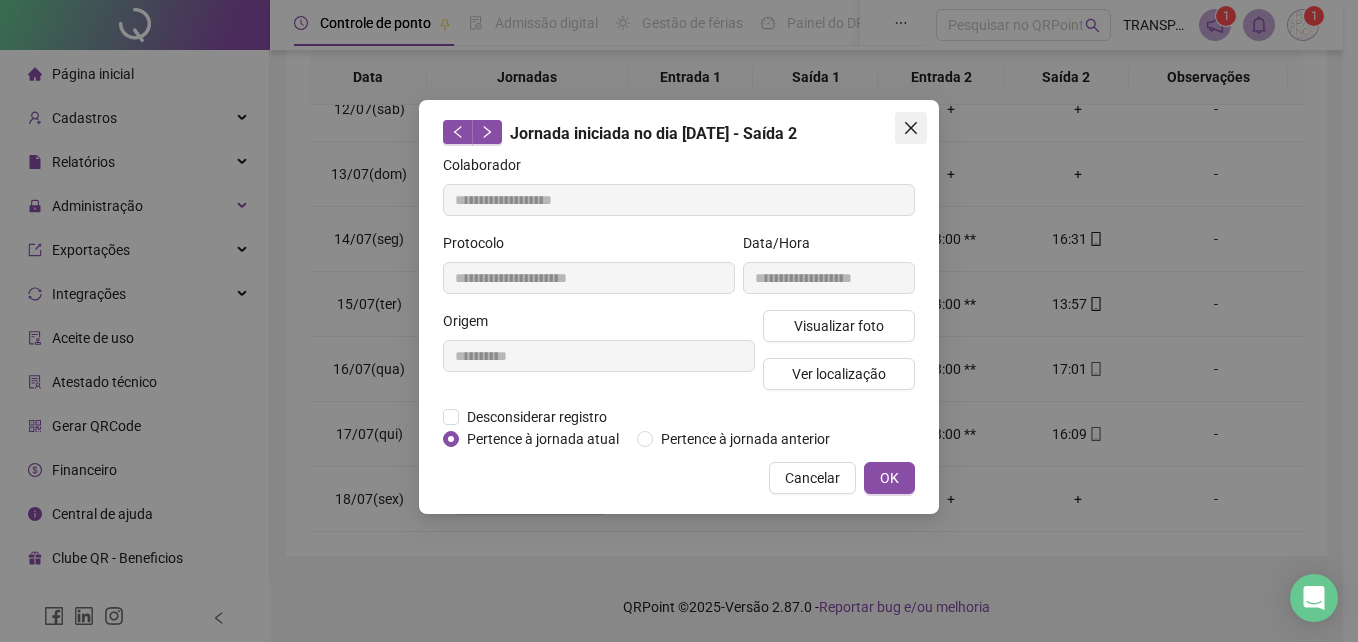 click 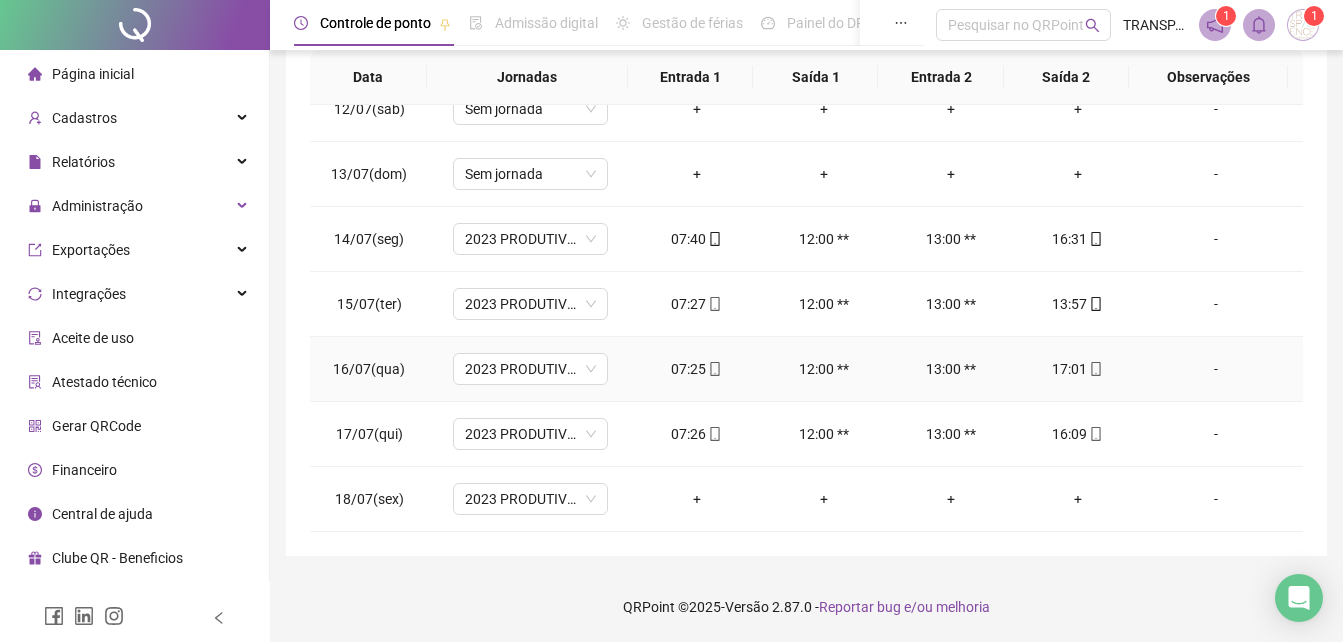 click 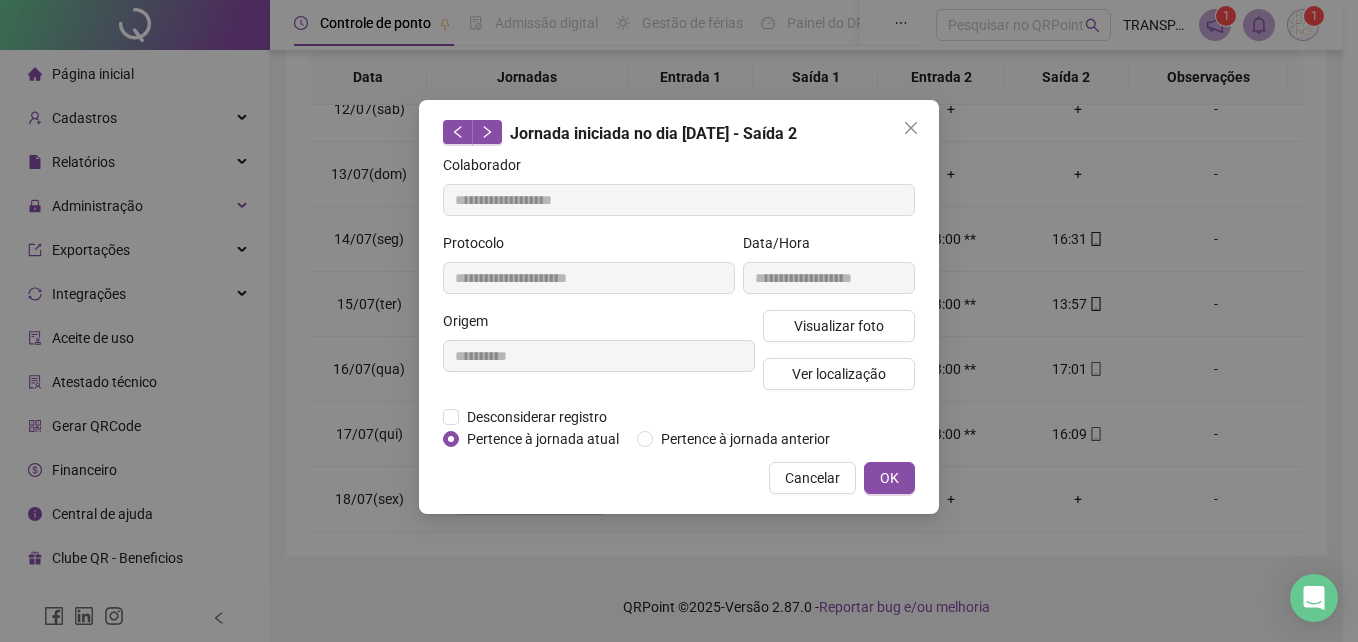 type on "**********" 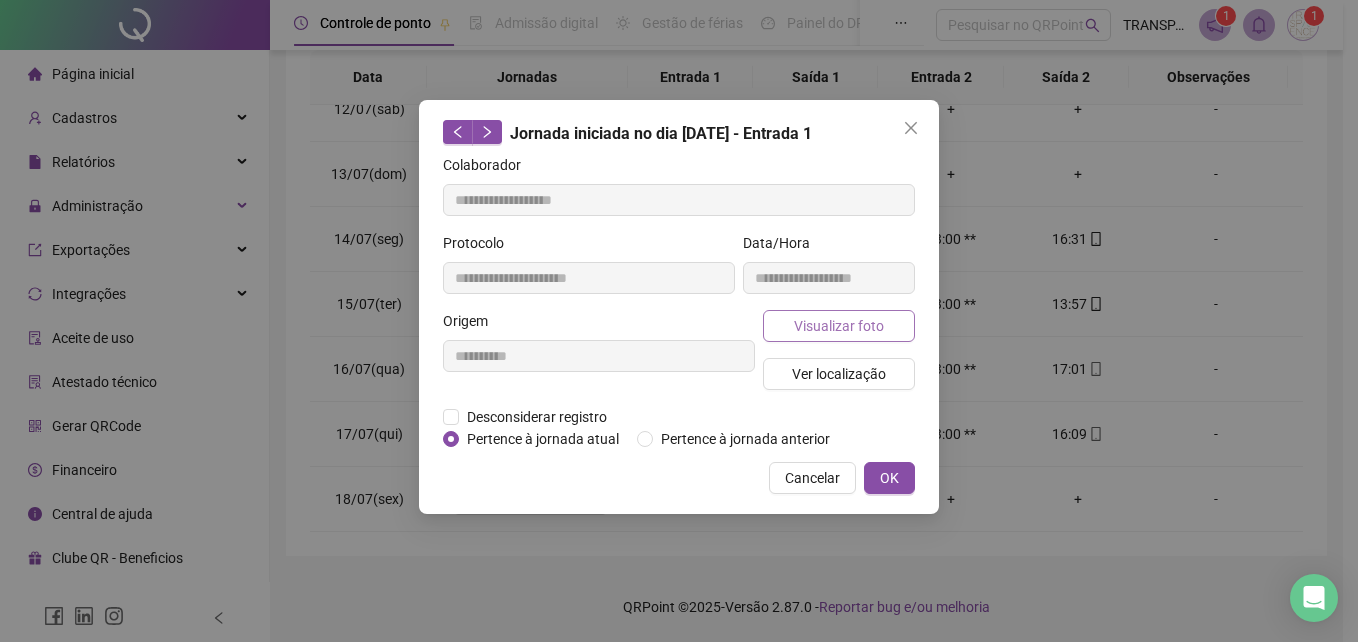 drag, startPoint x: 841, startPoint y: 319, endPoint x: 846, endPoint y: 310, distance: 10.29563 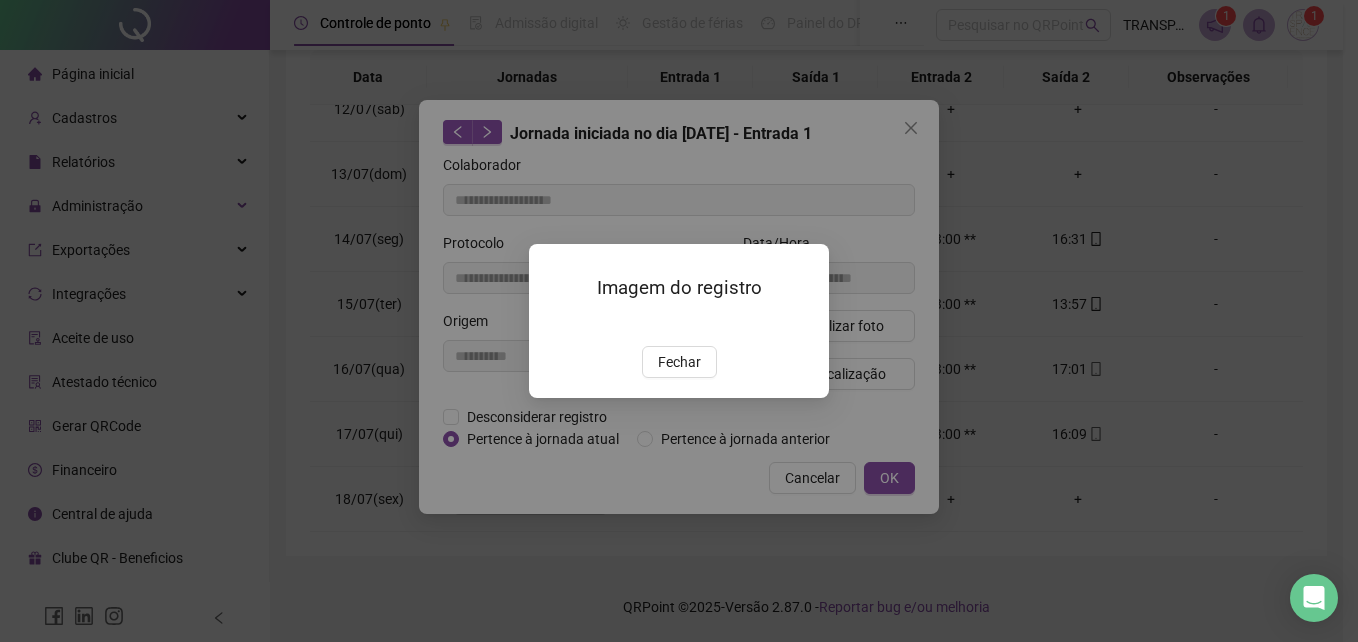 drag, startPoint x: 682, startPoint y: 479, endPoint x: 690, endPoint y: 442, distance: 37.85499 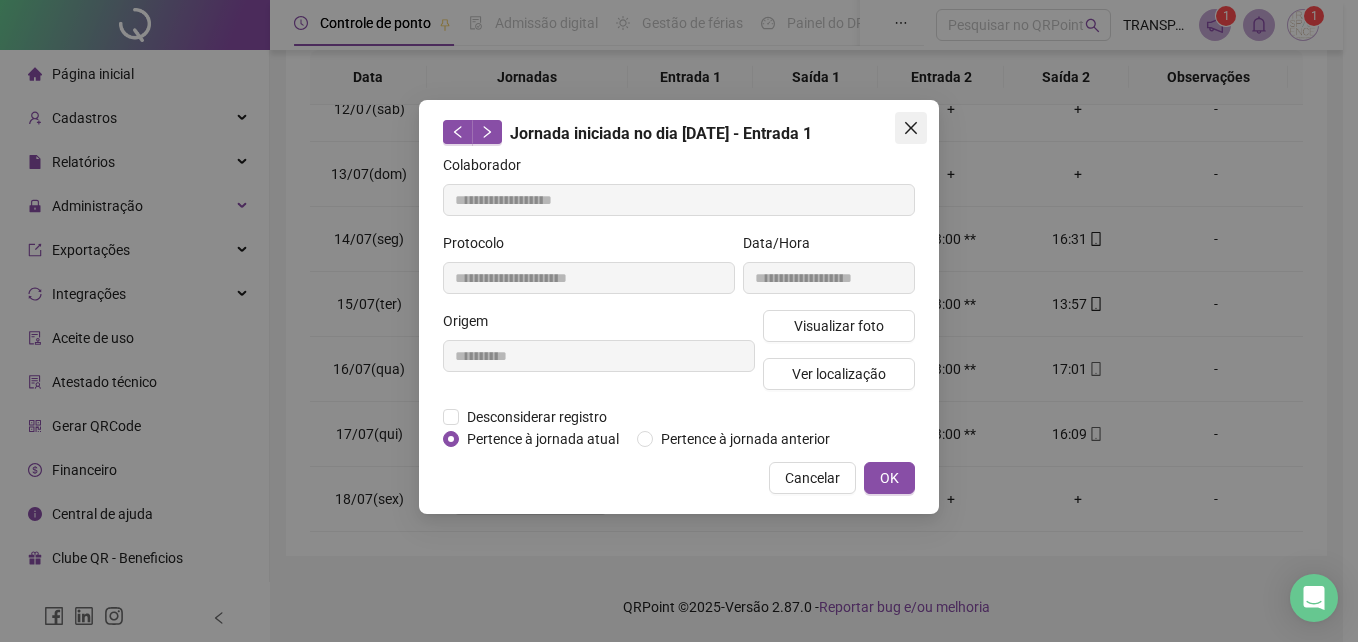 click 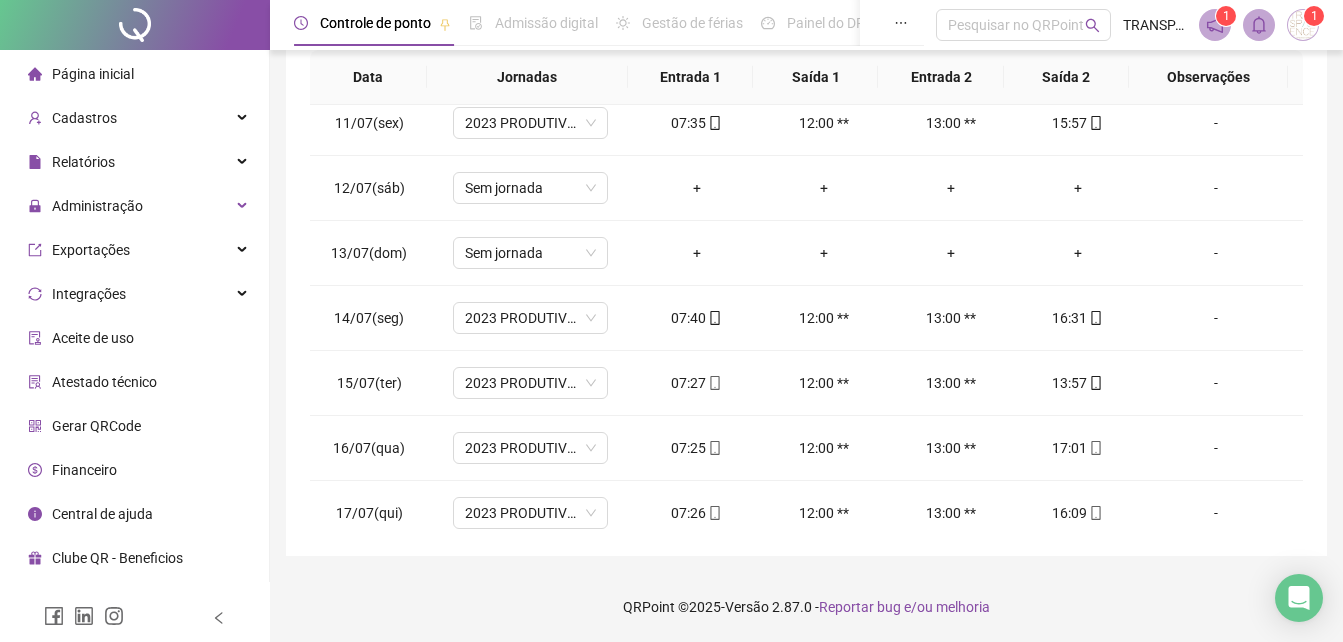 scroll, scrollTop: 743, scrollLeft: 0, axis: vertical 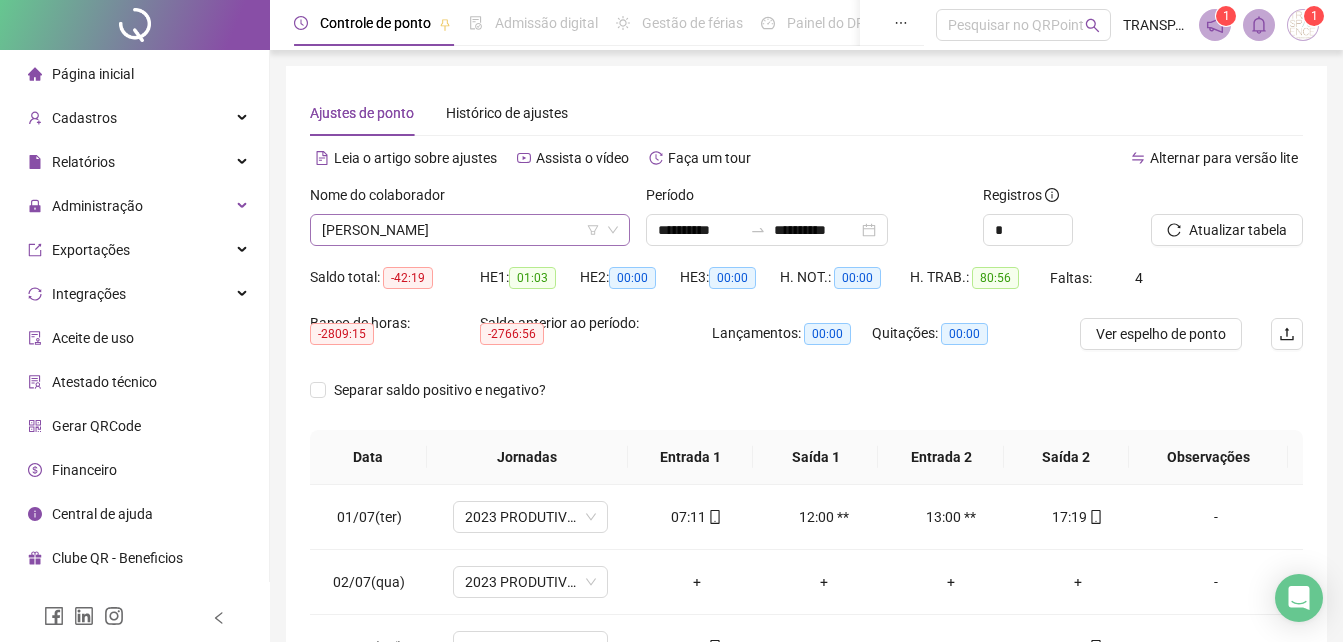 click on "SILAS LIMA MARTINS" at bounding box center (470, 230) 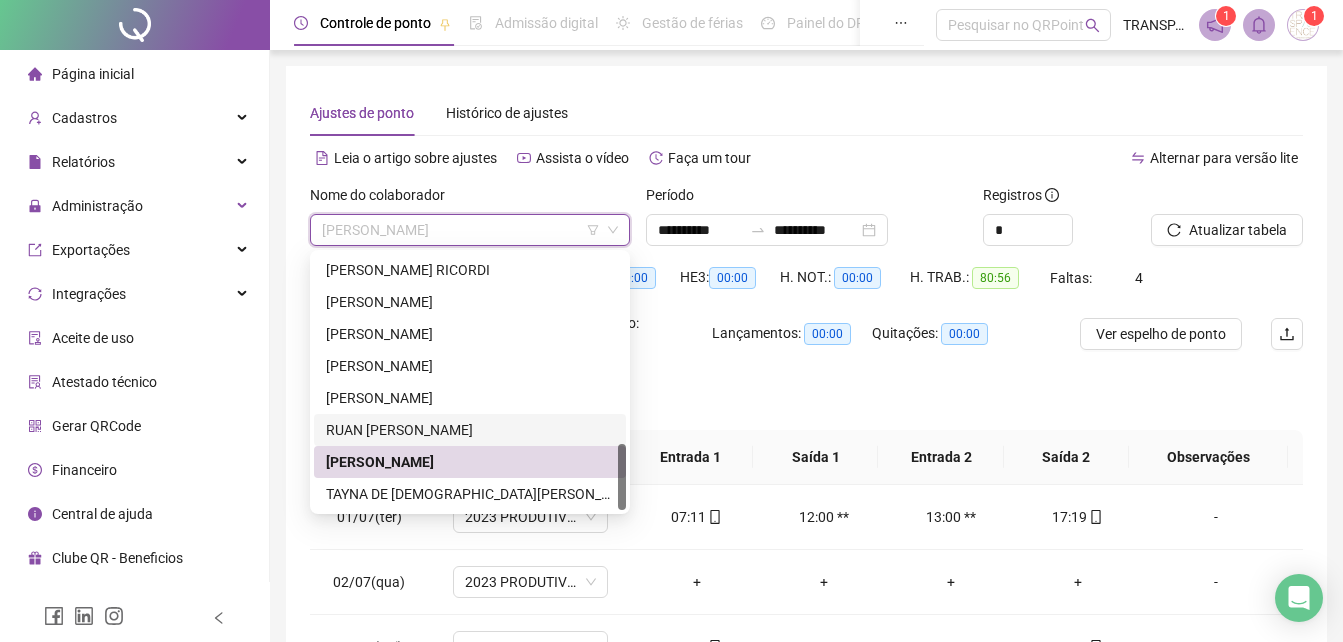click on "RUAN [PERSON_NAME]" at bounding box center [470, 430] 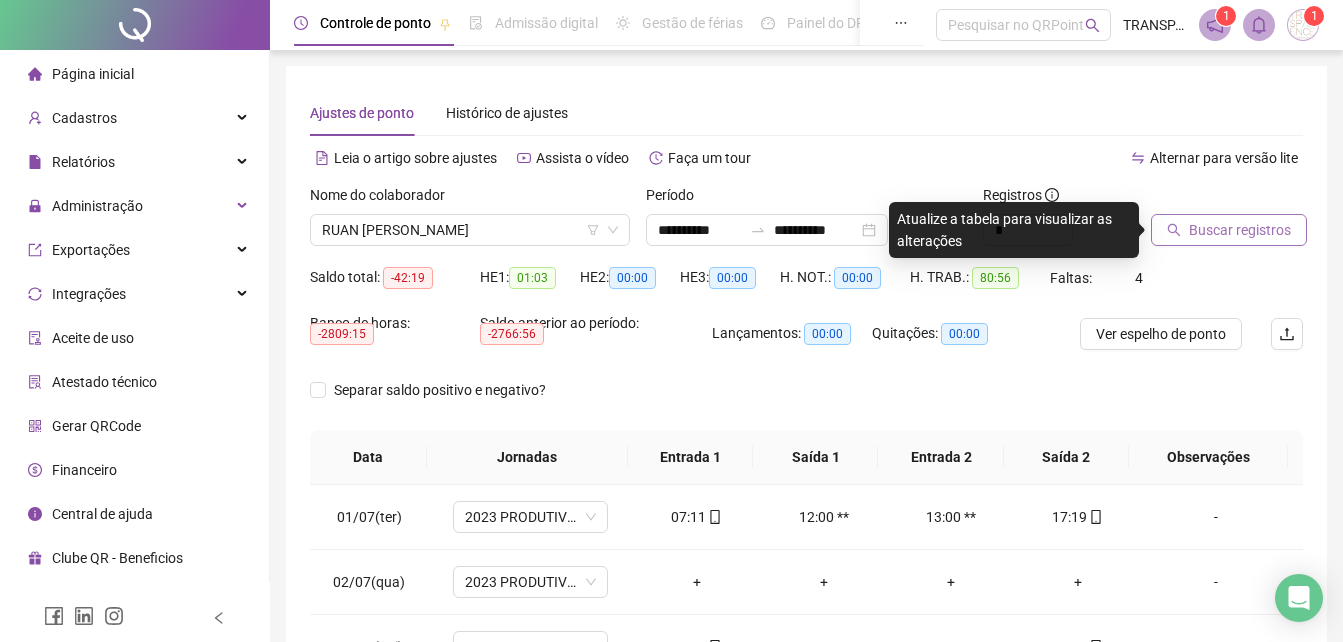 click on "Buscar registros" at bounding box center [1240, 230] 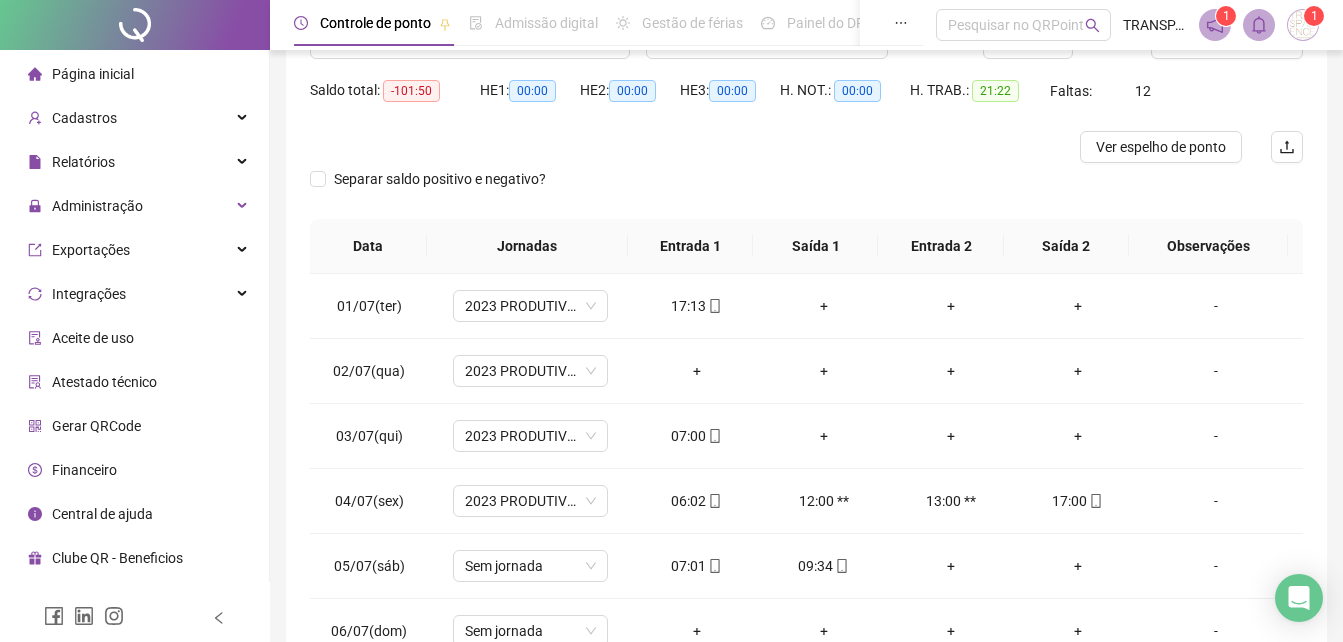 scroll, scrollTop: 300, scrollLeft: 0, axis: vertical 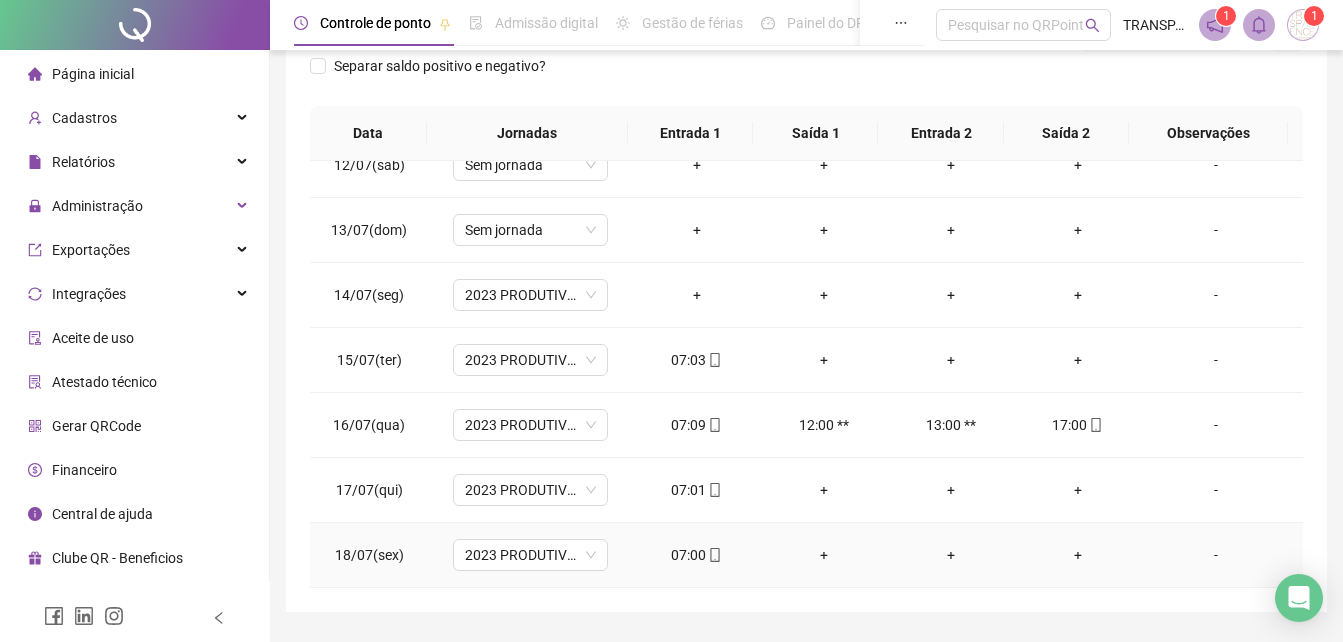 click on "07:00" at bounding box center [696, 555] 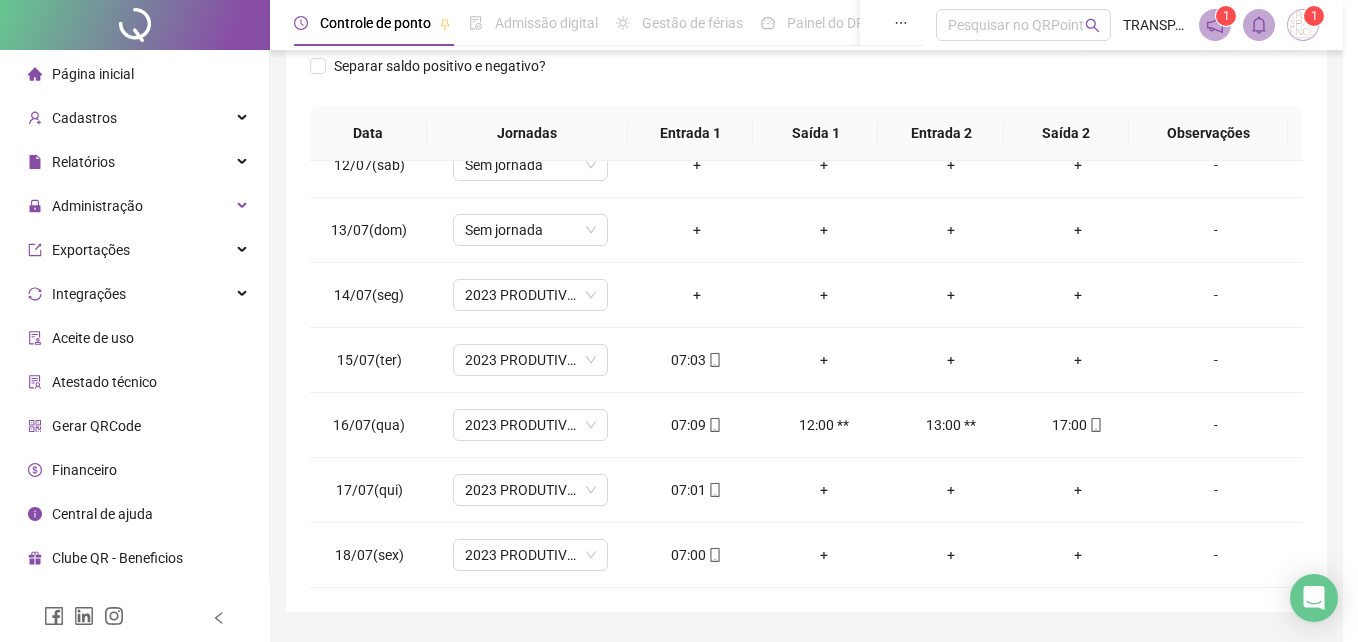 type on "**********" 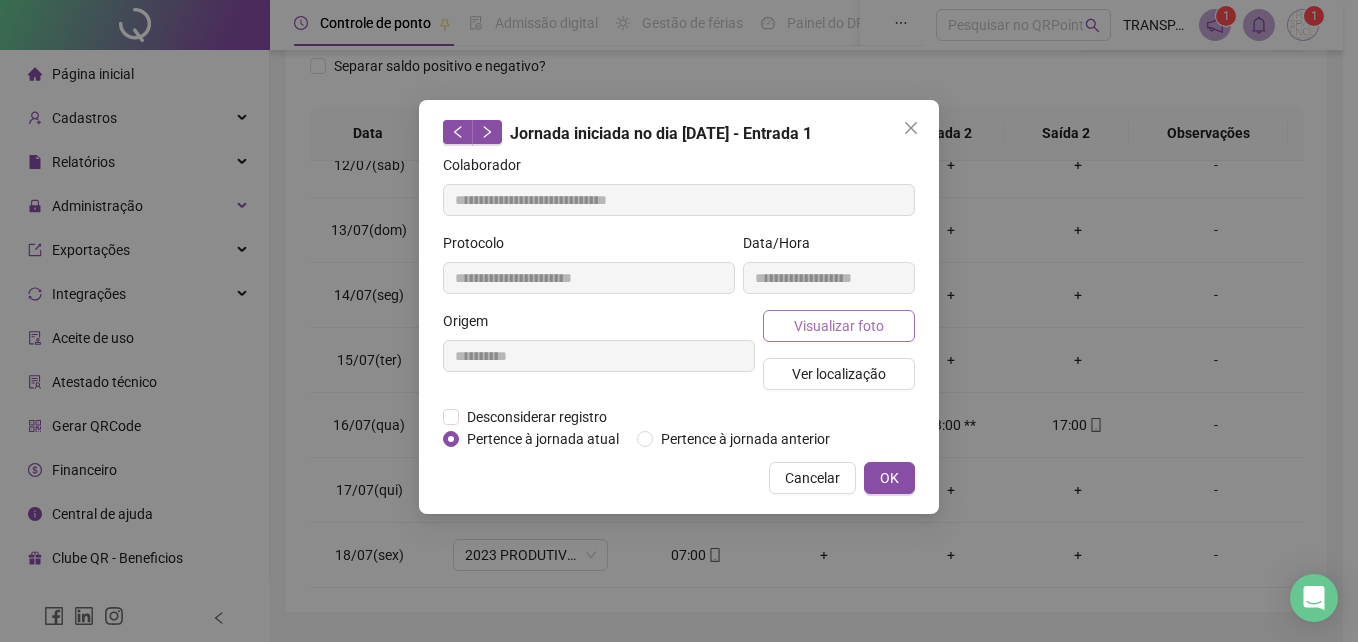 click on "Visualizar foto" at bounding box center (839, 326) 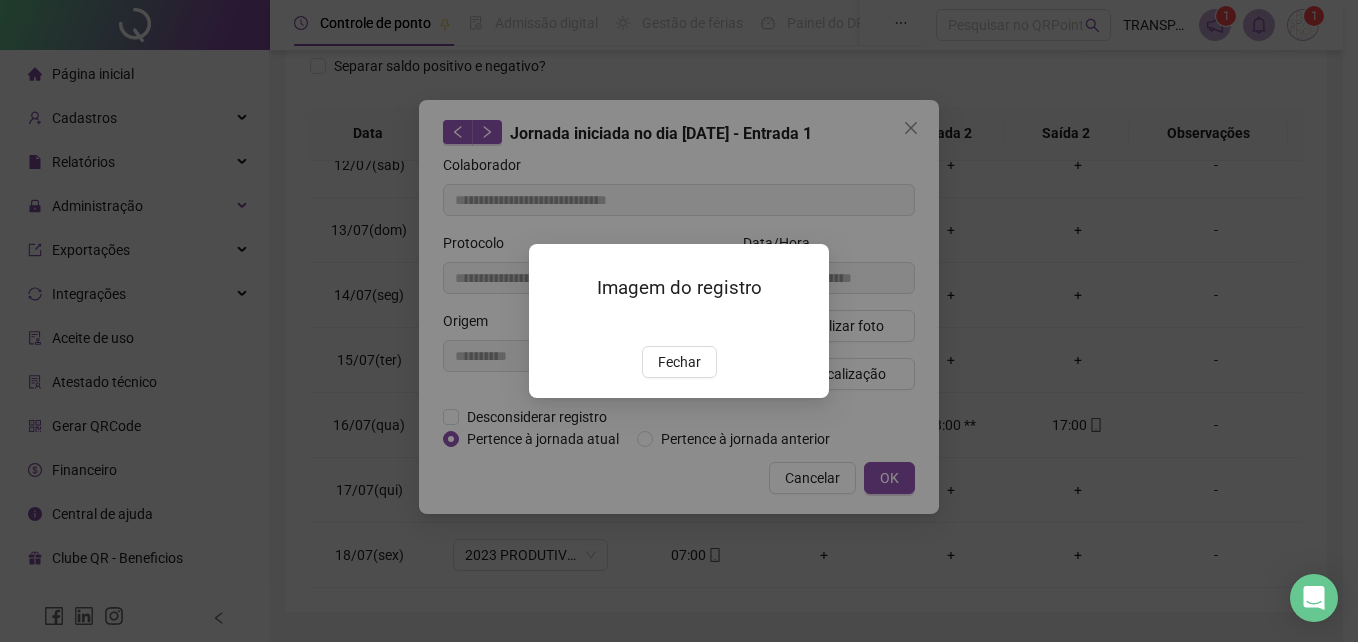 click on "Imagem do registro Fechar" at bounding box center (679, 320) 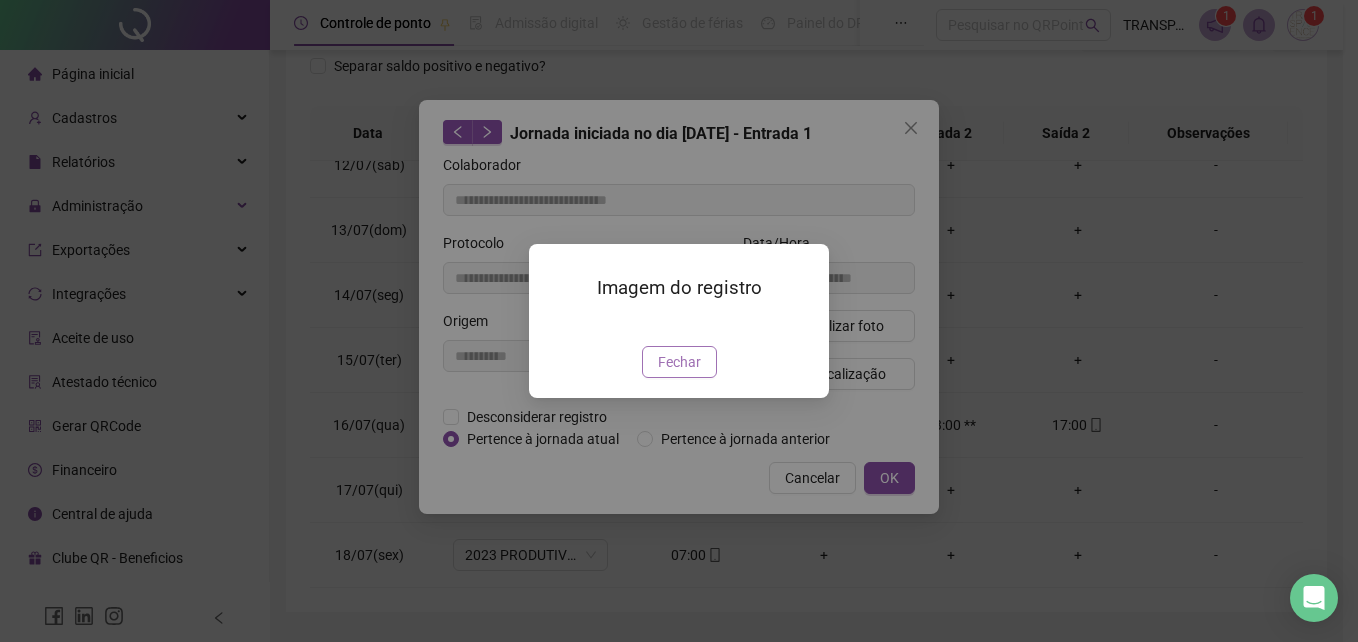 click on "Fechar" at bounding box center [679, 362] 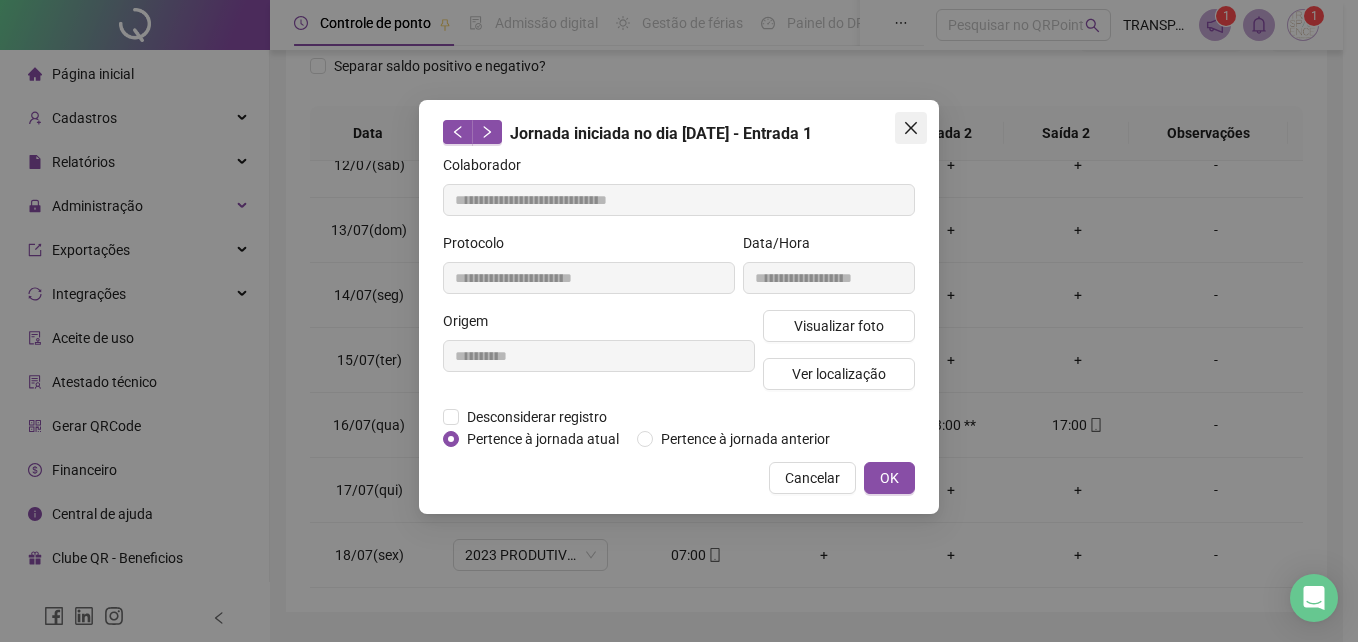click at bounding box center (911, 128) 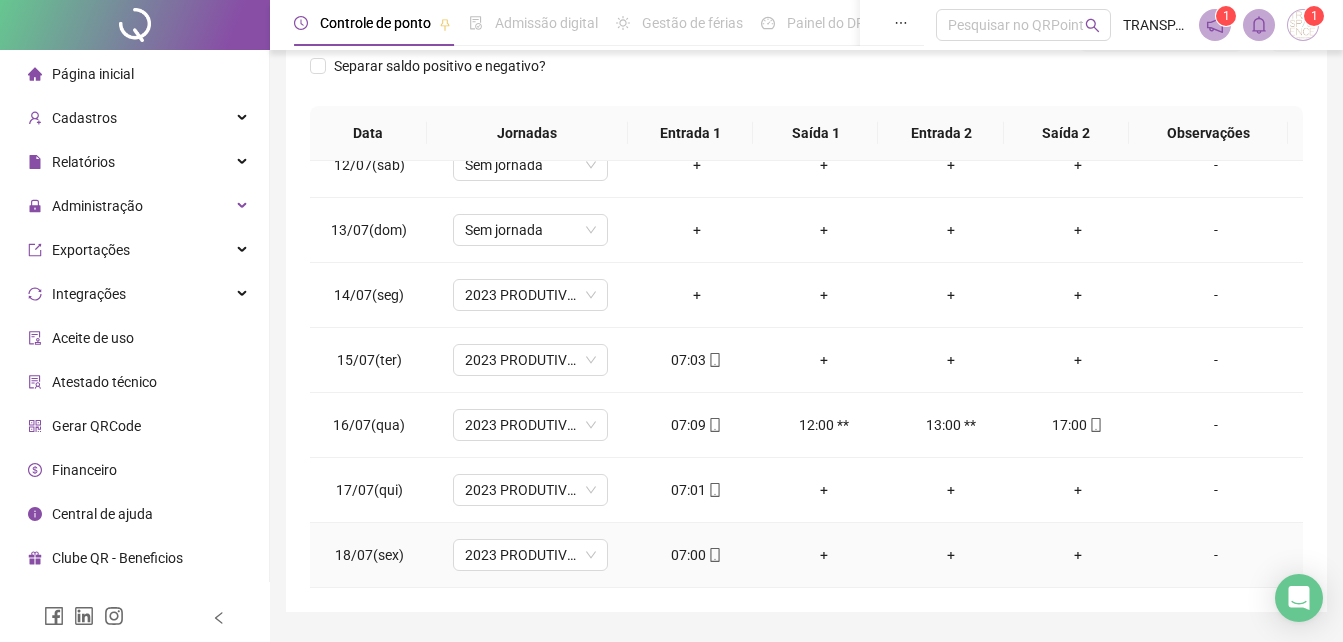 click on "07:00" at bounding box center [696, 555] 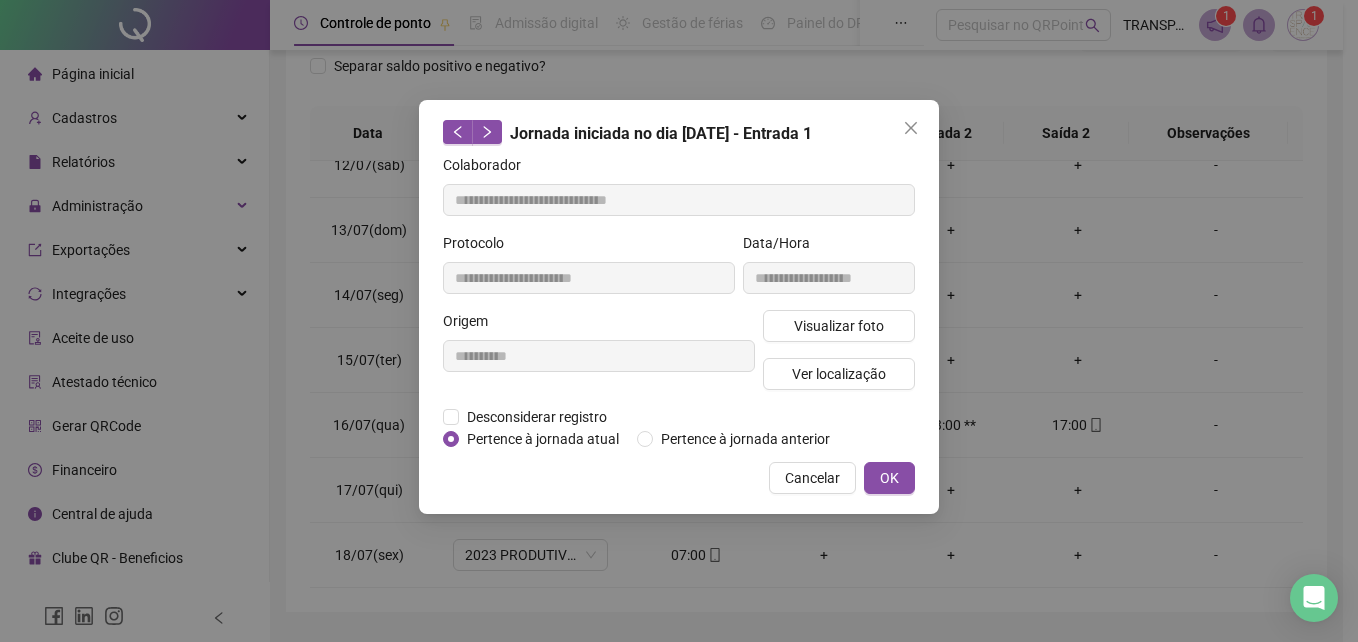 click on "Visualizar foto Ver localização" at bounding box center (839, 358) 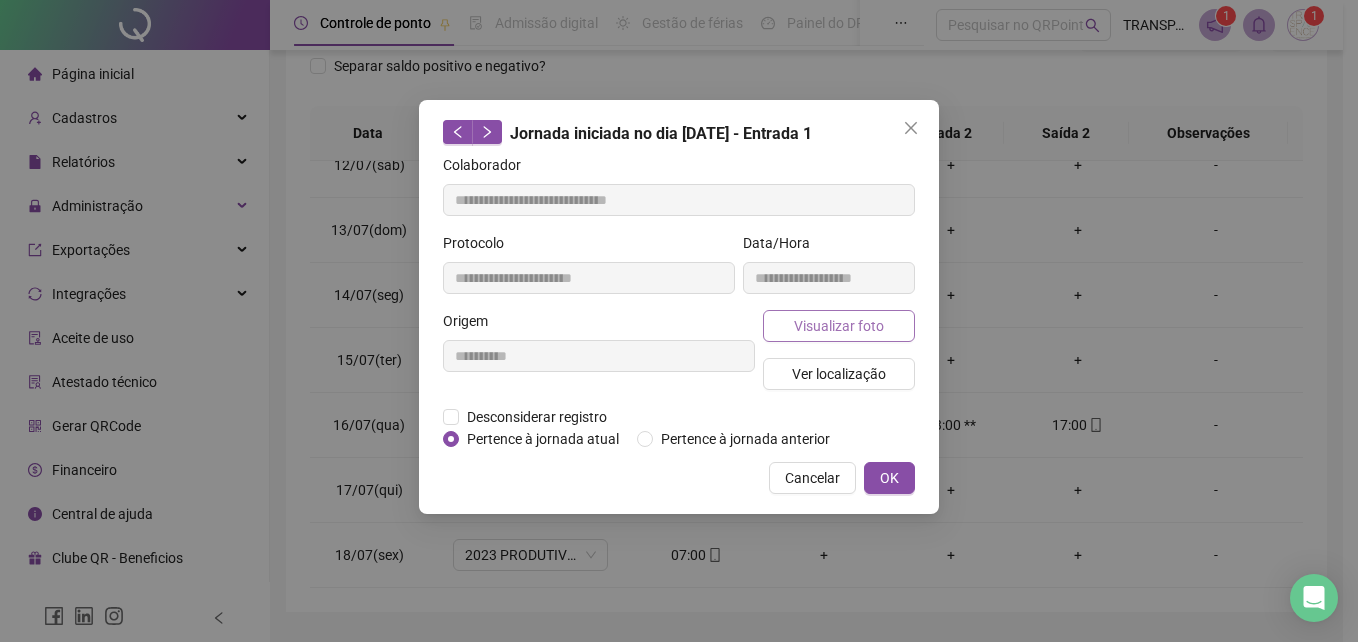 click on "Visualizar foto" at bounding box center [839, 326] 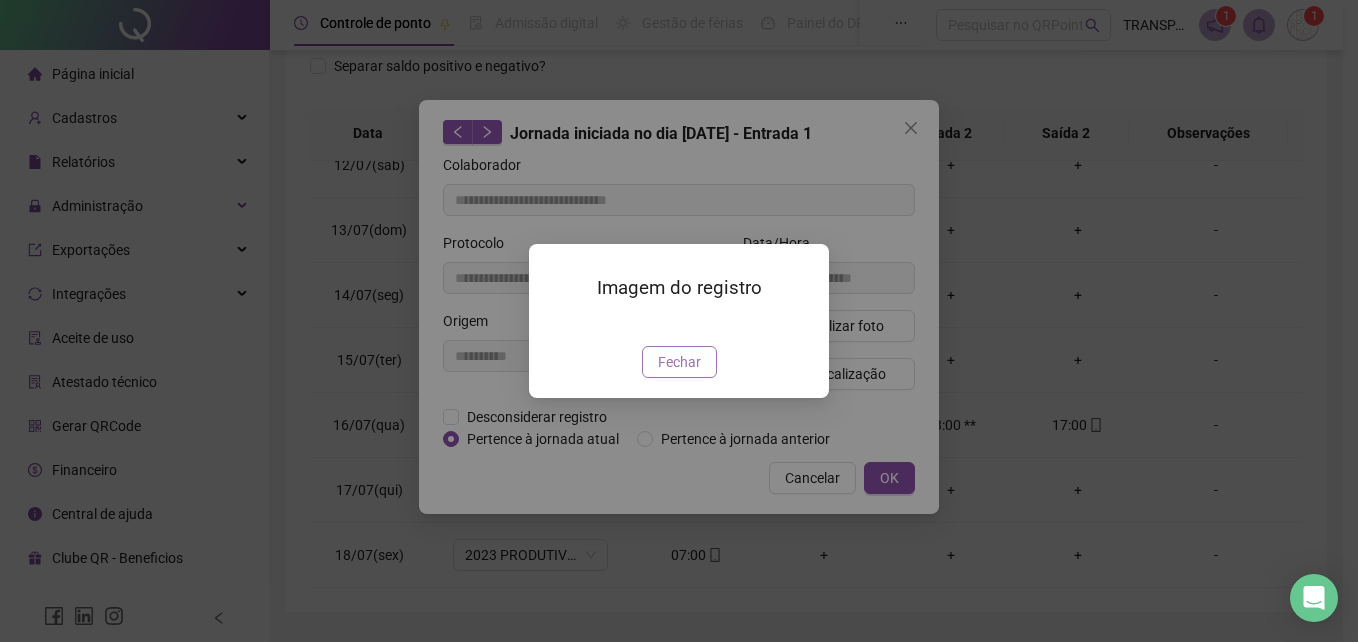 click on "Fechar" at bounding box center (679, 362) 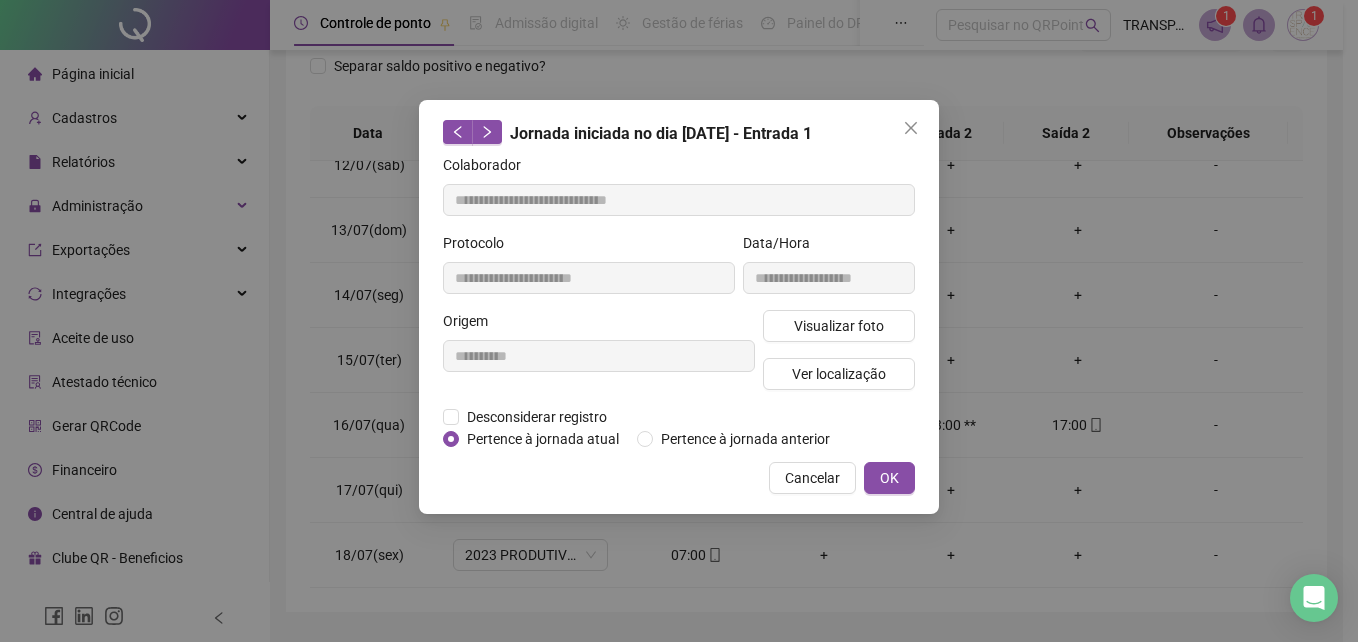 click 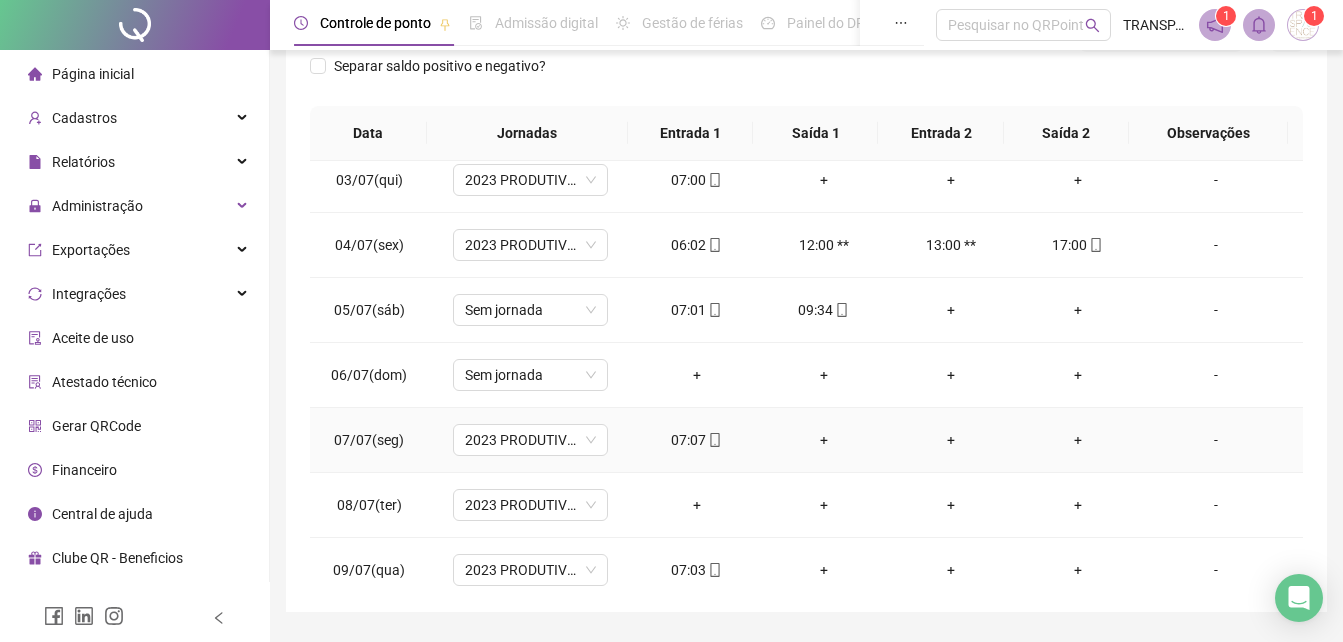 scroll, scrollTop: 0, scrollLeft: 0, axis: both 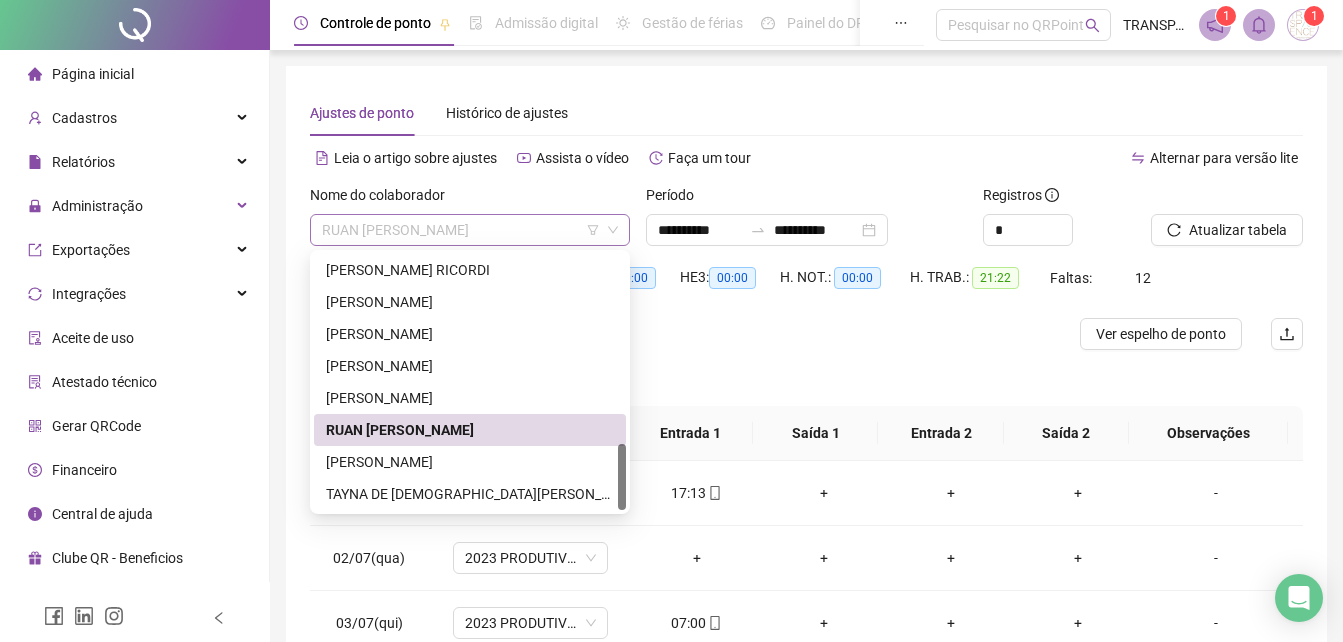 click on "RUAN [PERSON_NAME]" at bounding box center [470, 230] 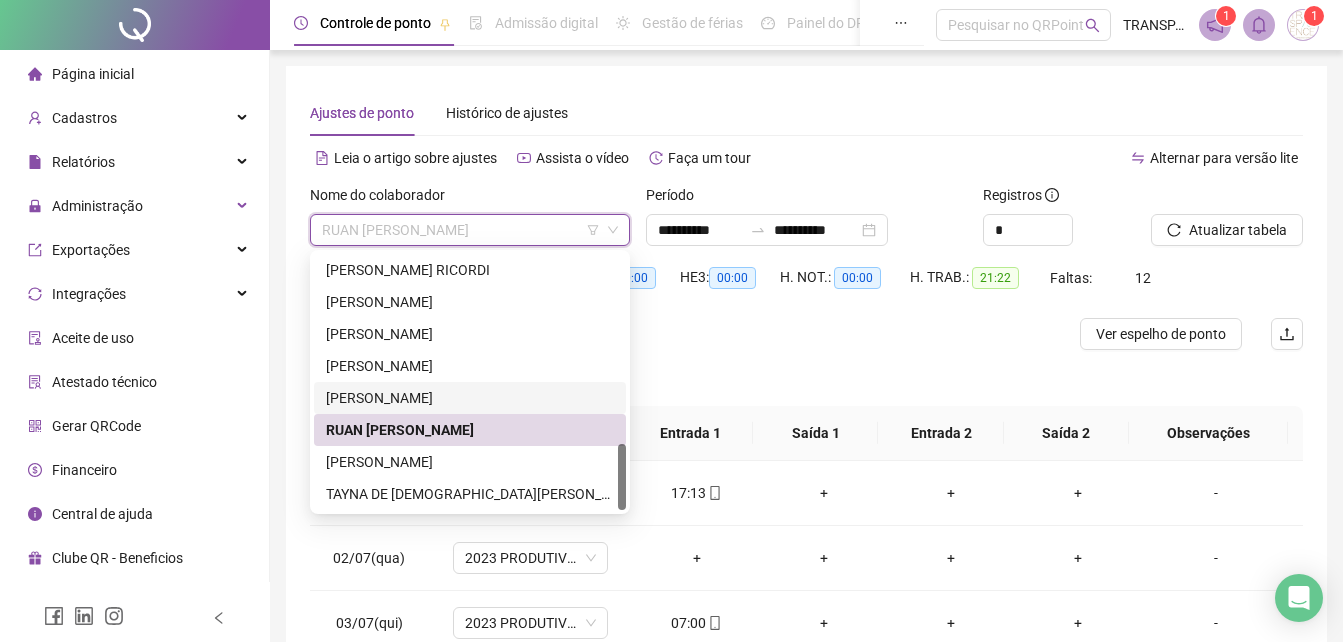click on "[PERSON_NAME]" at bounding box center [470, 398] 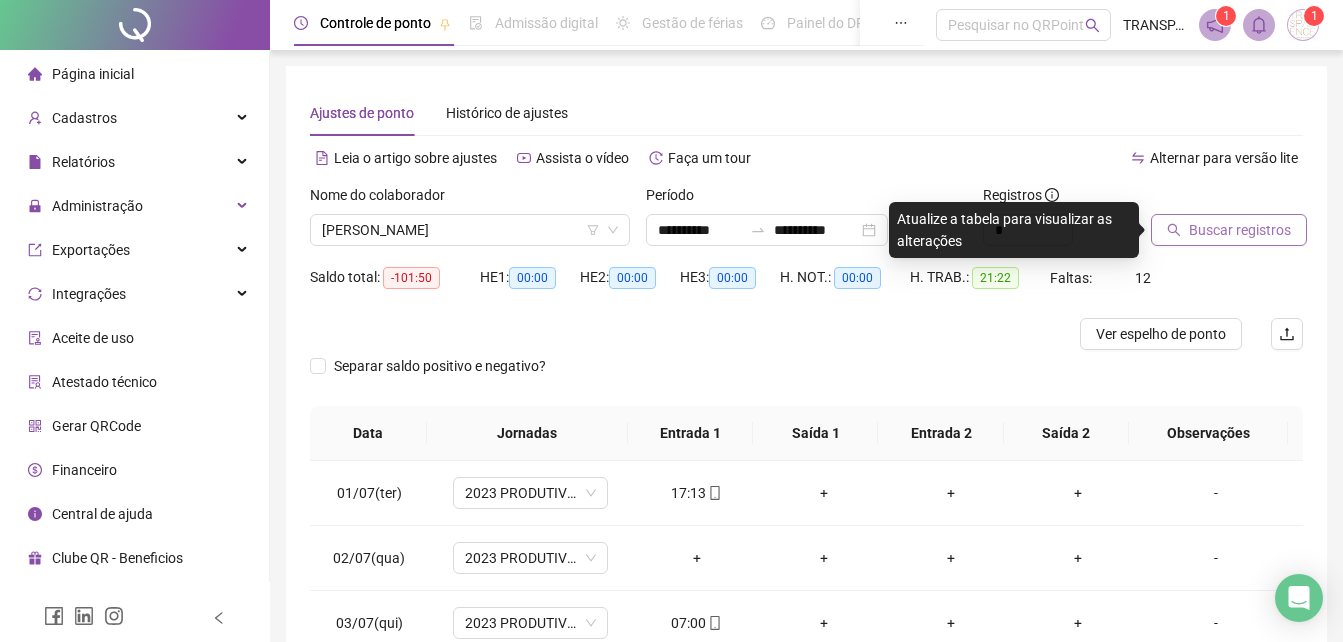 click on "Buscar registros" at bounding box center [1240, 230] 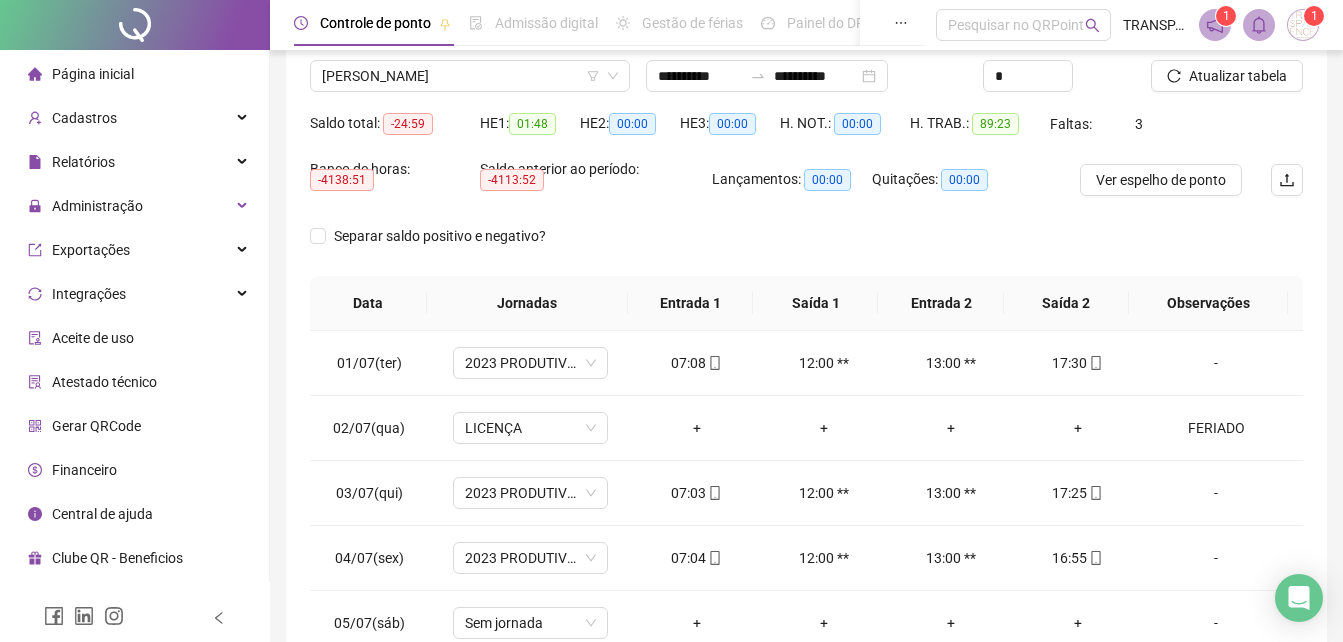 scroll, scrollTop: 380, scrollLeft: 0, axis: vertical 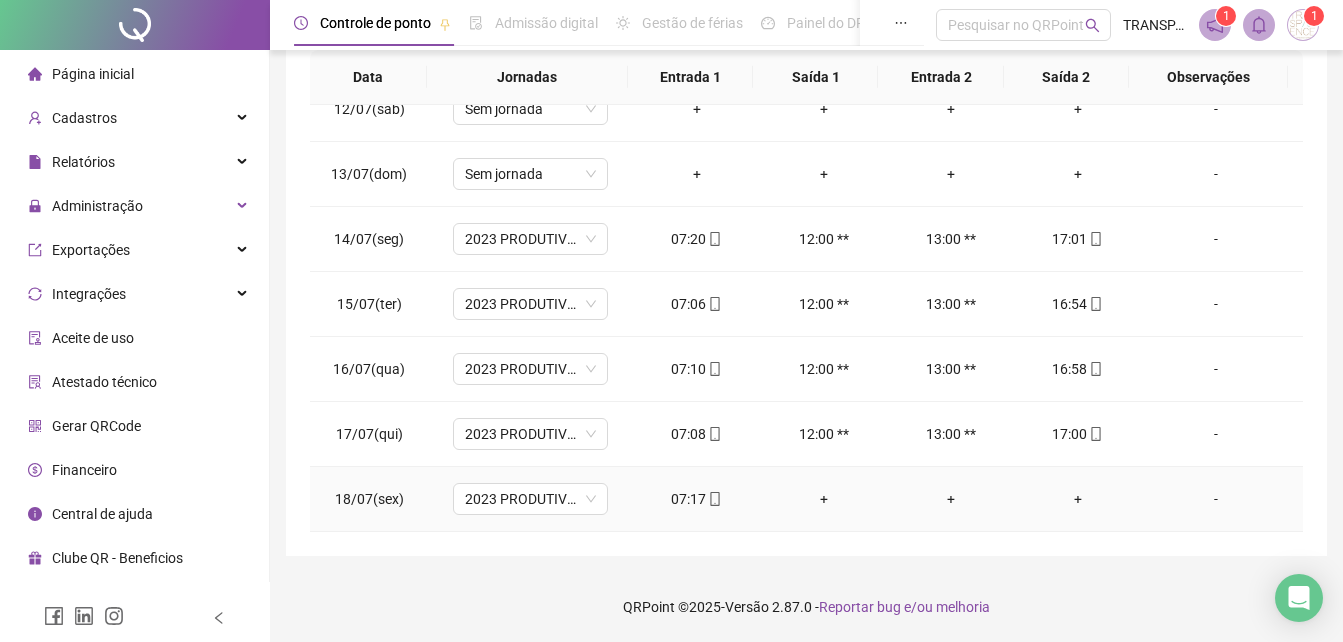 click 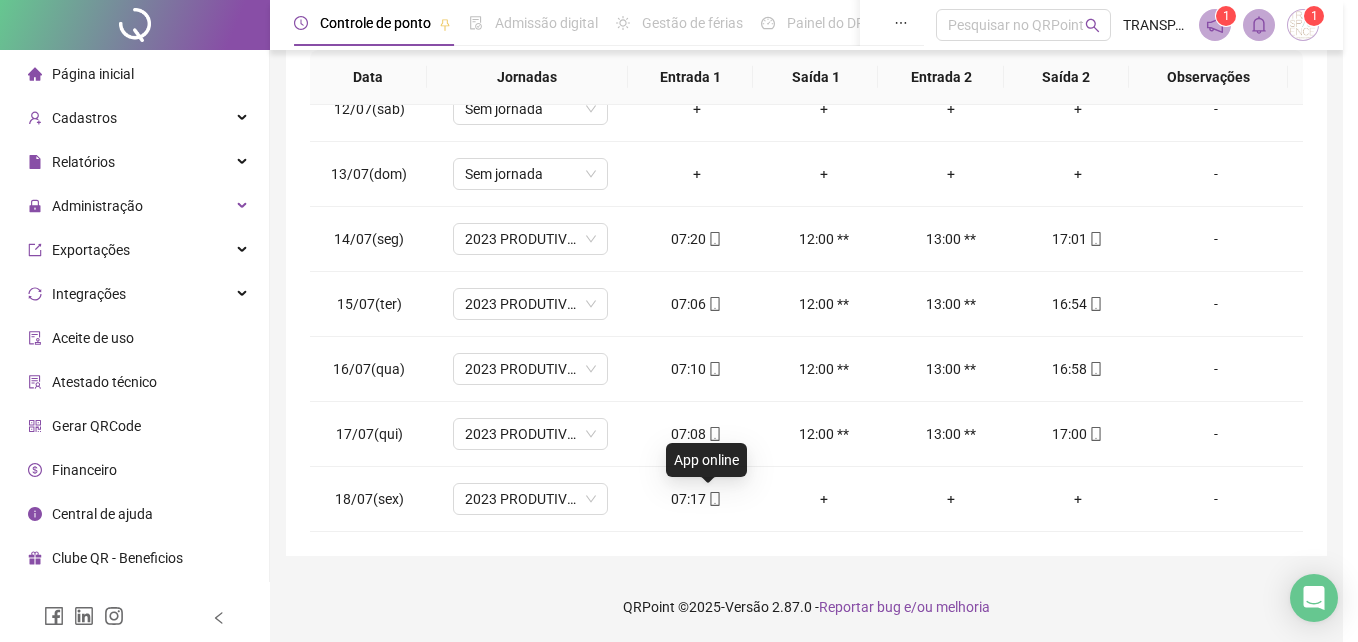 type on "**********" 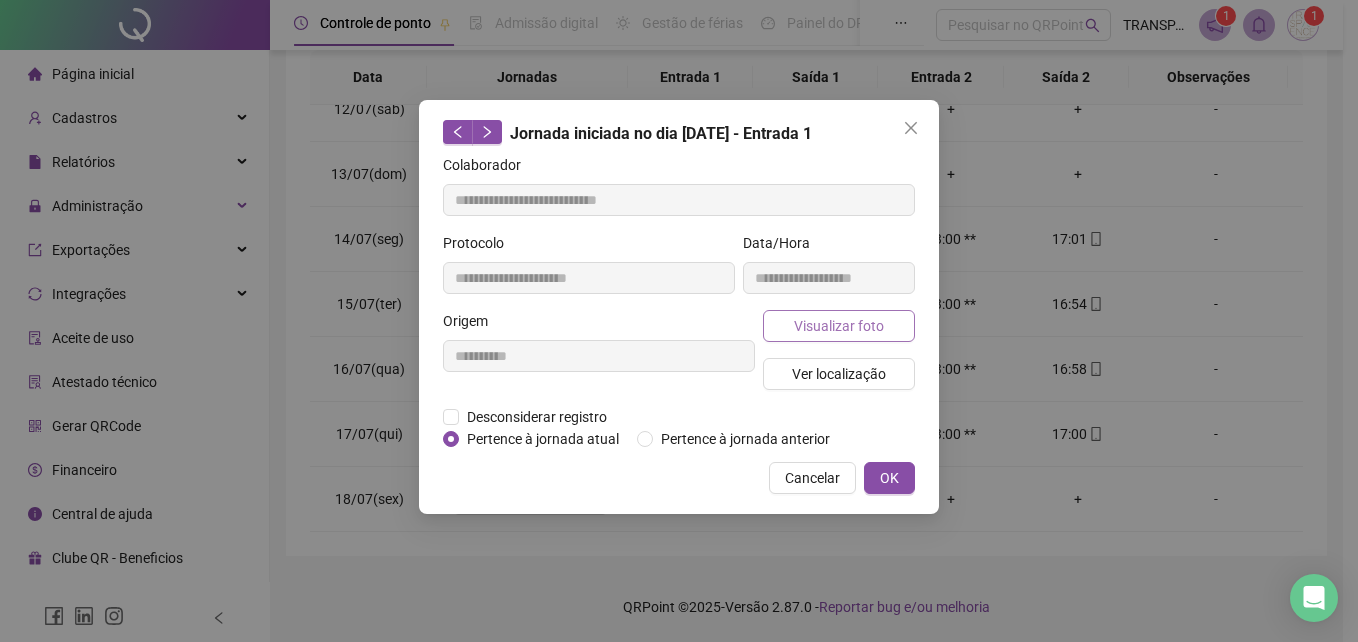 click on "Visualizar foto" at bounding box center (839, 326) 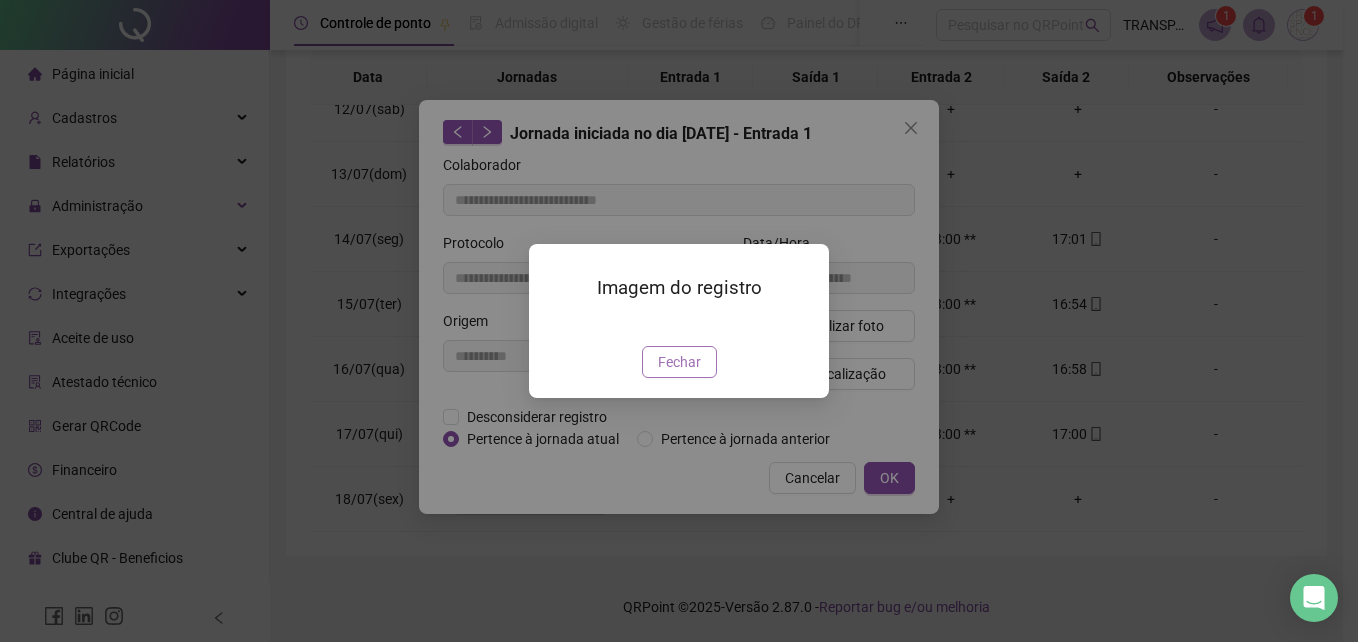 click on "Fechar" at bounding box center (679, 362) 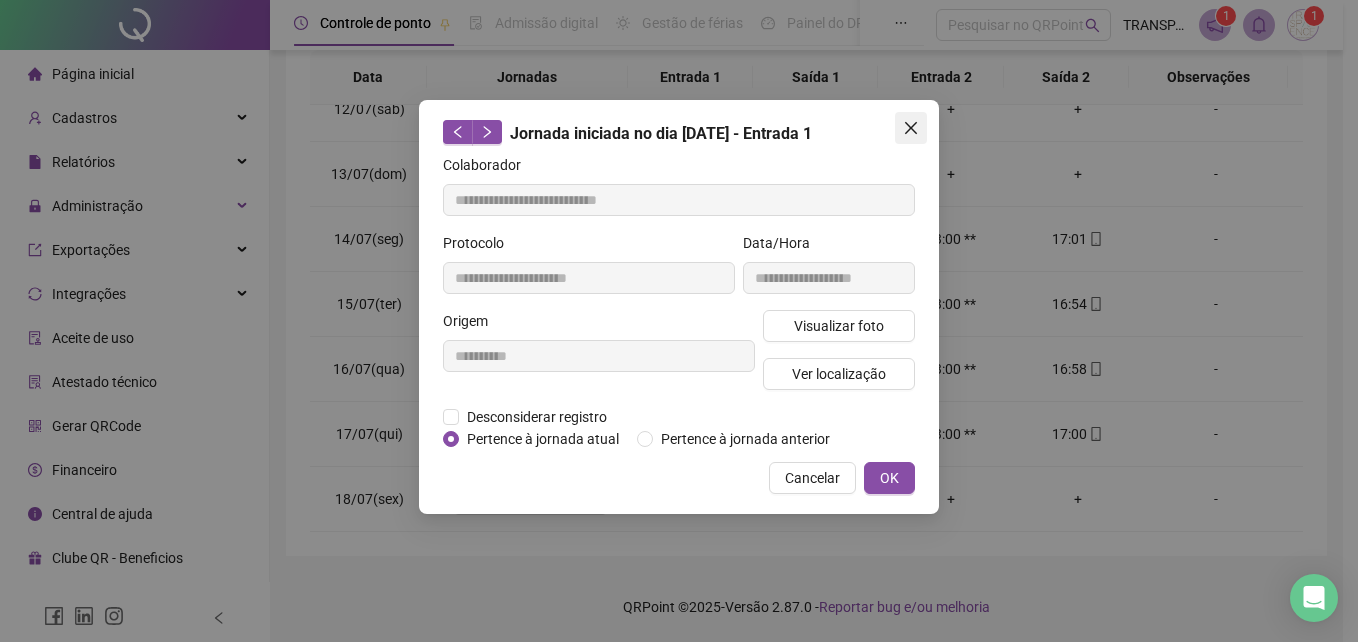 click 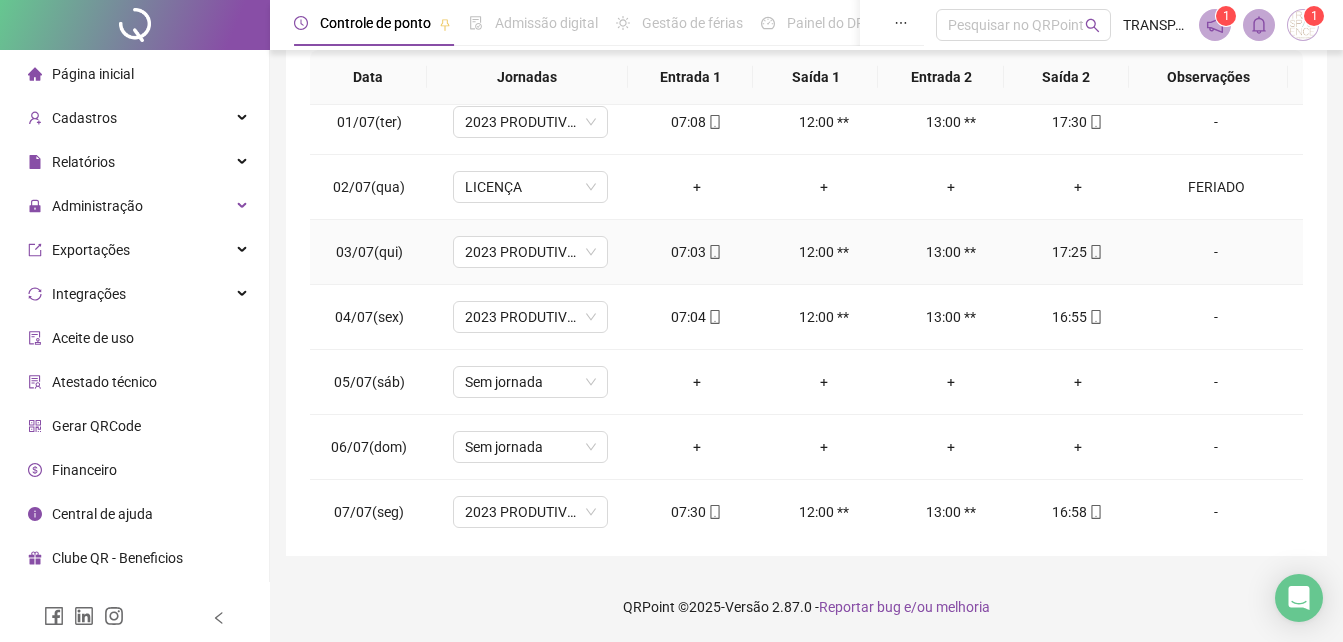 scroll, scrollTop: 0, scrollLeft: 0, axis: both 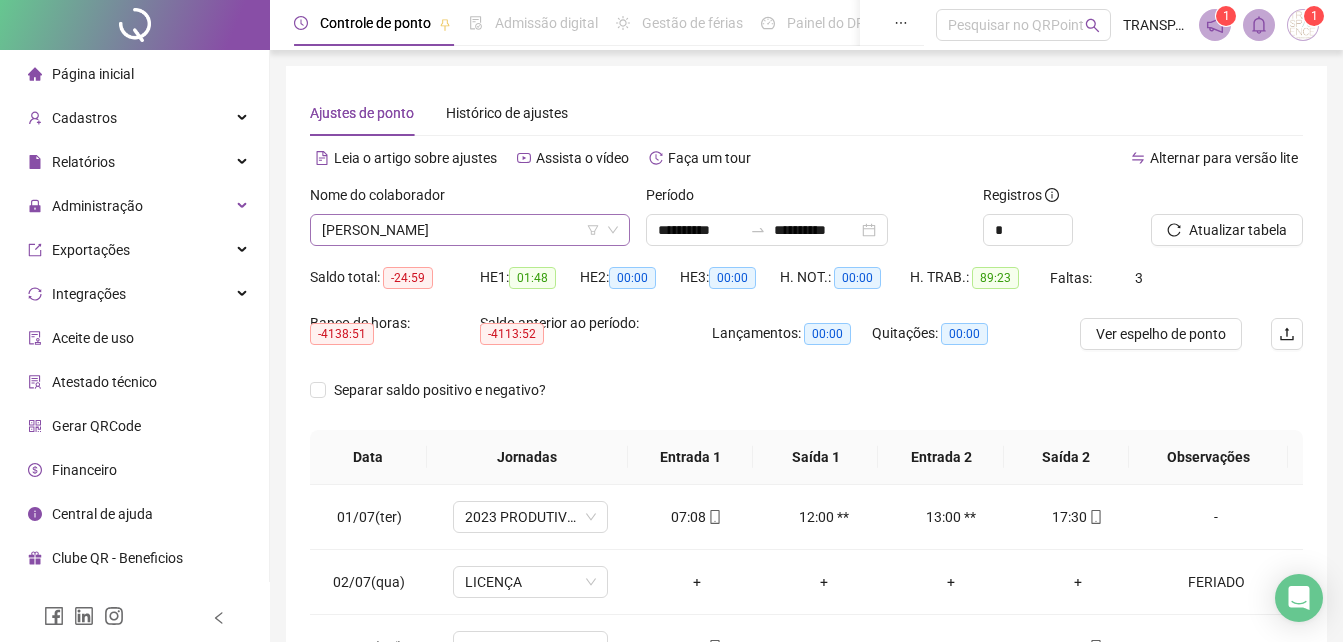 click on "[PERSON_NAME]" at bounding box center (470, 230) 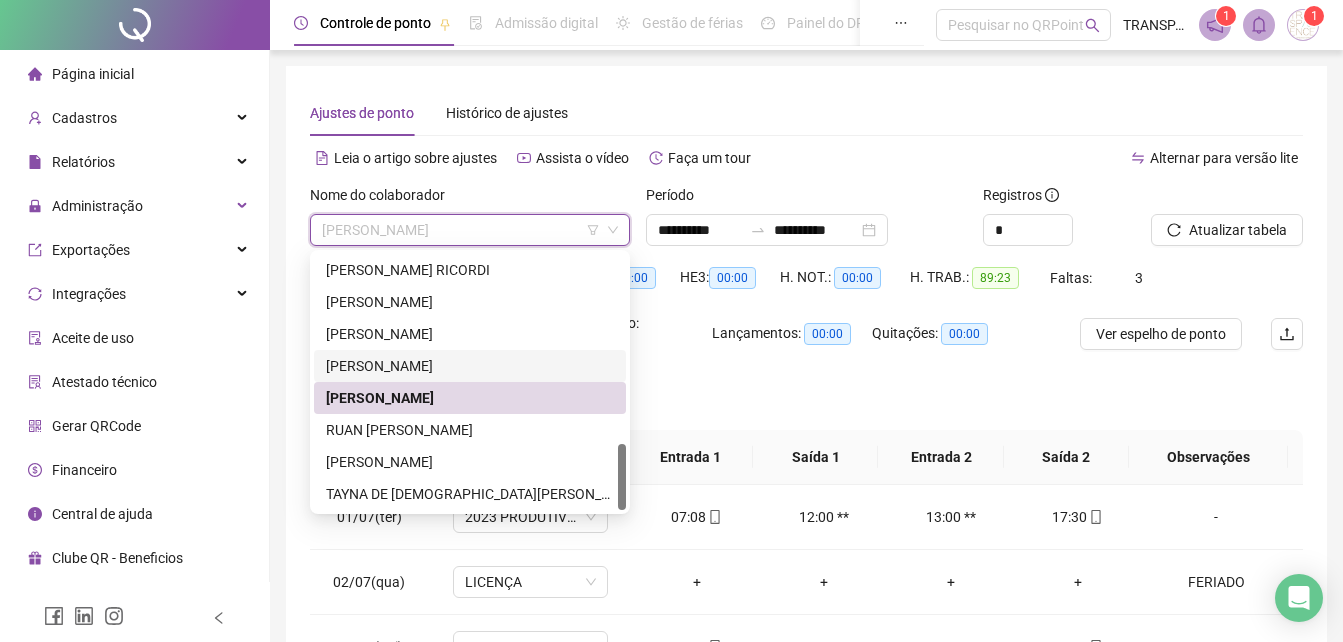 click on "PABLO MENEZES DOS SANTOS" at bounding box center [470, 366] 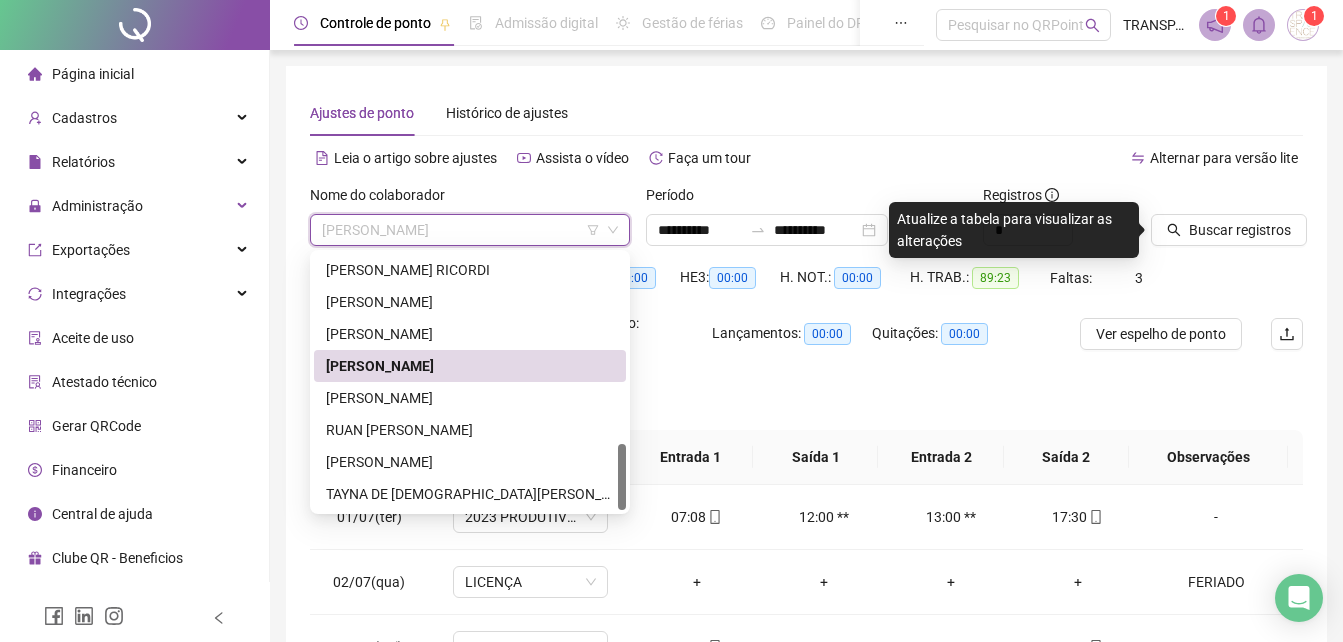 click on "PABLO MENEZES DOS SANTOS" at bounding box center (470, 230) 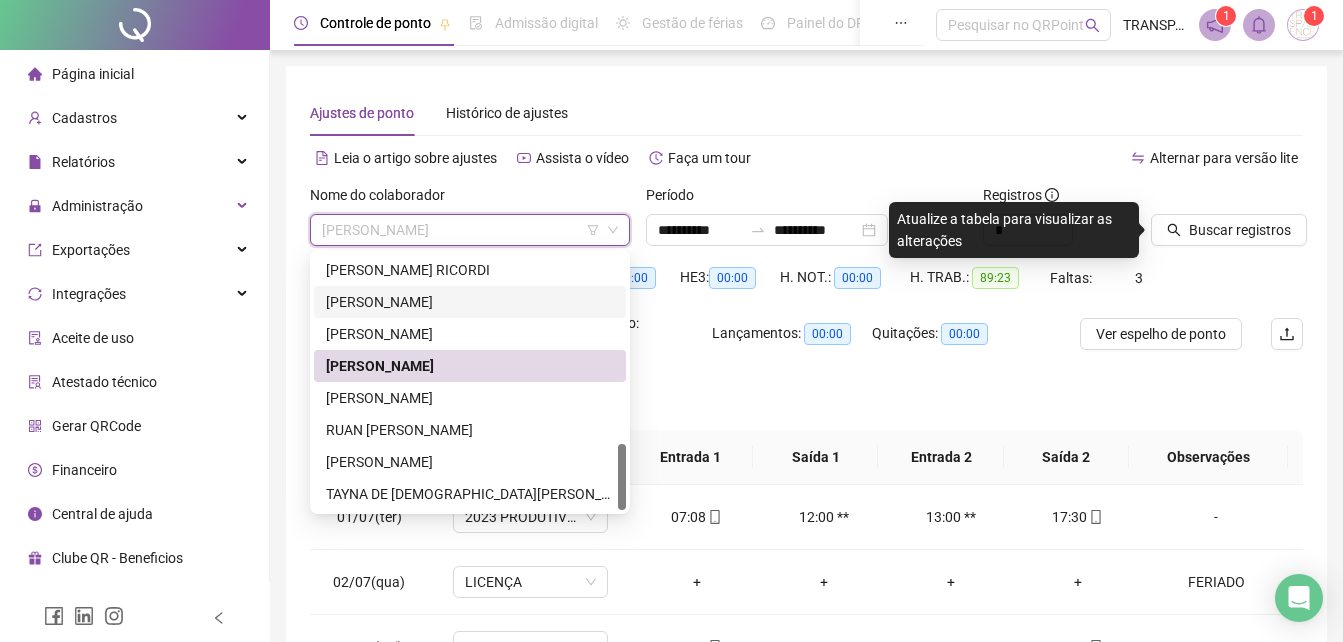 click on "MARIO SERGIO DA SILVA" at bounding box center (470, 302) 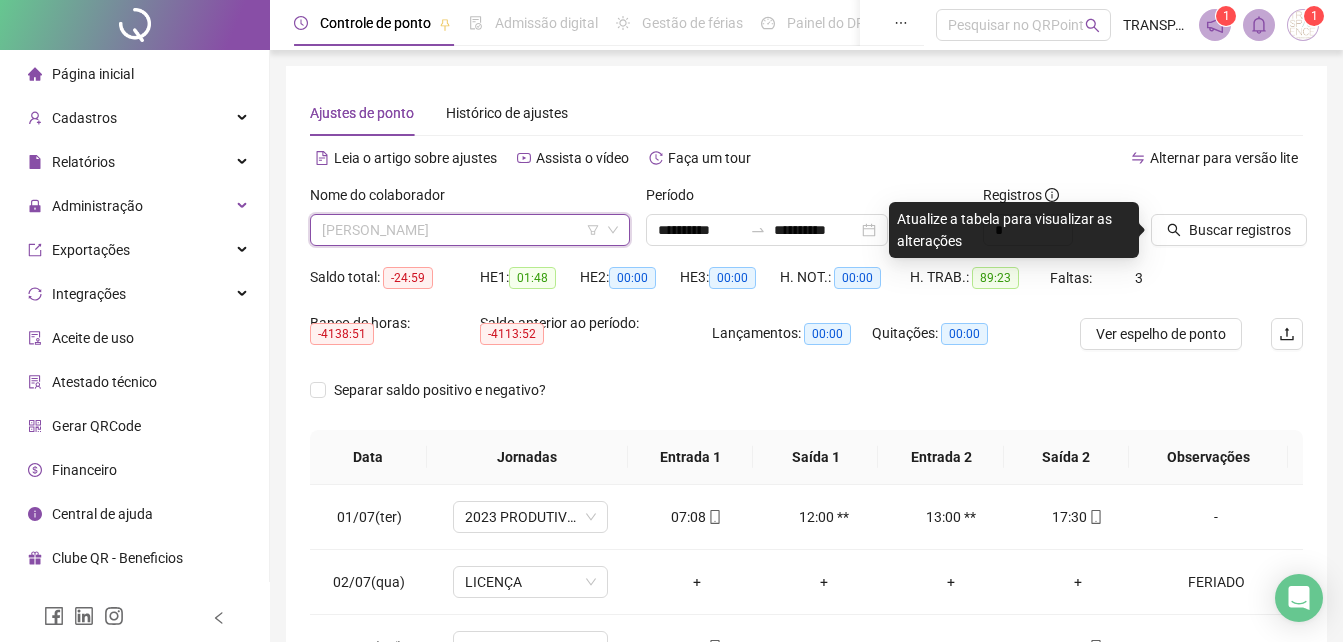 click on "MARIO SERGIO DA SILVA" at bounding box center [470, 230] 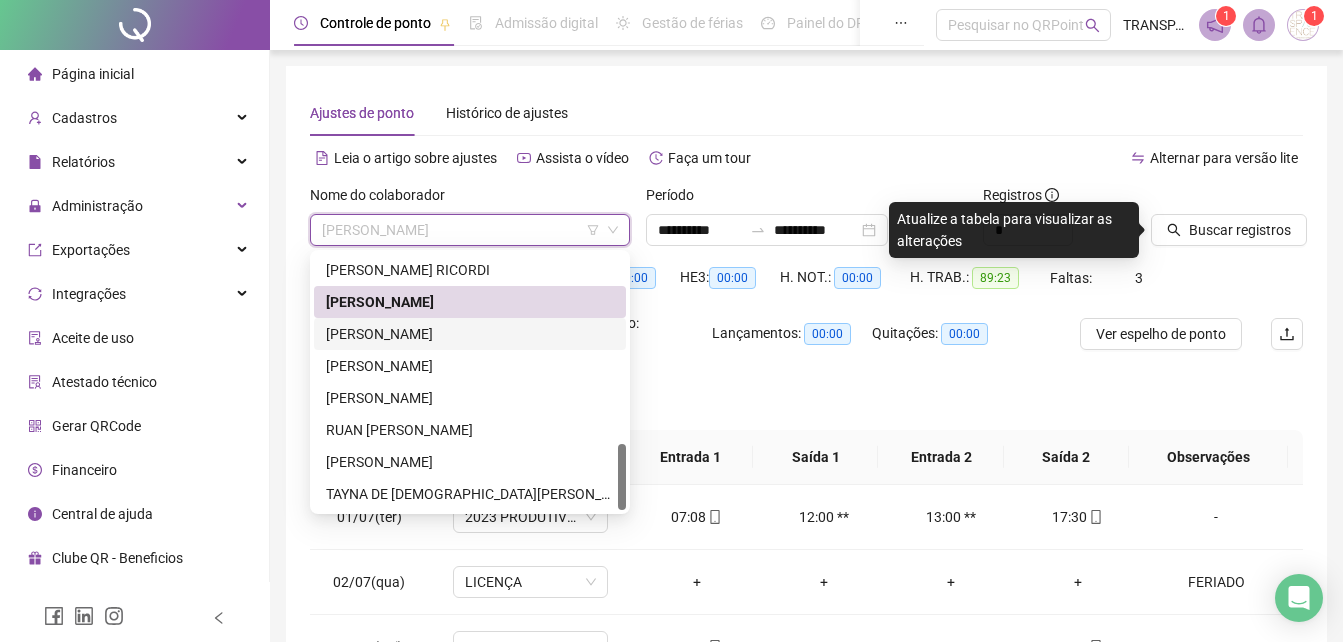 click on "PABLO HENRY SANTANA SOUZA" at bounding box center (470, 334) 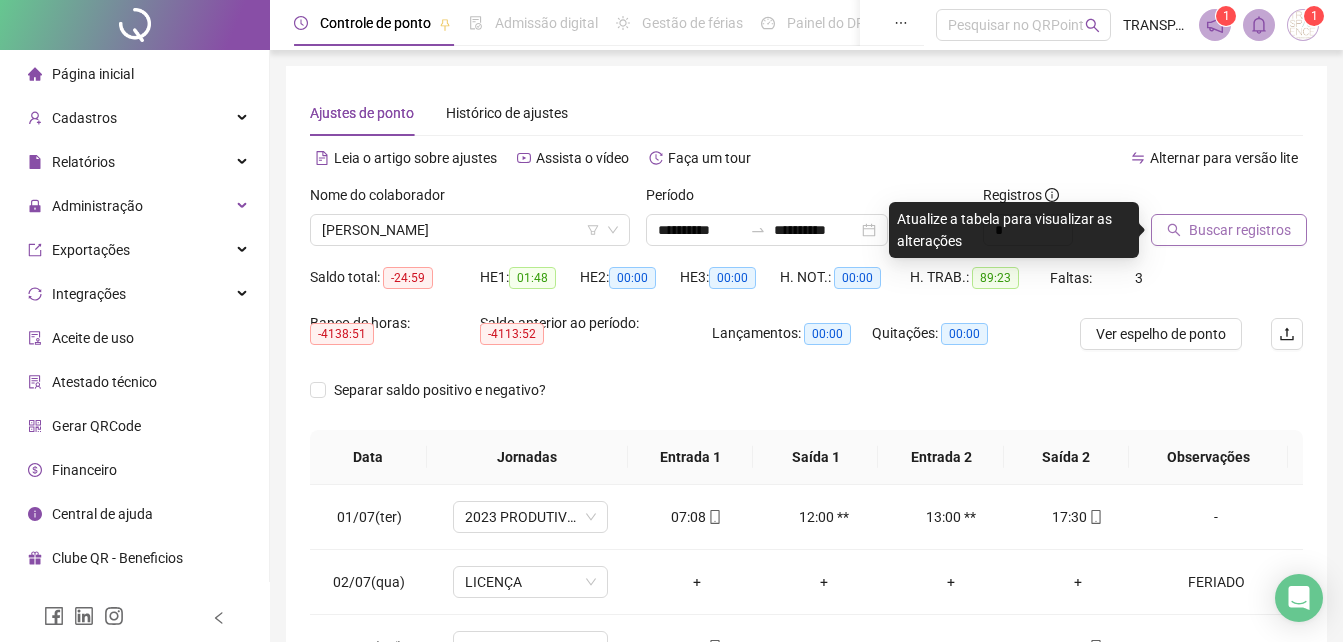click on "Buscar registros" at bounding box center [1240, 230] 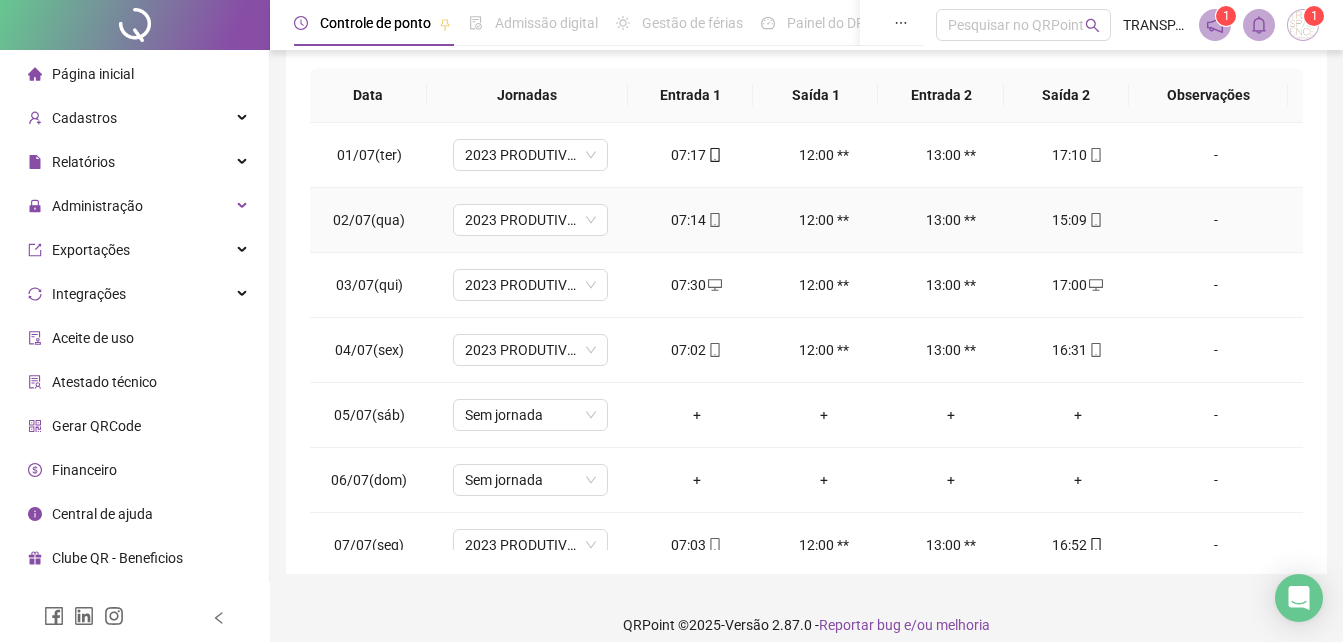 scroll, scrollTop: 380, scrollLeft: 0, axis: vertical 